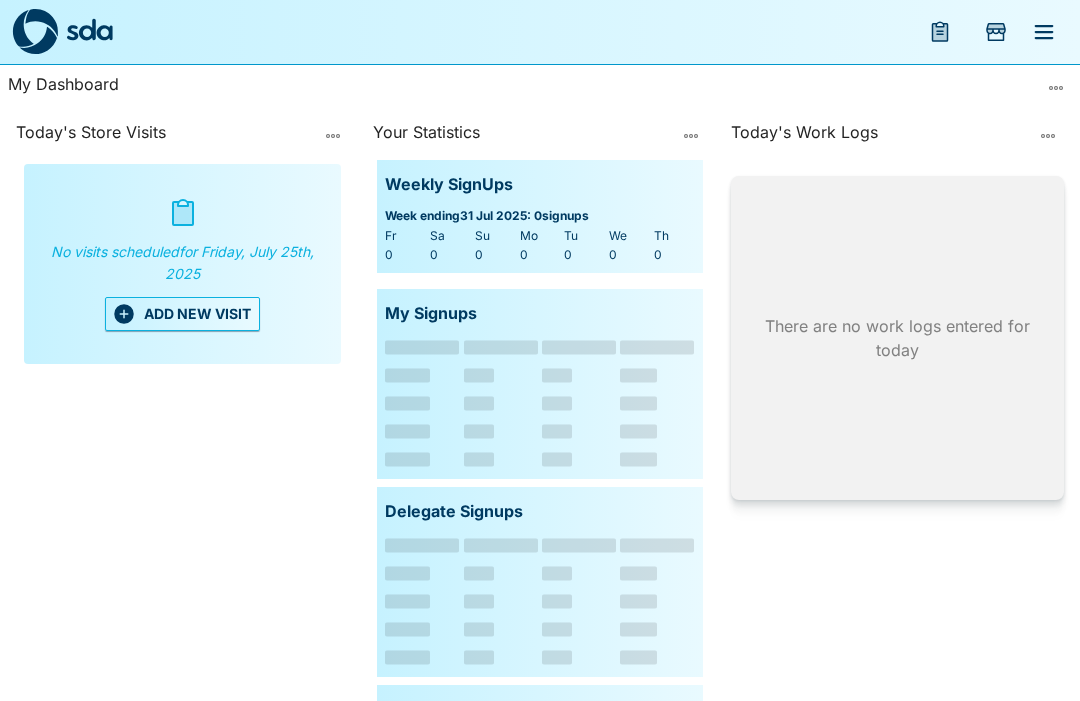 scroll, scrollTop: 0, scrollLeft: 0, axis: both 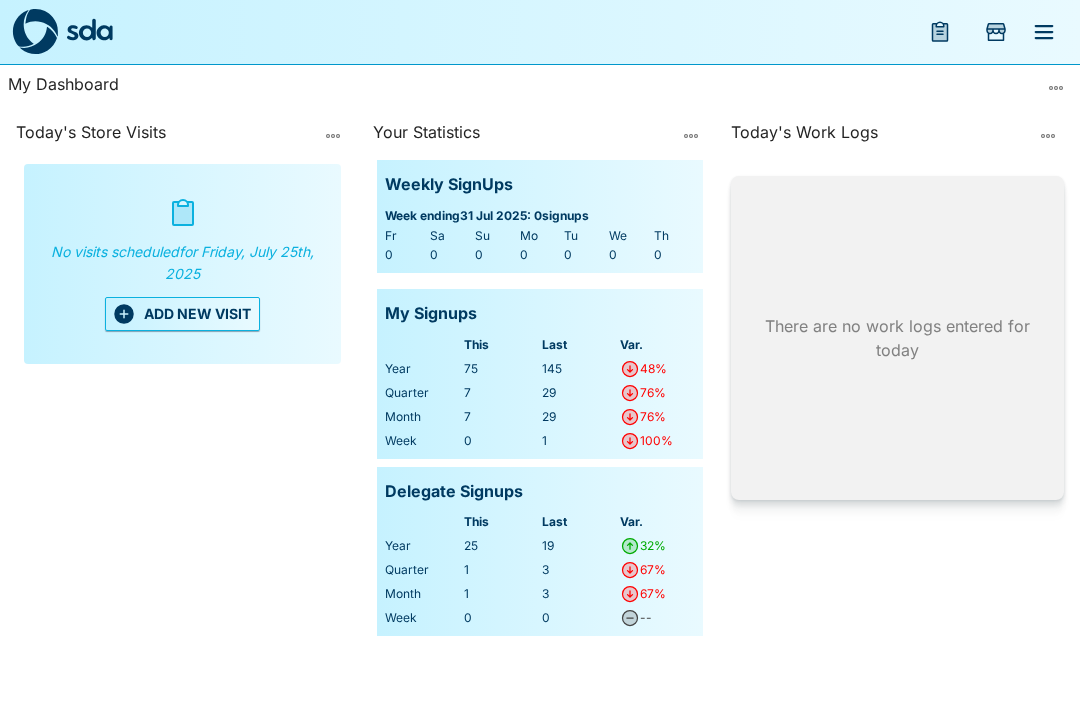 click on "ADD NEW VISIT" at bounding box center [182, 314] 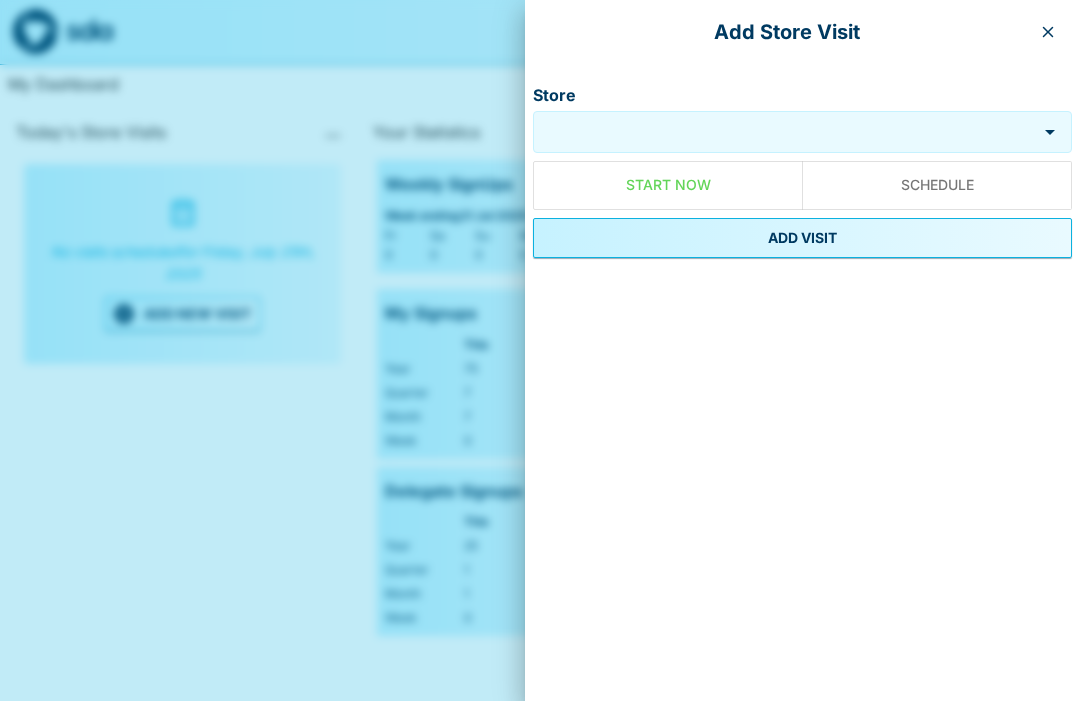 click on "Store" at bounding box center (785, 132) 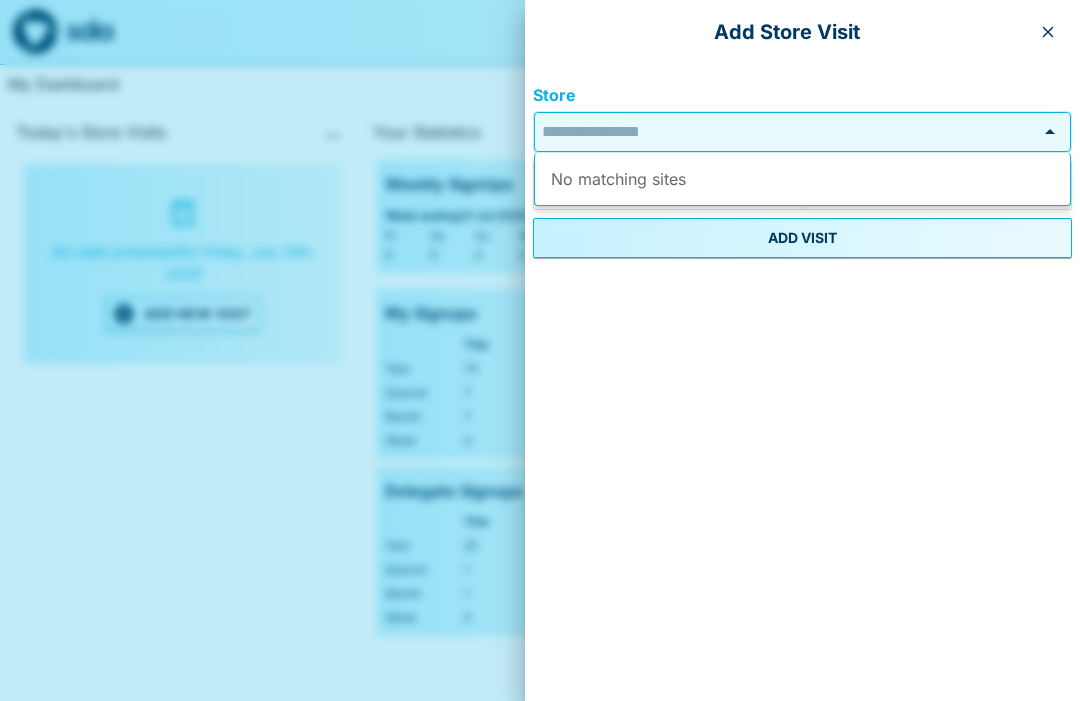 click 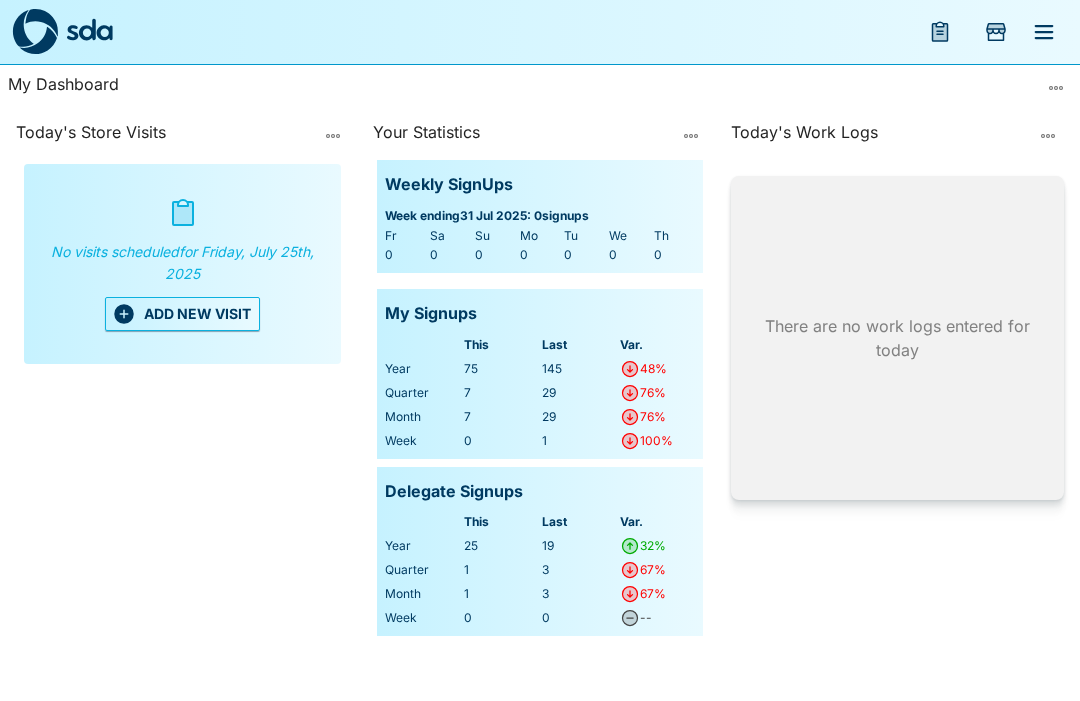 click 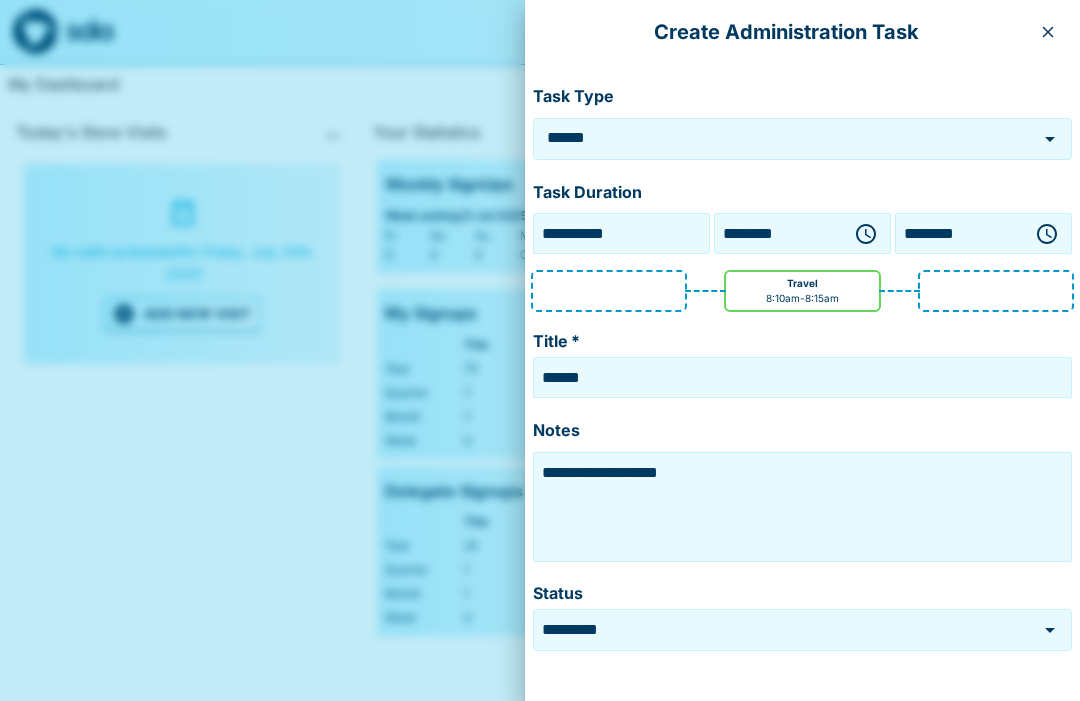 click 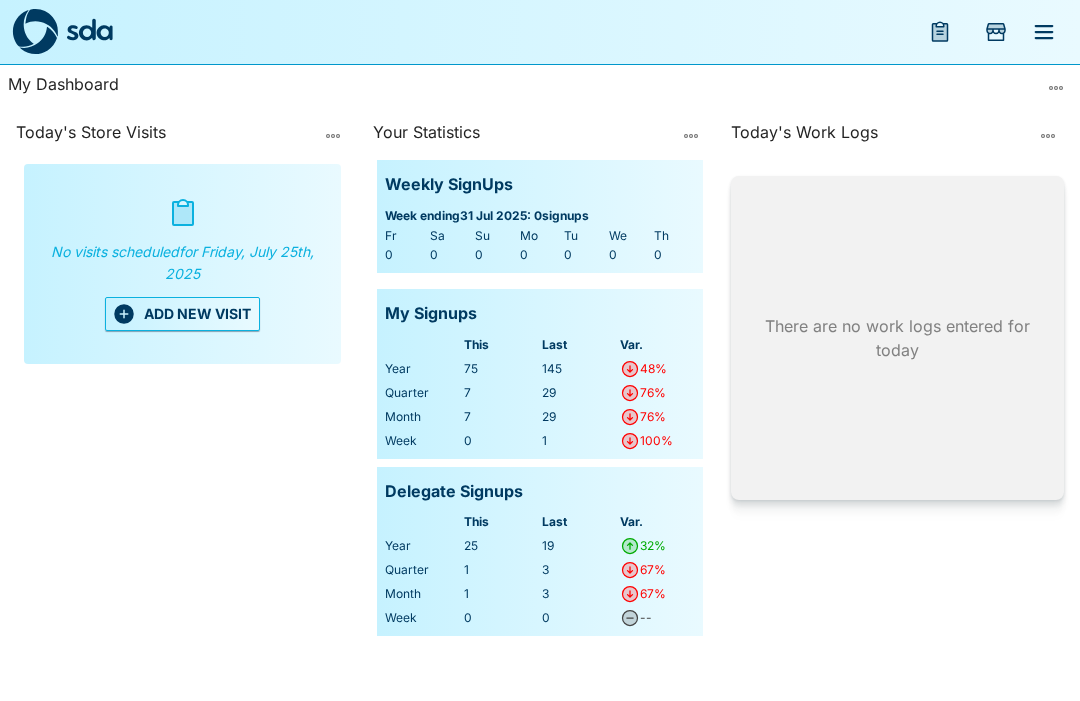 click 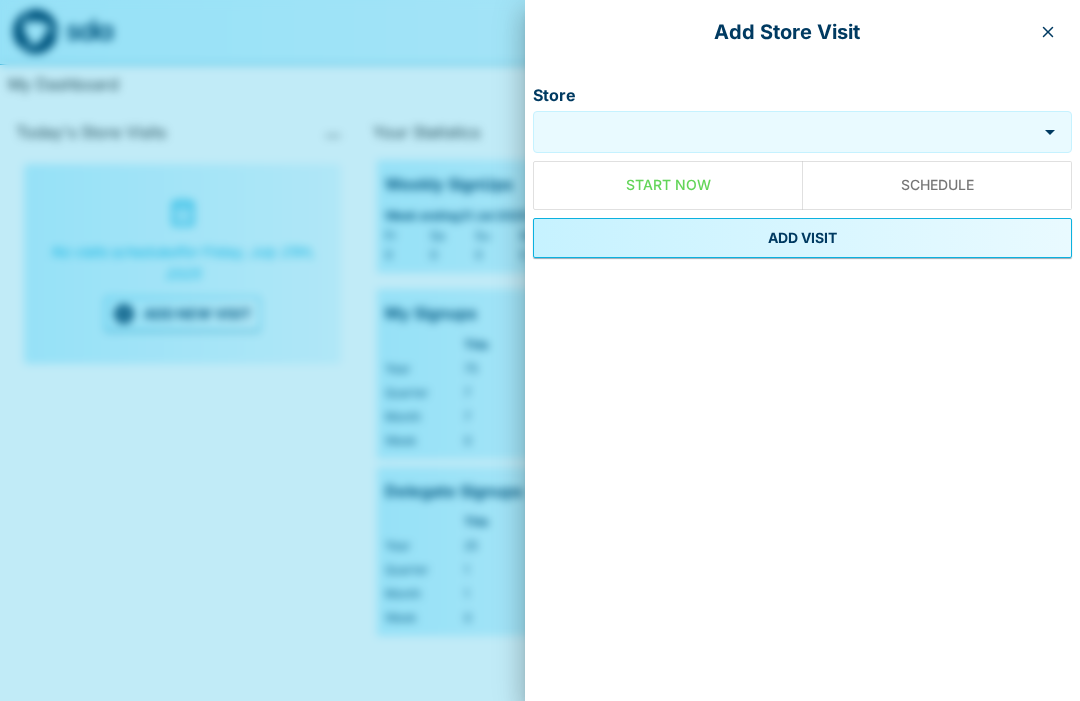 click on "Store" at bounding box center [785, 132] 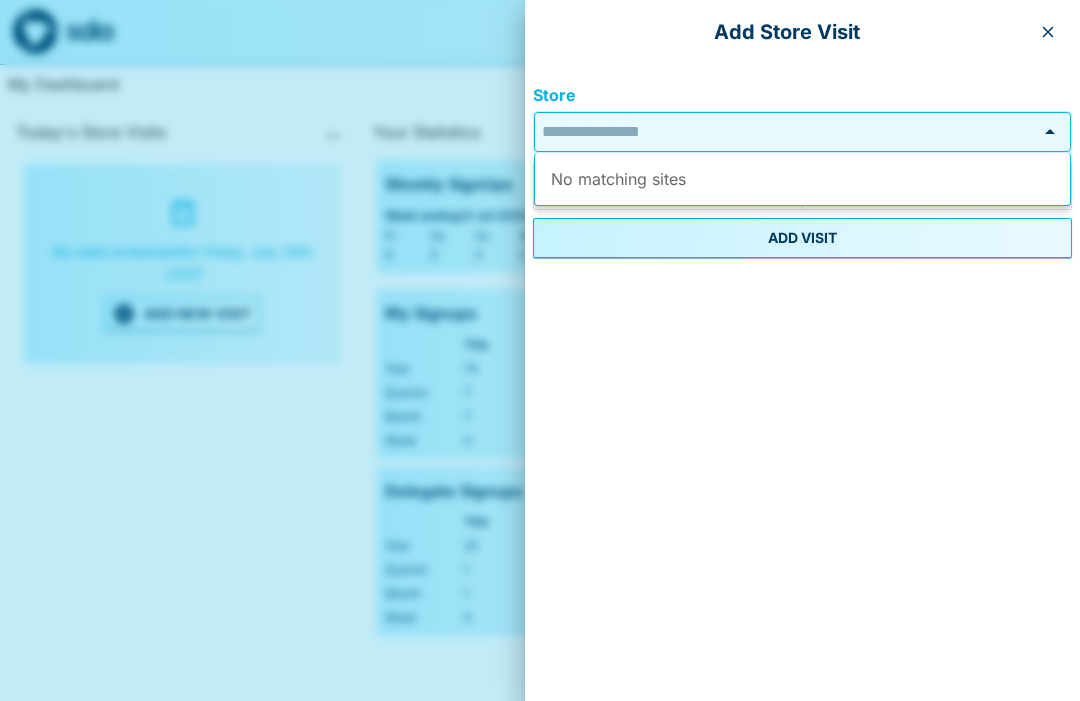 click at bounding box center [540, 350] 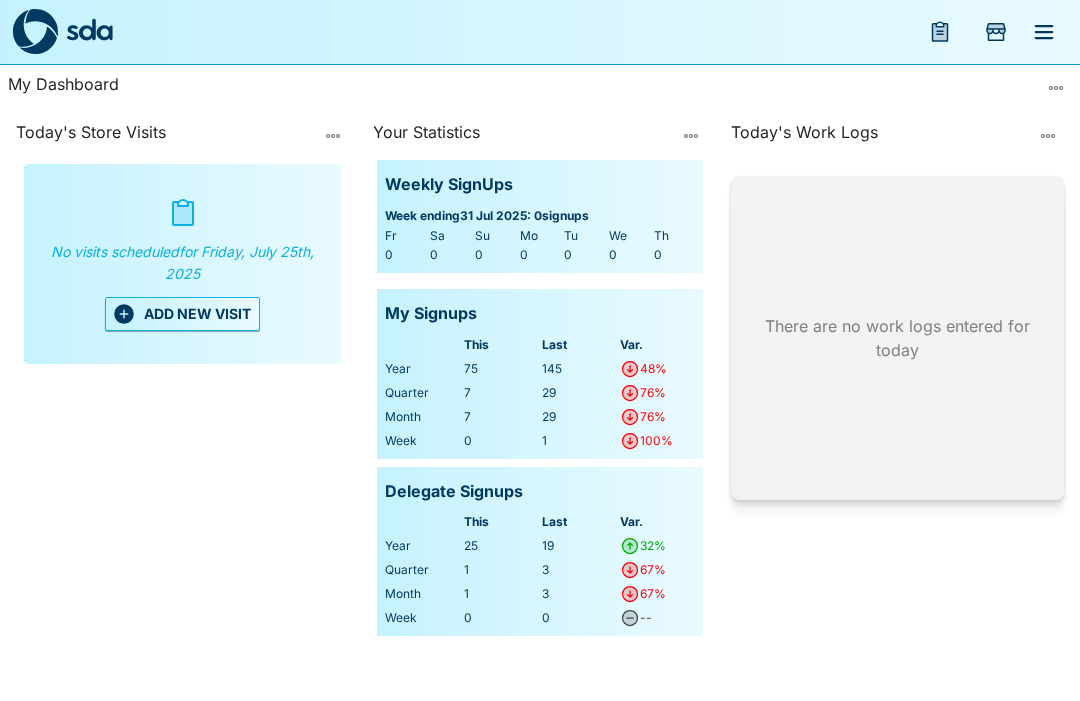 click 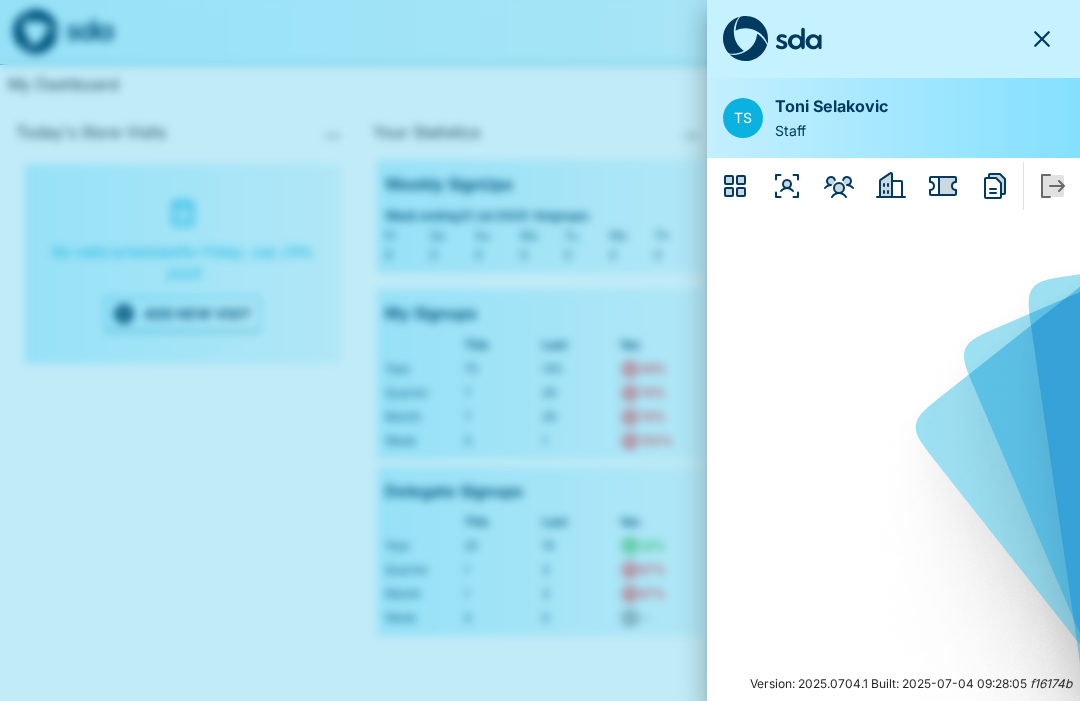 click 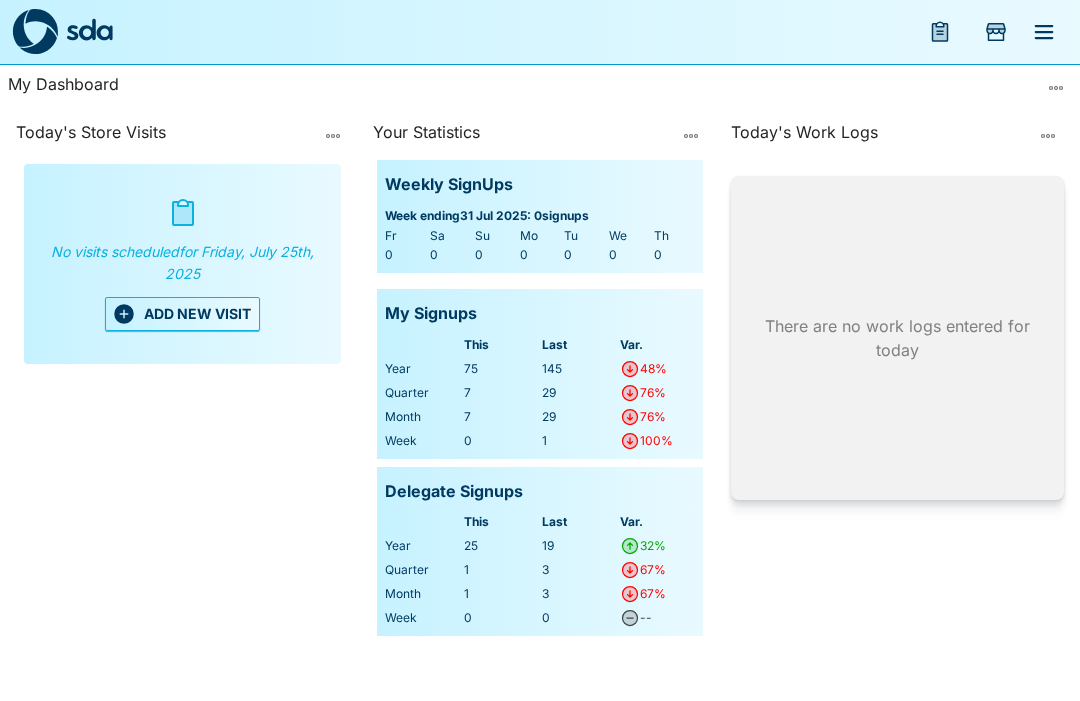 click 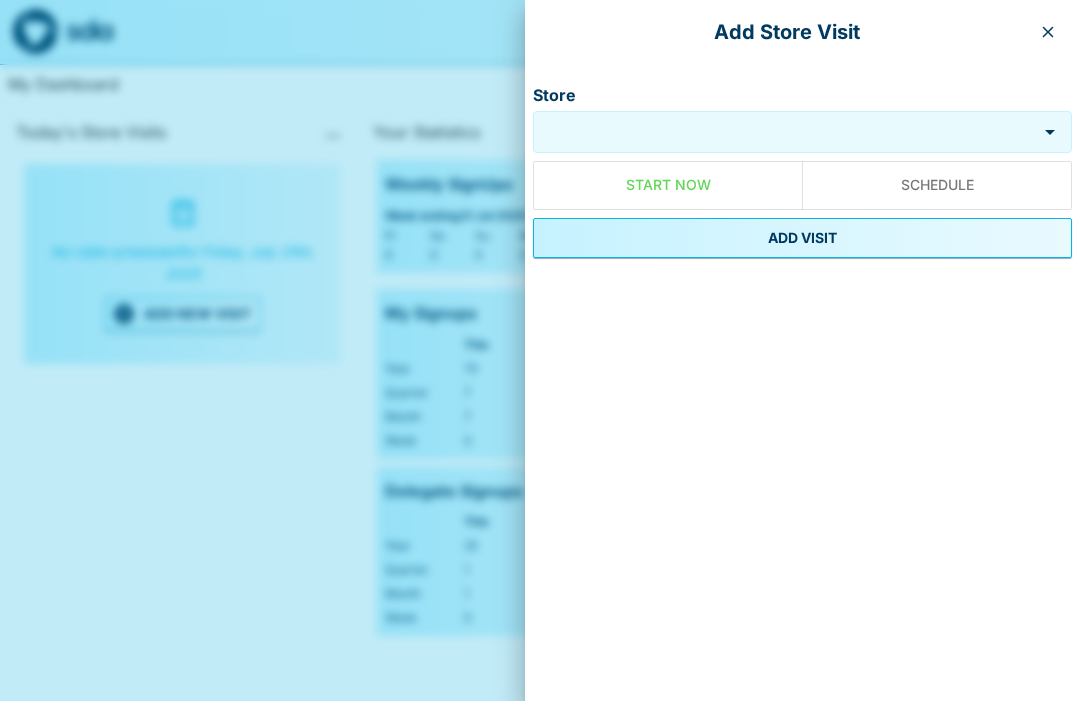 click at bounding box center [1048, 32] 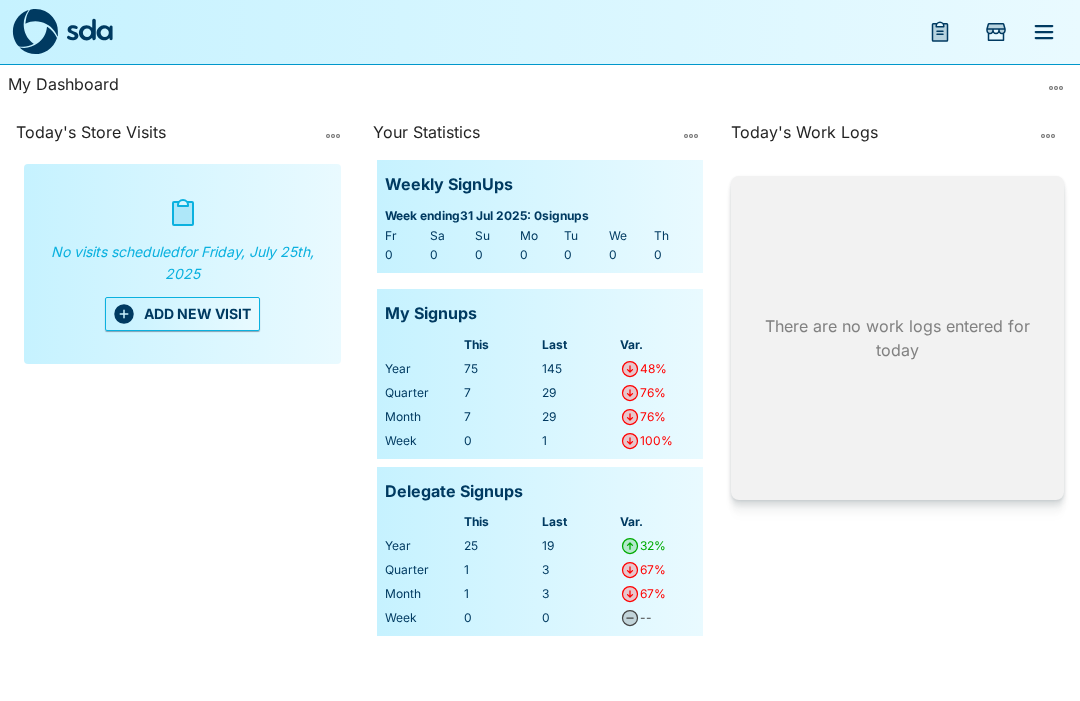 click 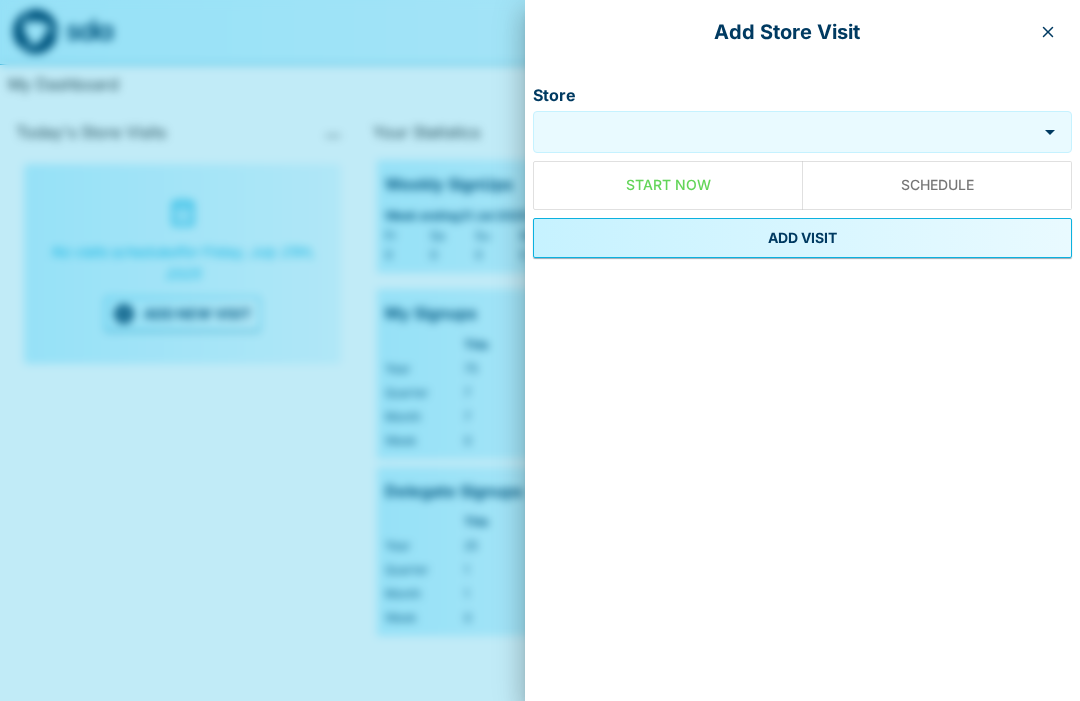 click at bounding box center (1048, 32) 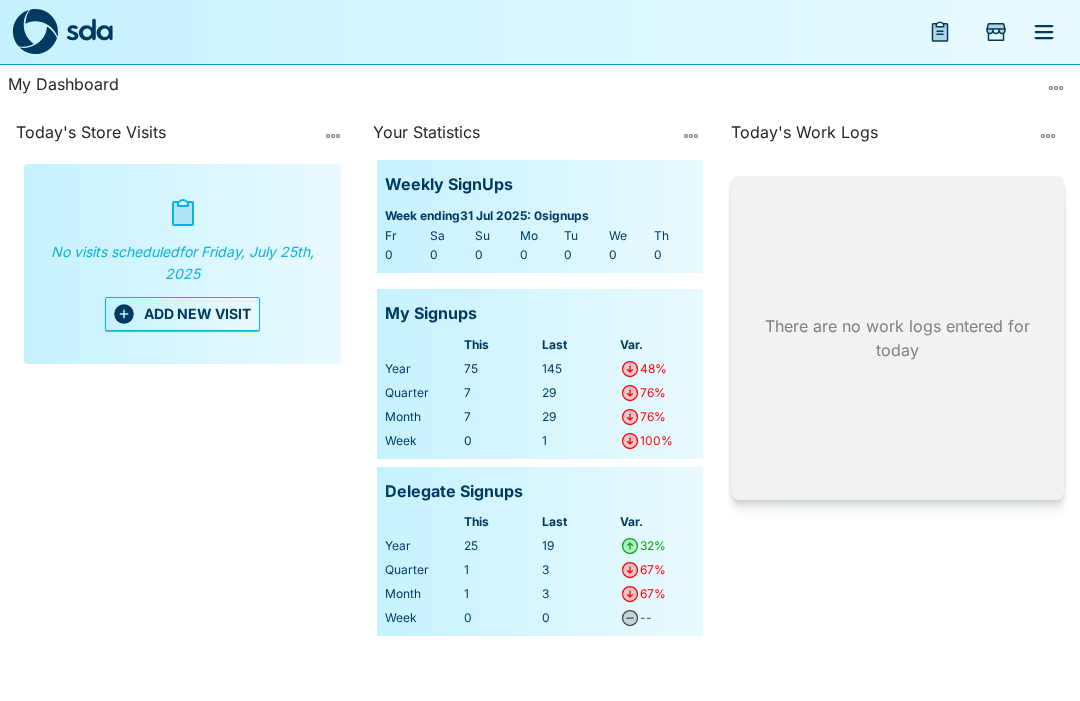 click on "ADD NEW VISIT" at bounding box center [182, 314] 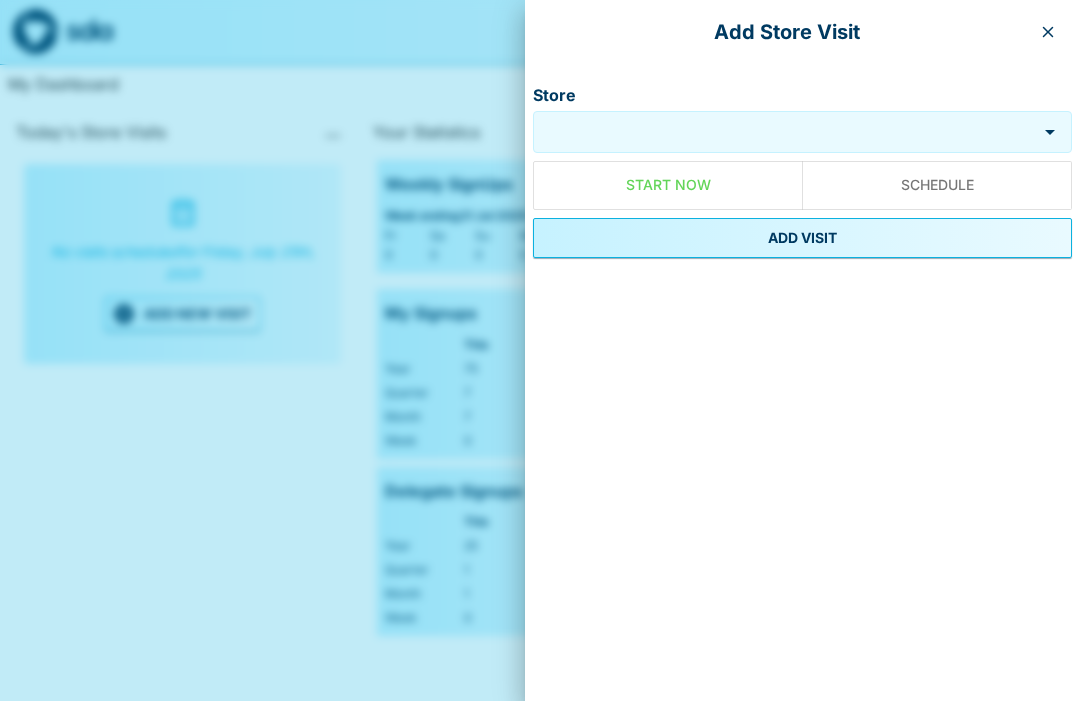 click on "Store" at bounding box center (785, 132) 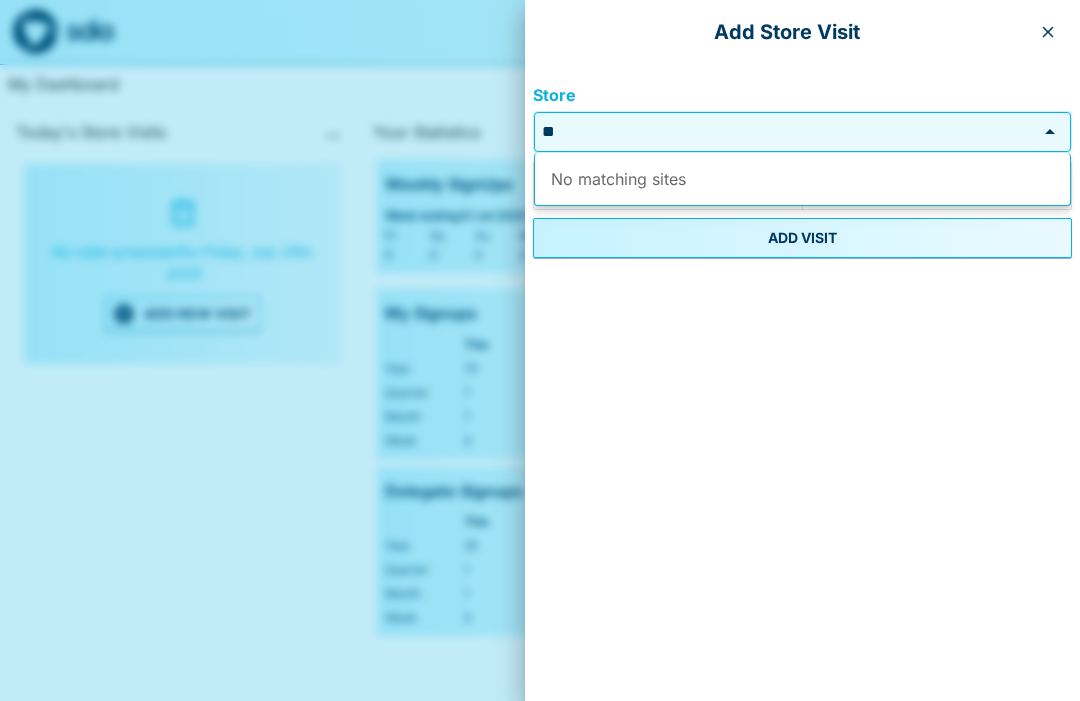 type on "*" 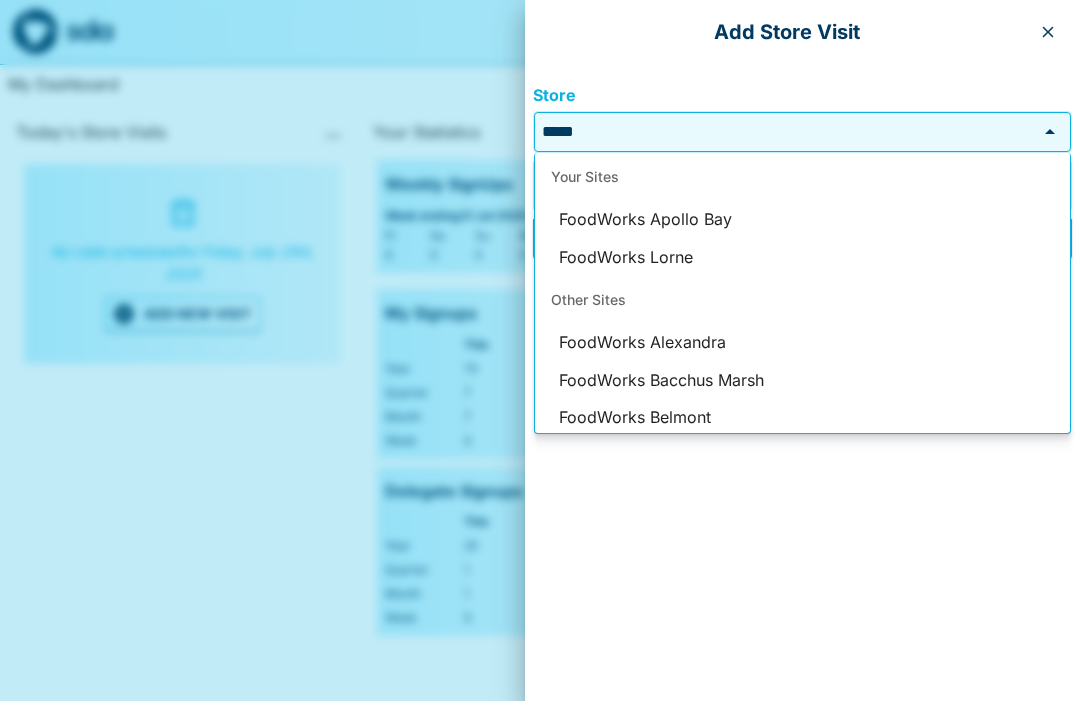 click on "FoodWorks Apollo Bay" at bounding box center (802, 220) 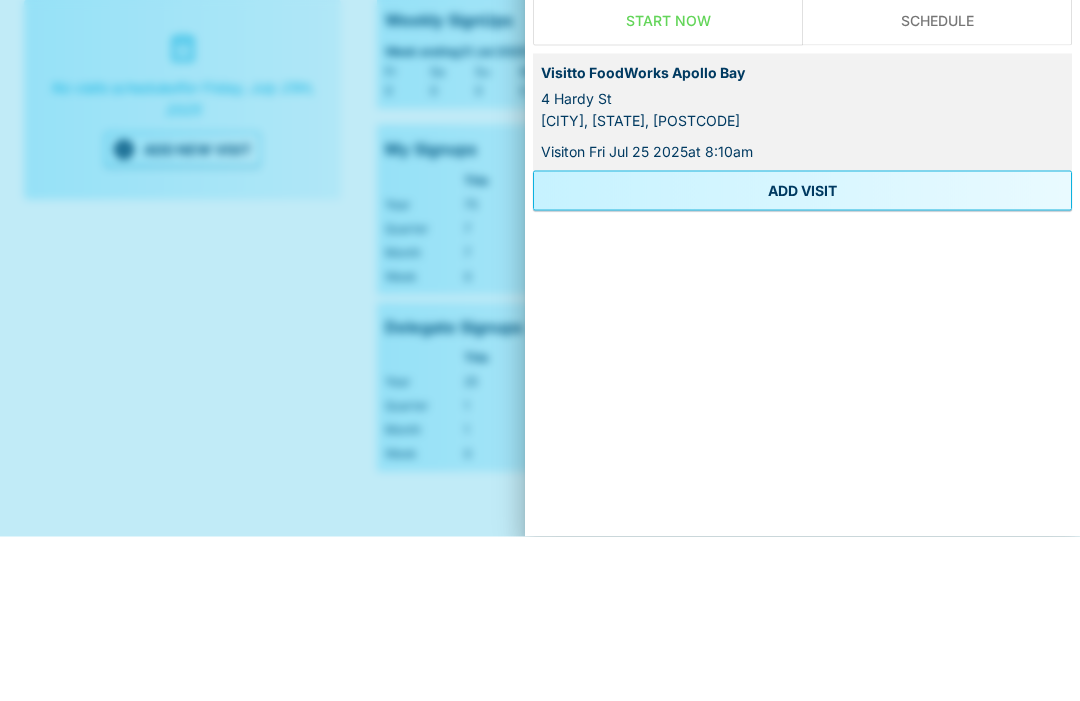 click on "ADD VISIT" at bounding box center [802, 355] 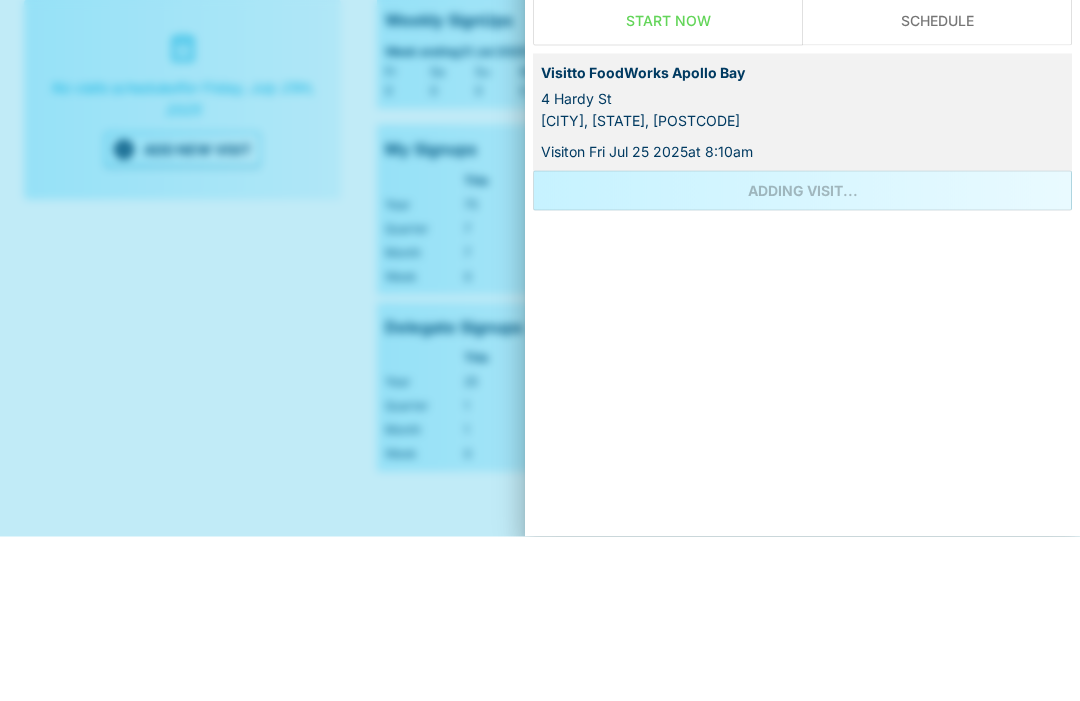 scroll, scrollTop: 67, scrollLeft: 0, axis: vertical 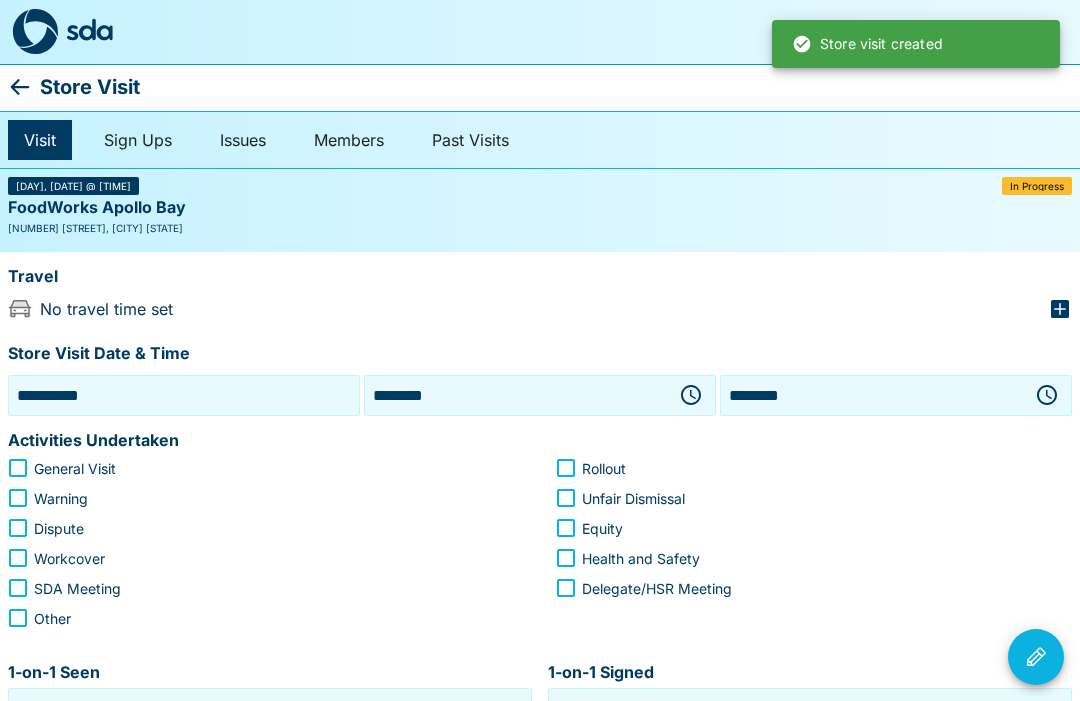click on "**********" at bounding box center [184, 395] 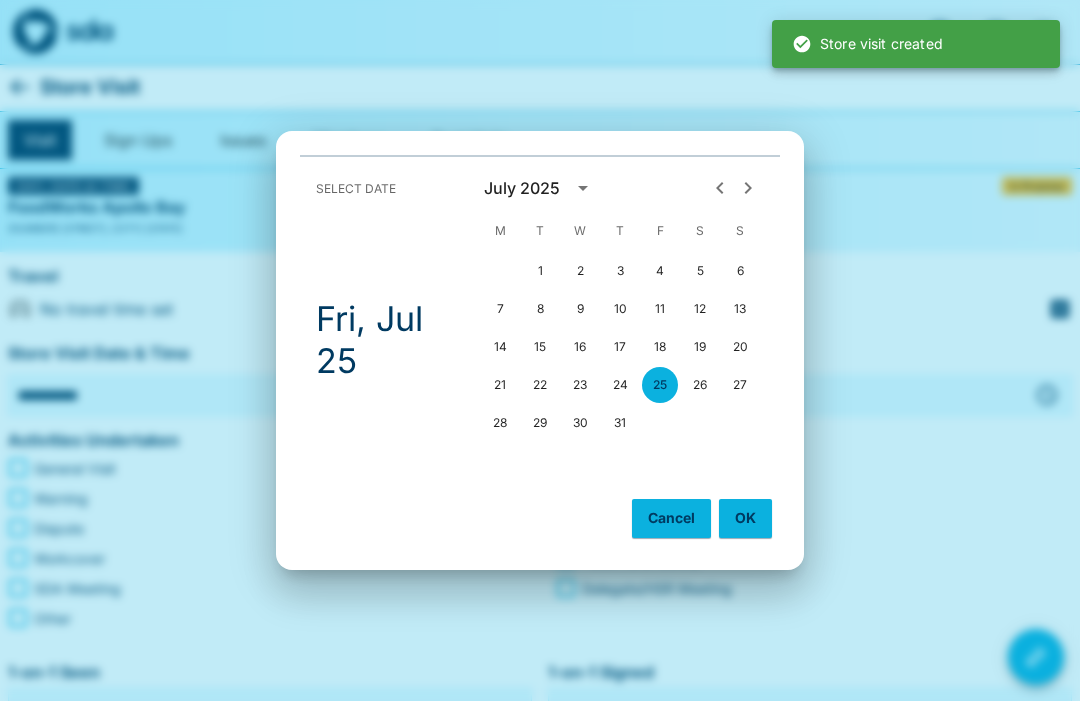 click on "24" at bounding box center [620, 385] 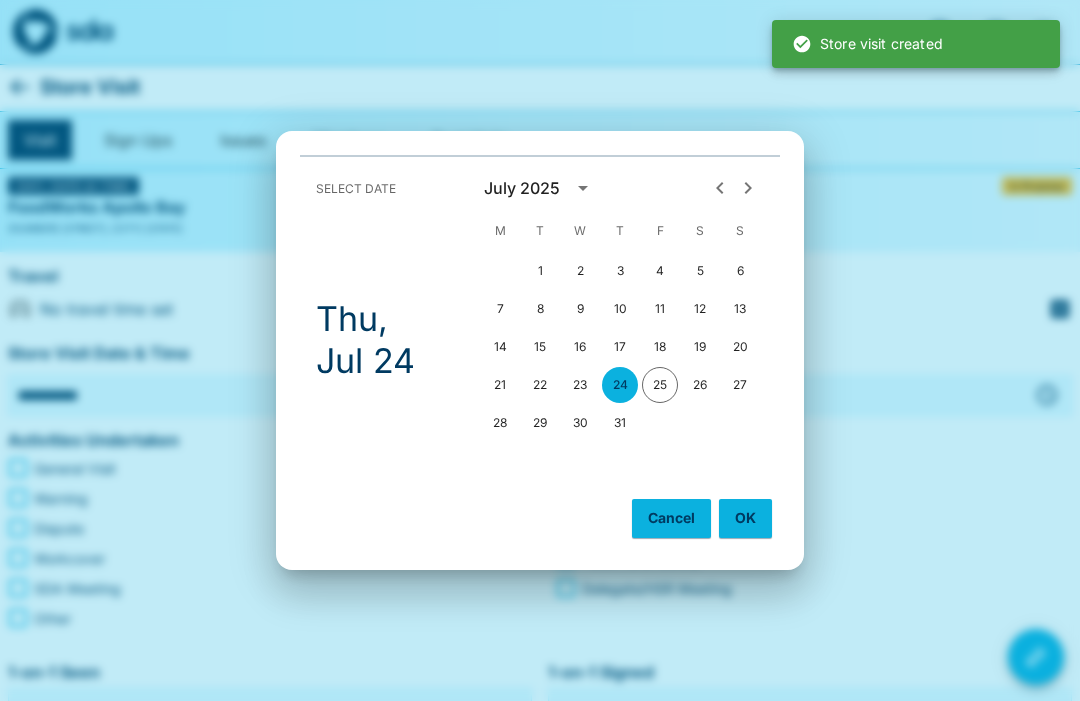 click on "OK" at bounding box center [745, 518] 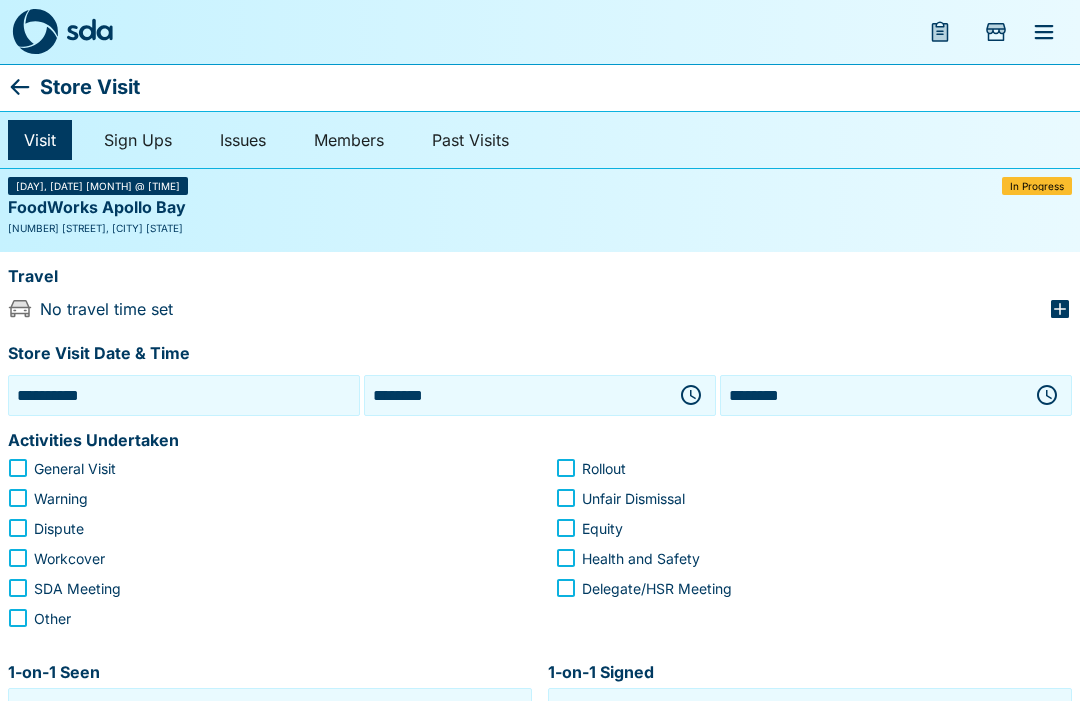 click on "In Progress" at bounding box center [1037, 186] 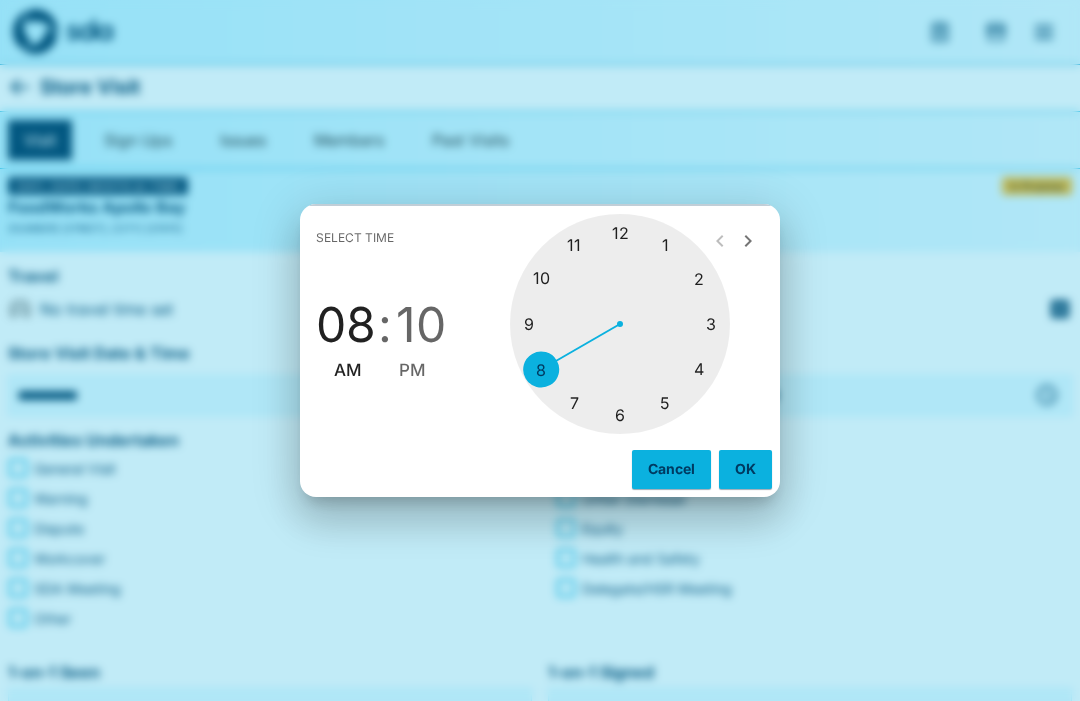 click at bounding box center [620, 324] 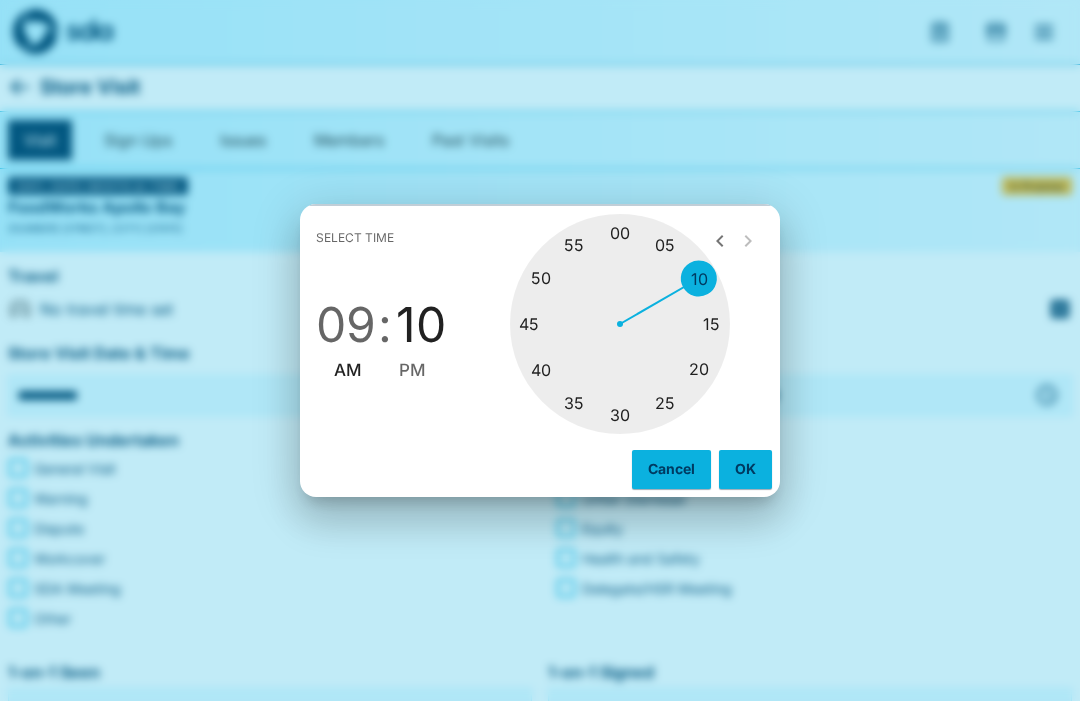 click at bounding box center (620, 324) 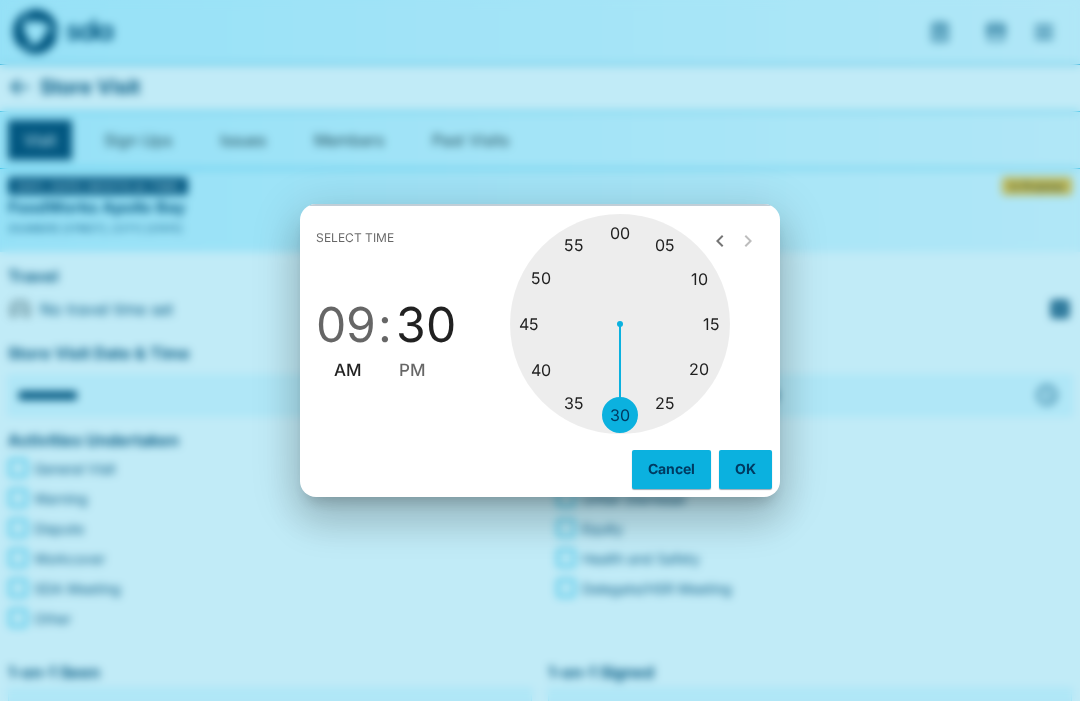 type on "********" 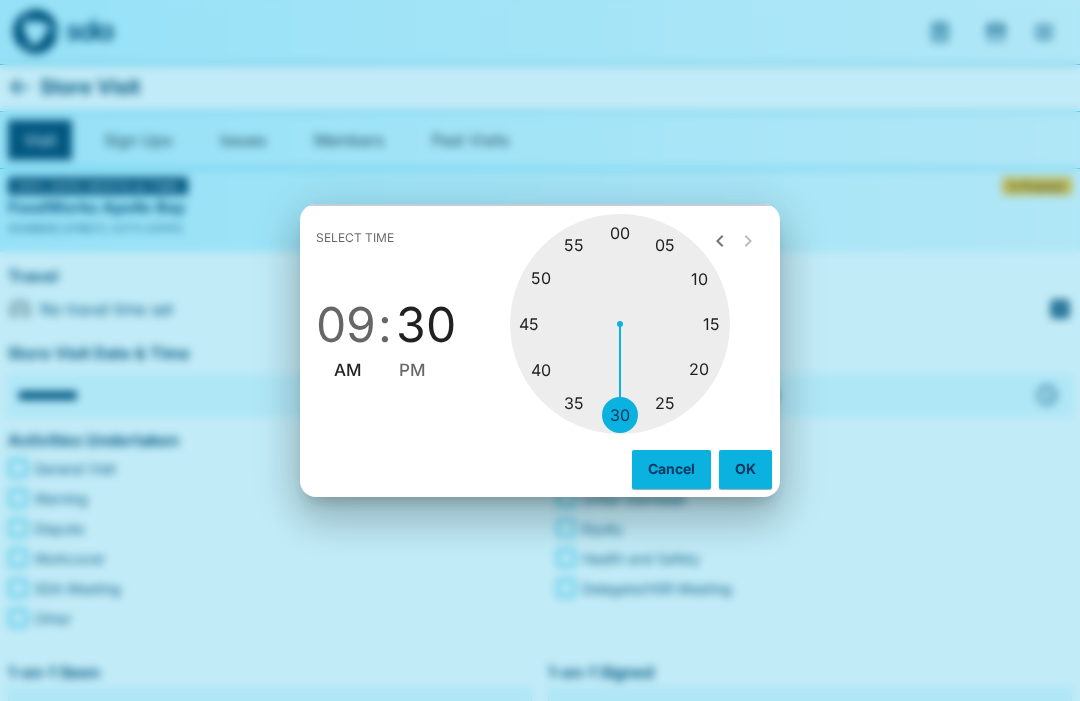 click on "OK" at bounding box center [745, 469] 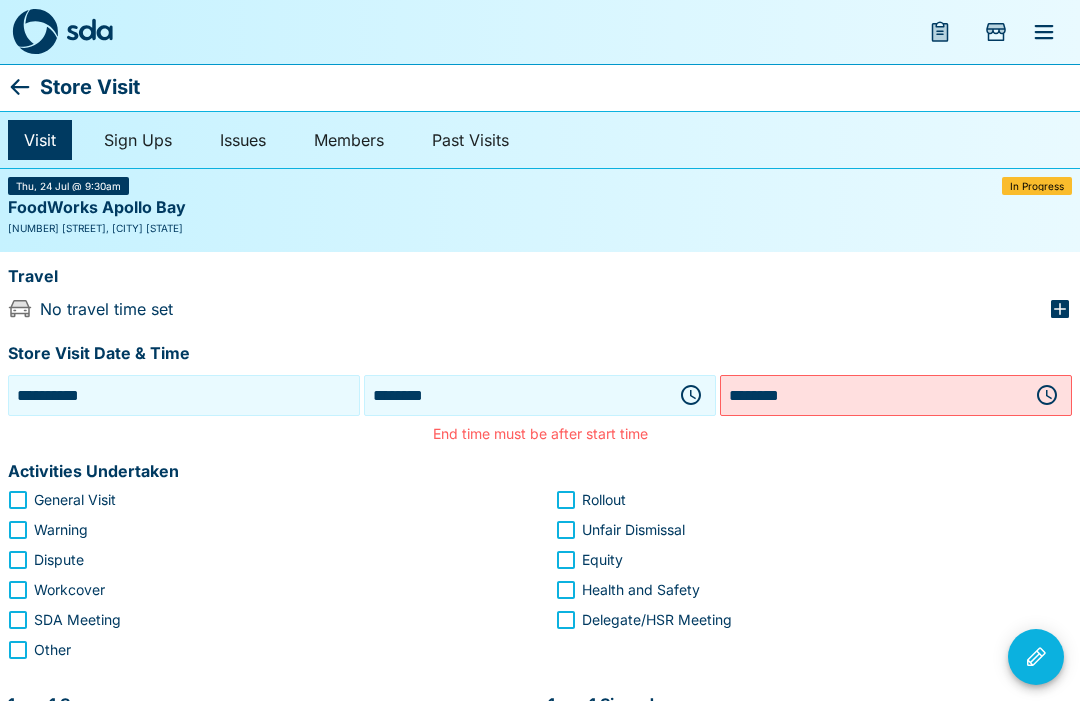 click 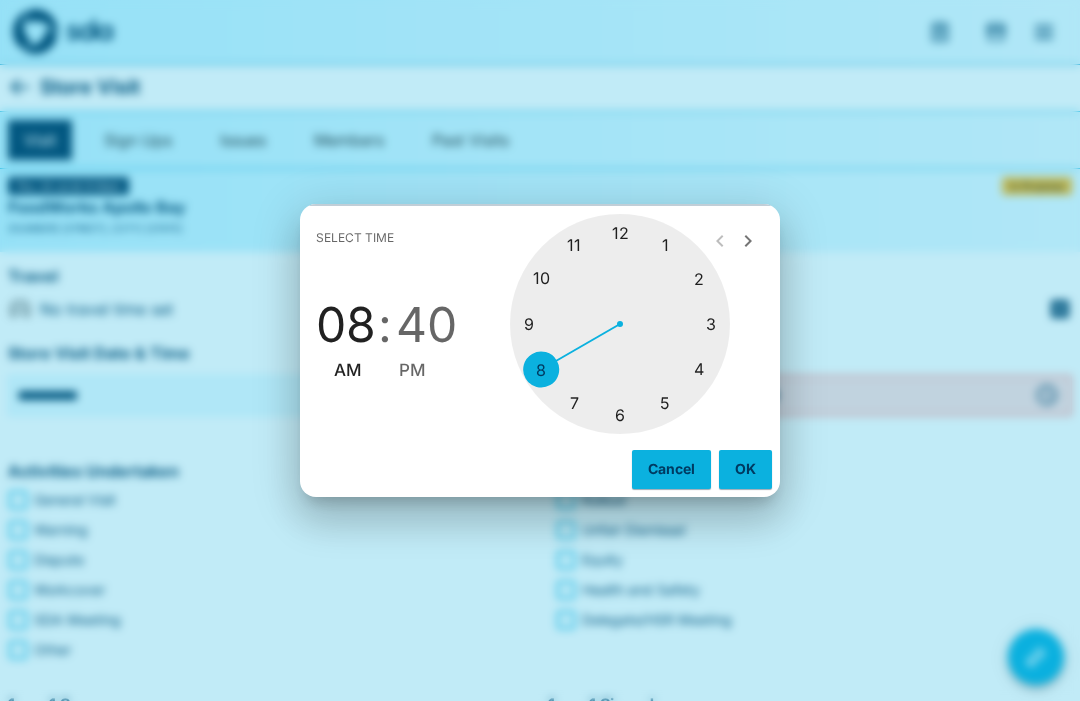 click at bounding box center [620, 324] 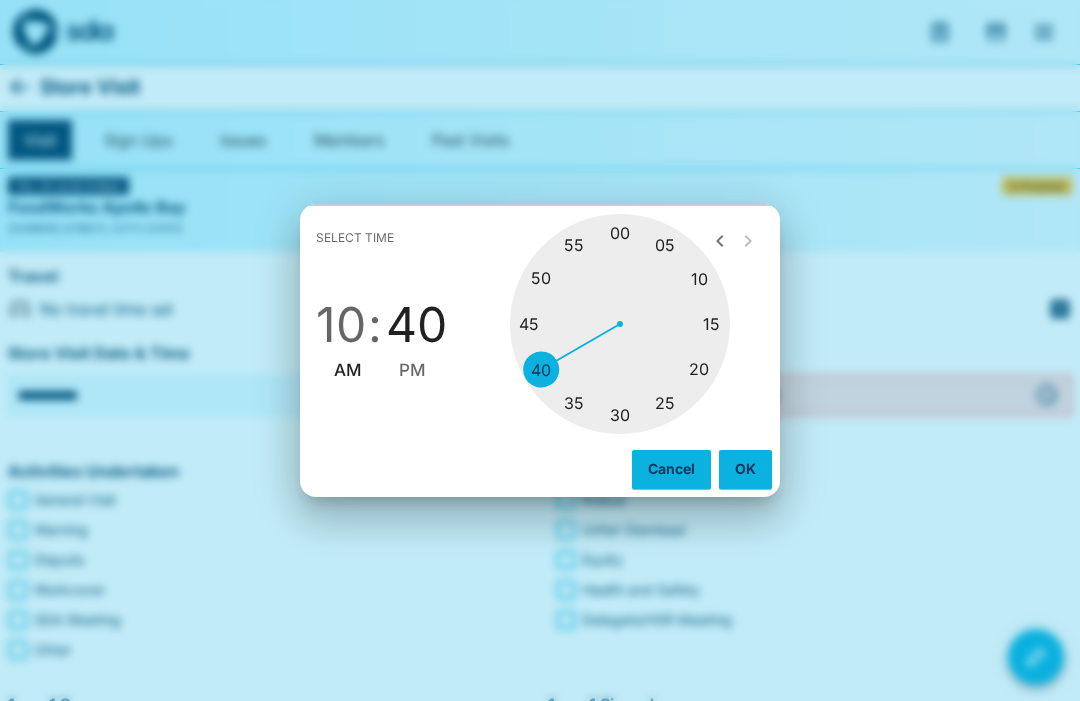 click at bounding box center [620, 324] 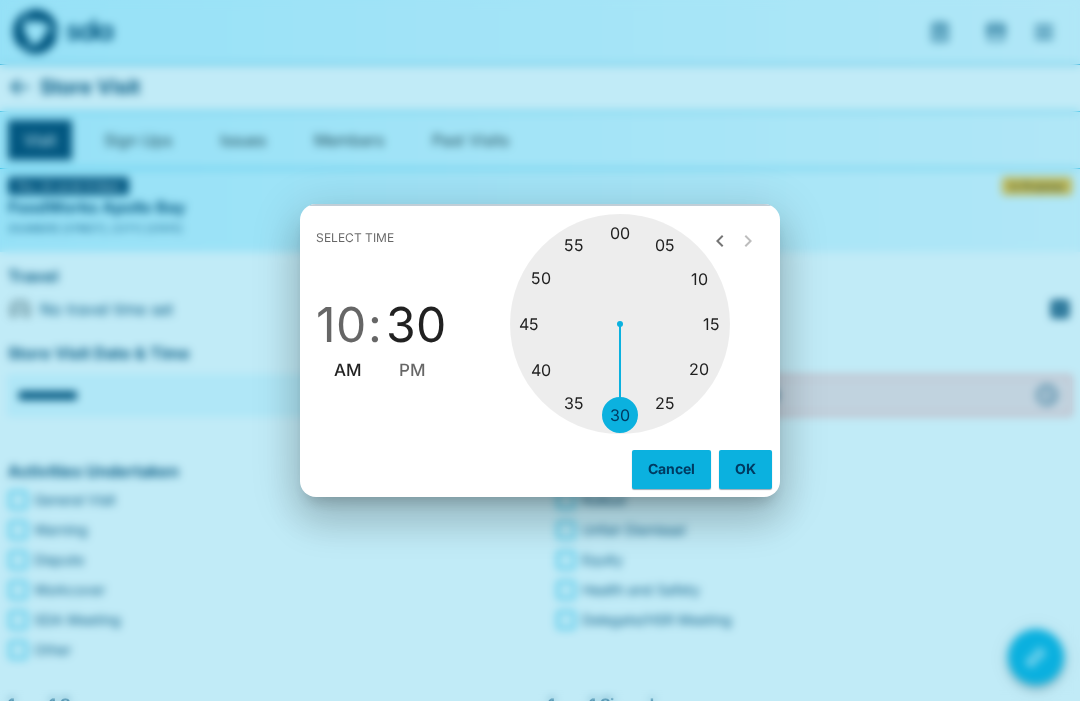 click on "OK" at bounding box center [745, 469] 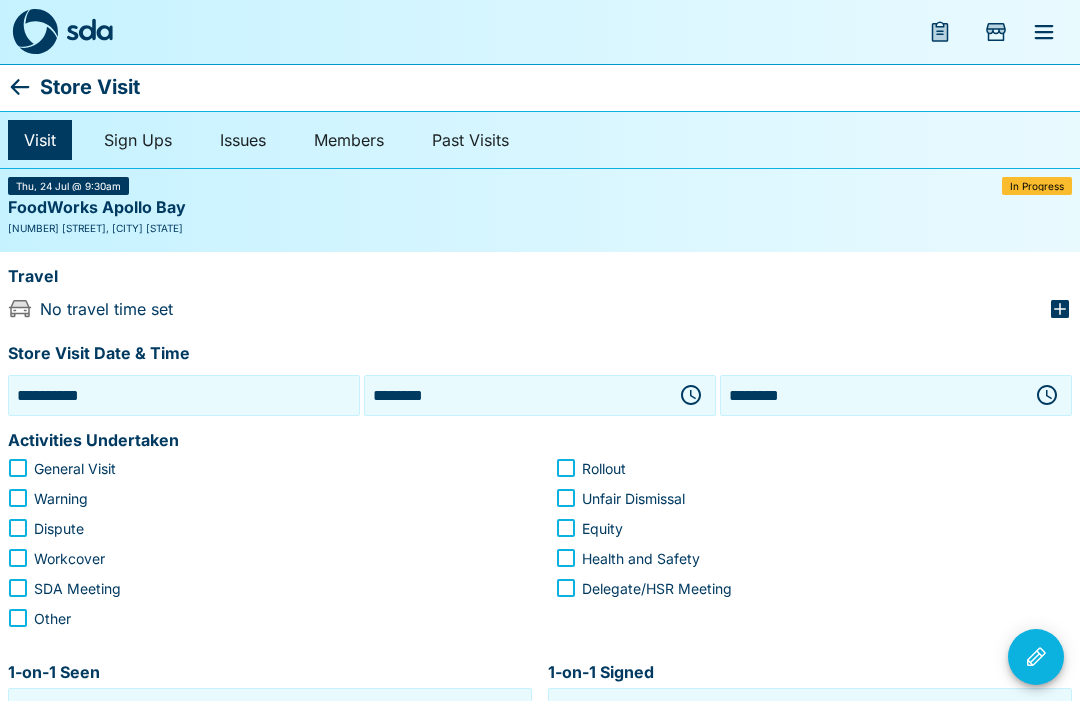 click 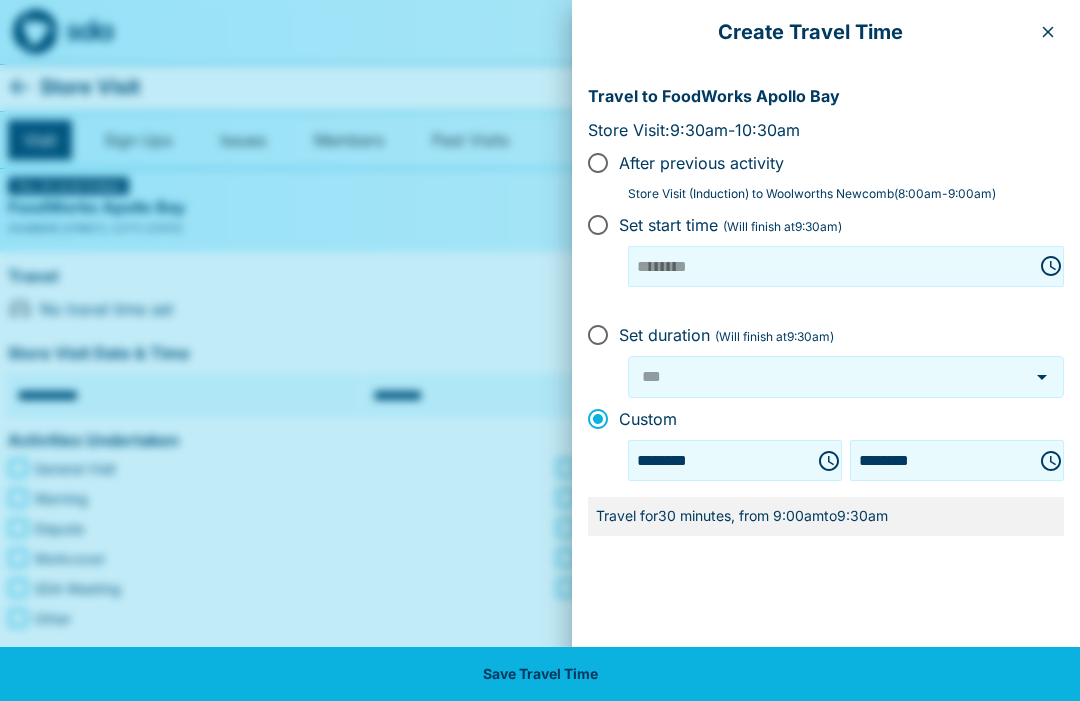click on "Save Travel Time" at bounding box center [540, 674] 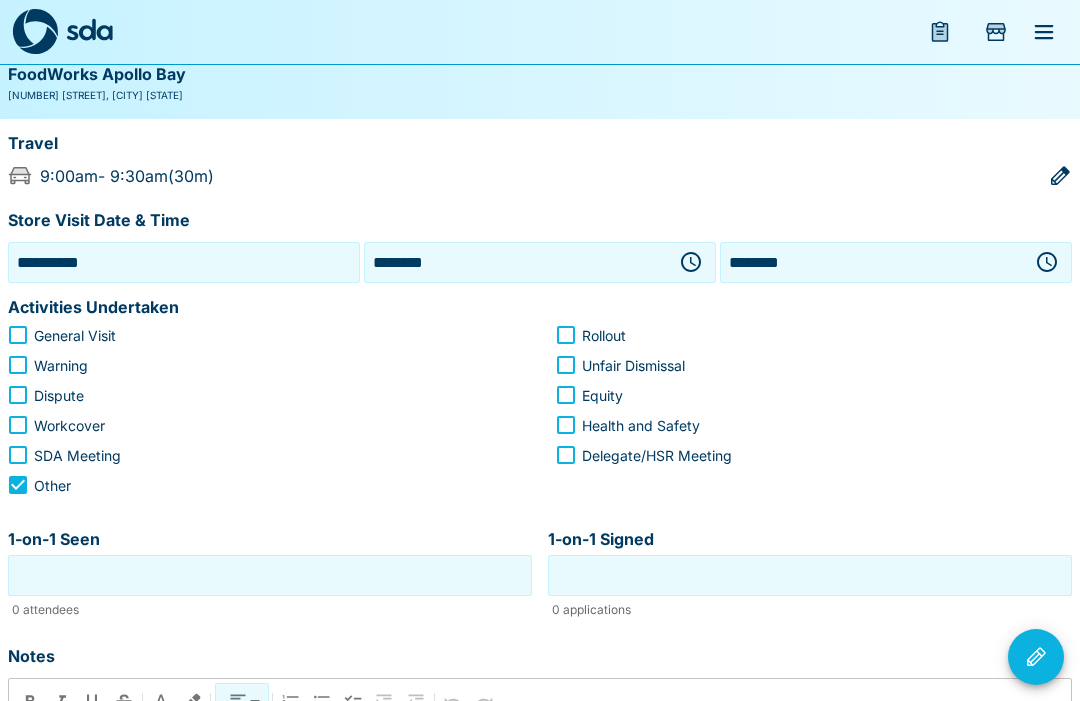 click on "1-on-1 Seen" at bounding box center (270, 575) 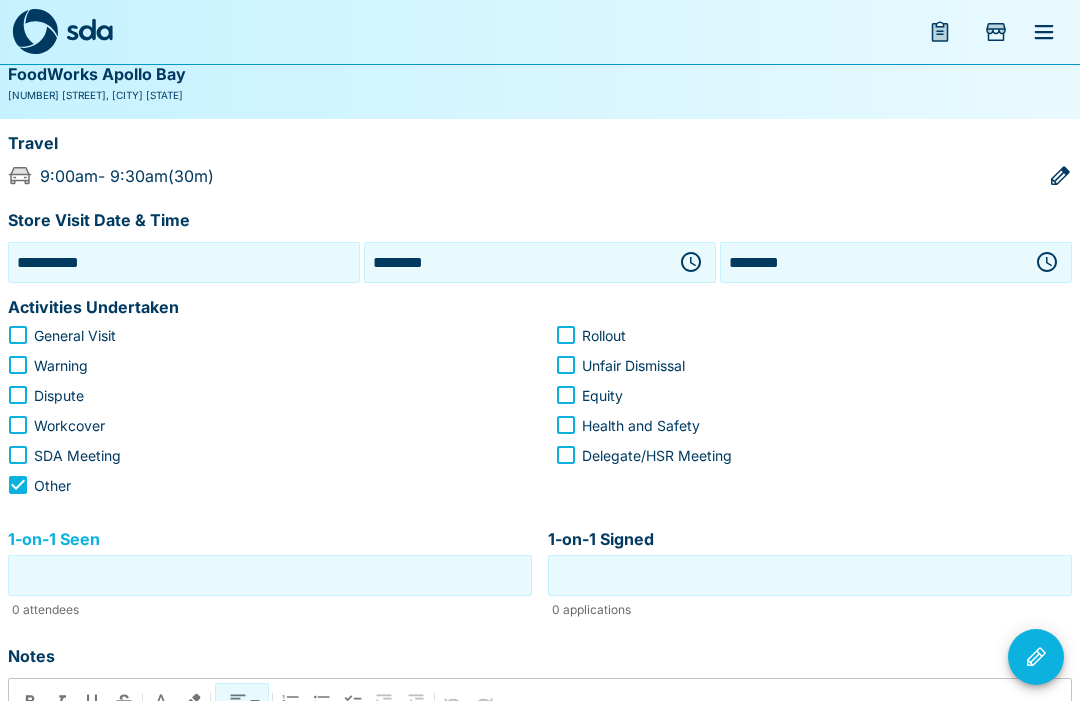 scroll, scrollTop: 146, scrollLeft: 0, axis: vertical 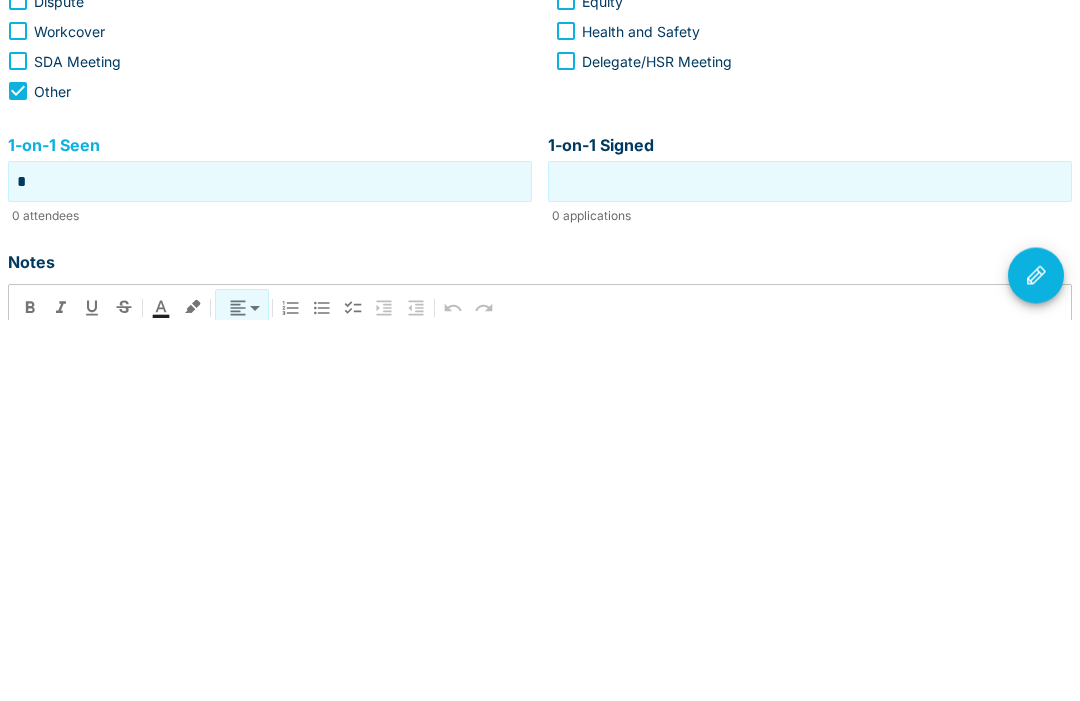 type on "*" 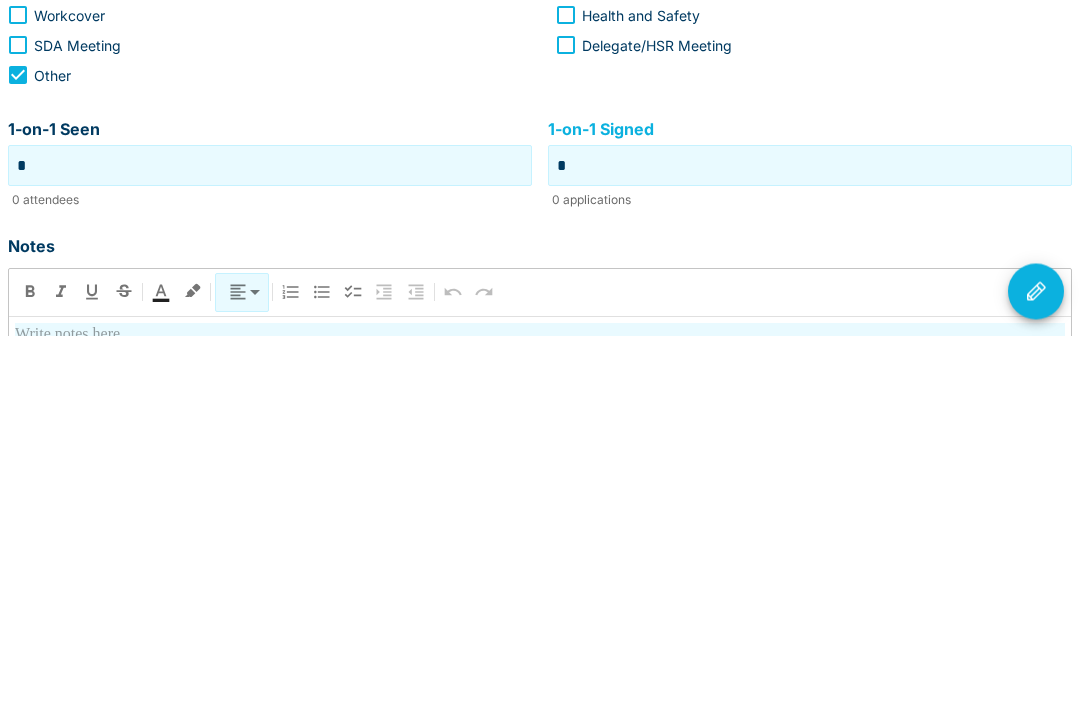 scroll, scrollTop: 279, scrollLeft: 0, axis: vertical 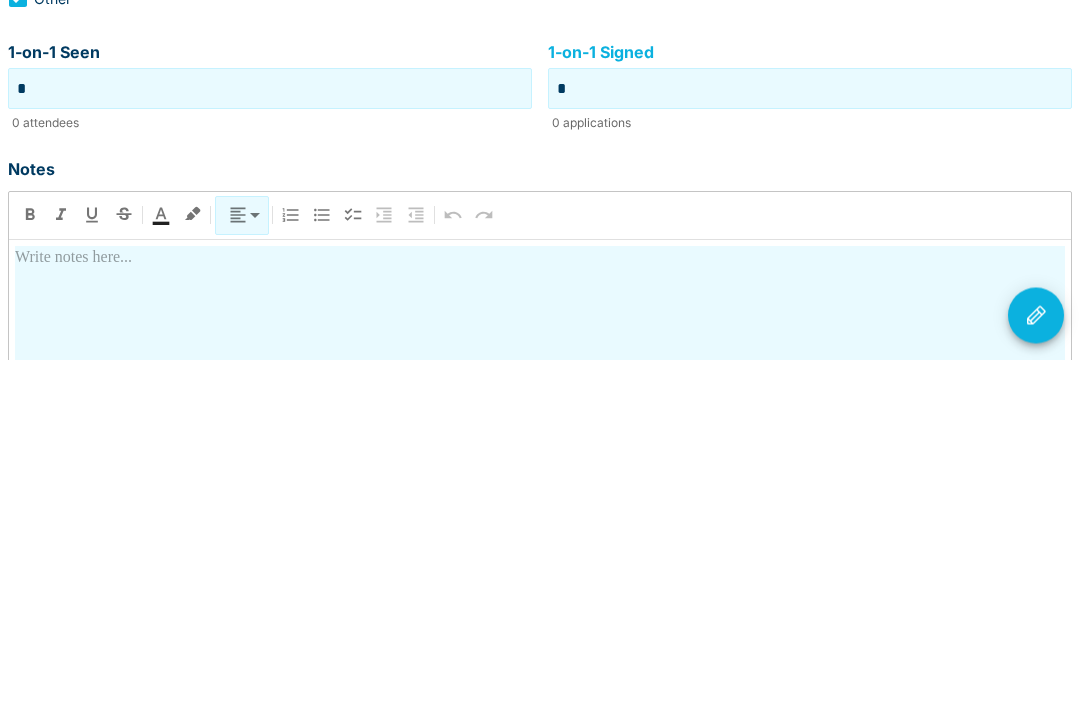 type on "*" 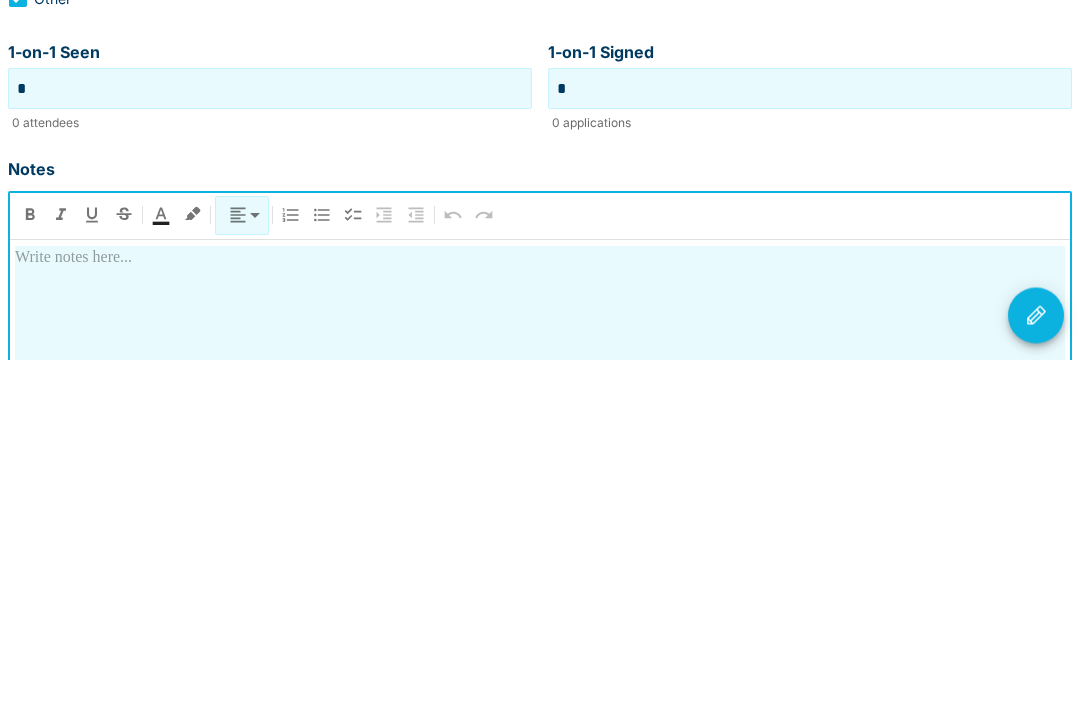type 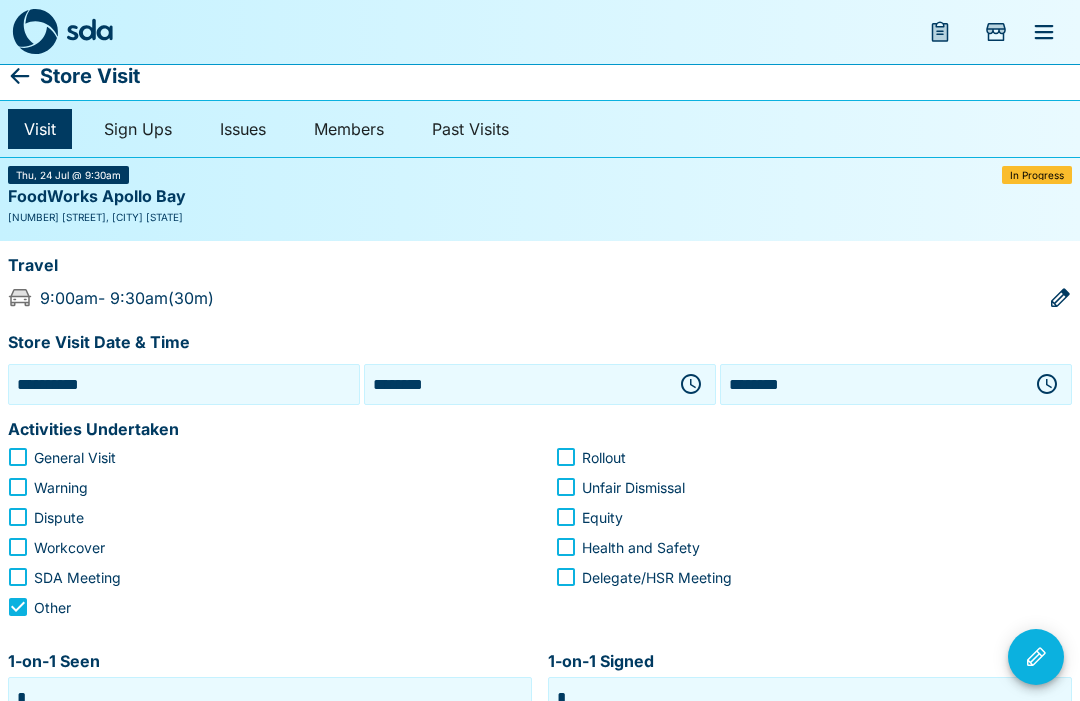 scroll, scrollTop: 7, scrollLeft: 0, axis: vertical 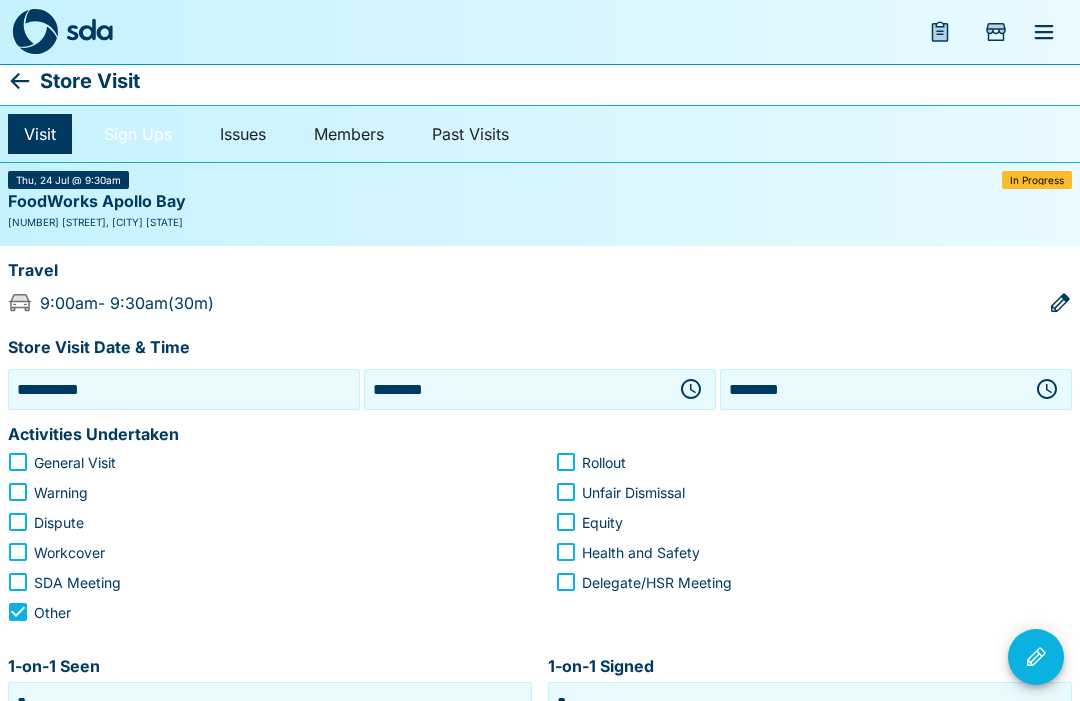 click on "Sign Ups" at bounding box center (138, 134) 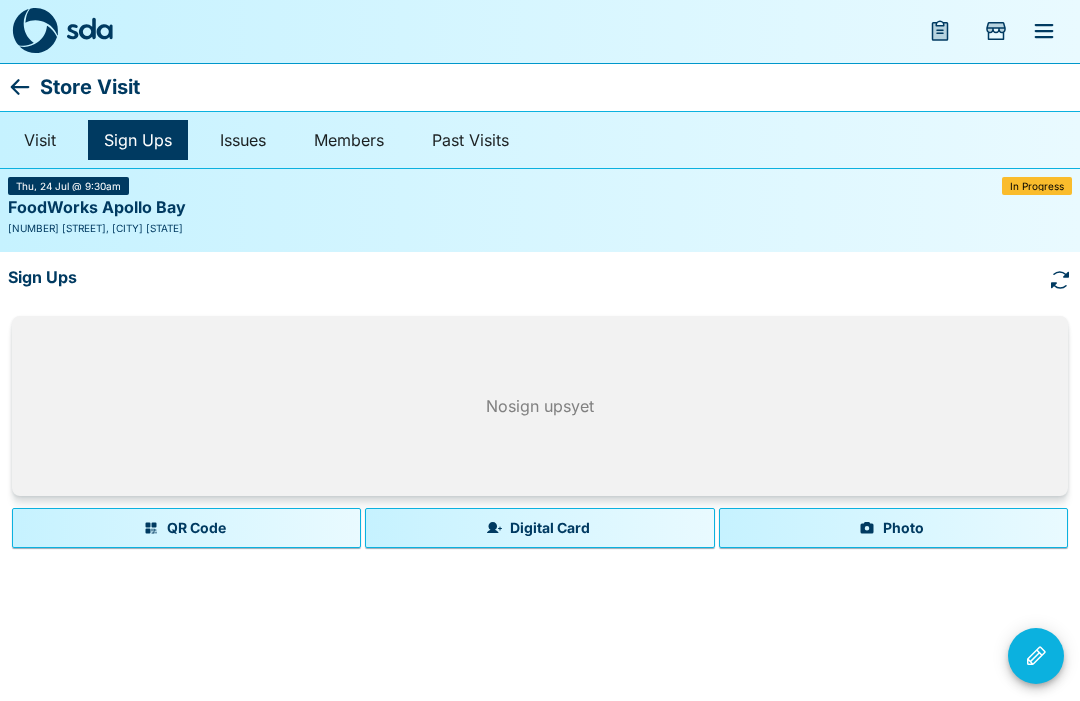 click on "Digital Card" at bounding box center [539, 529] 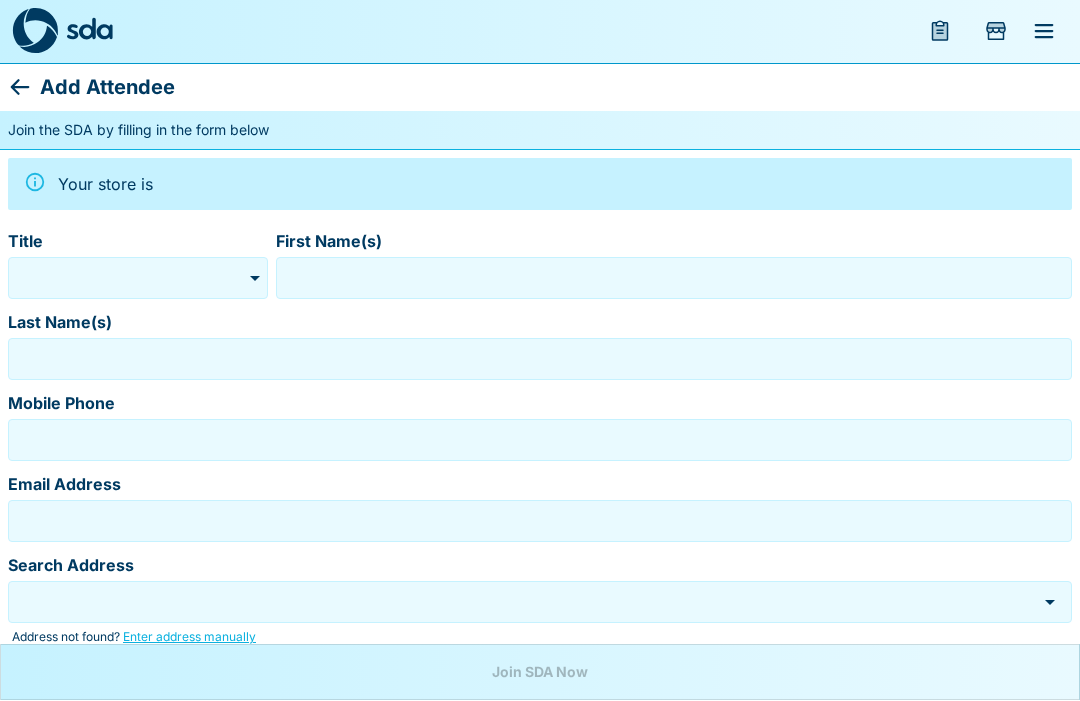 scroll, scrollTop: 1, scrollLeft: 0, axis: vertical 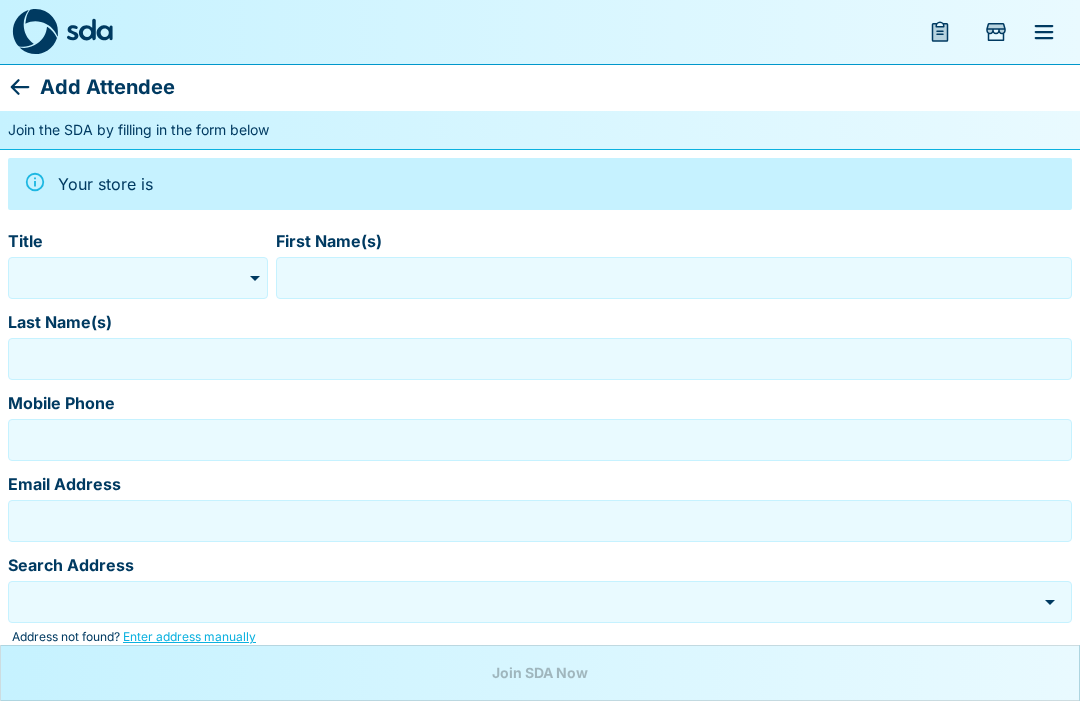 type on "*******" 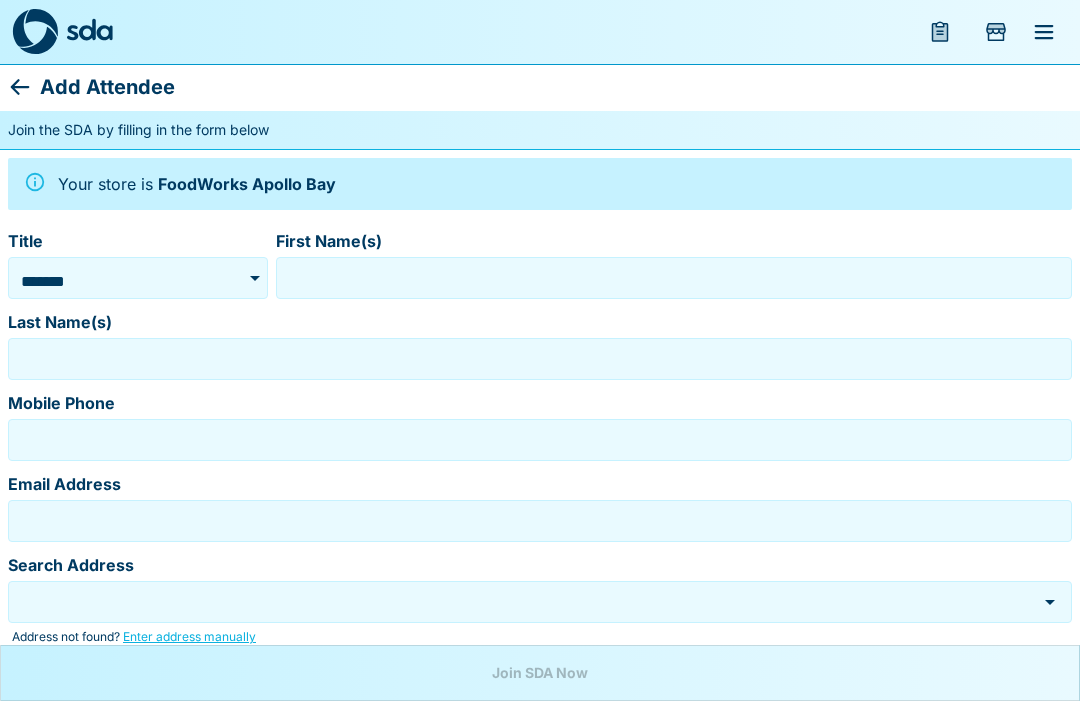 click 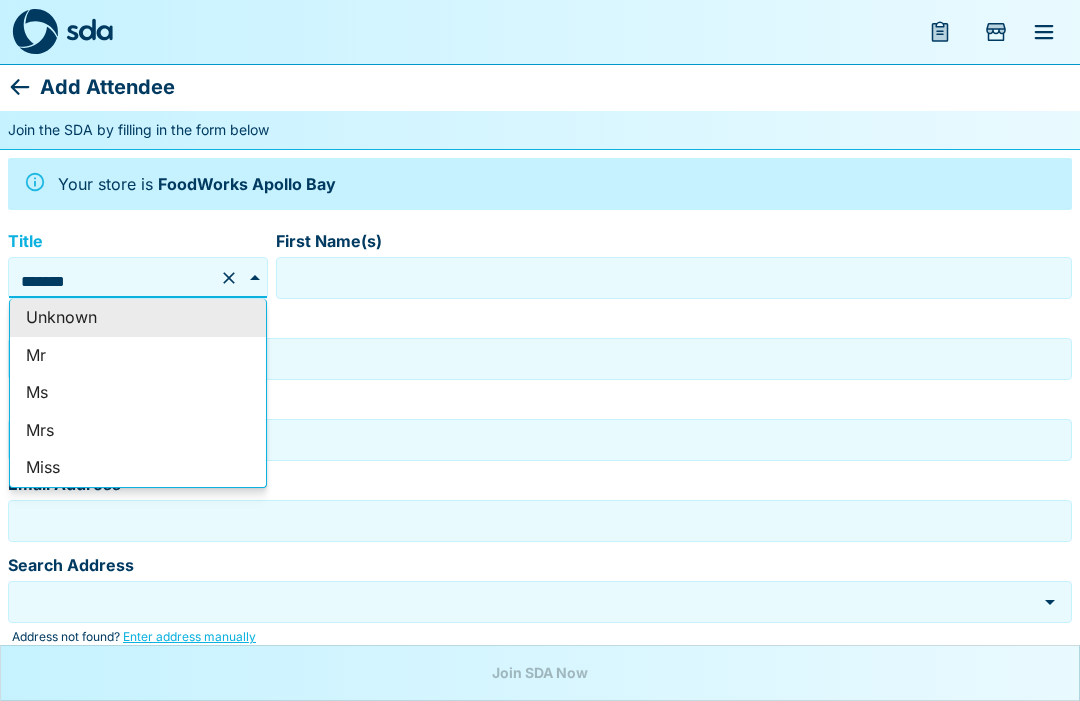 scroll, scrollTop: 0, scrollLeft: 0, axis: both 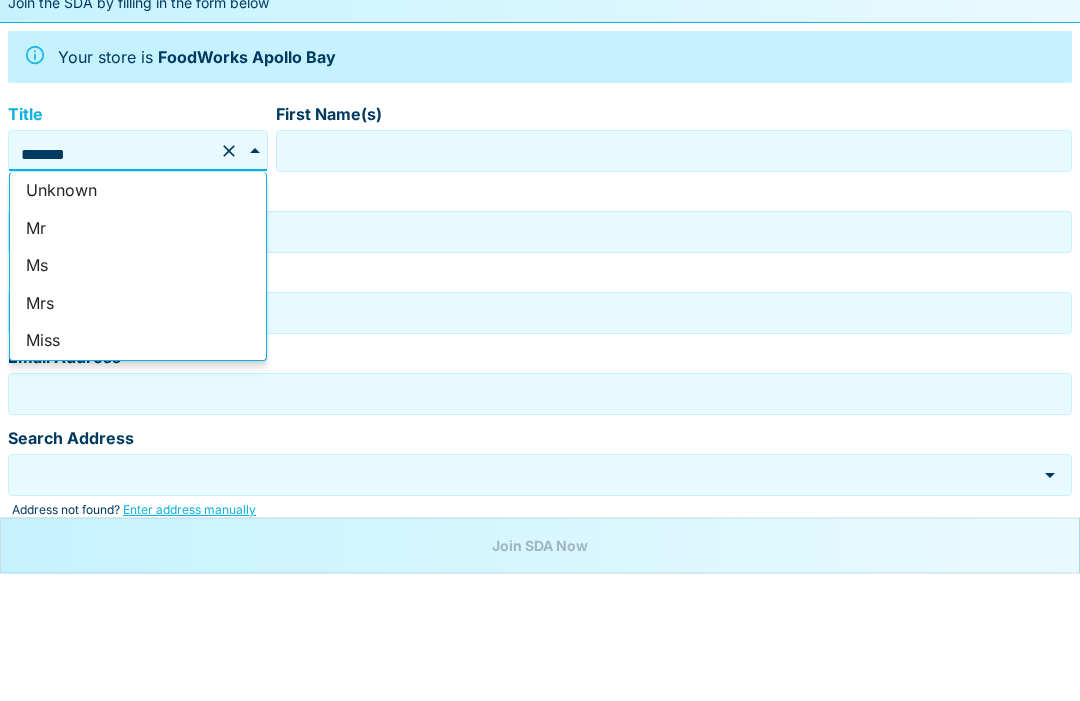 click on "Mrs" at bounding box center (138, 432) 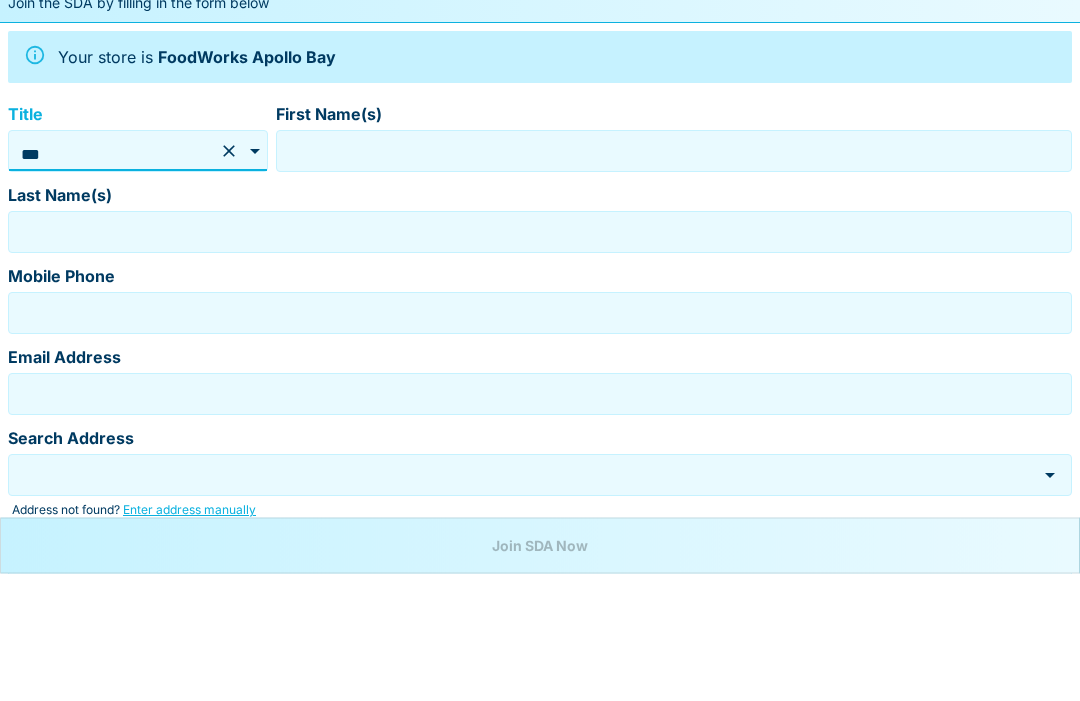 click on "First Name(s)" at bounding box center [674, 279] 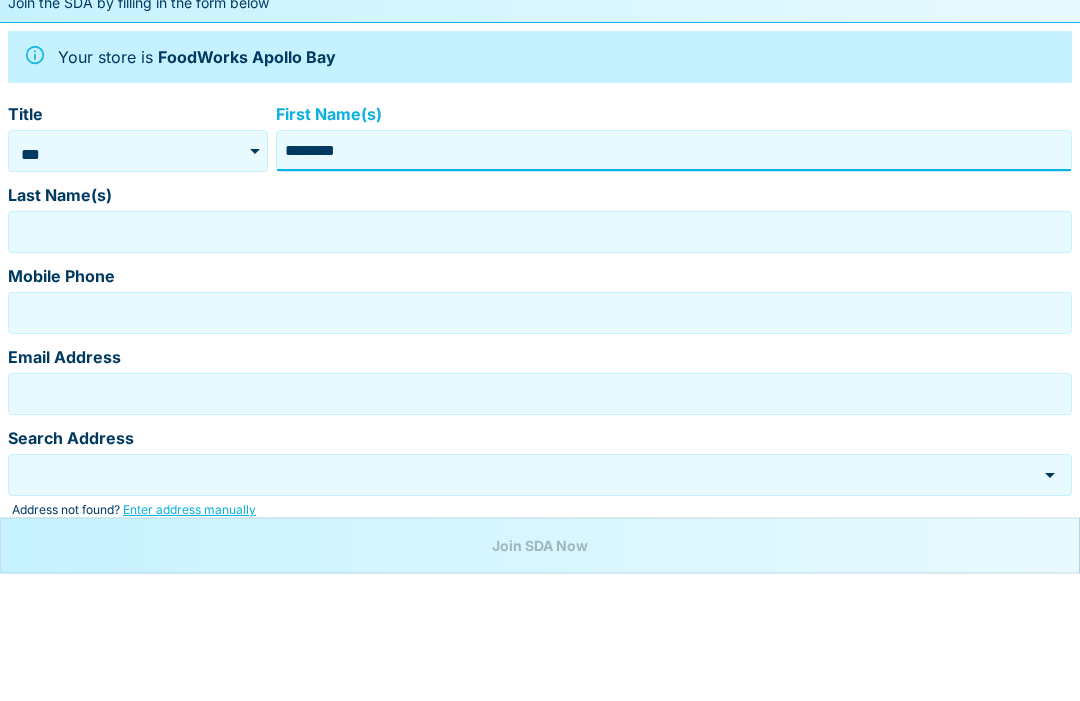 type on "********" 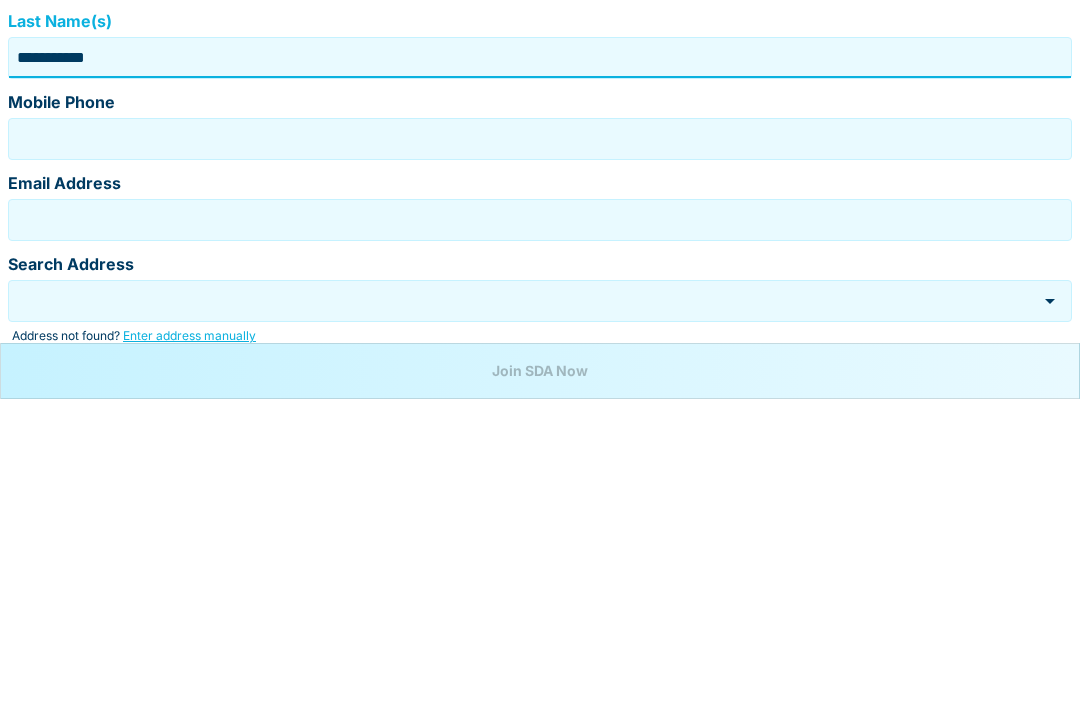 type on "**********" 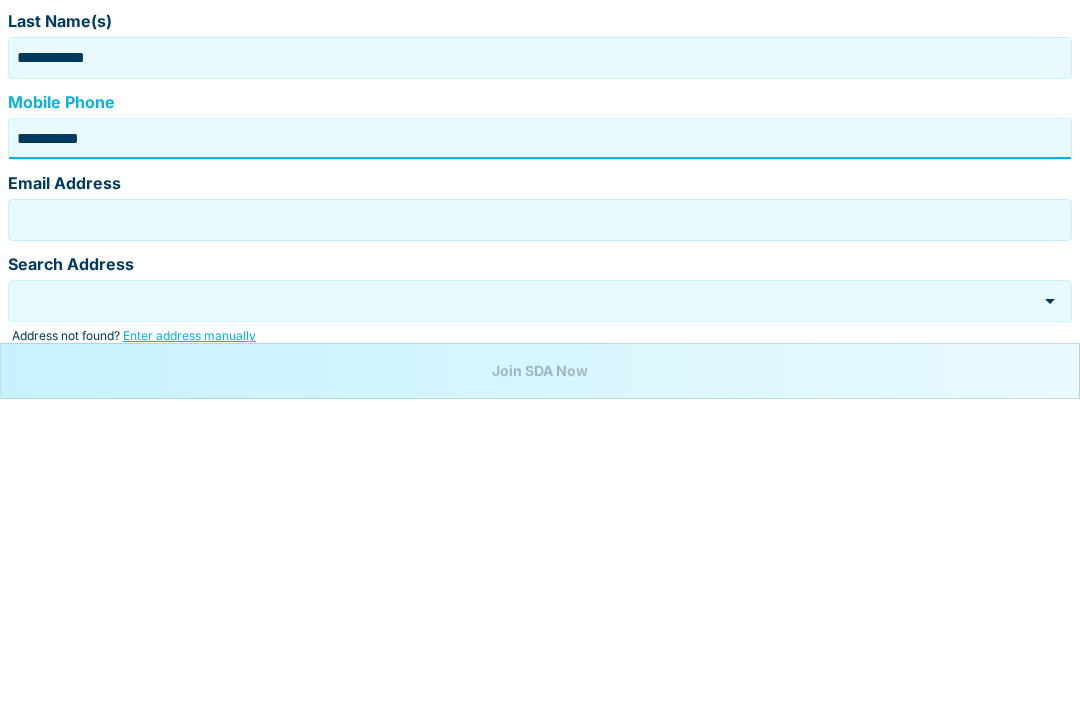 click on "Email Address" at bounding box center (540, 522) 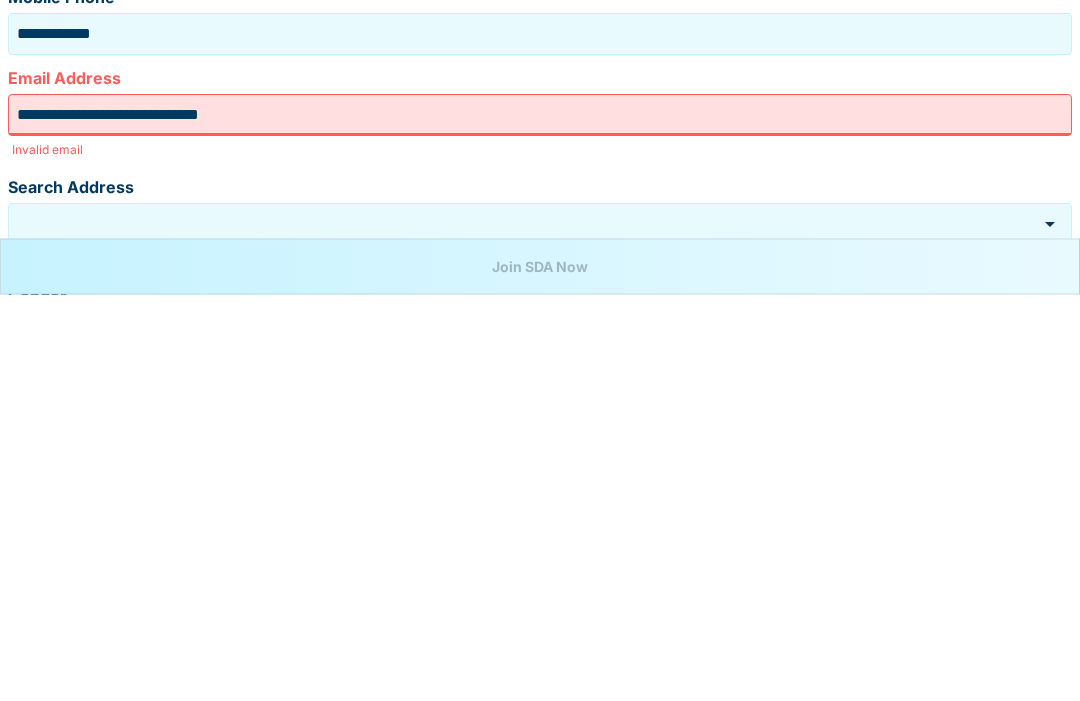 type on "**********" 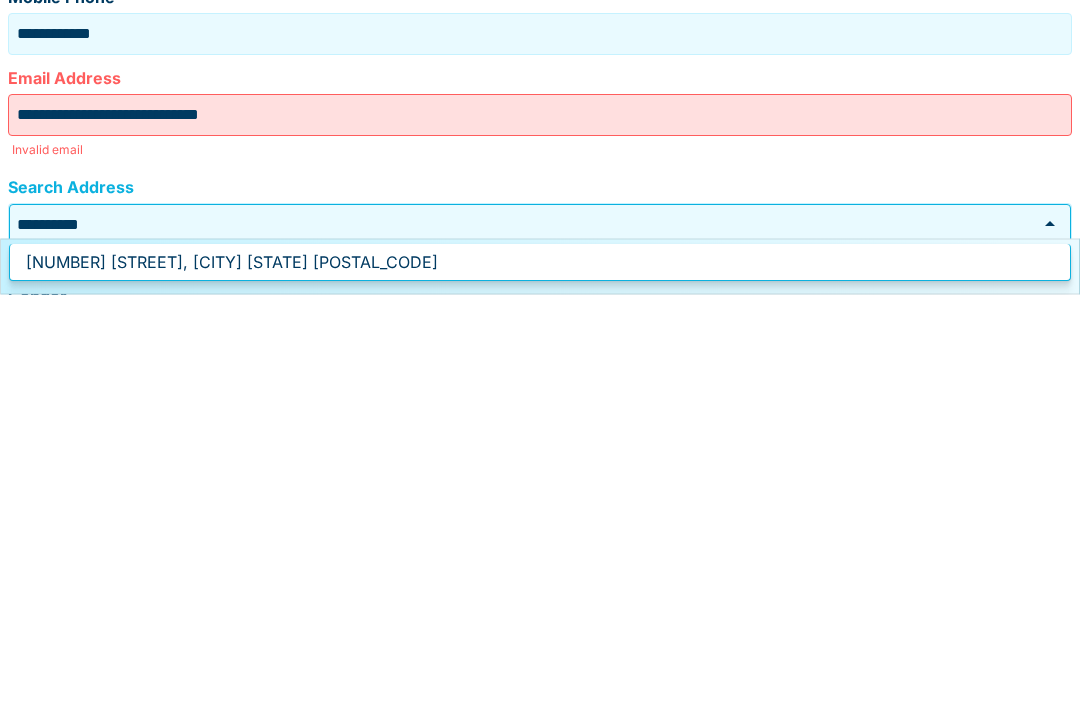 click on "[NUMBER] [STREET], [CITY] [STATE] [POSTAL_CODE]" at bounding box center (232, 669) 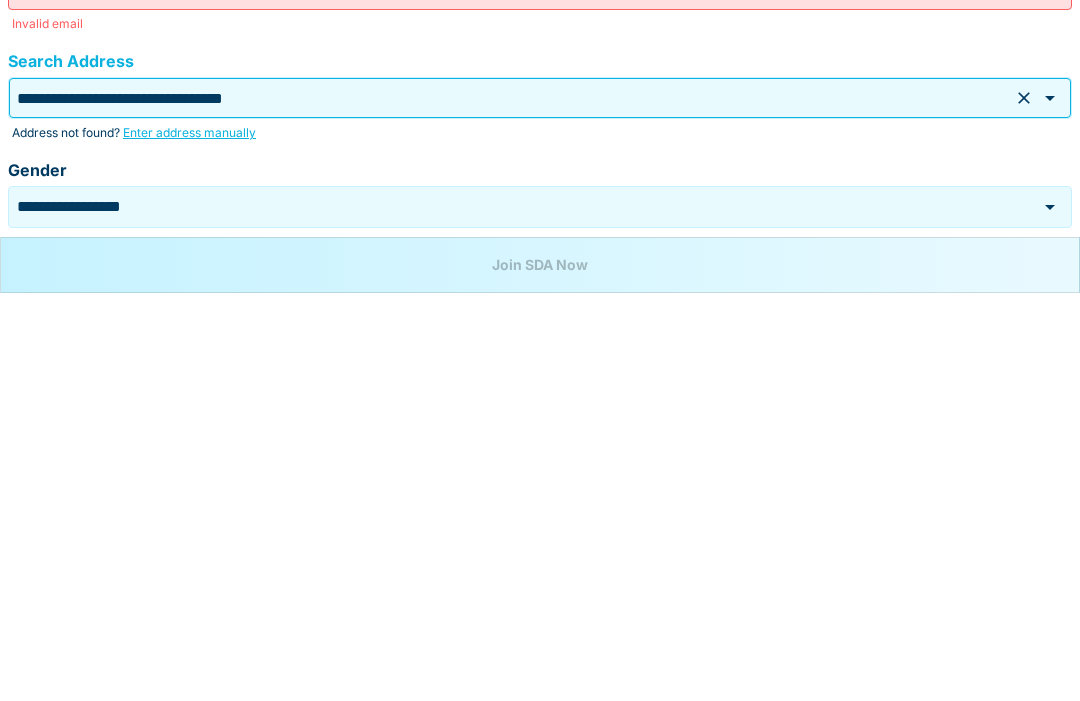 scroll, scrollTop: 125, scrollLeft: 0, axis: vertical 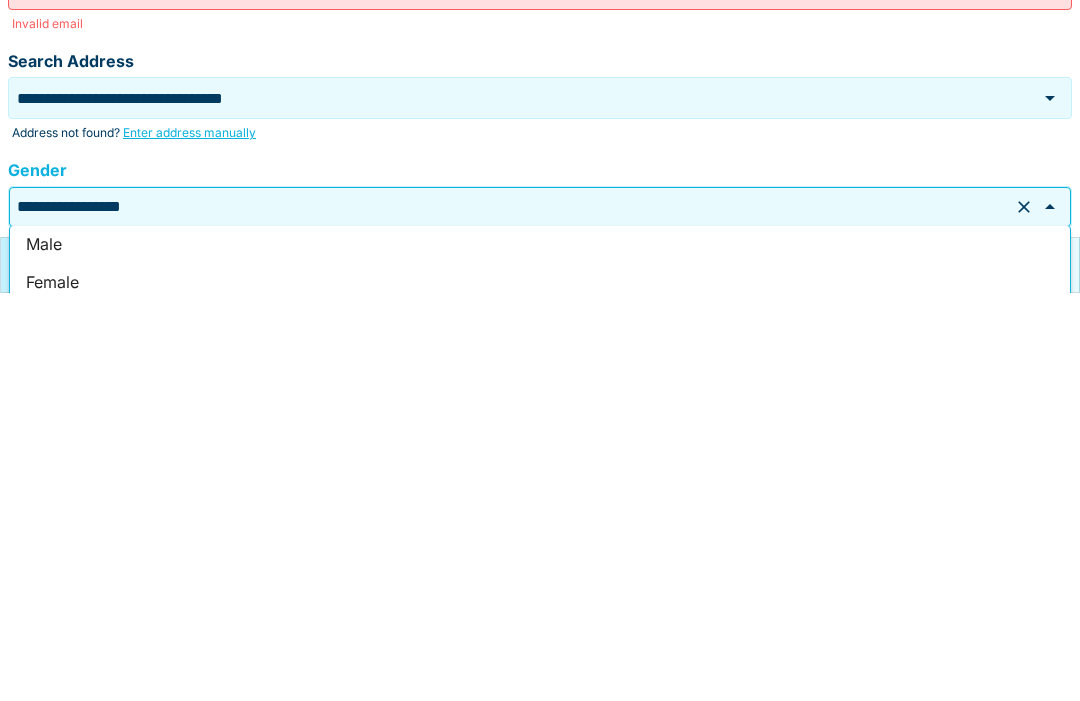 click on "Female" at bounding box center (540, 691) 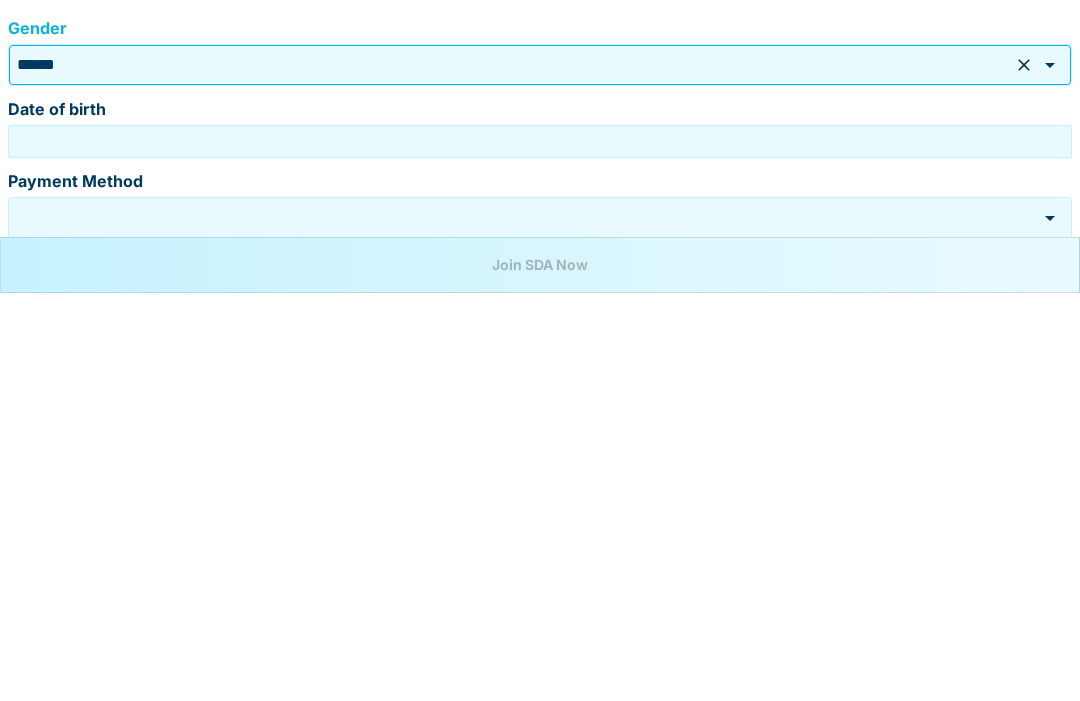 scroll, scrollTop: 268, scrollLeft: 0, axis: vertical 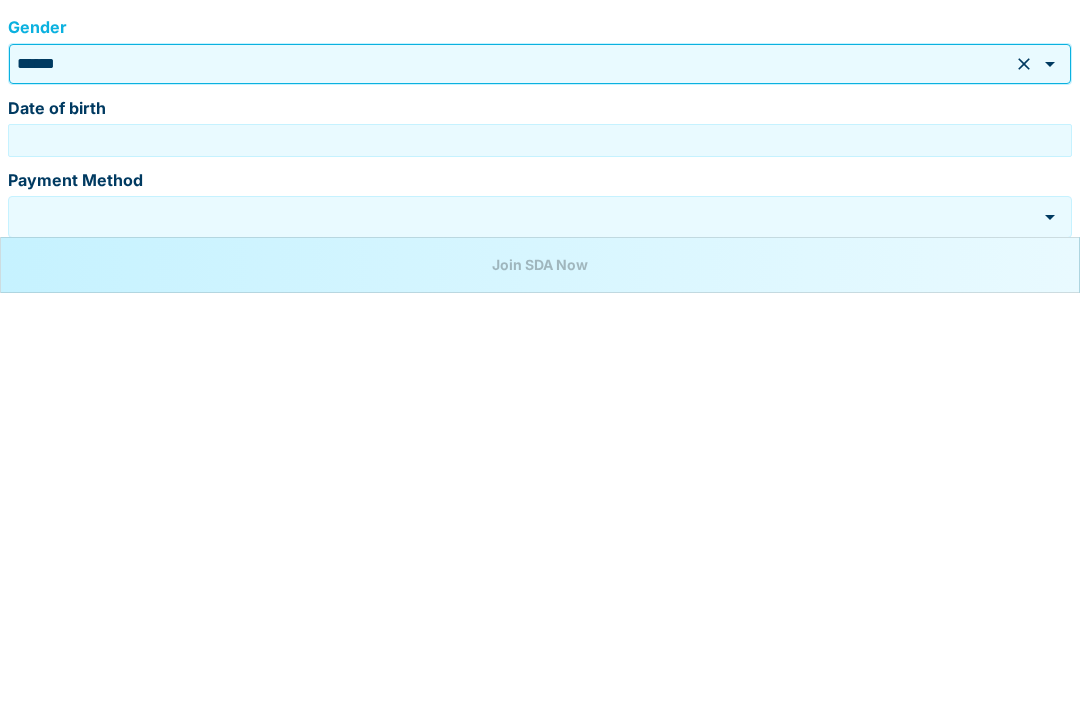 click on "Date of birth" at bounding box center [540, 548] 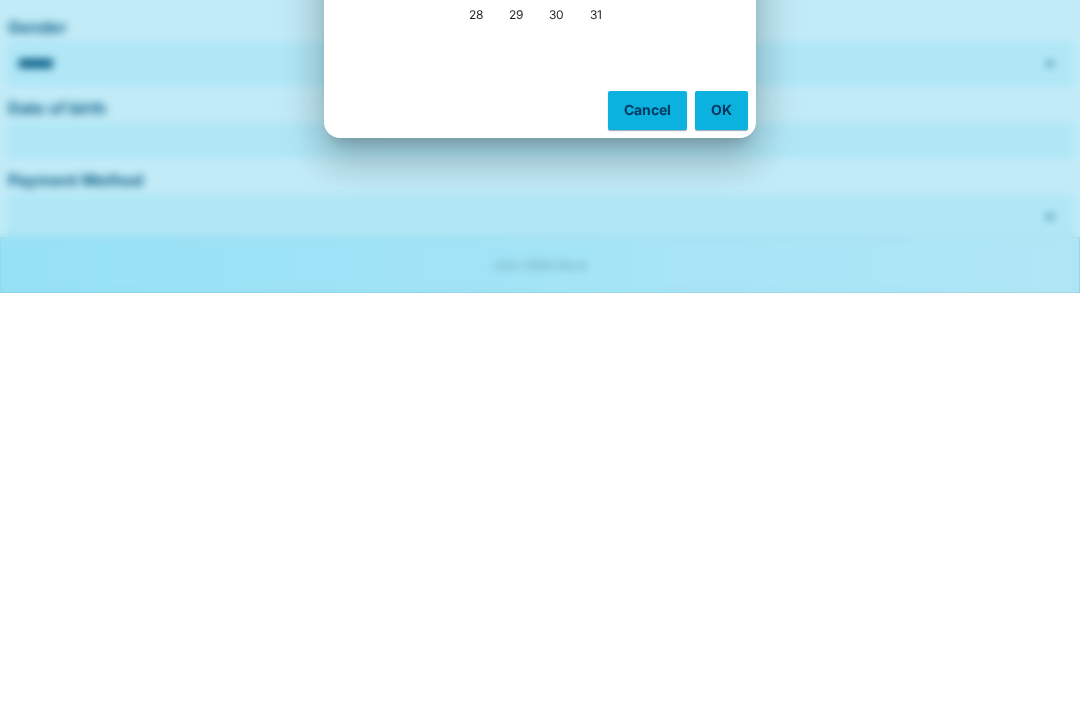 scroll, scrollTop: 676, scrollLeft: 0, axis: vertical 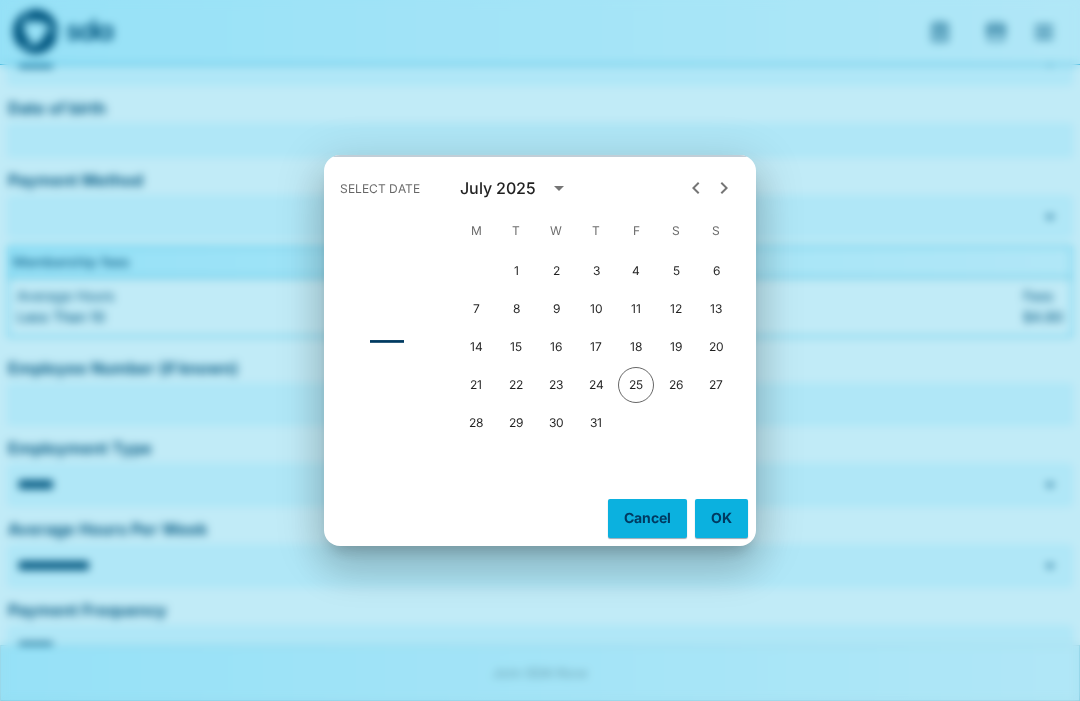click 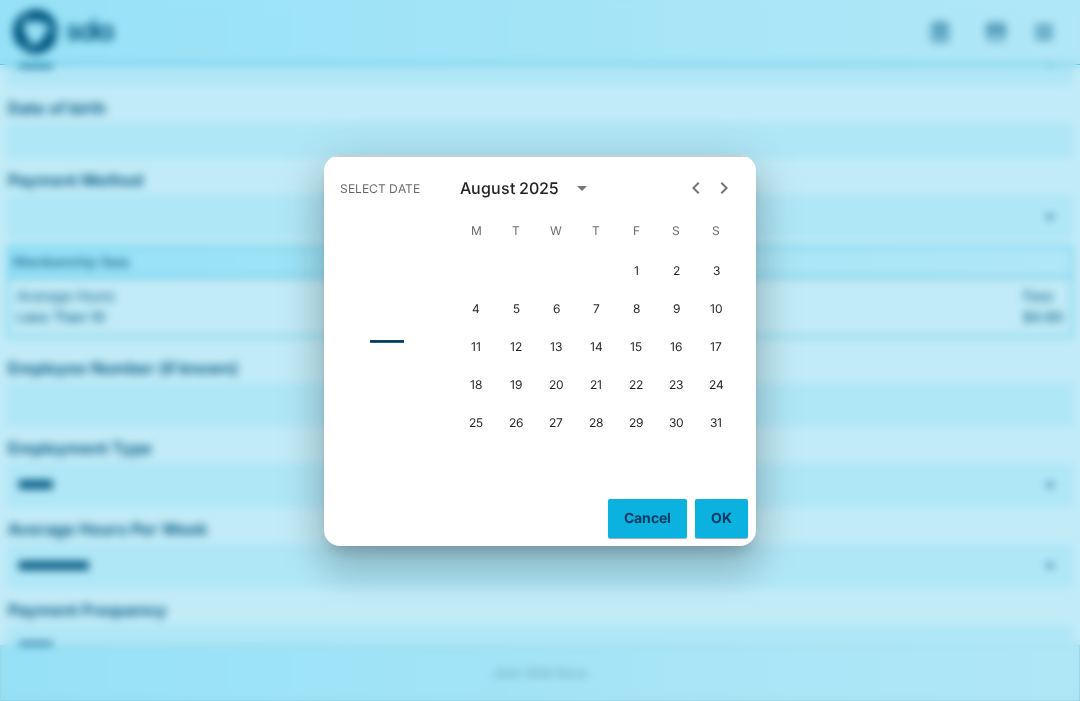 click on "28" at bounding box center (596, 423) 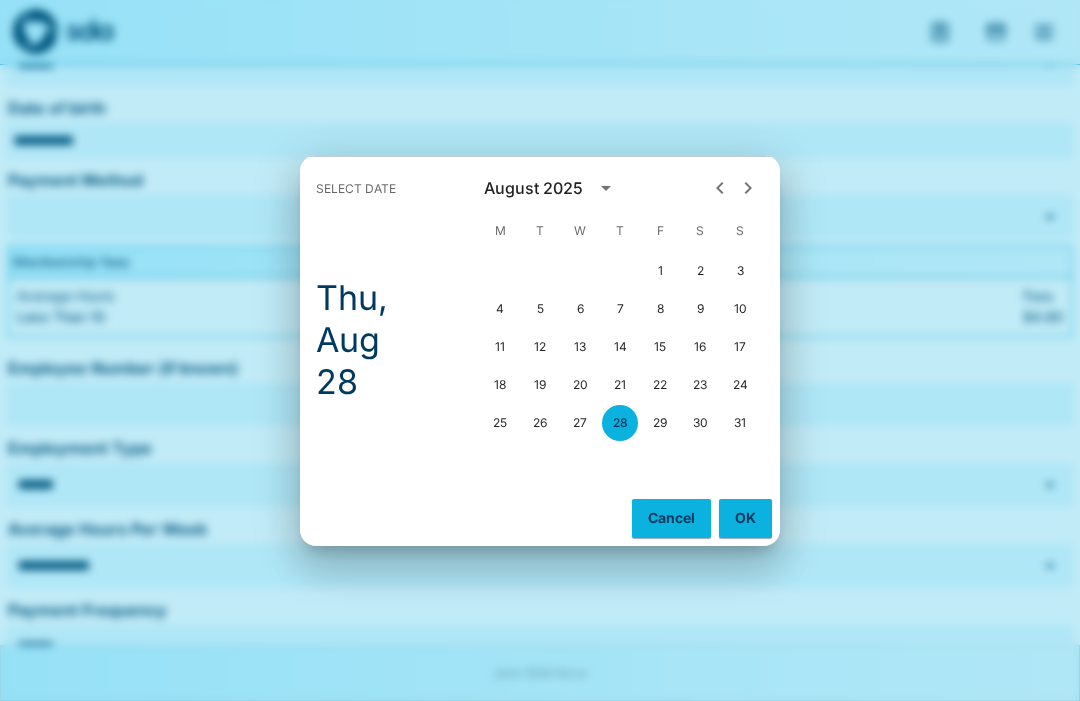 click 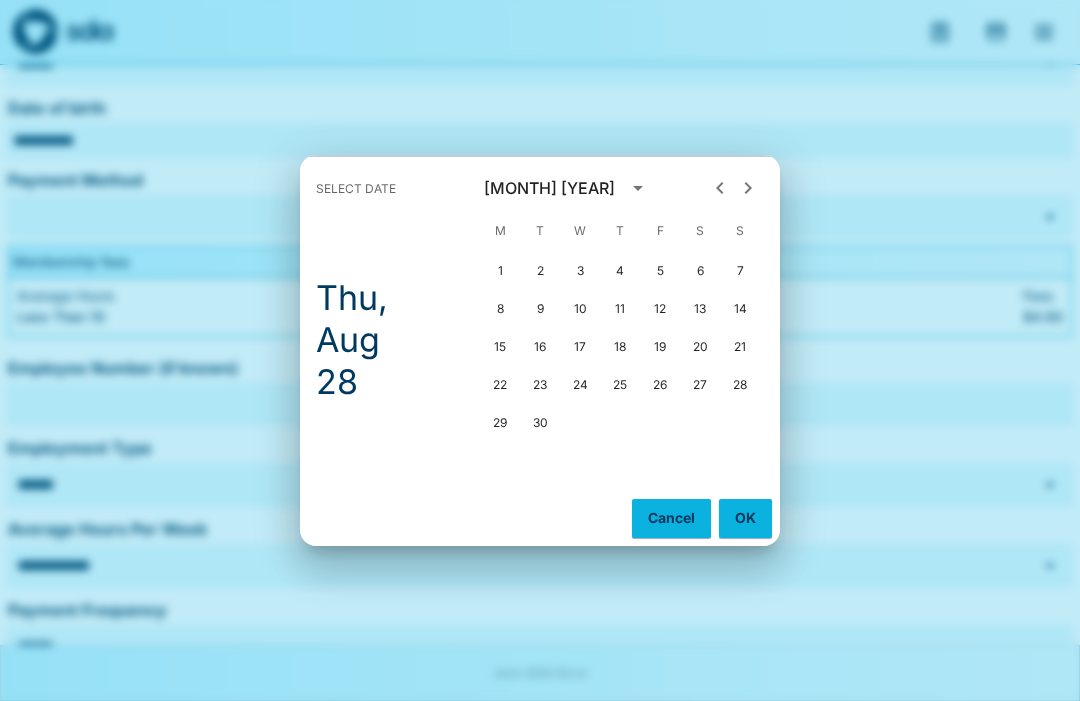 click 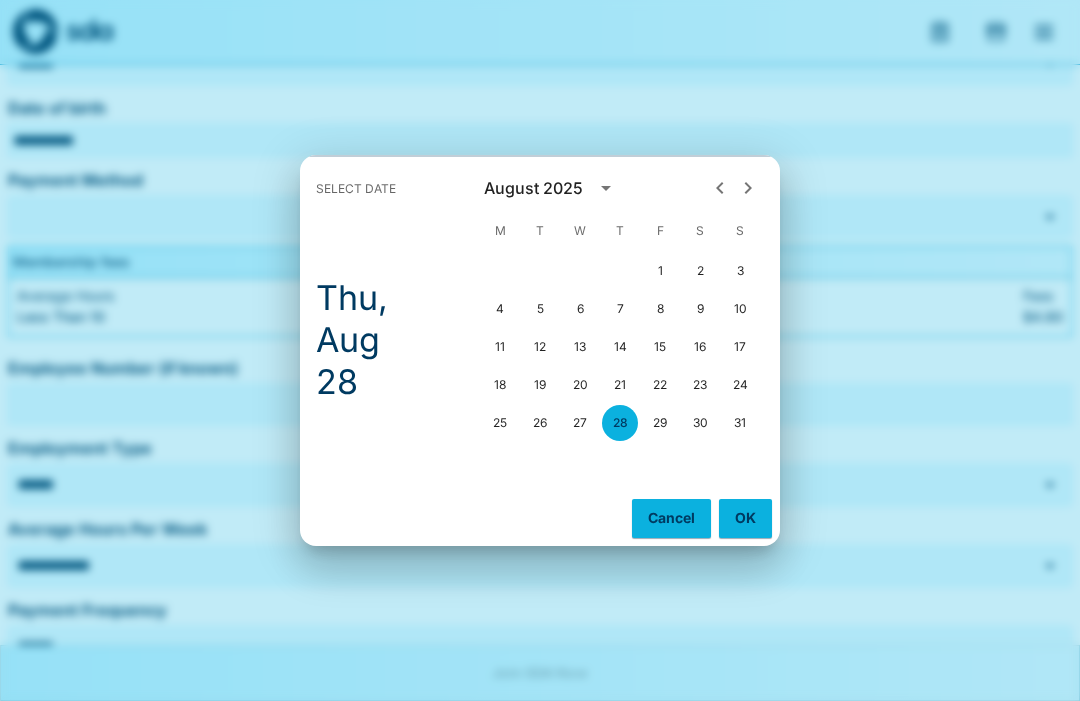 click 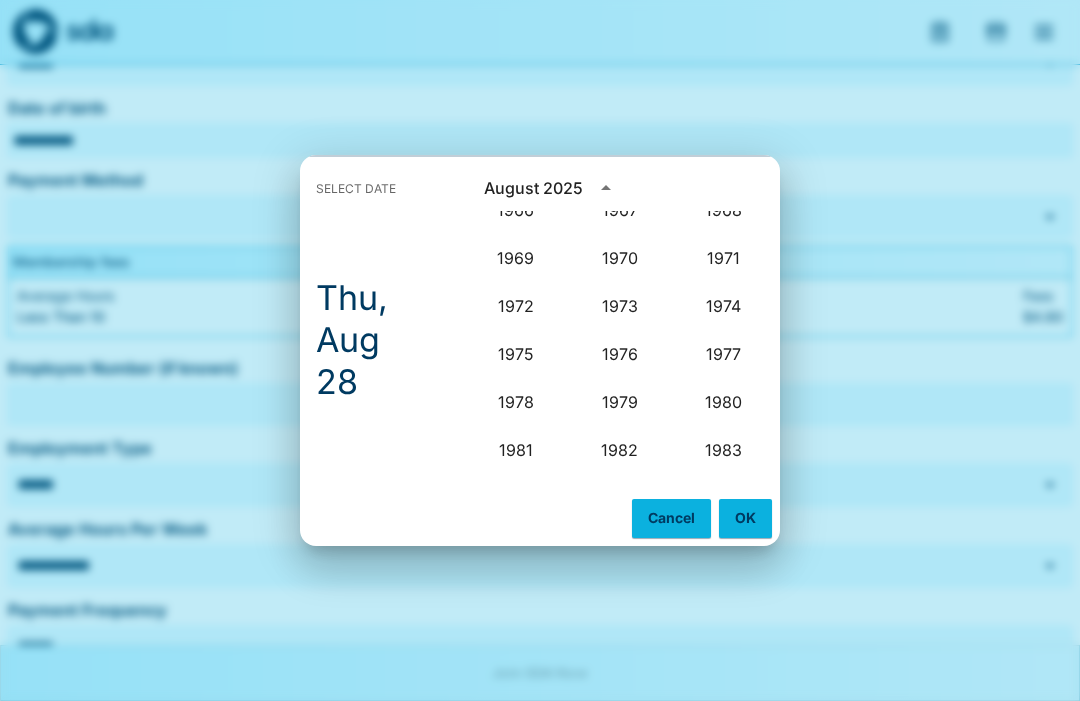 scroll, scrollTop: 1080, scrollLeft: 0, axis: vertical 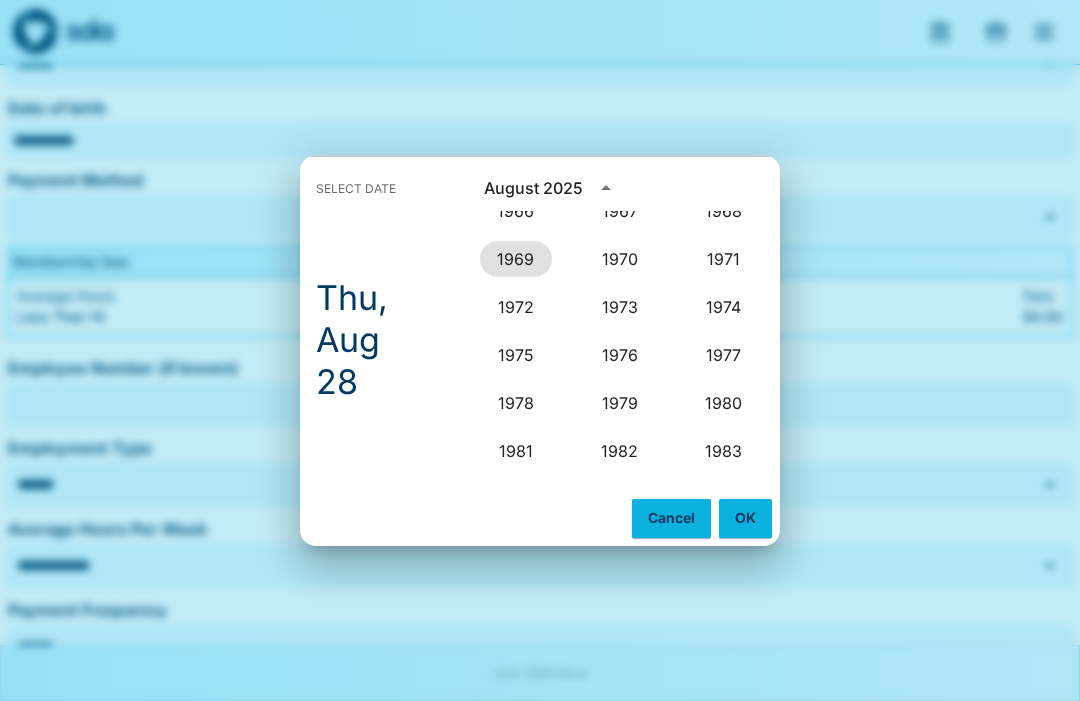 click on "1969" at bounding box center (516, 259) 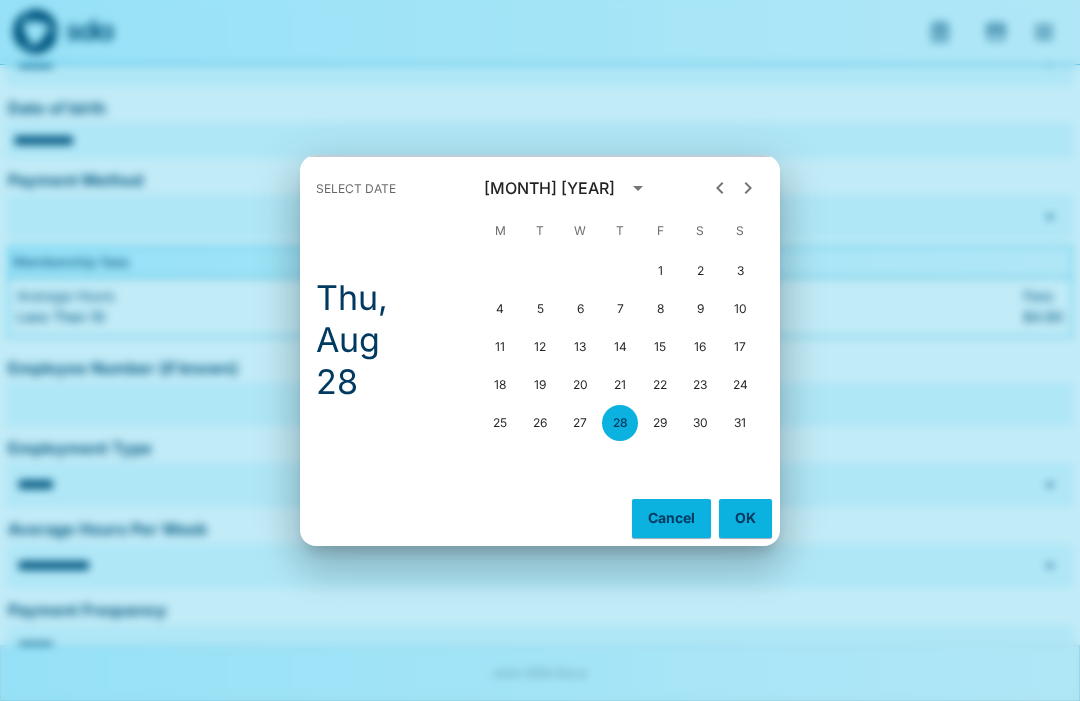 type on "**********" 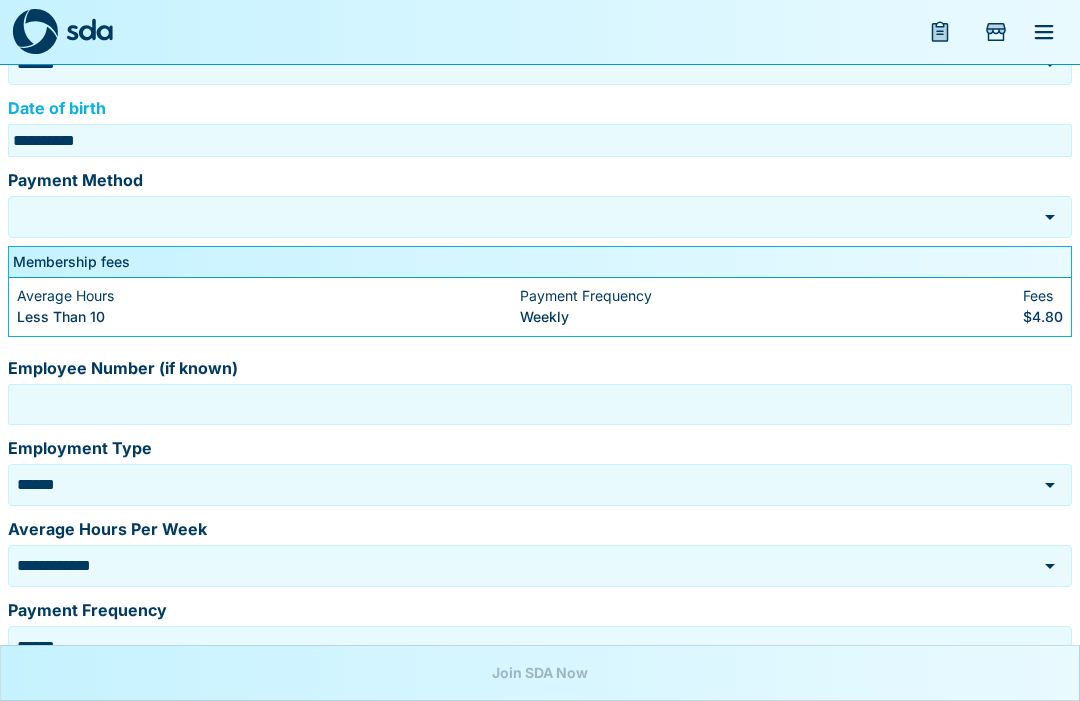 click 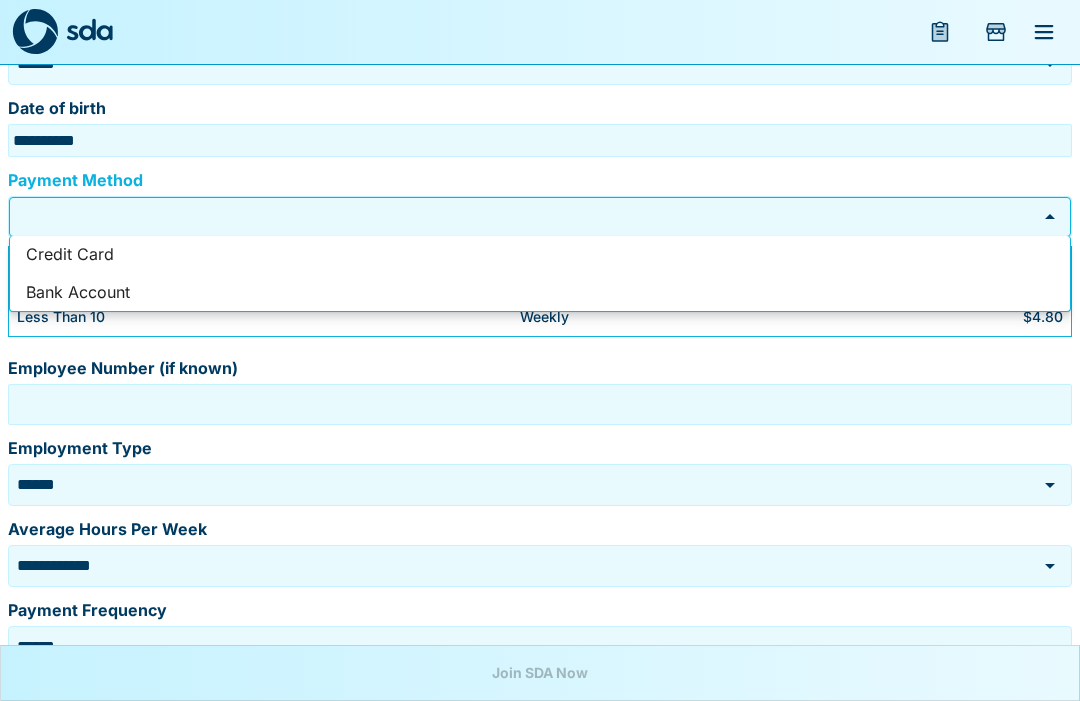 click on "Employee Number (if known) Employee Number (if known)" at bounding box center (540, 385) 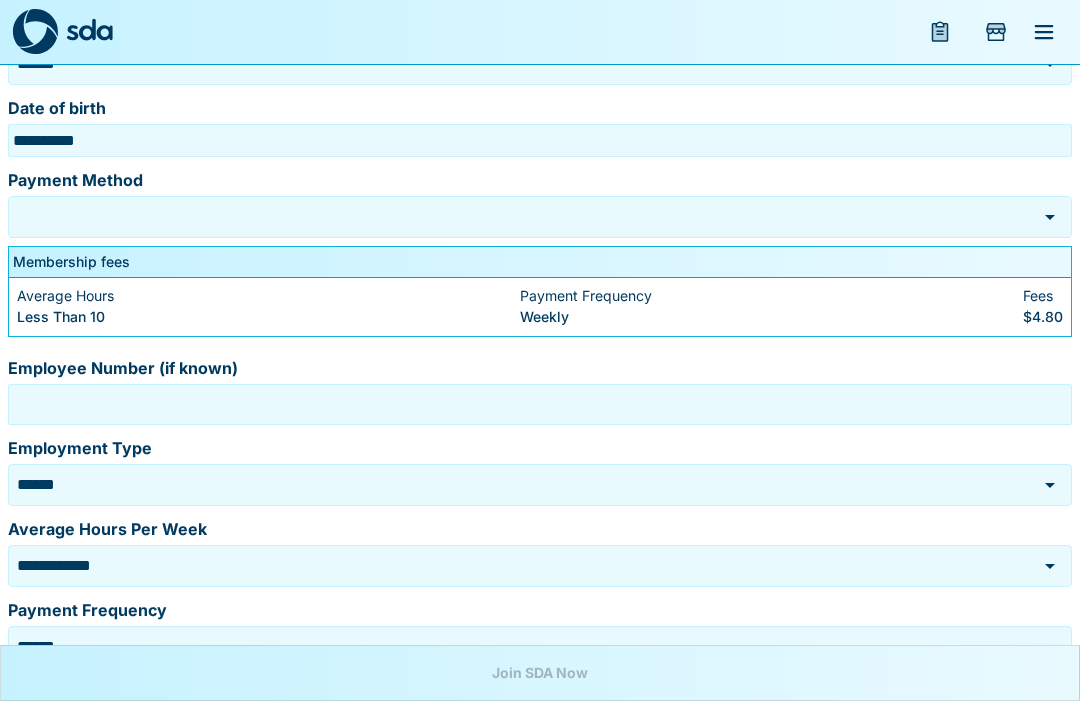 click 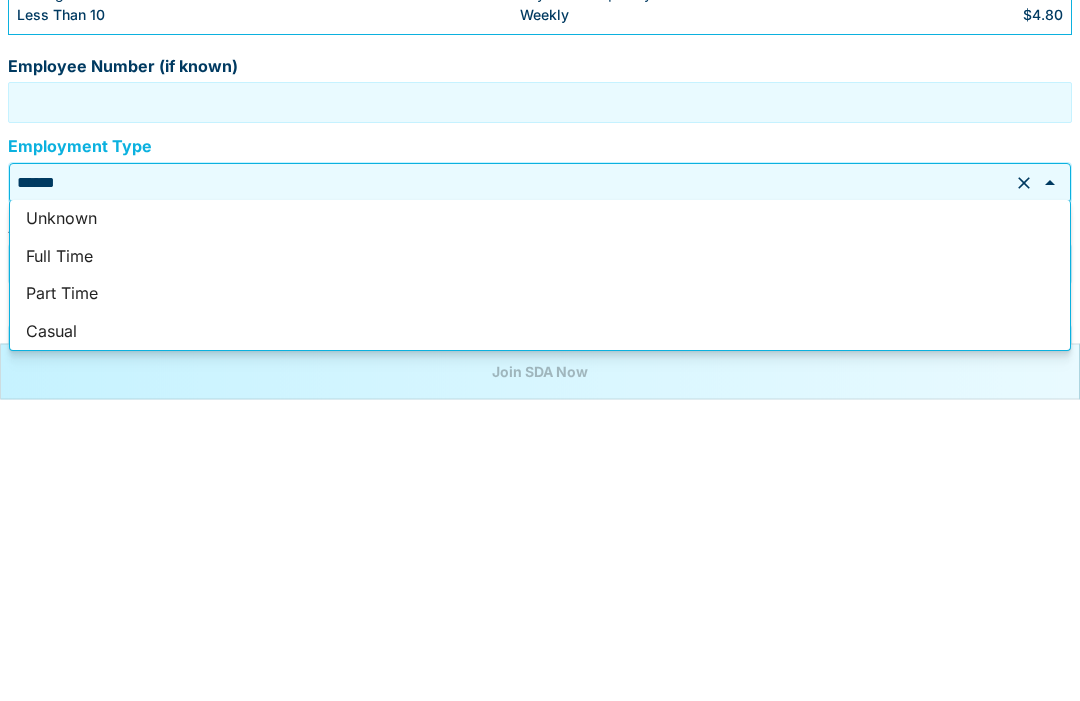 click on "Full Time" at bounding box center (540, 559) 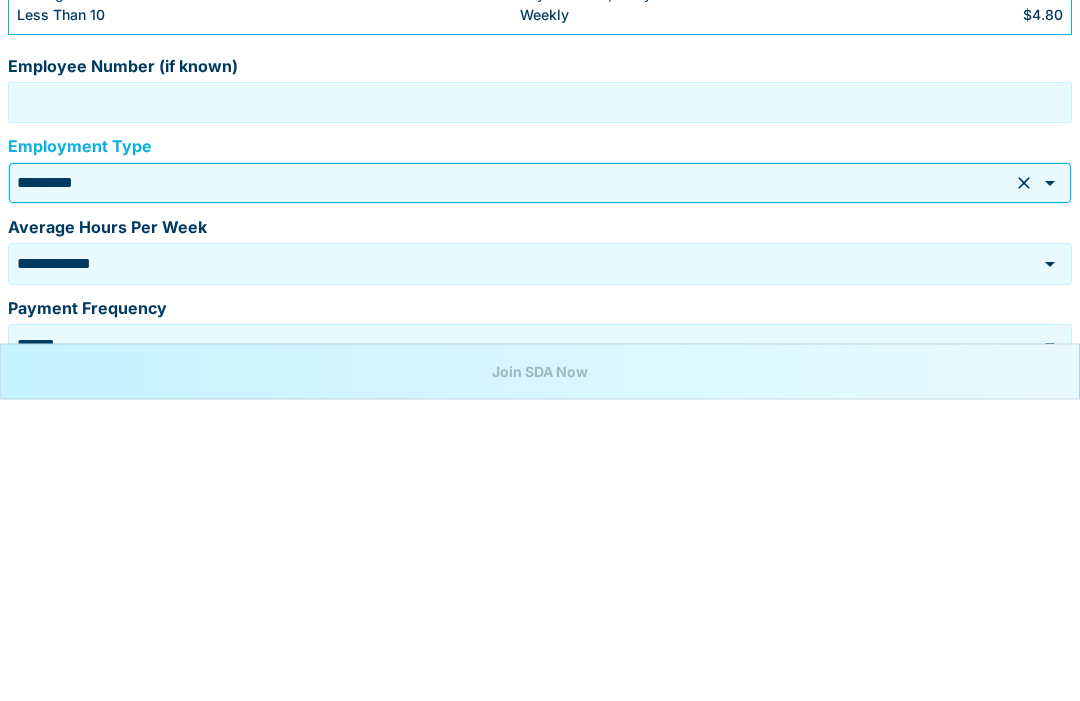 click on "**********" at bounding box center [540, 566] 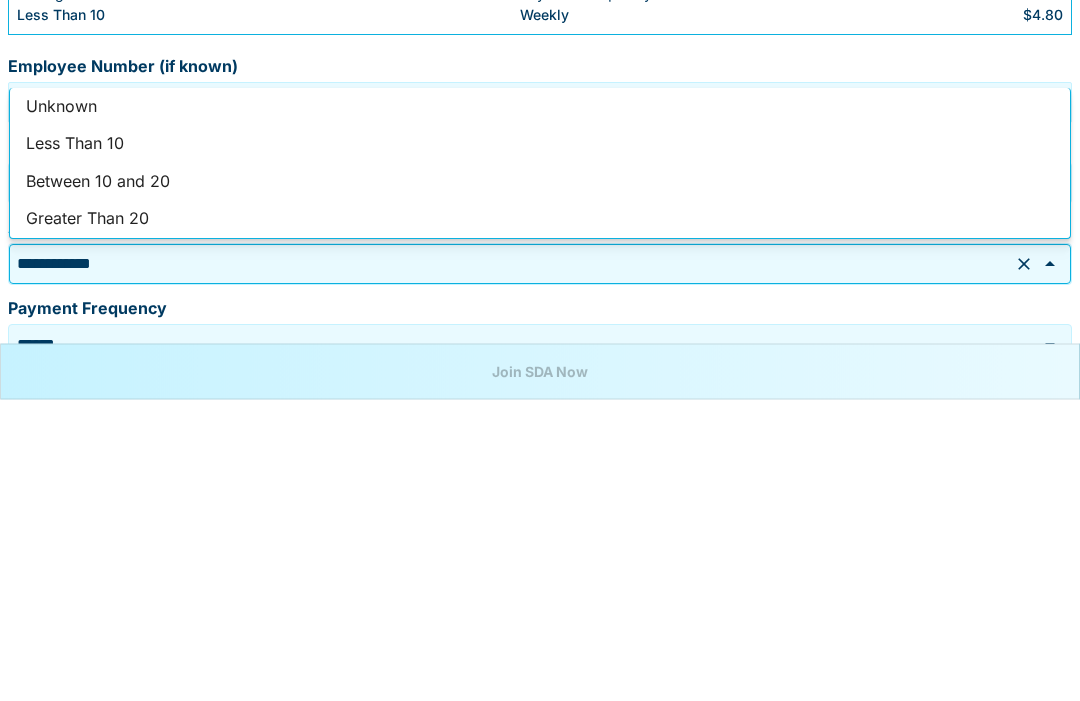 click on "Greater Than 20" at bounding box center (540, 521) 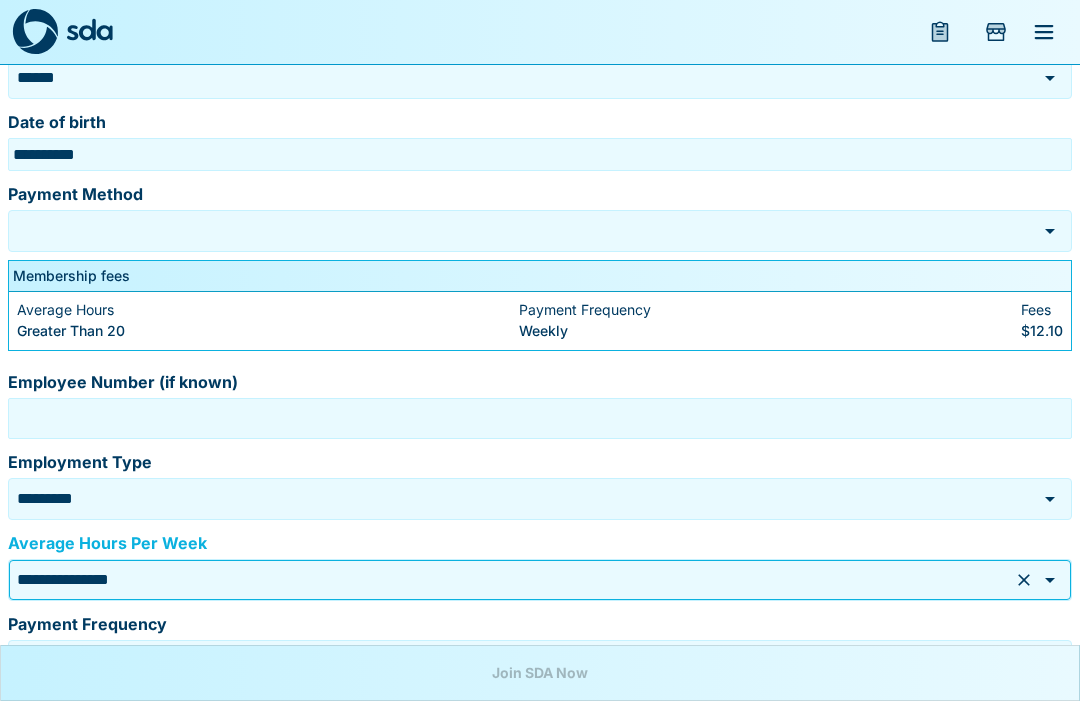 scroll, scrollTop: 662, scrollLeft: 0, axis: vertical 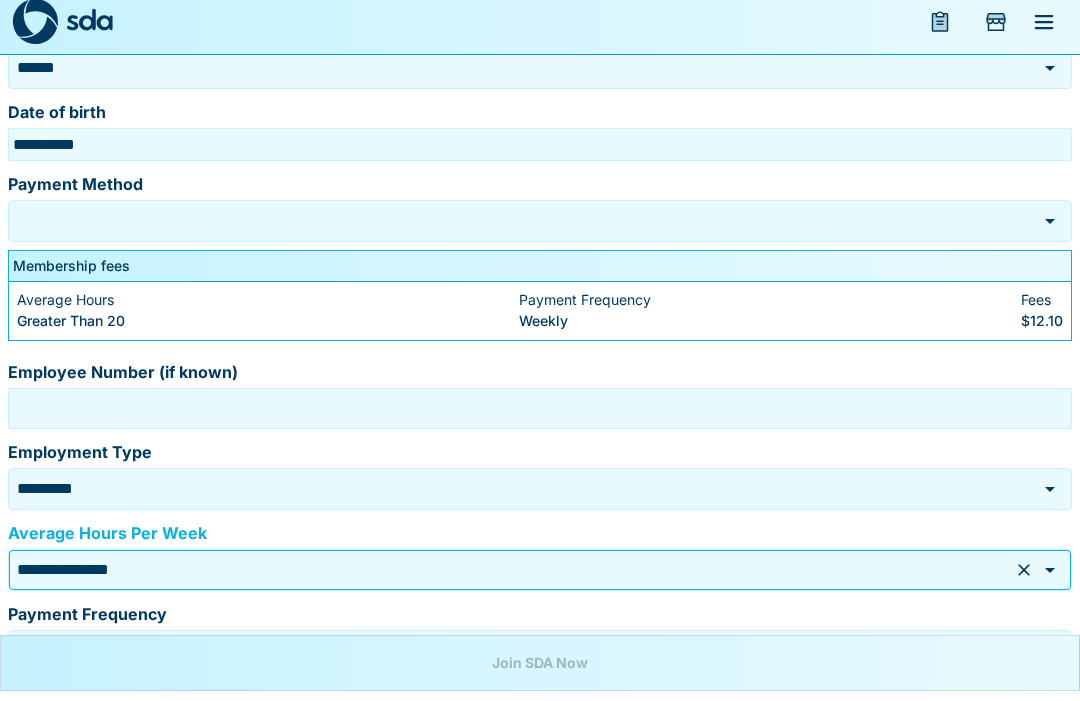 click 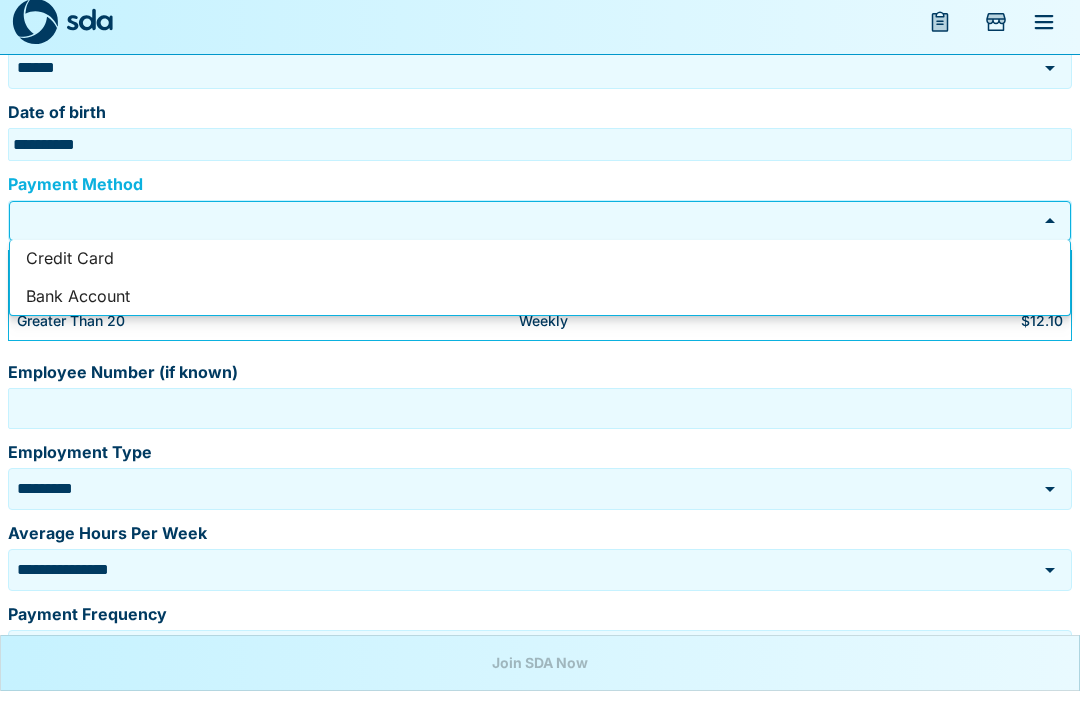 click on "Bank Account" at bounding box center [540, 307] 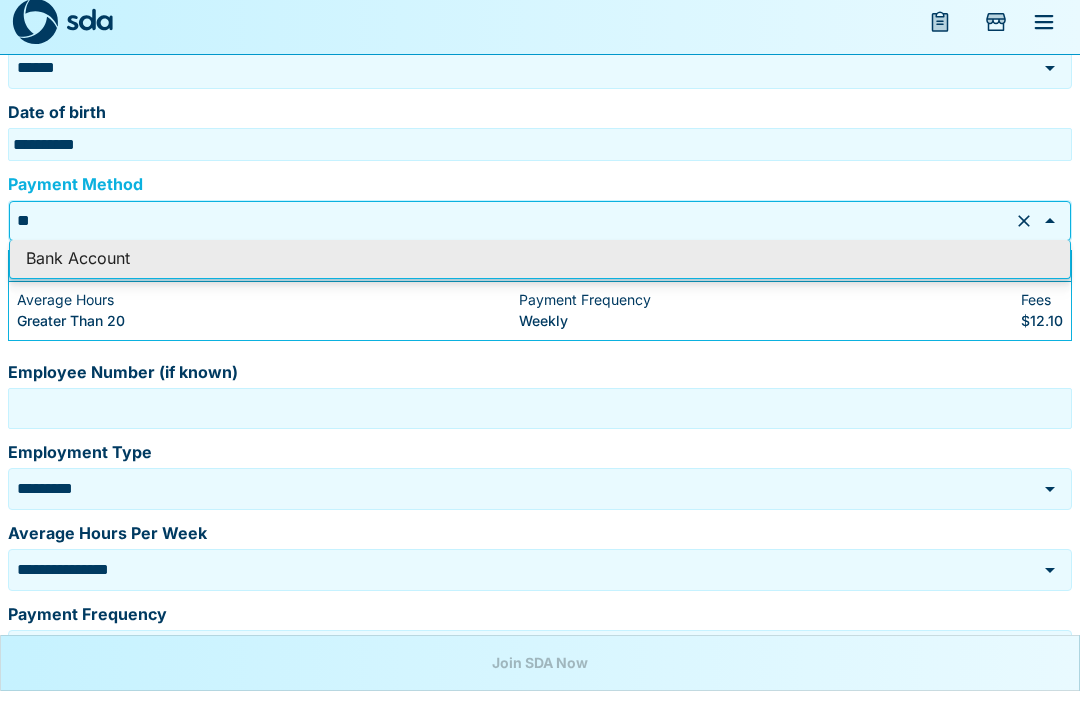 type on "*" 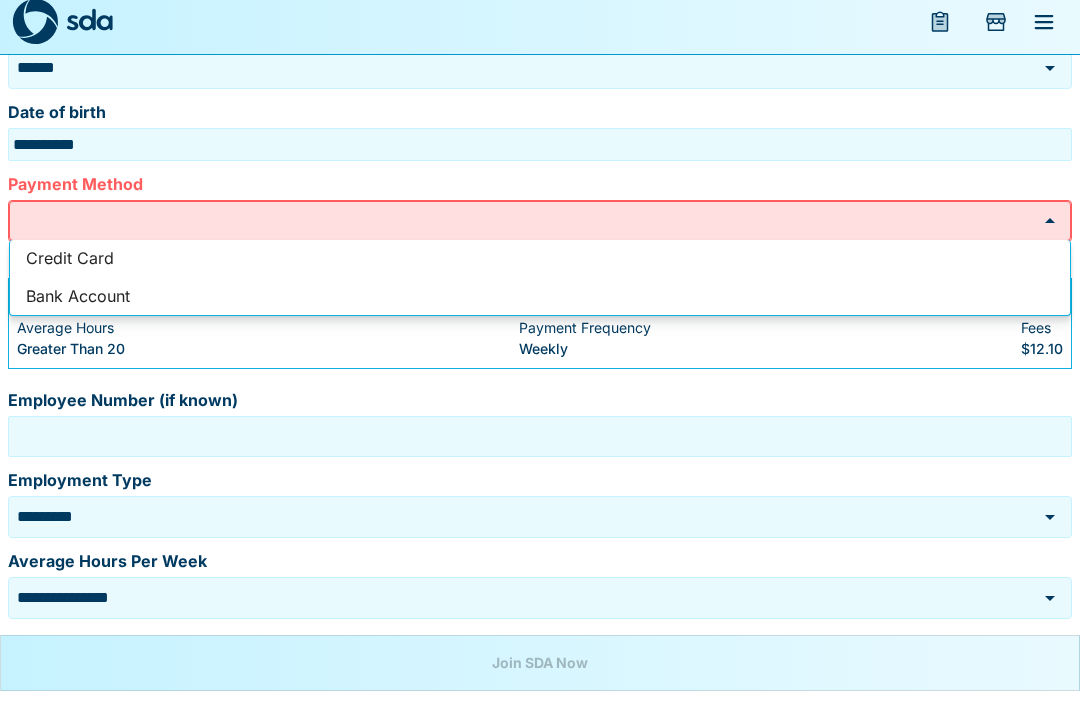 click on "Bank Account" at bounding box center (540, 307) 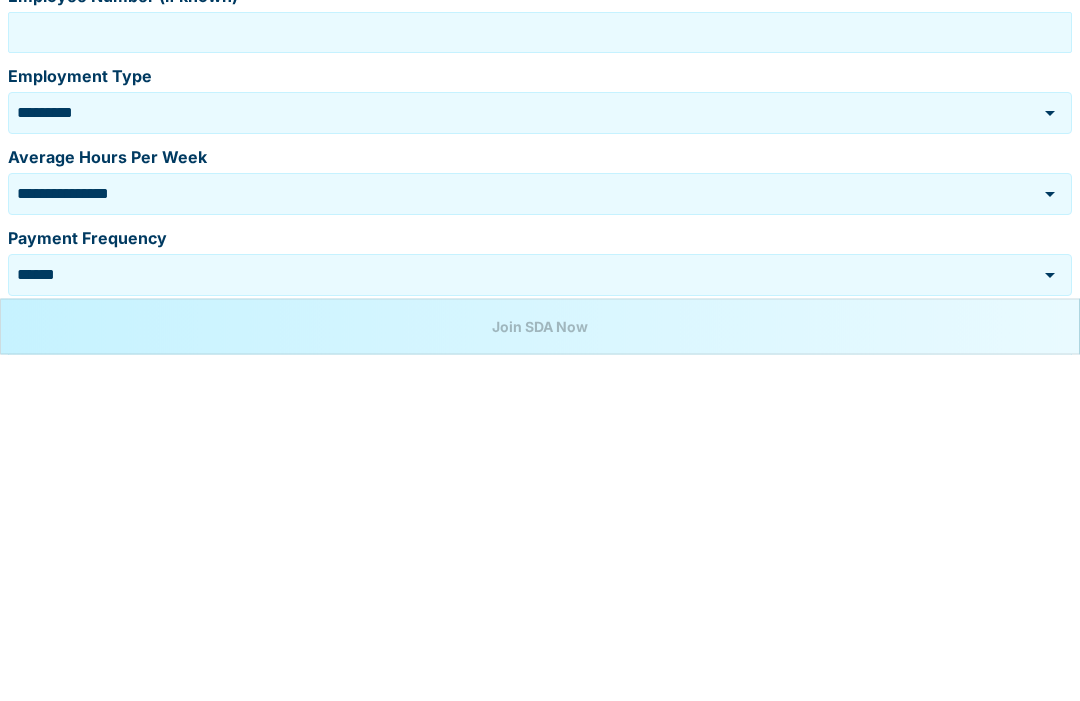 scroll, scrollTop: 704, scrollLeft: 0, axis: vertical 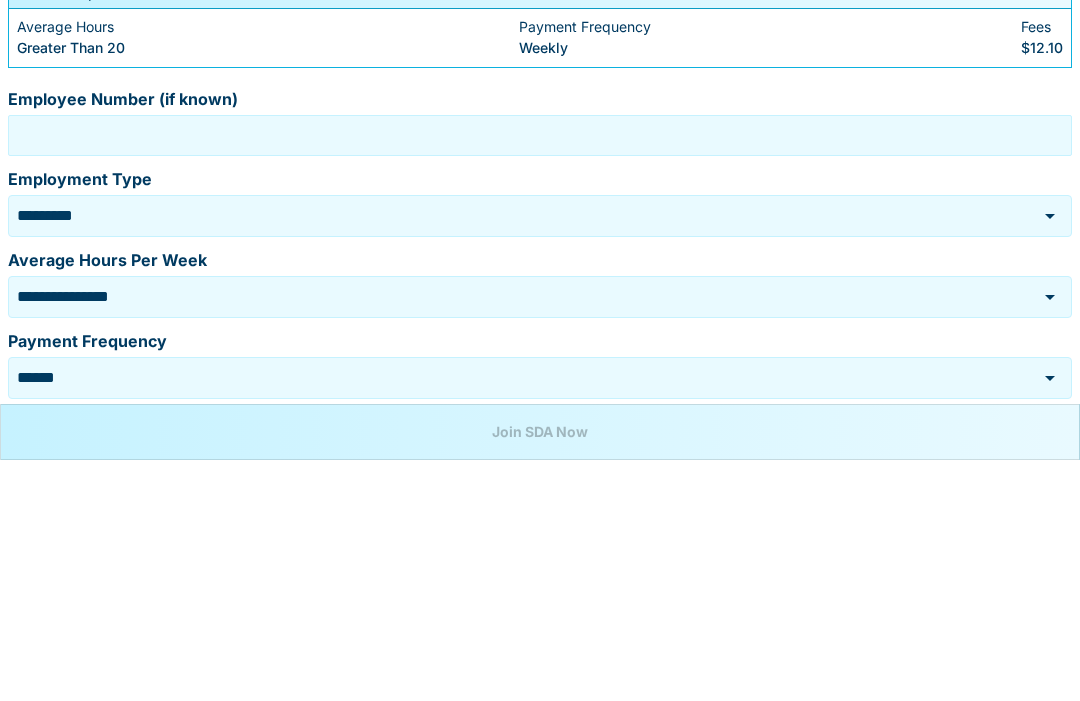 click on "Employee Number (if known)" at bounding box center (540, 376) 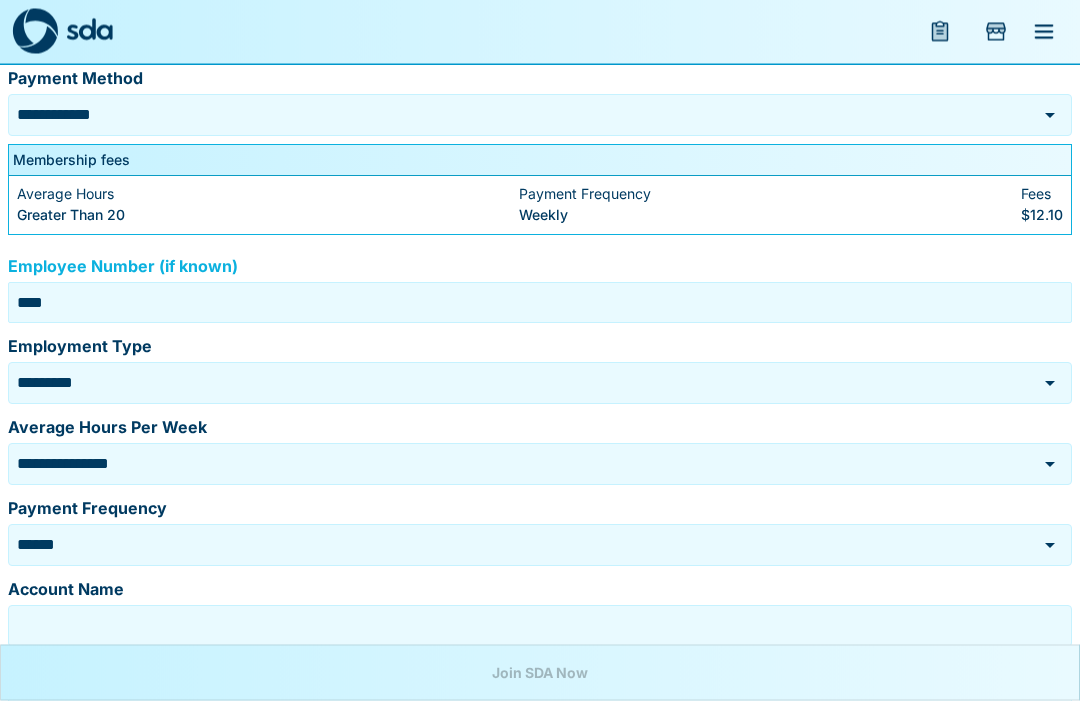 scroll, scrollTop: 776, scrollLeft: 0, axis: vertical 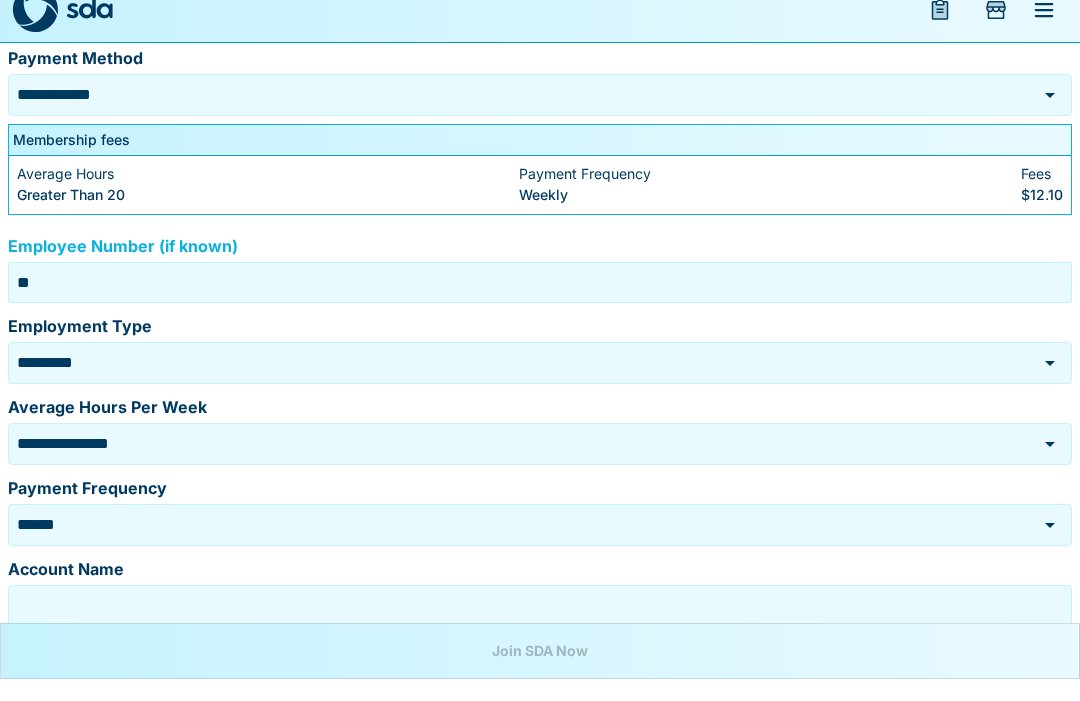 type on "*" 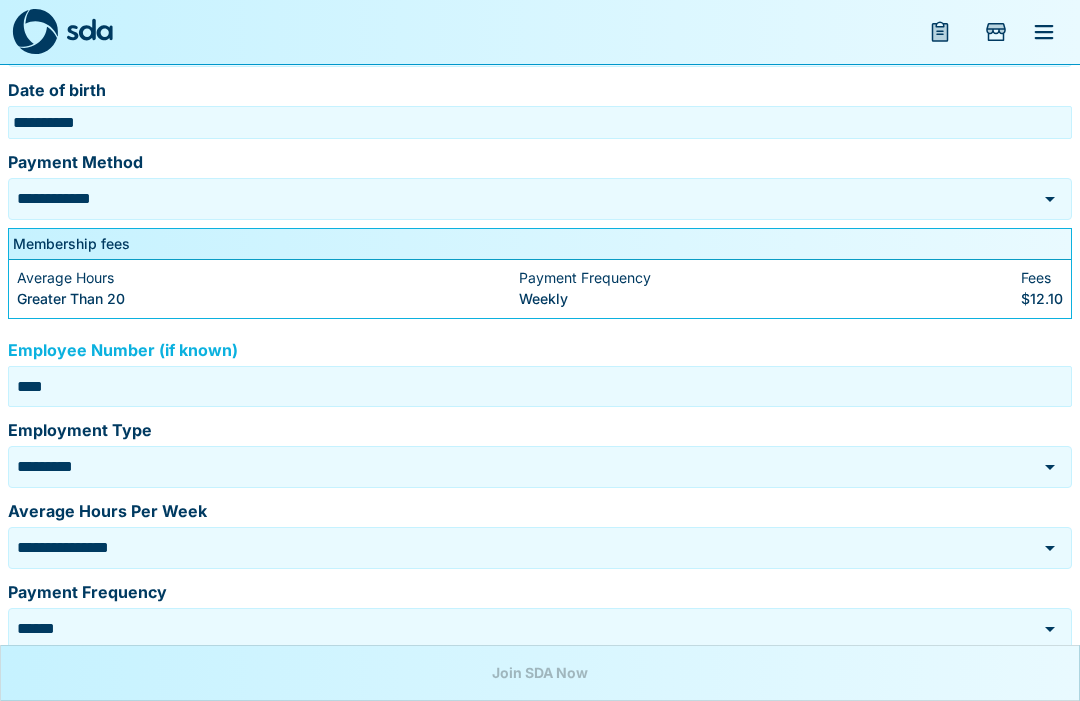 scroll, scrollTop: 693, scrollLeft: 0, axis: vertical 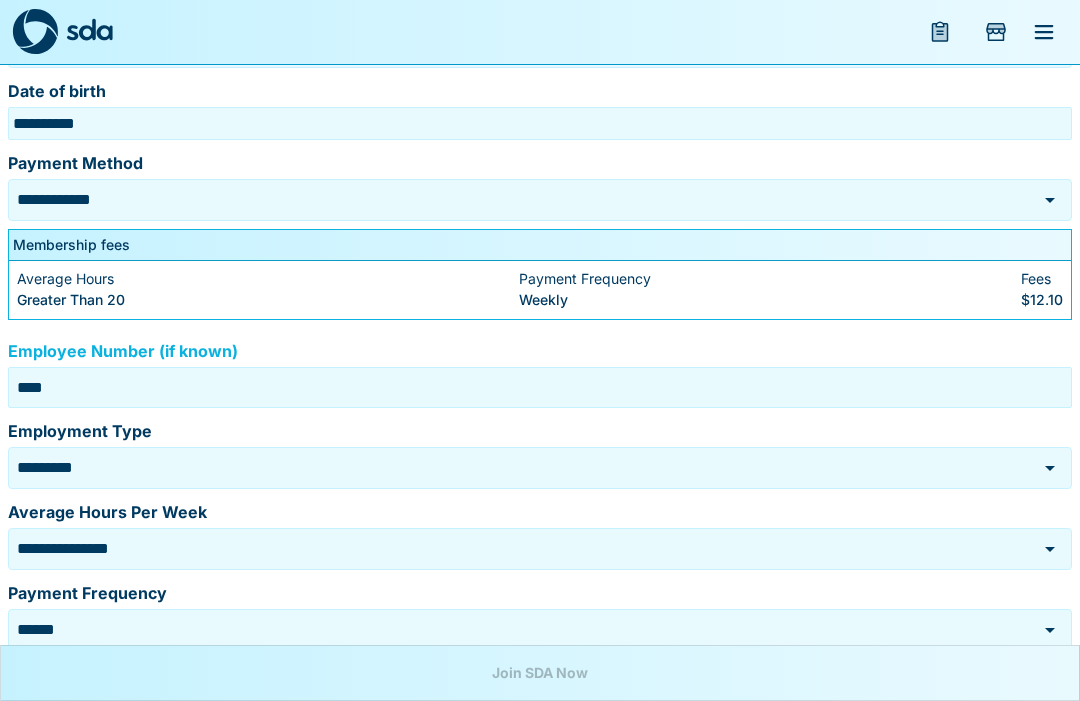 click 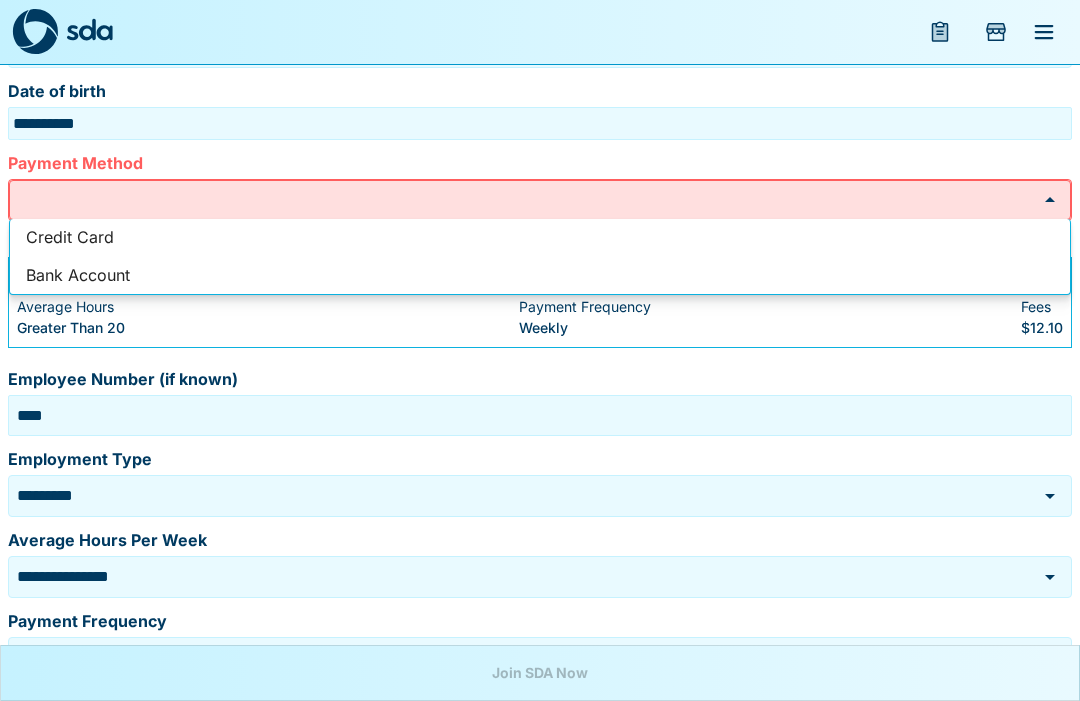 type 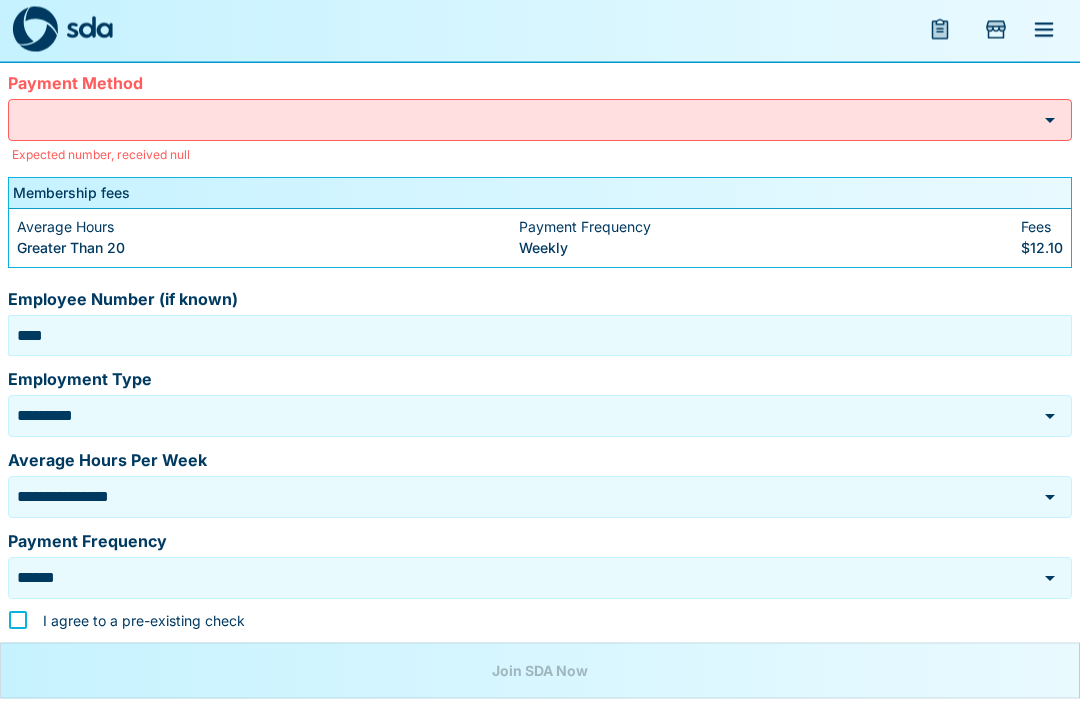 scroll, scrollTop: 770, scrollLeft: 0, axis: vertical 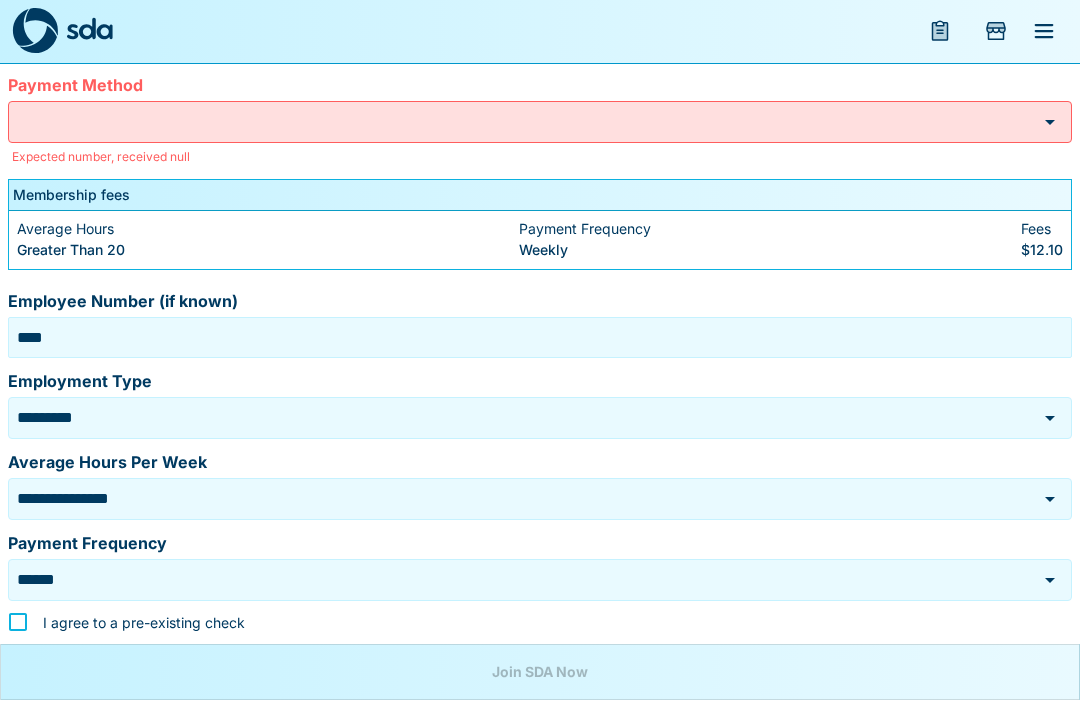 click 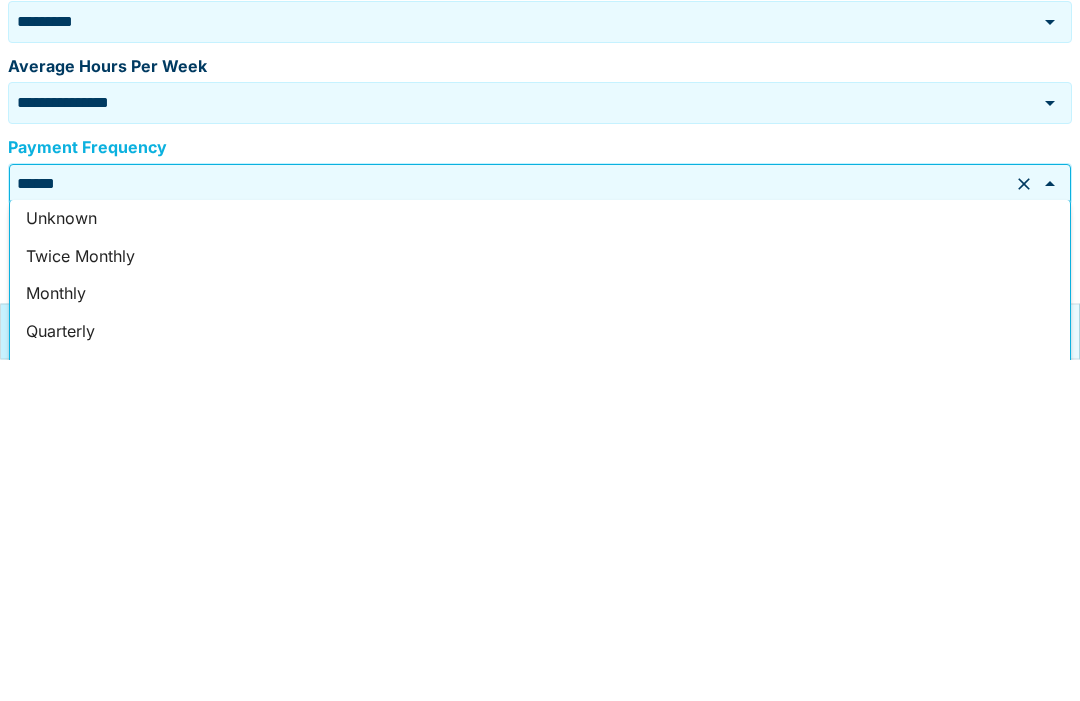 click on "Quarterly" at bounding box center (540, 674) 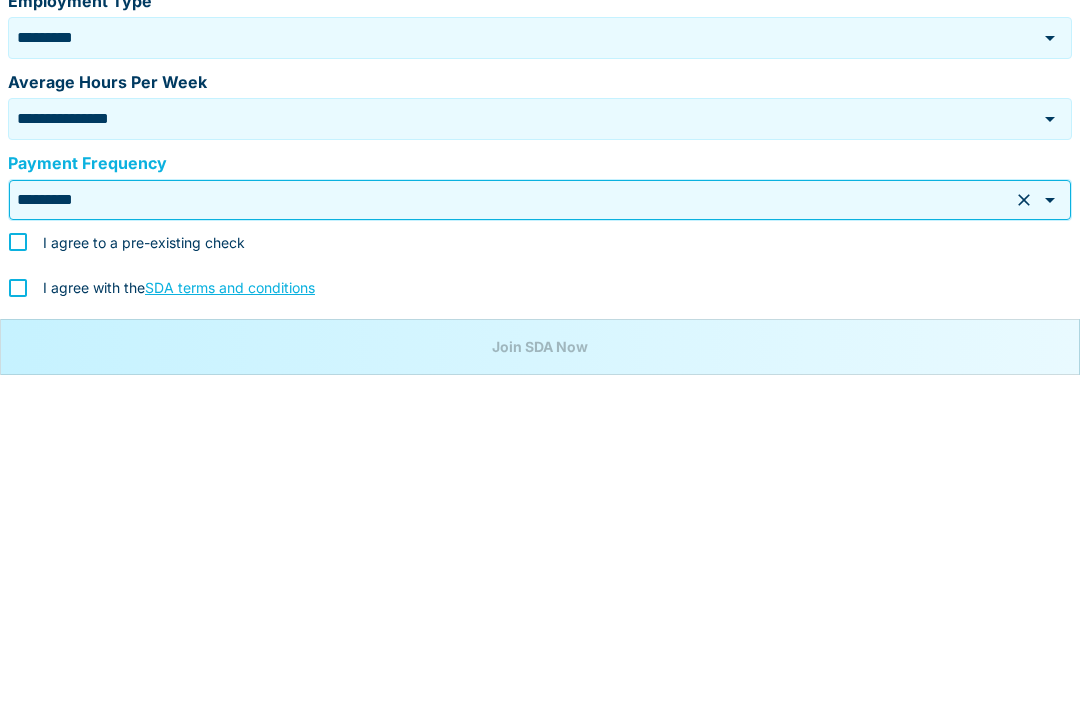 click 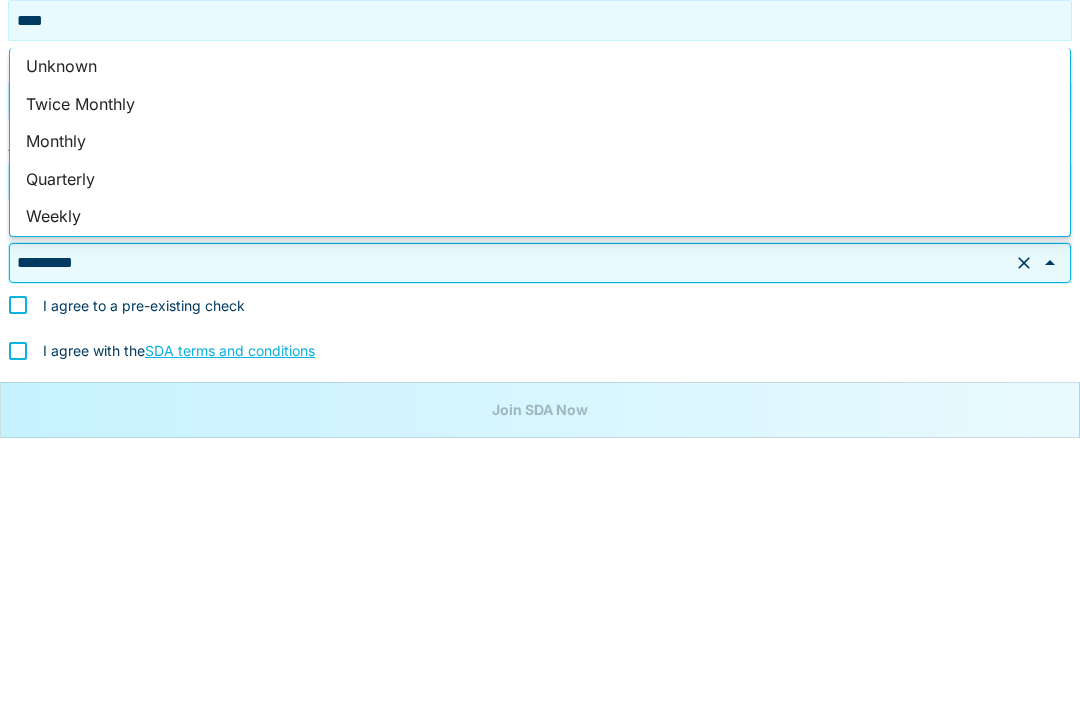 click on "Weekly" at bounding box center (540, 480) 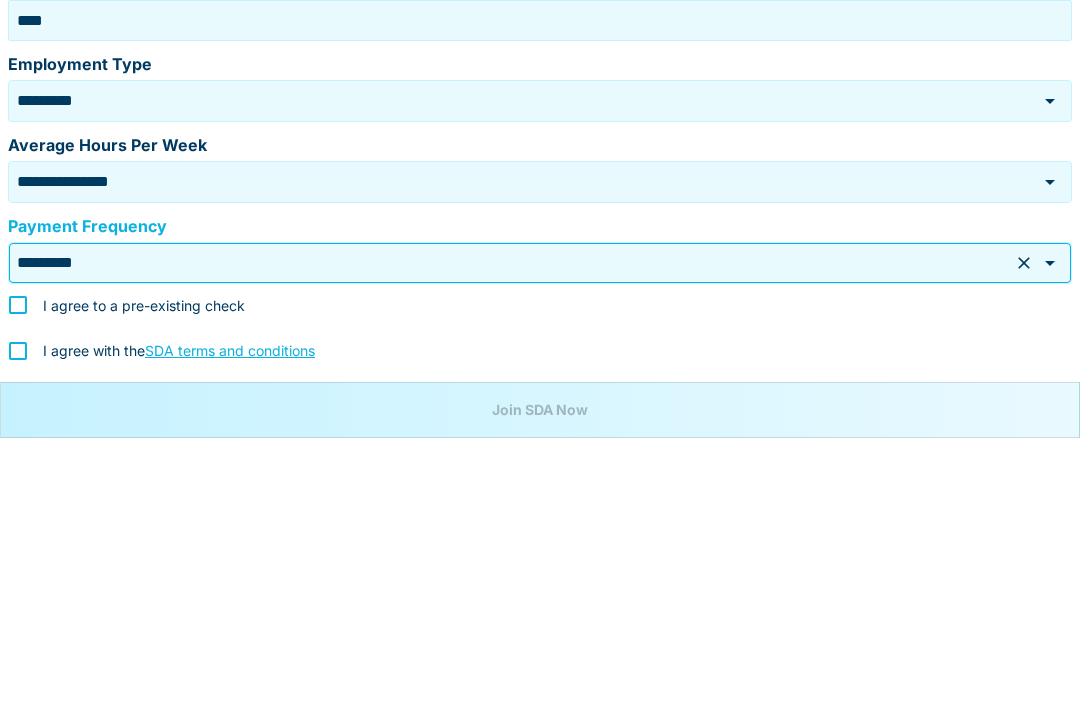 type on "******" 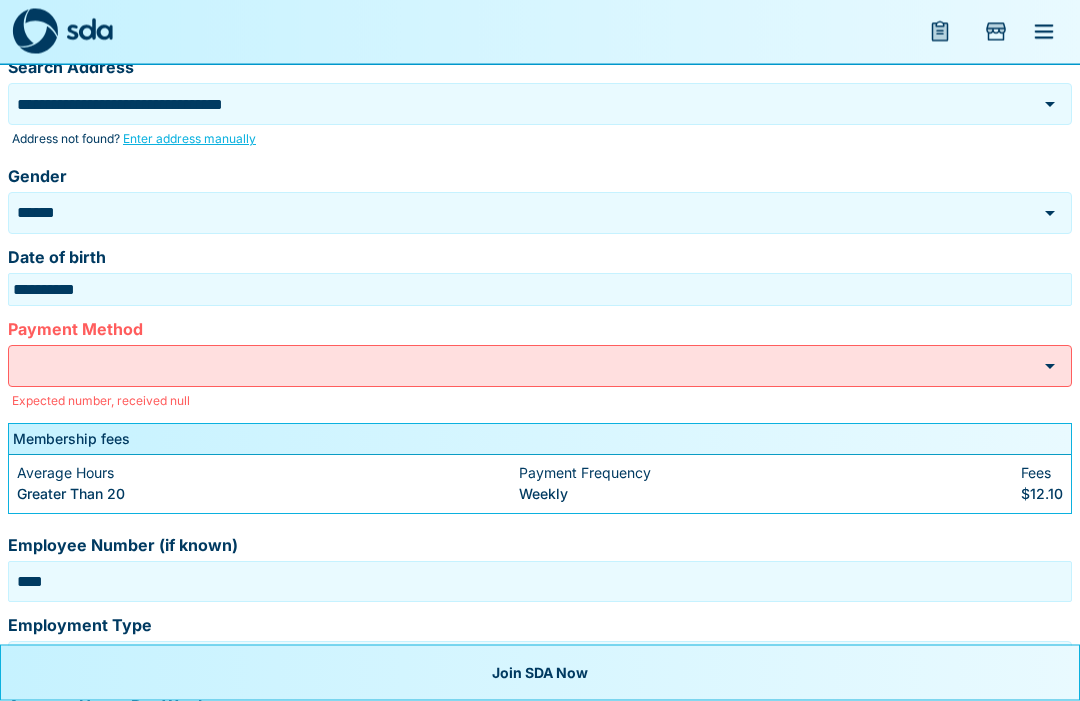 scroll, scrollTop: 524, scrollLeft: 0, axis: vertical 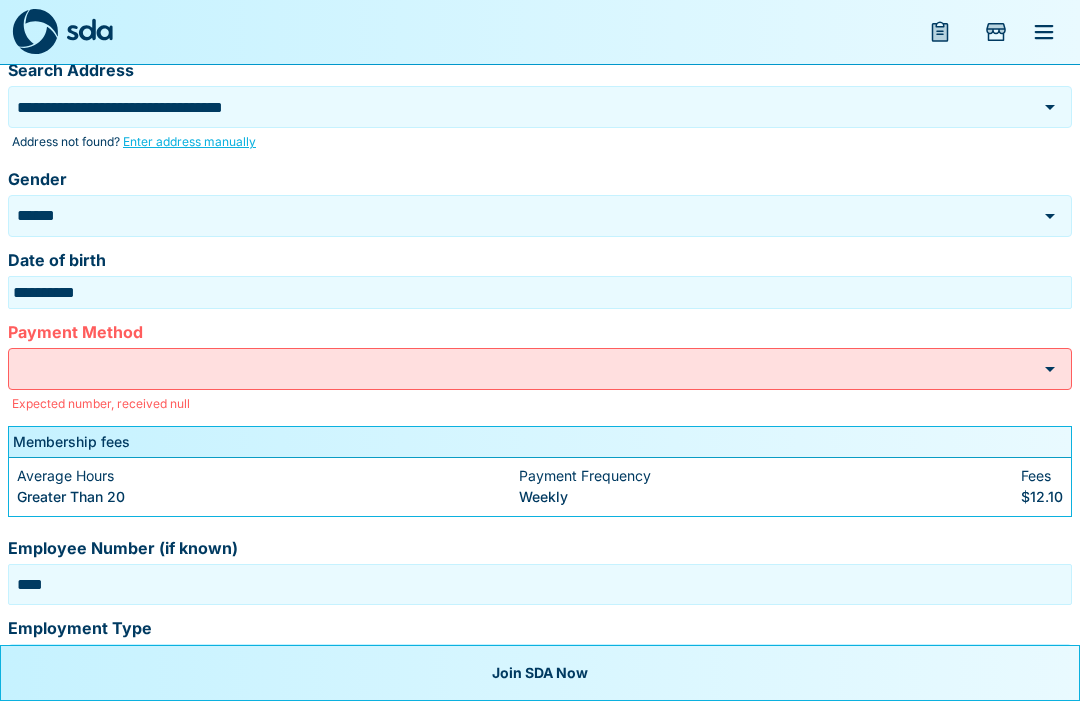 click 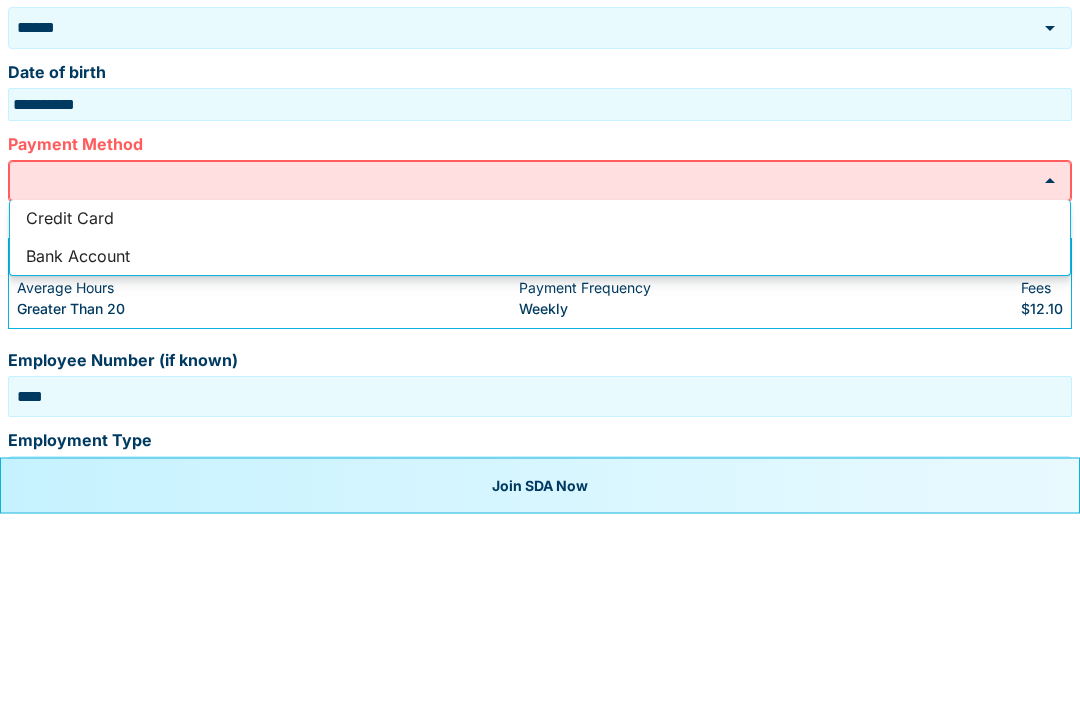 click on "Employee Number (if known)" at bounding box center [540, 548] 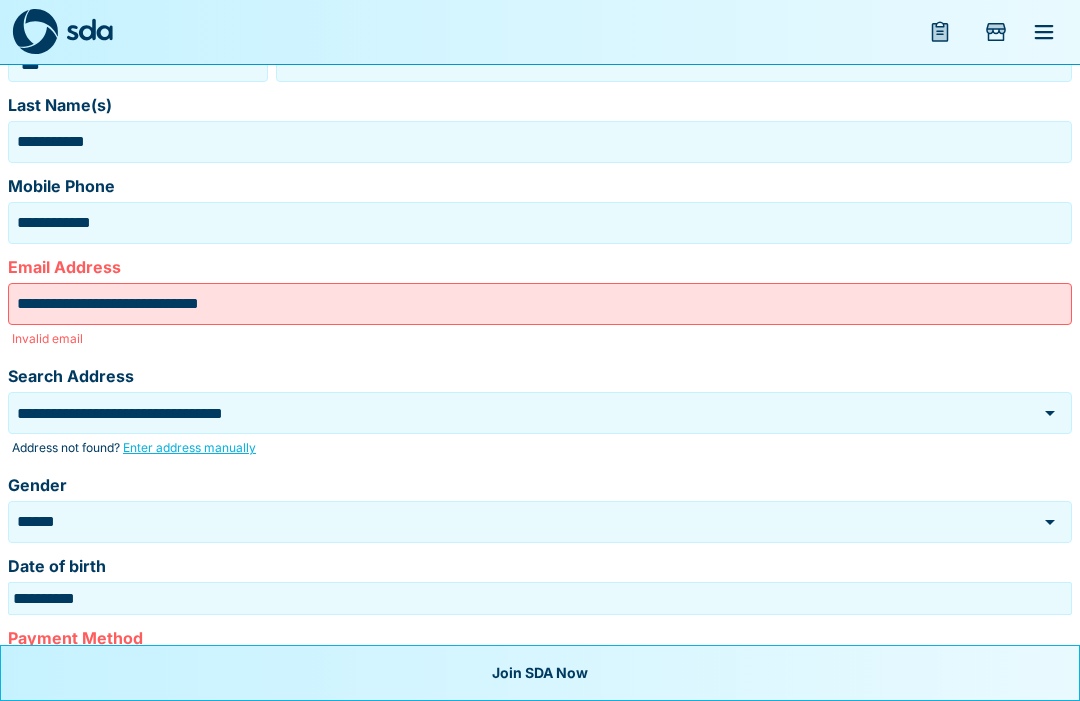 scroll, scrollTop: 217, scrollLeft: 0, axis: vertical 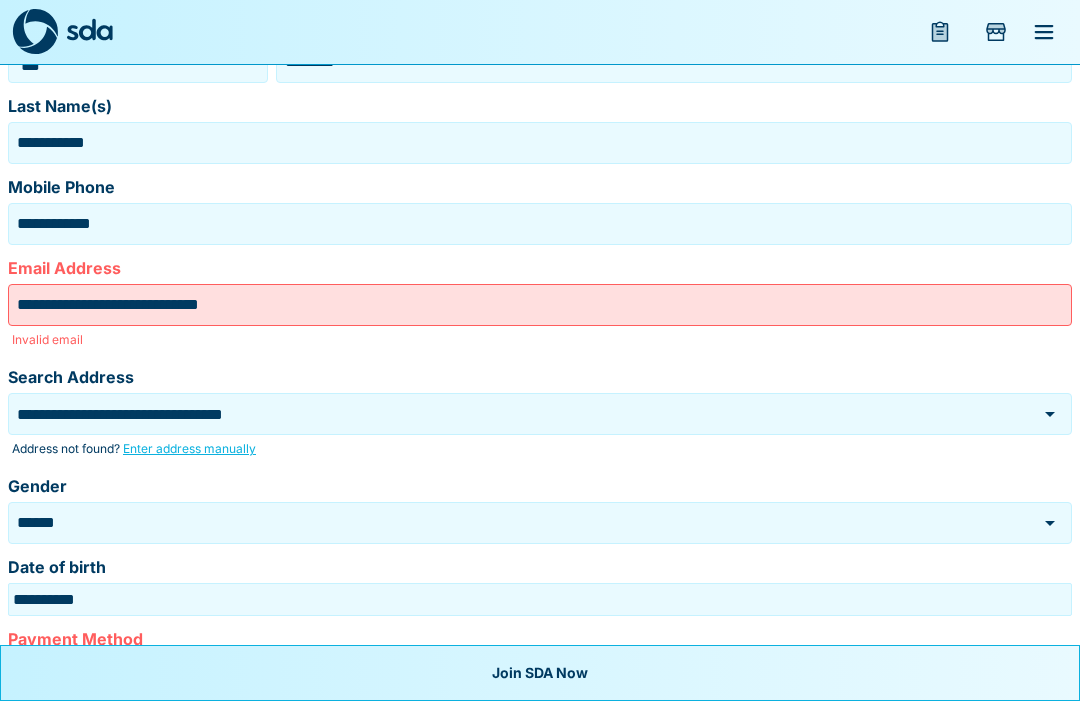 click on "**********" at bounding box center (540, 305) 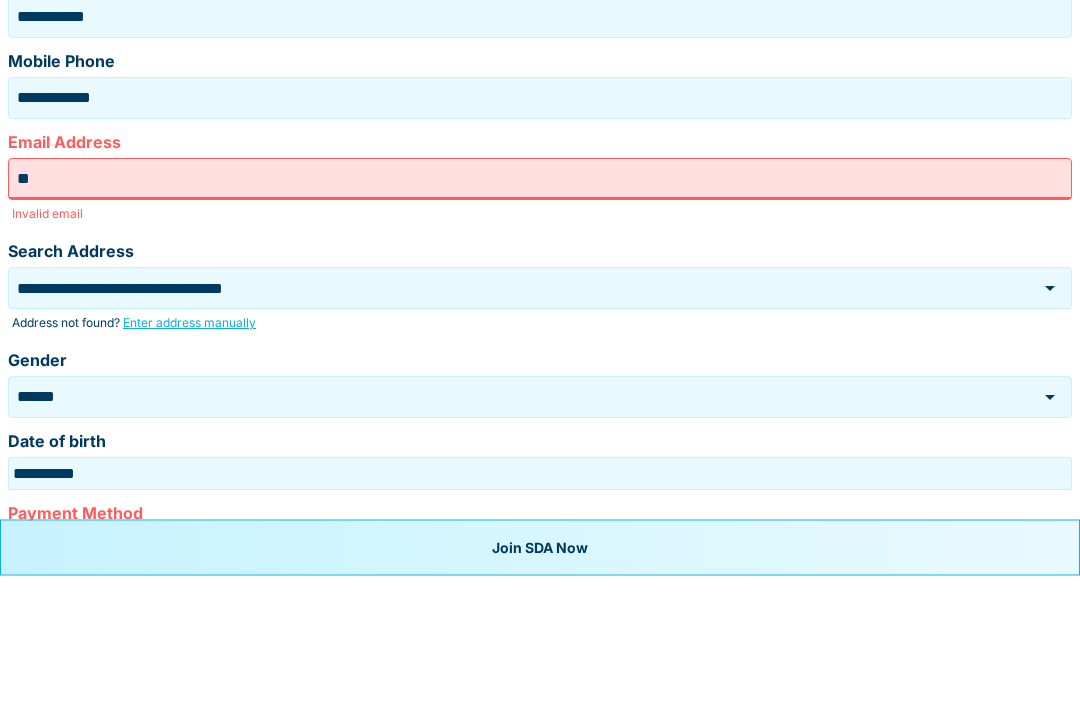 type on "*" 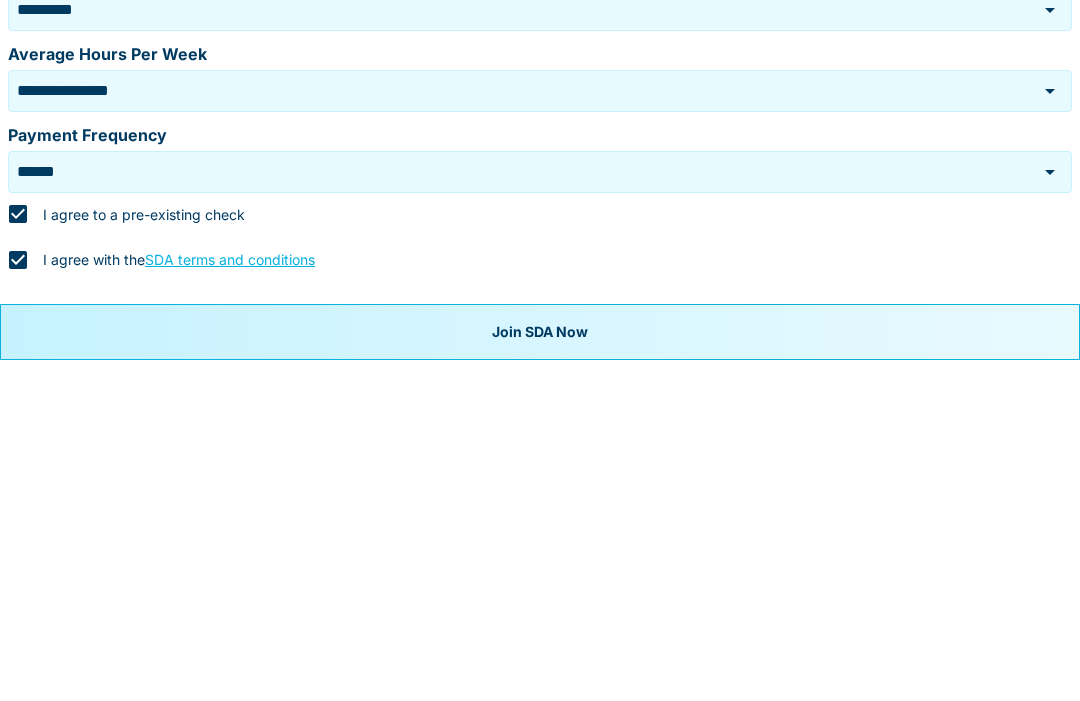 scroll, scrollTop: 811, scrollLeft: 0, axis: vertical 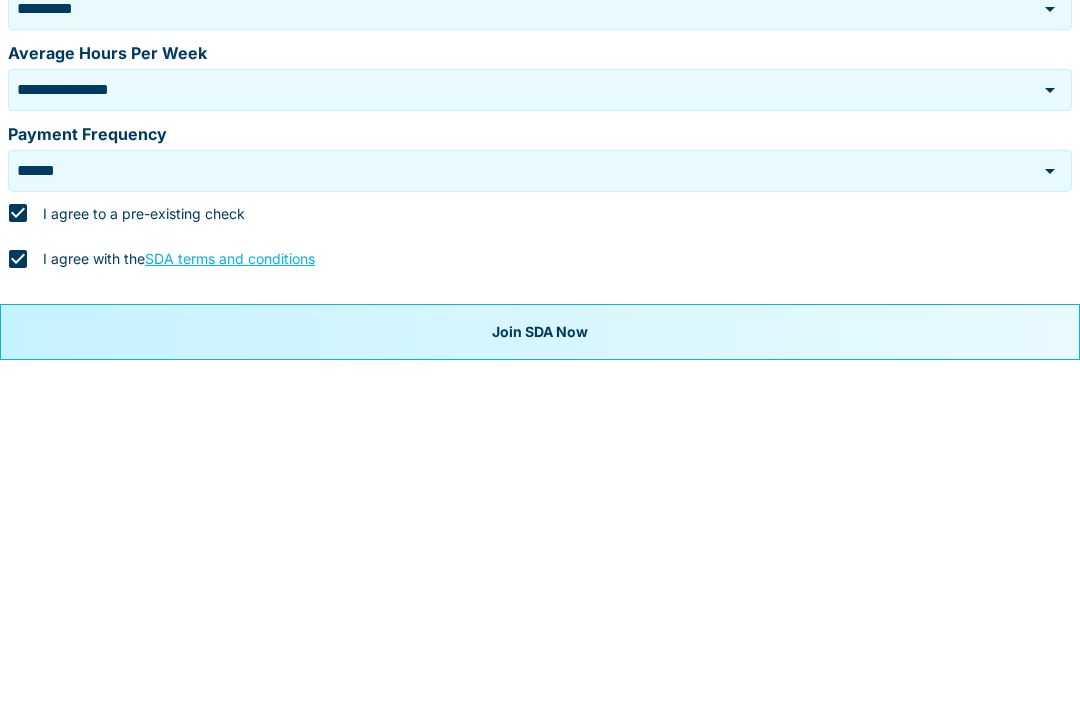 type on "**********" 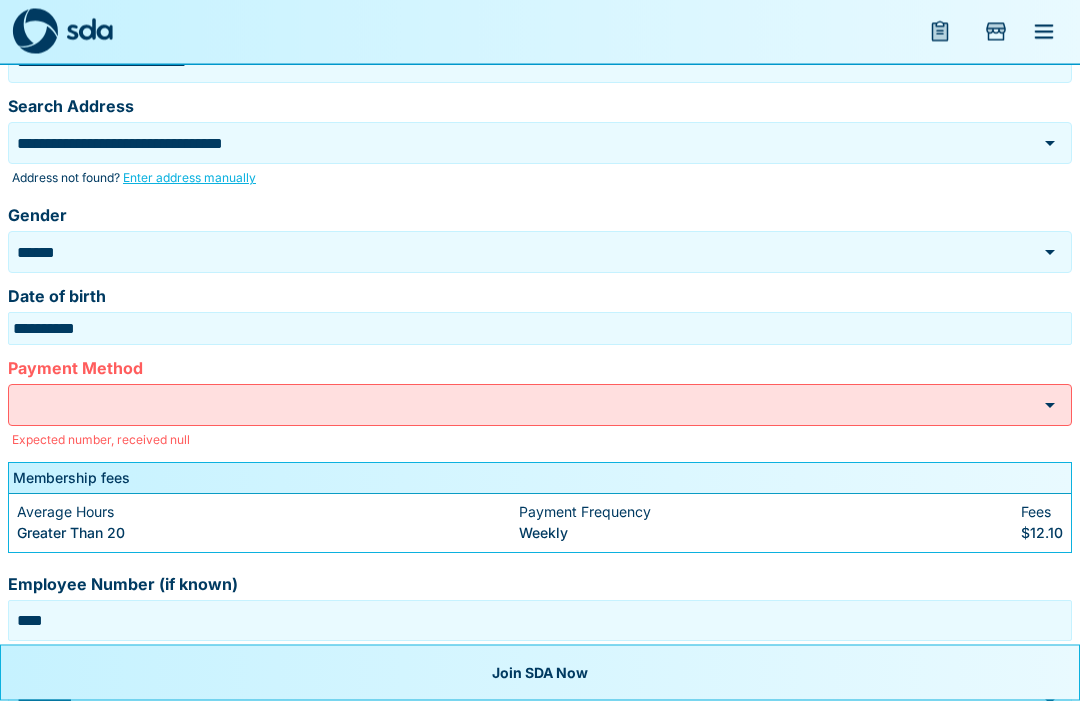 scroll, scrollTop: 430, scrollLeft: 0, axis: vertical 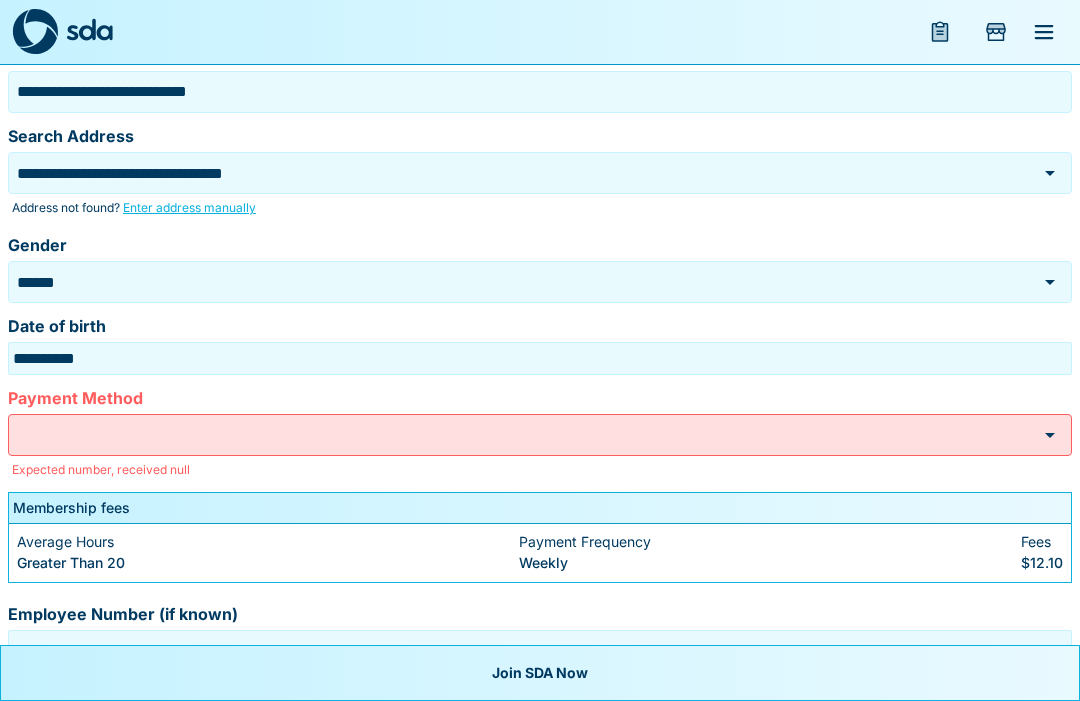 click 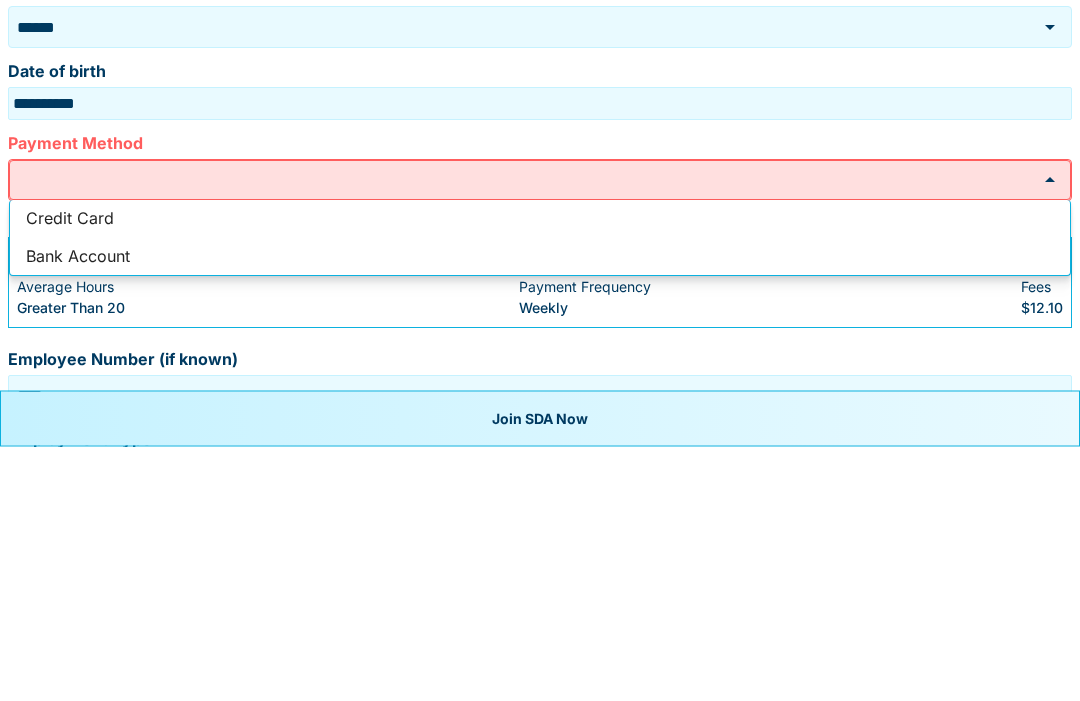 click on "**********" at bounding box center [540, 397] 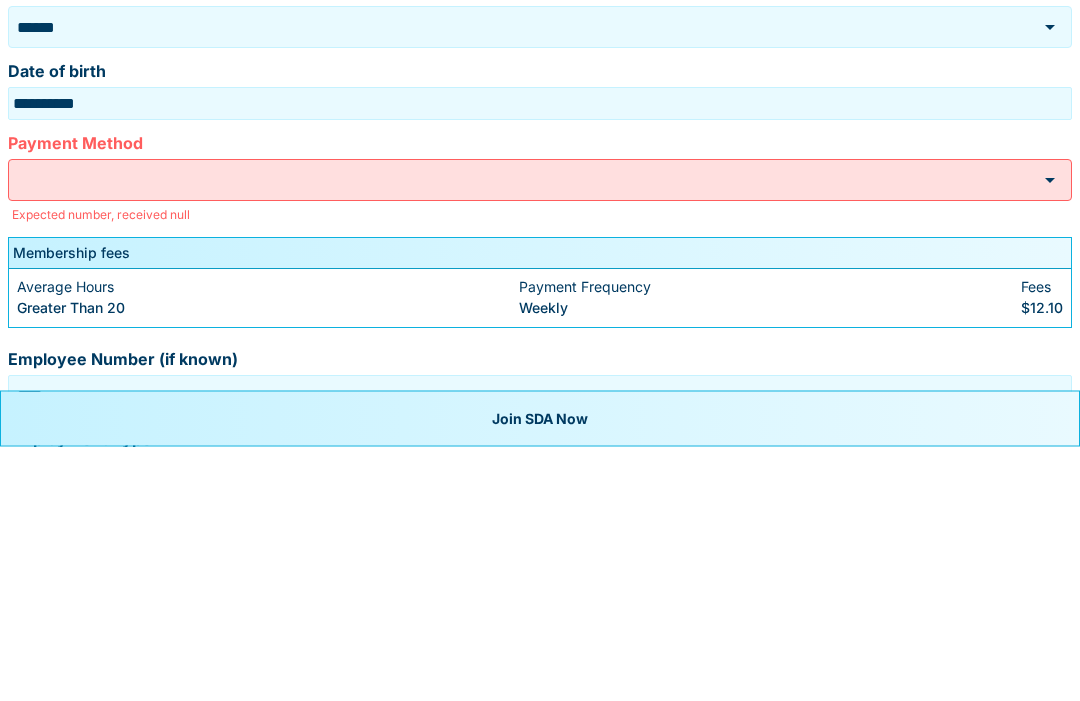 scroll, scrollTop: 685, scrollLeft: 0, axis: vertical 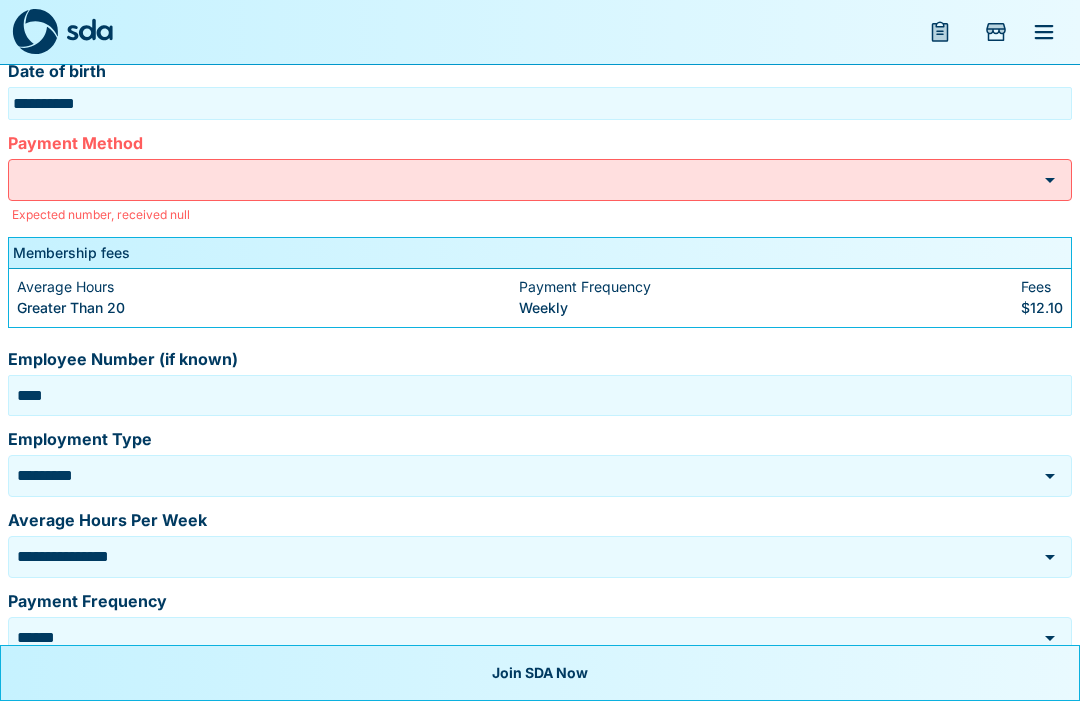 click on "Payment Frequency" at bounding box center [770, 287] 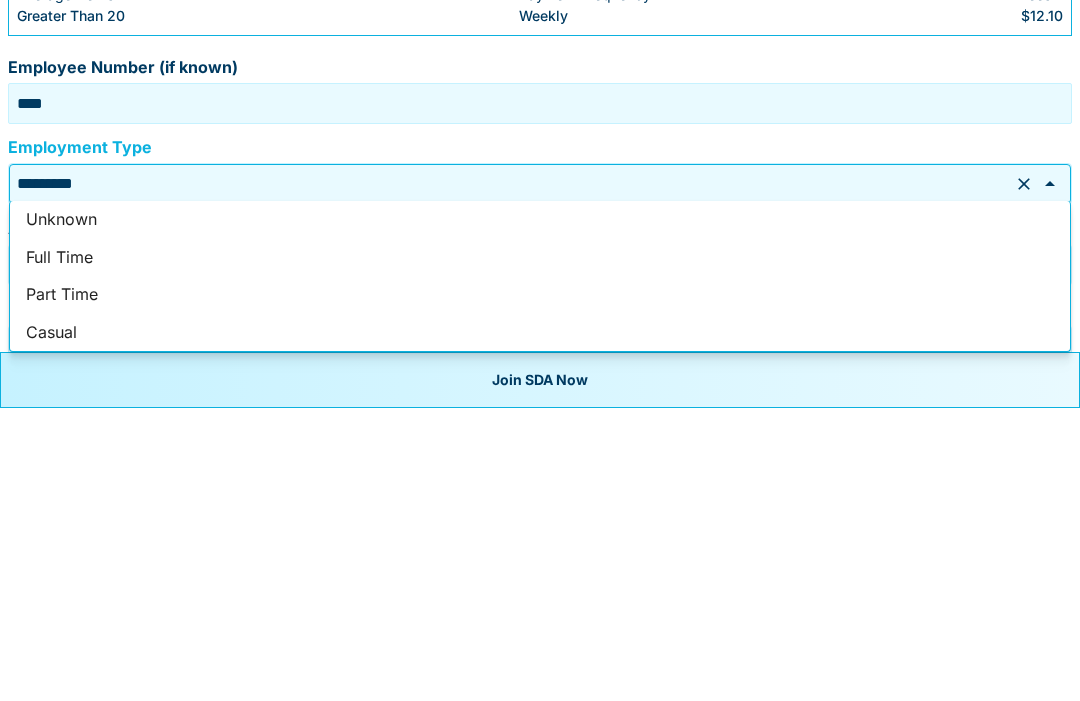 click on "Part Time" at bounding box center [540, 588] 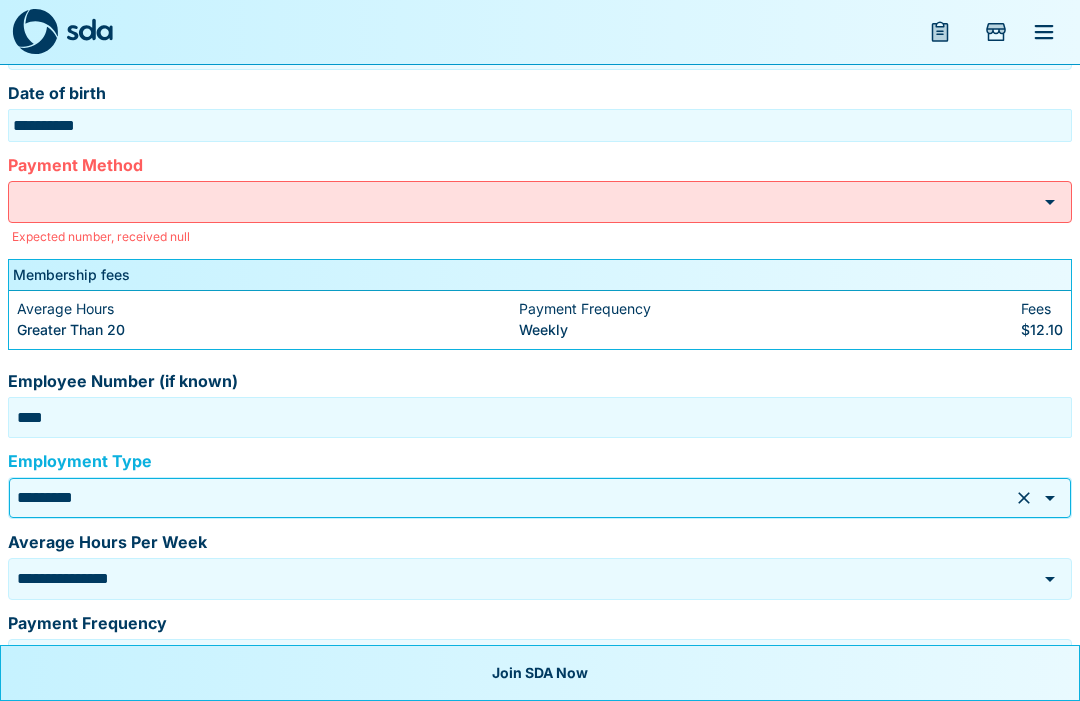 scroll, scrollTop: 662, scrollLeft: 0, axis: vertical 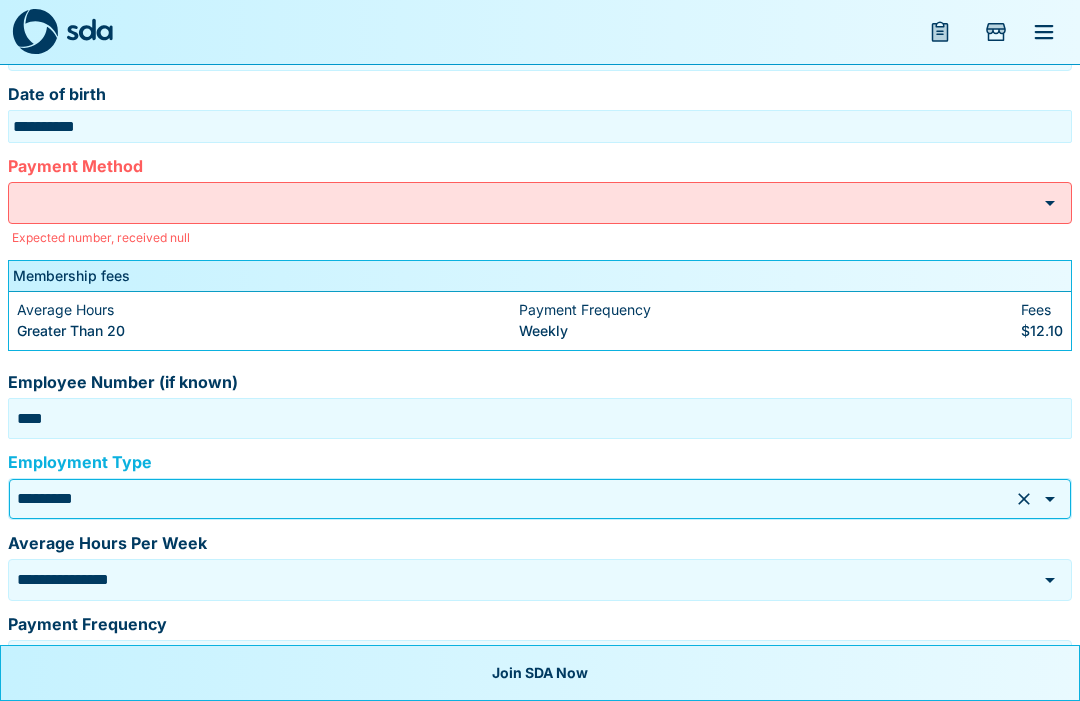 click 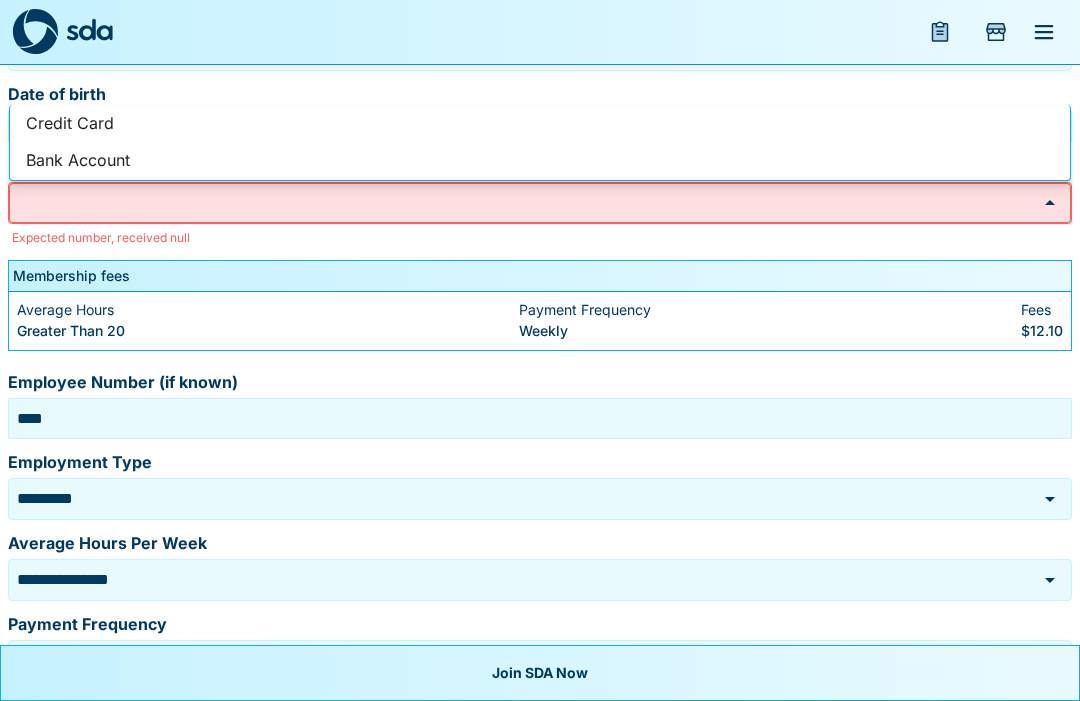 click on "Payment Method Payment Method Expected number, received null" at bounding box center (540, 197) 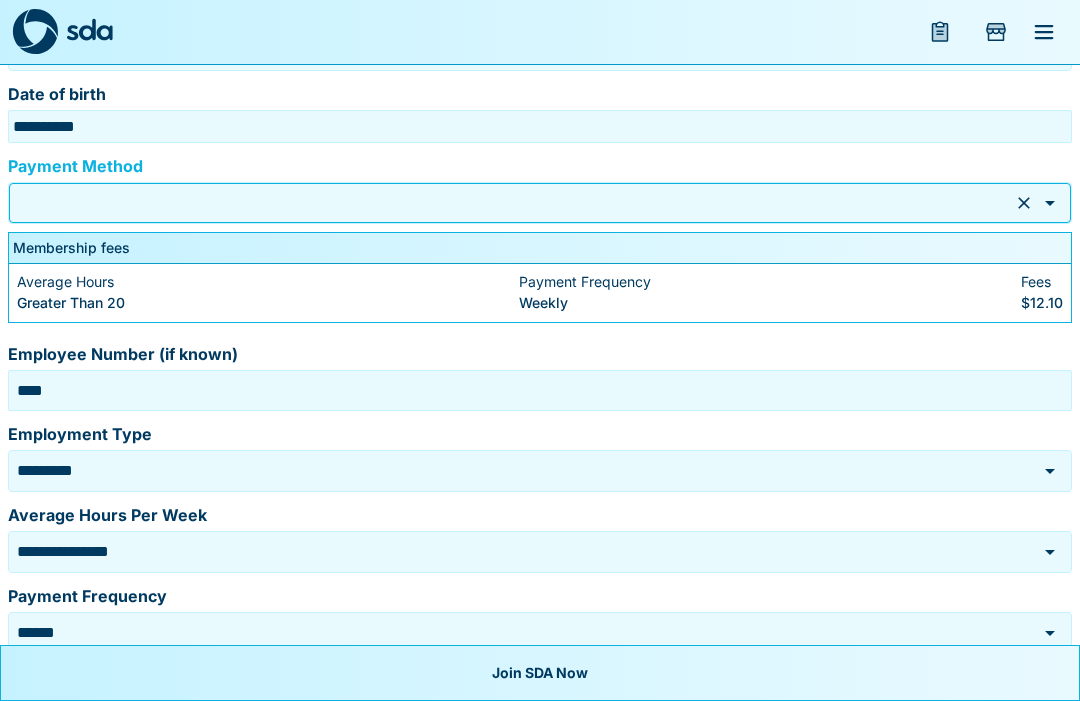 type on "**********" 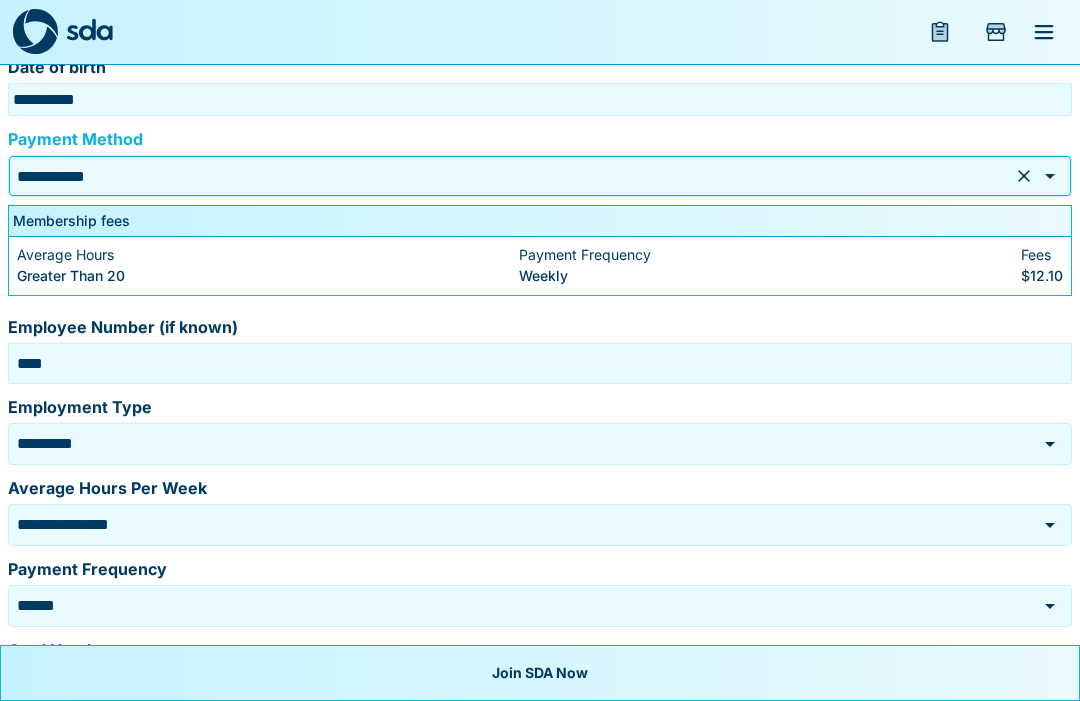 scroll, scrollTop: 689, scrollLeft: 0, axis: vertical 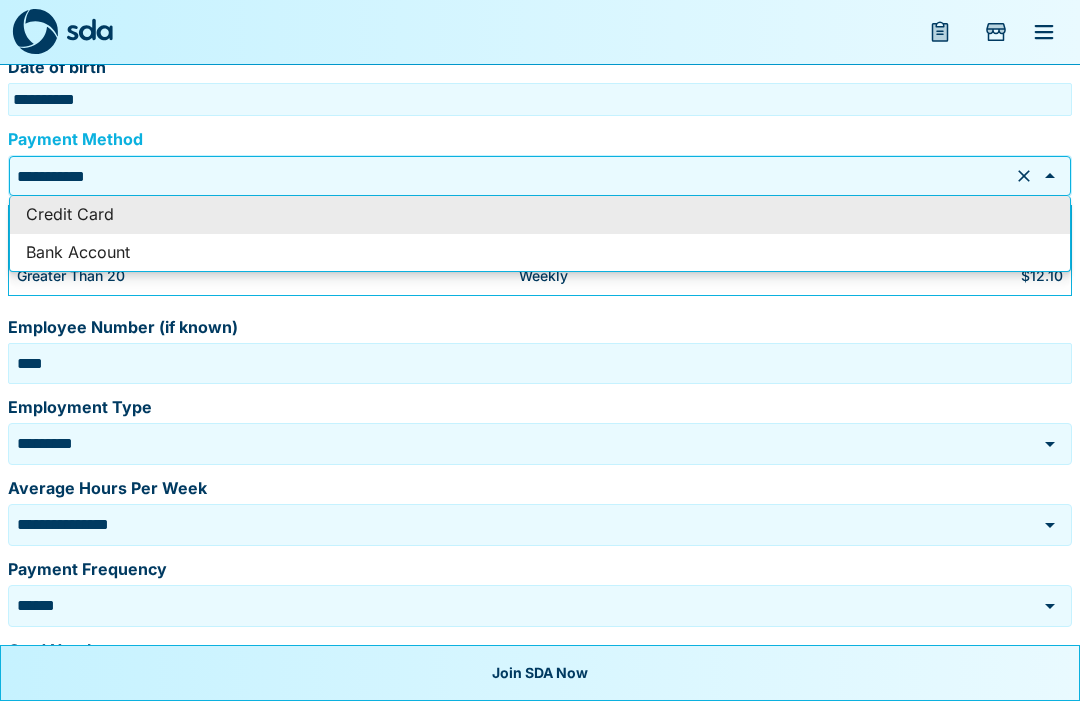 click on "Weekly" at bounding box center (770, 276) 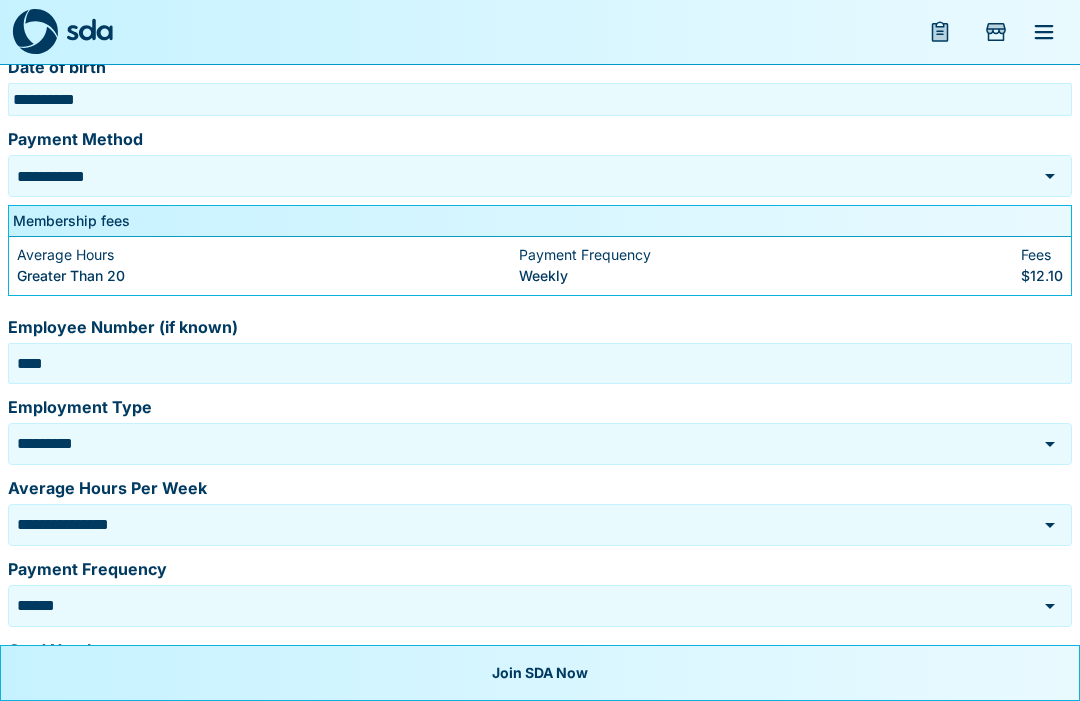 click on "**********" at bounding box center [509, 176] 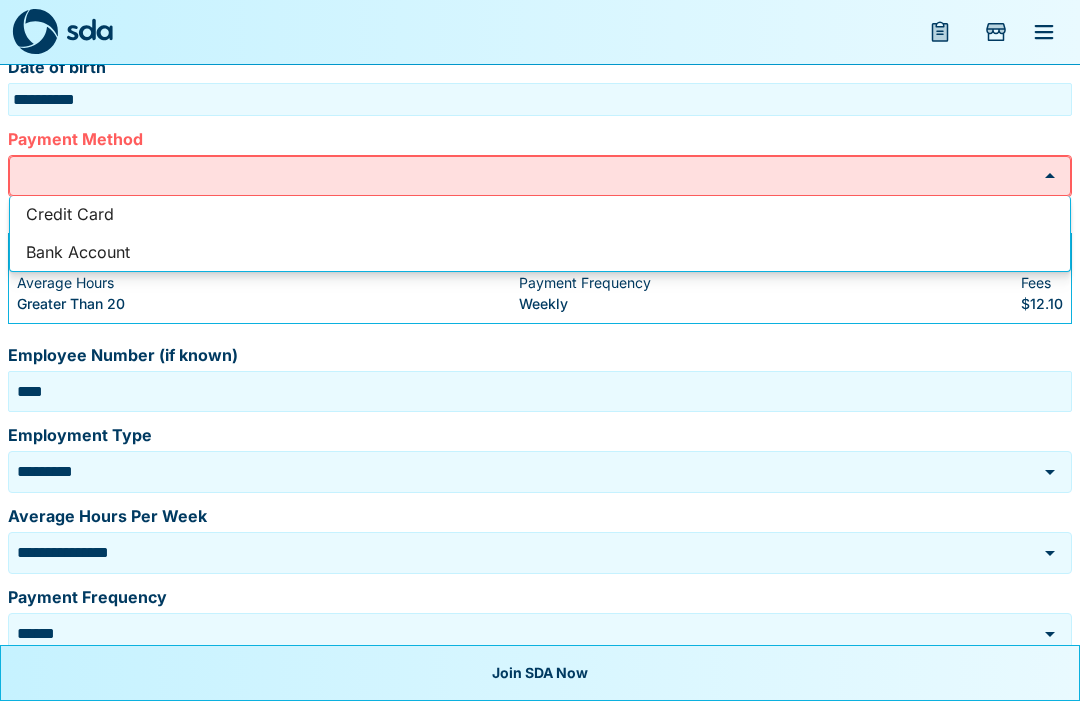 type 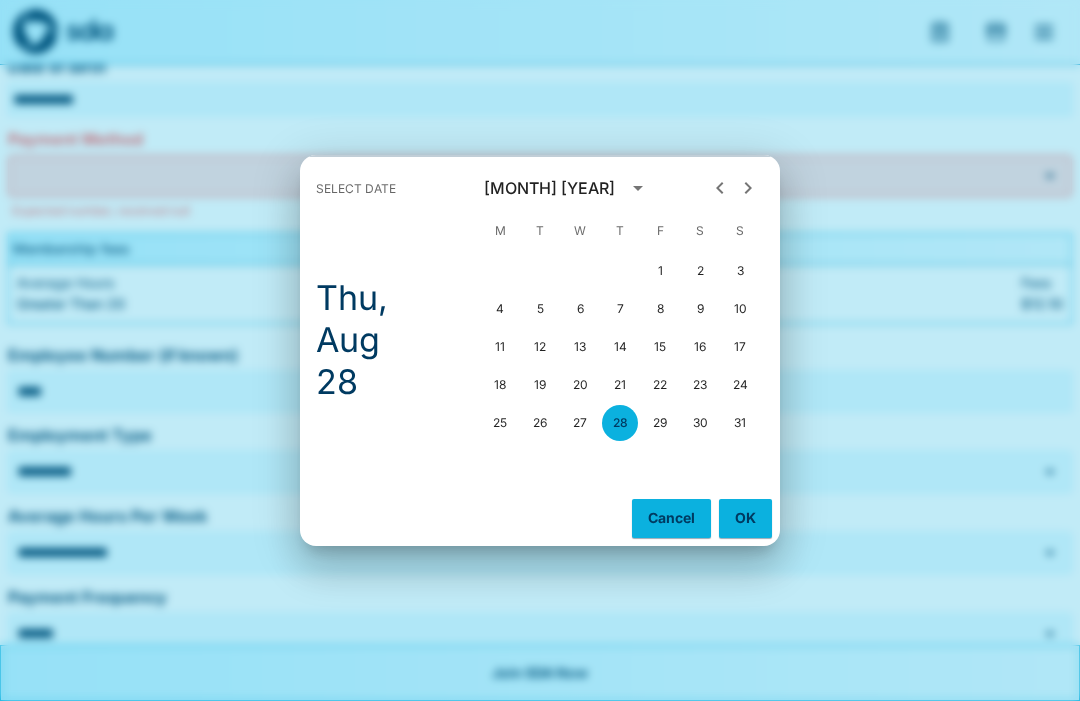 click on "Cancel" at bounding box center [671, 518] 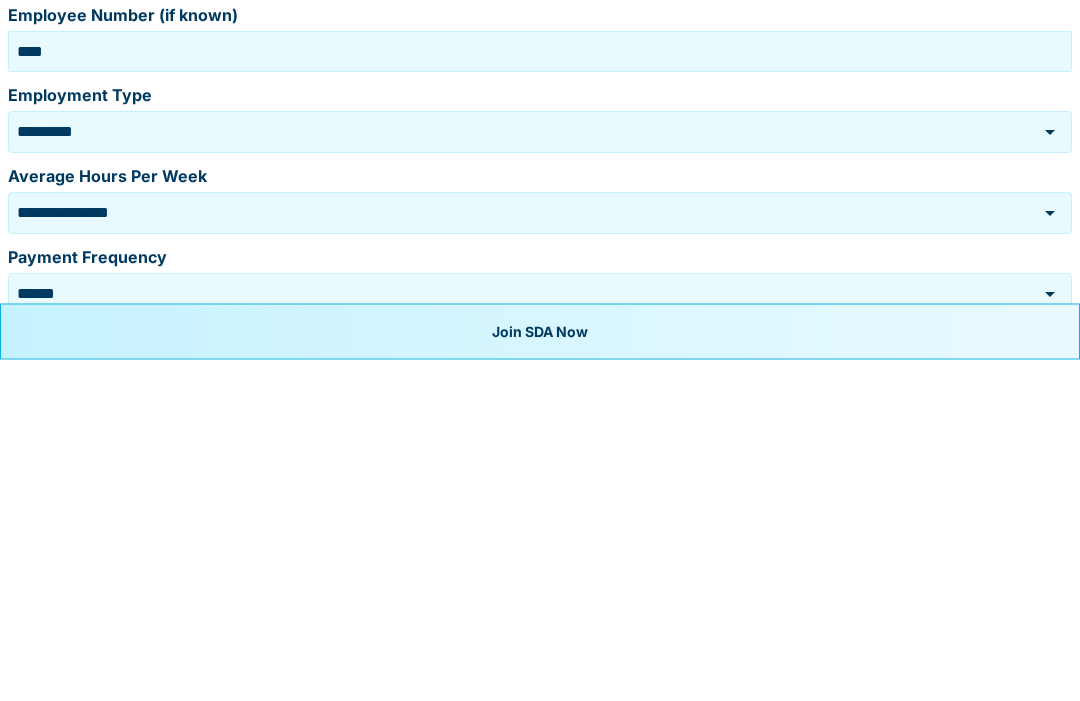 scroll, scrollTop: 688, scrollLeft: 0, axis: vertical 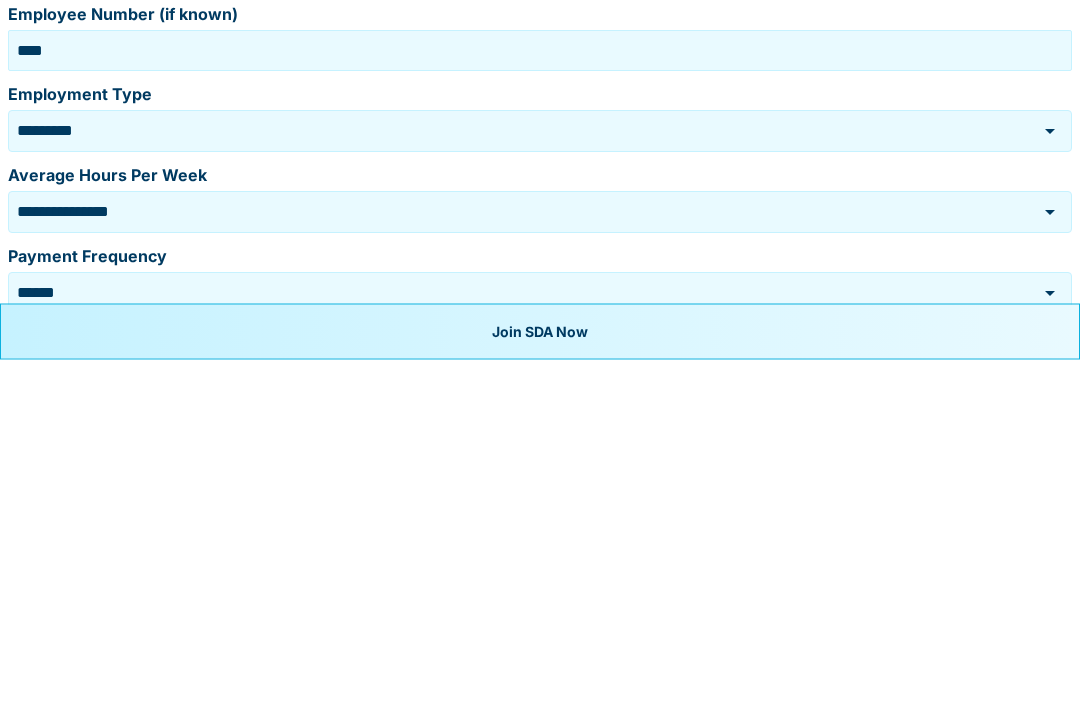 click 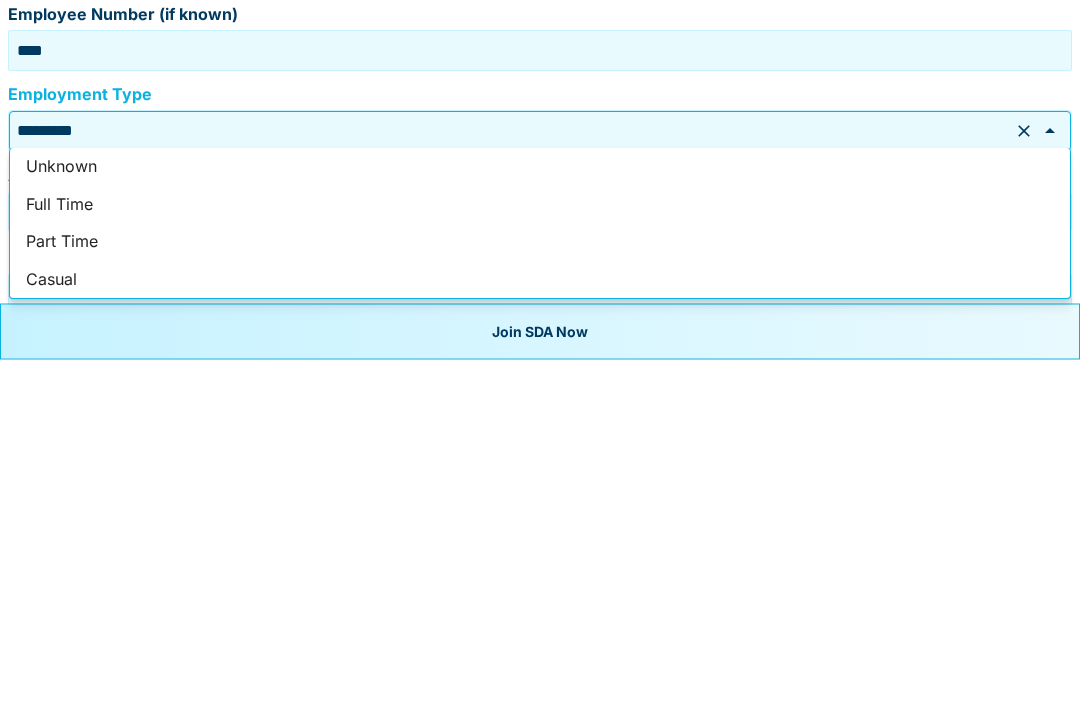 click on "Full Time" at bounding box center (540, 547) 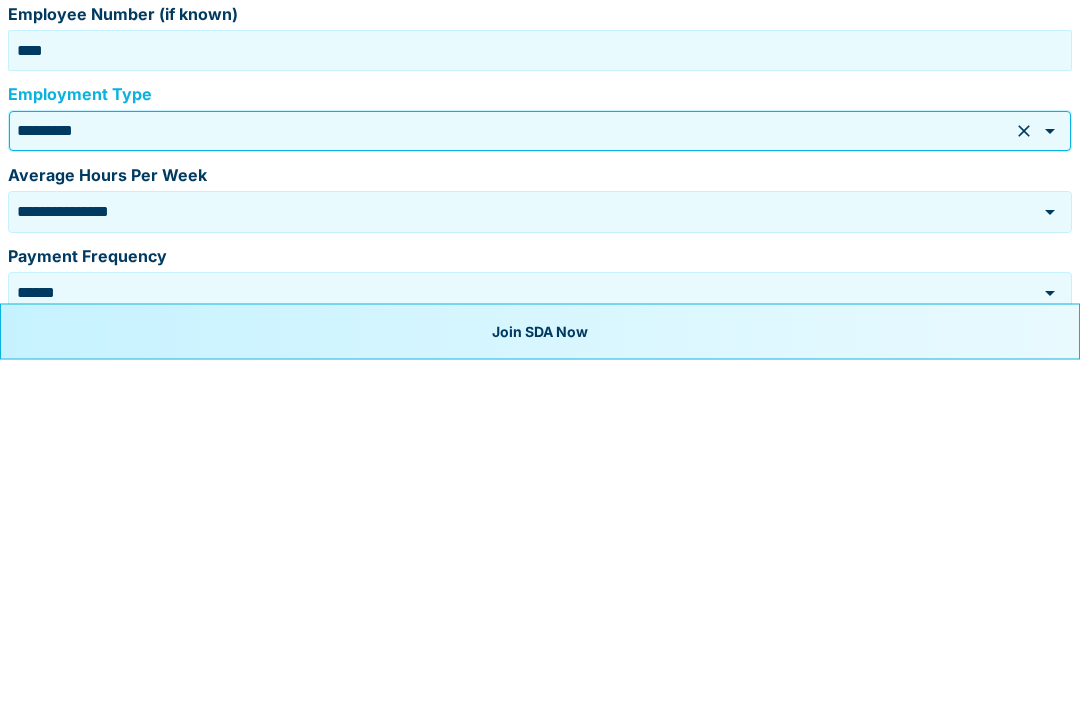 click 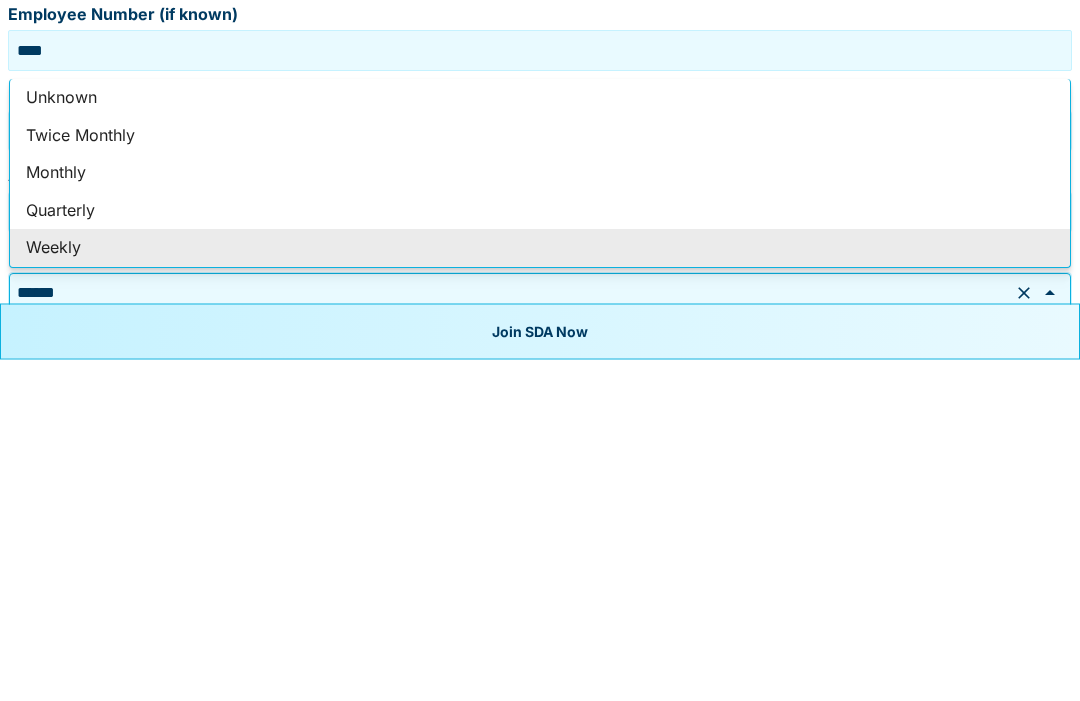 click on "Join SDA Now" at bounding box center [540, 673] 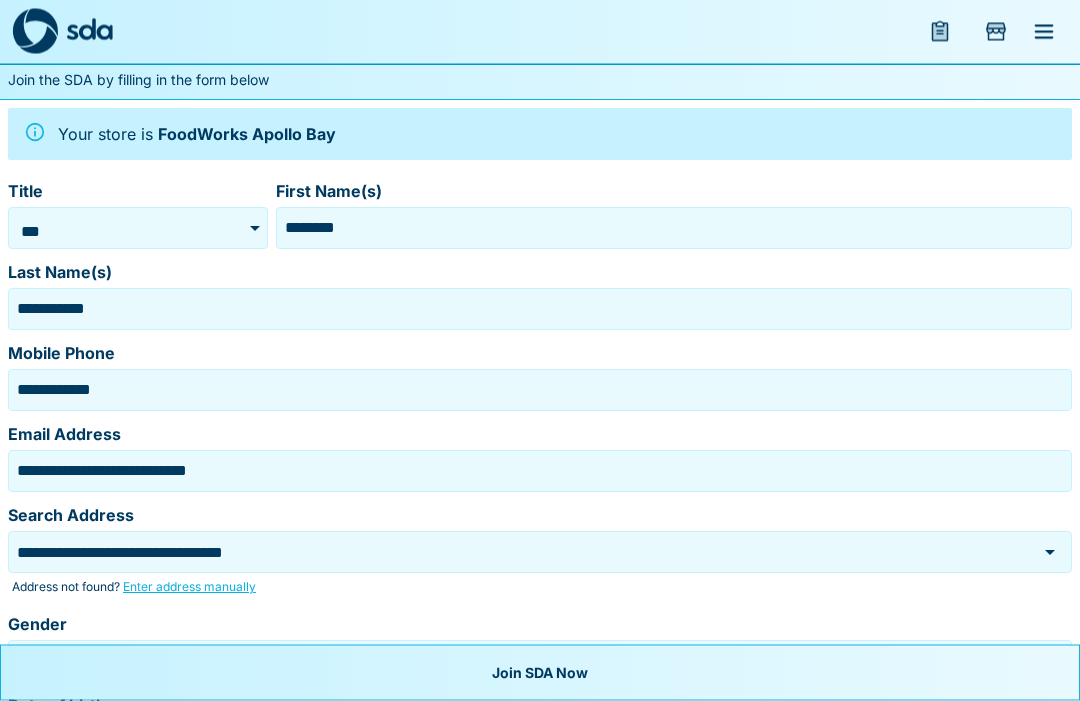 scroll, scrollTop: 0, scrollLeft: 0, axis: both 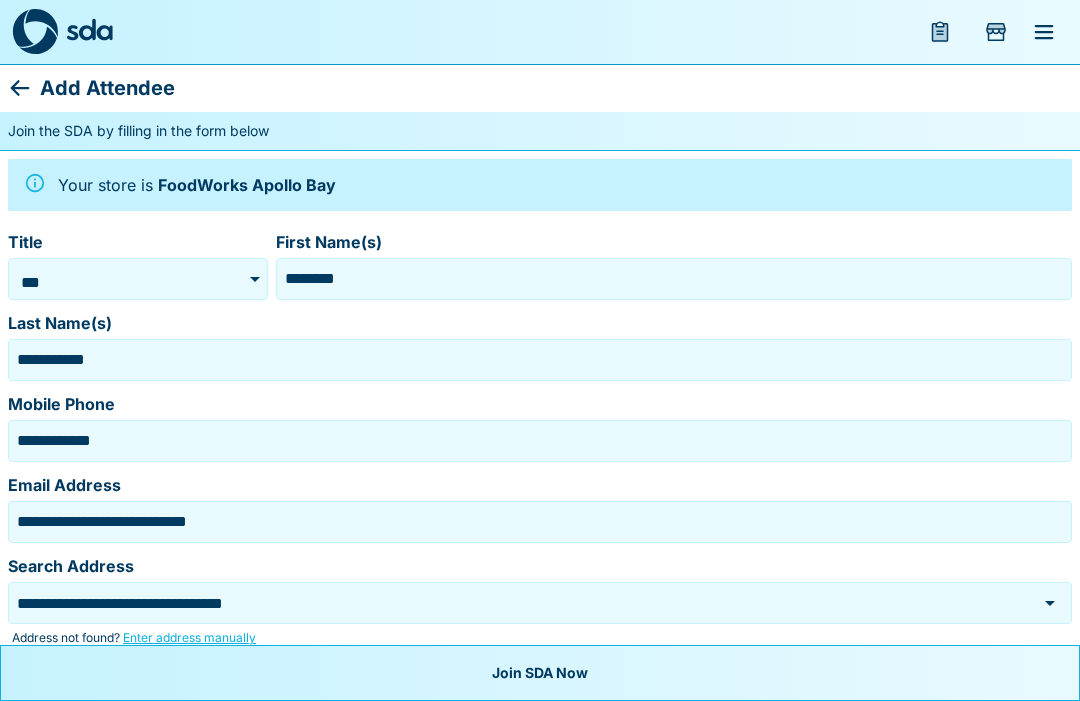 click 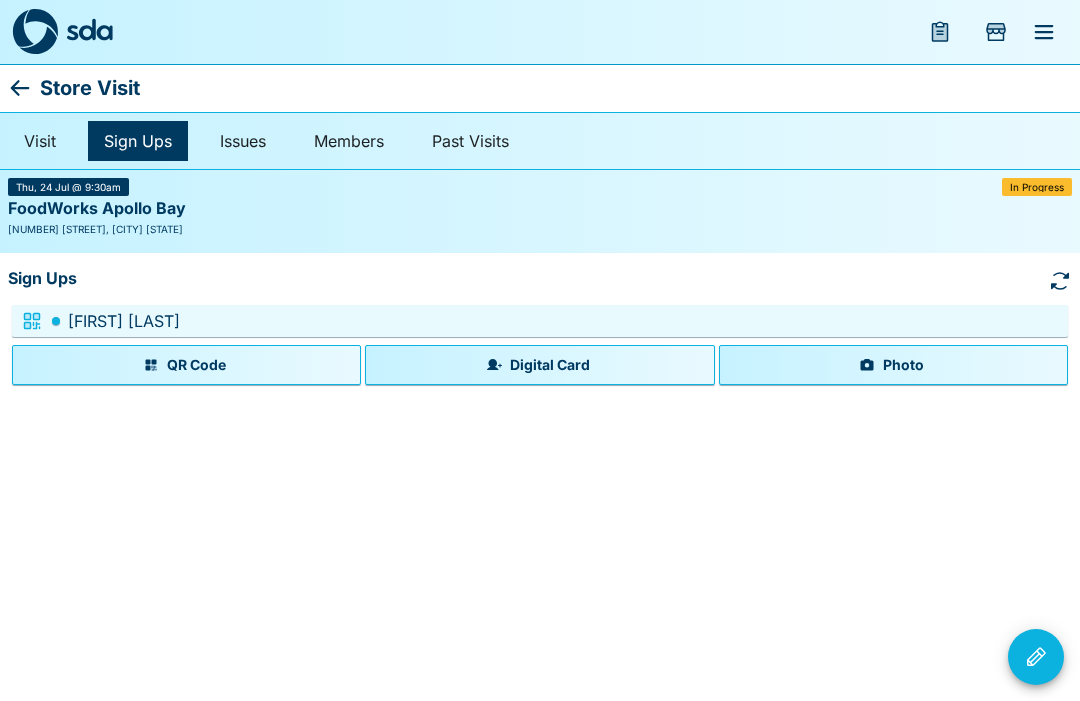 click on "FoodWorks Apollo Bay" at bounding box center (540, 209) 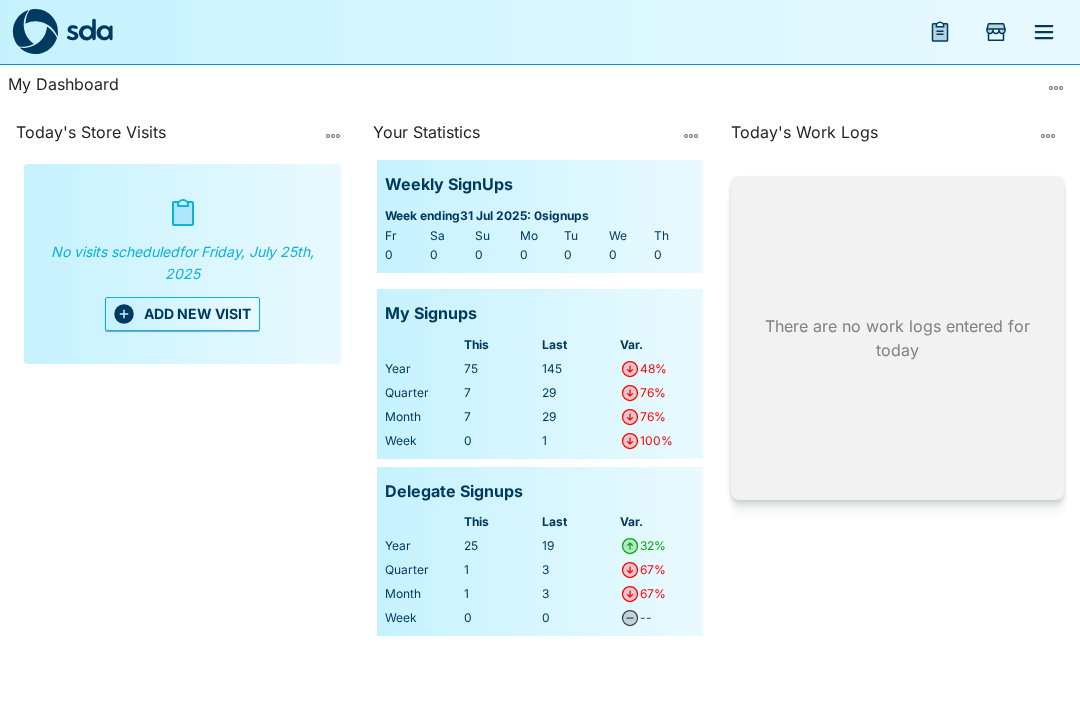 click on "ADD NEW VISIT" at bounding box center (182, 314) 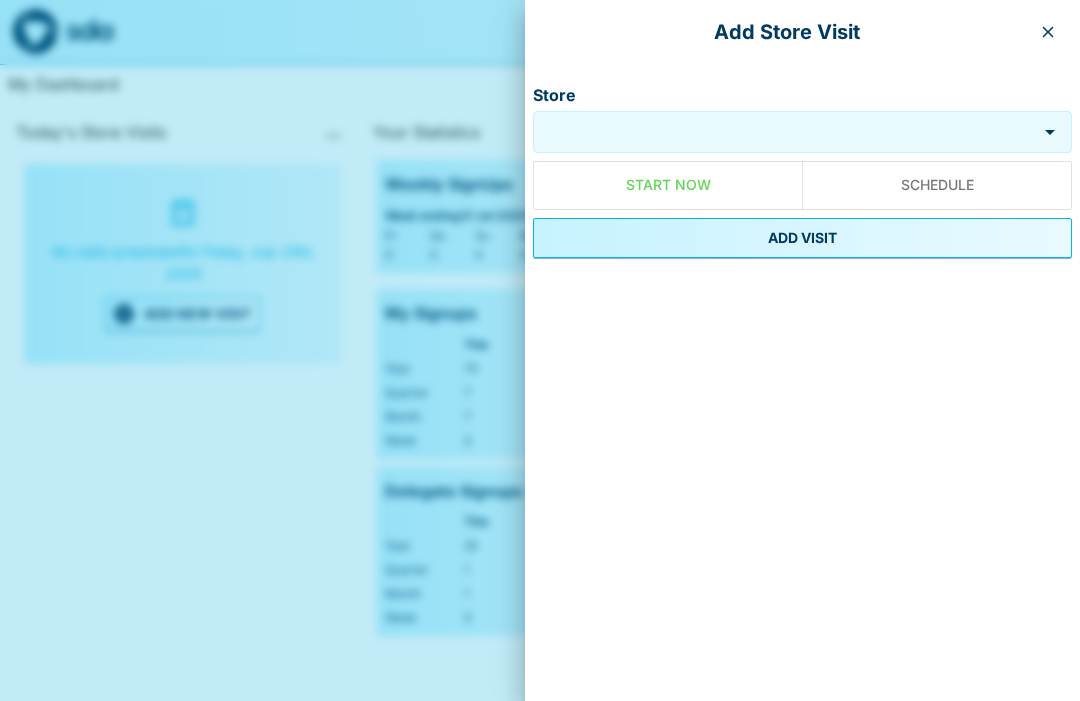 click on "Store" at bounding box center [785, 132] 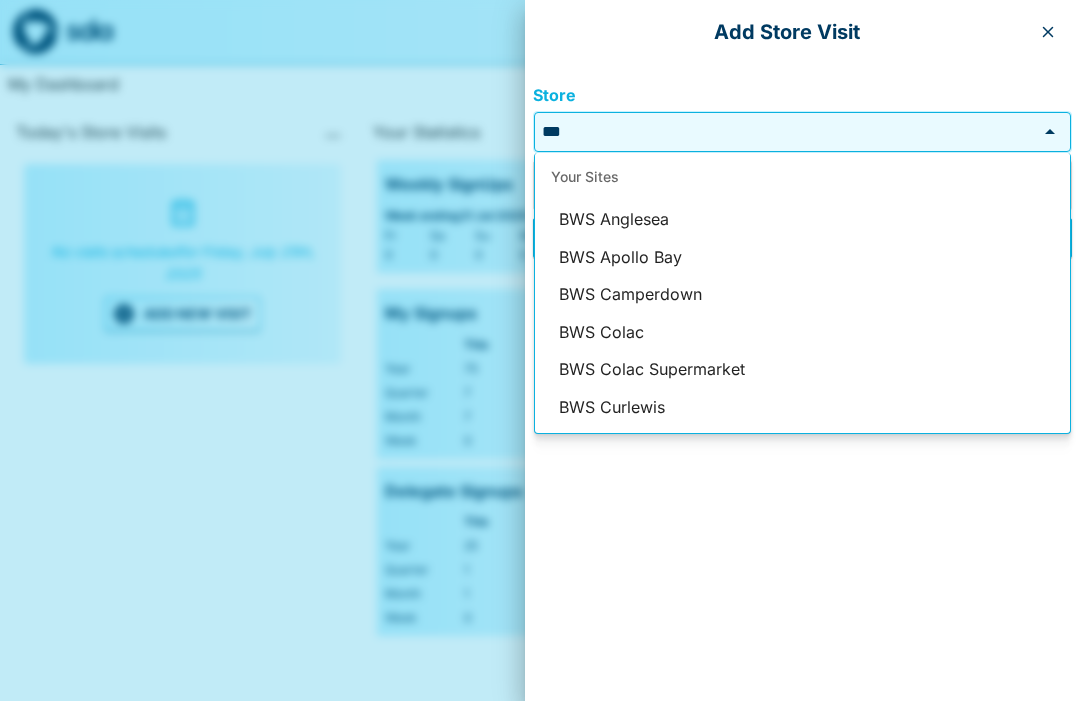 scroll, scrollTop: 0, scrollLeft: 0, axis: both 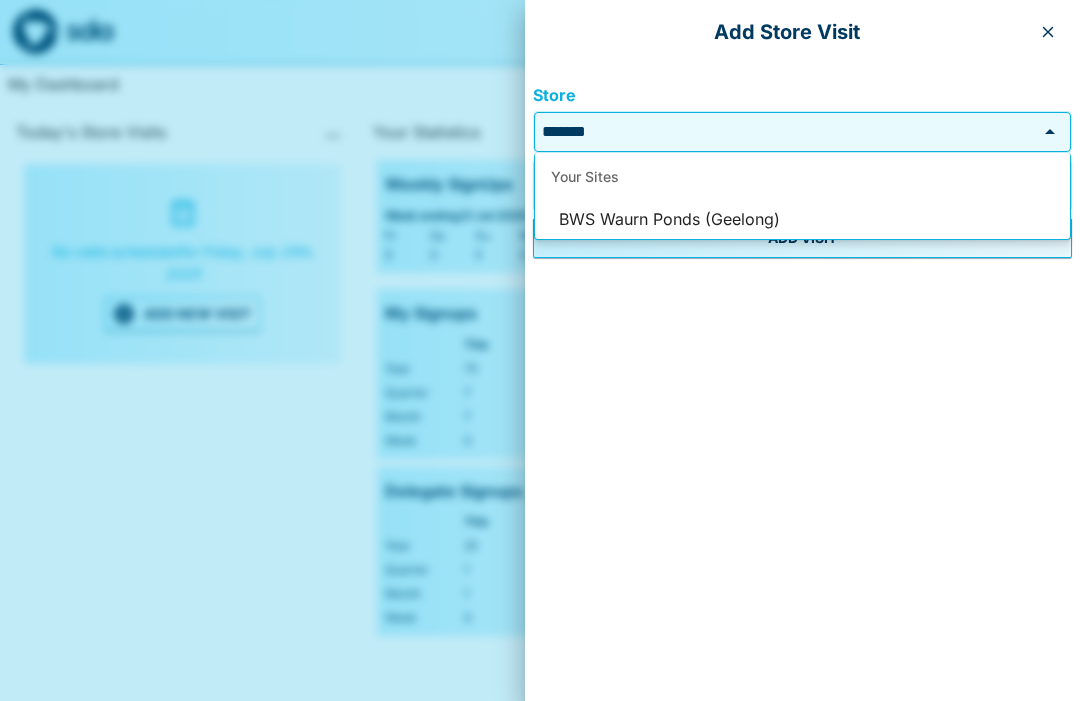 click on "BWS Waurn Ponds (Geelong)" at bounding box center [802, 220] 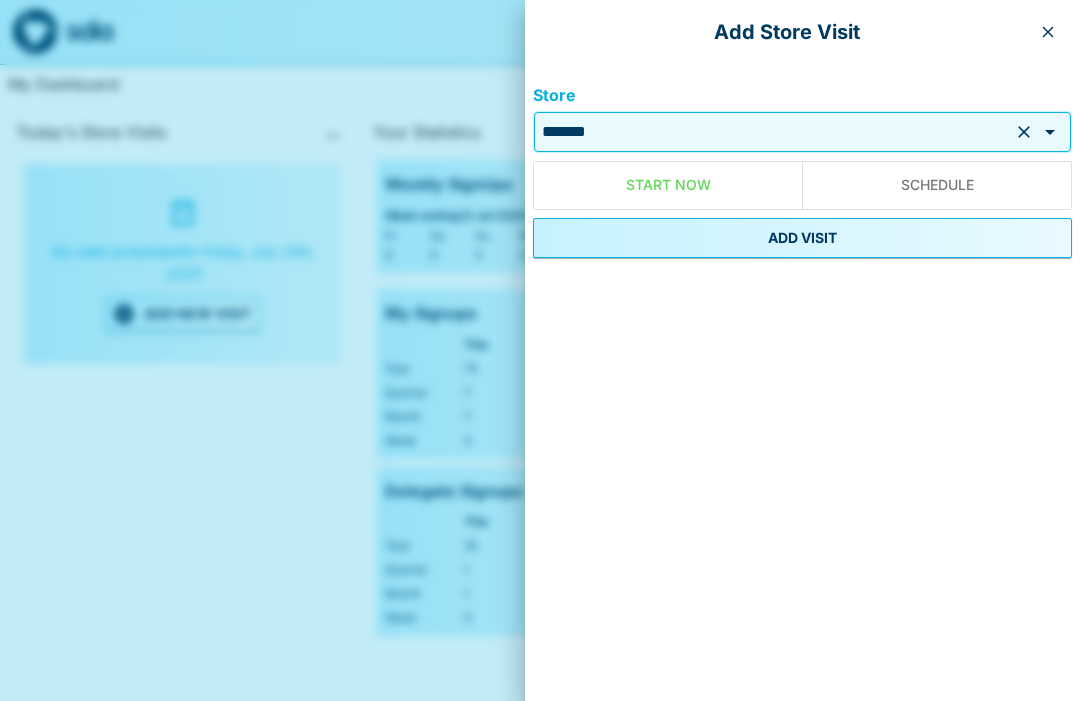 type on "**********" 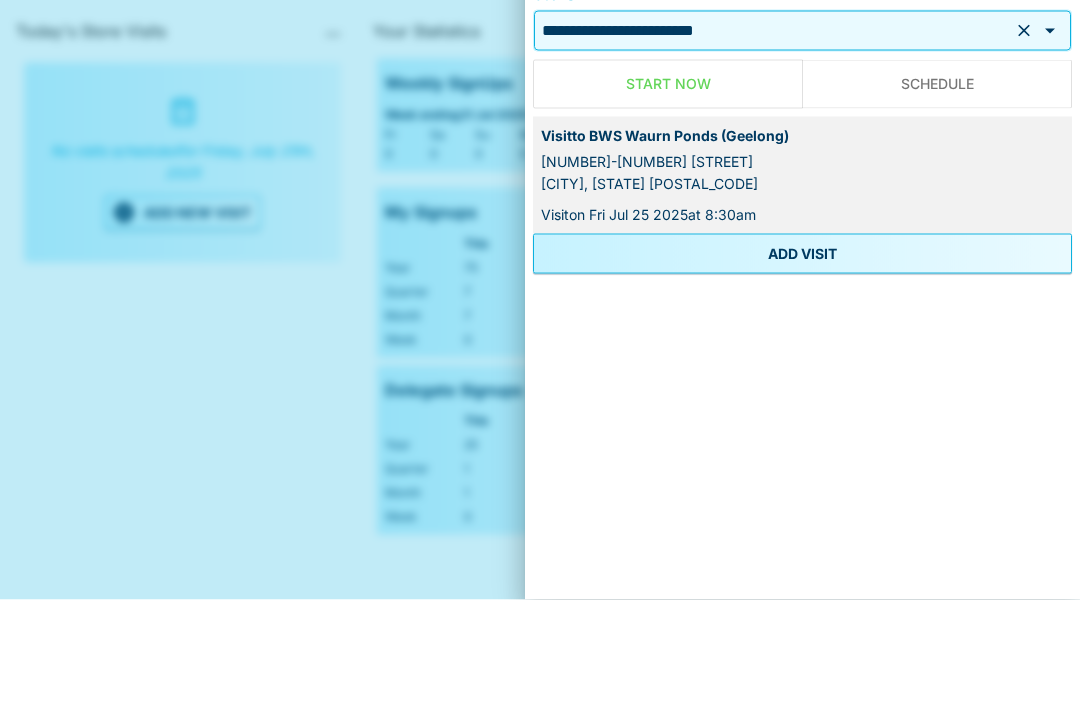 click on "ADD VISIT" at bounding box center (802, 355) 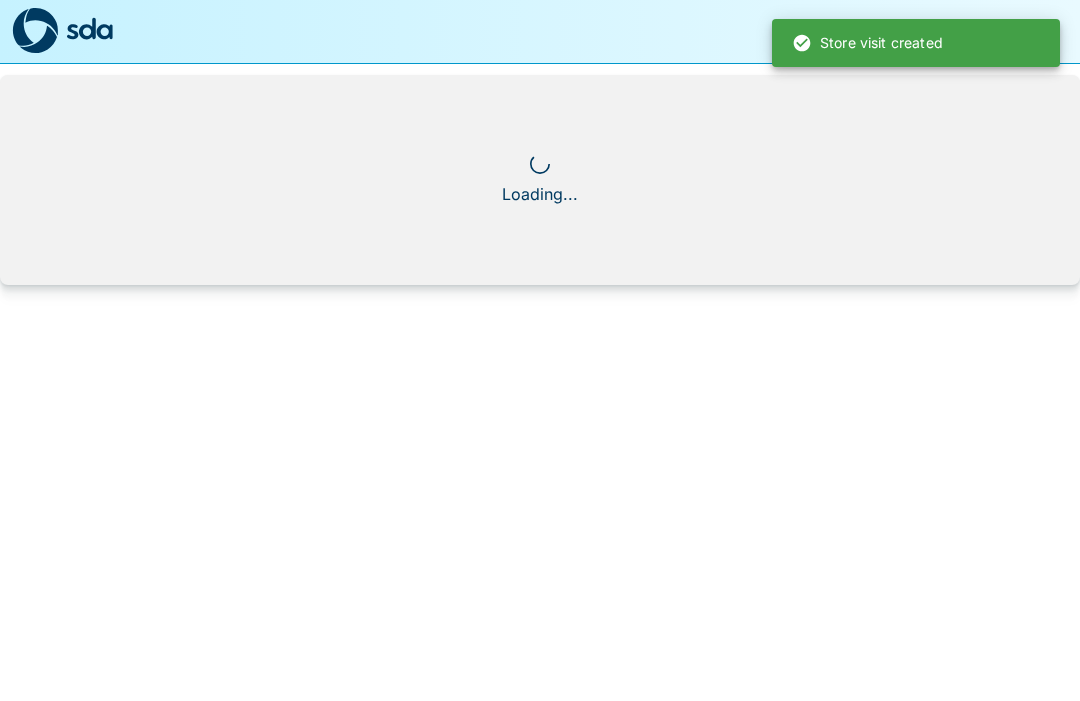 scroll, scrollTop: 1, scrollLeft: 0, axis: vertical 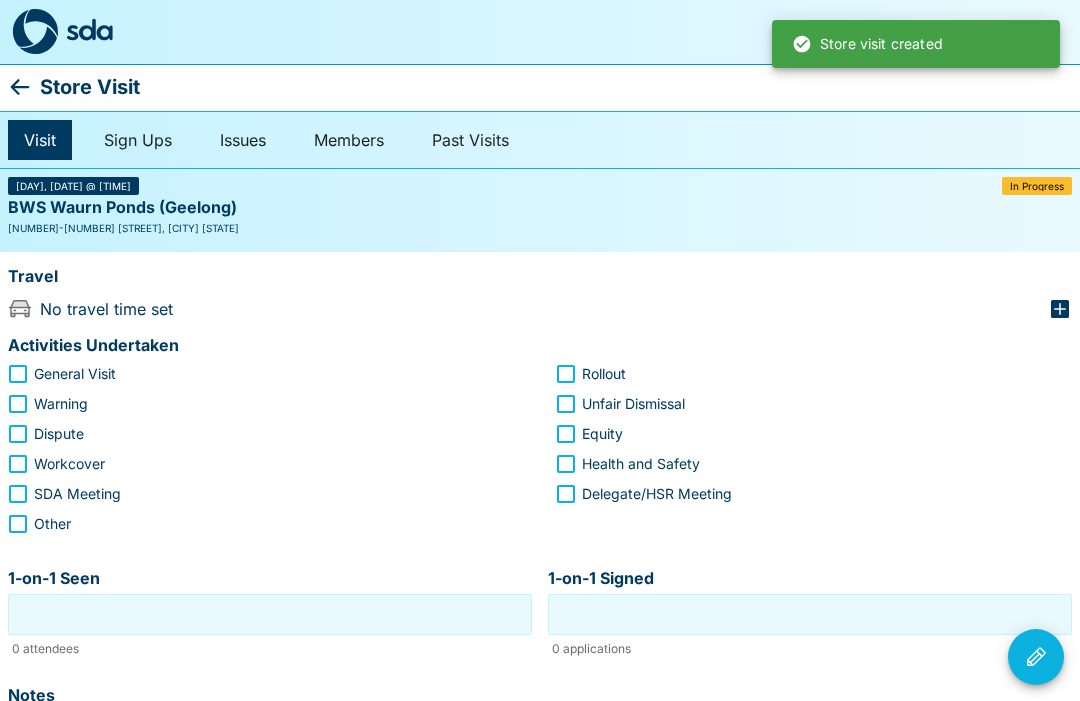 click 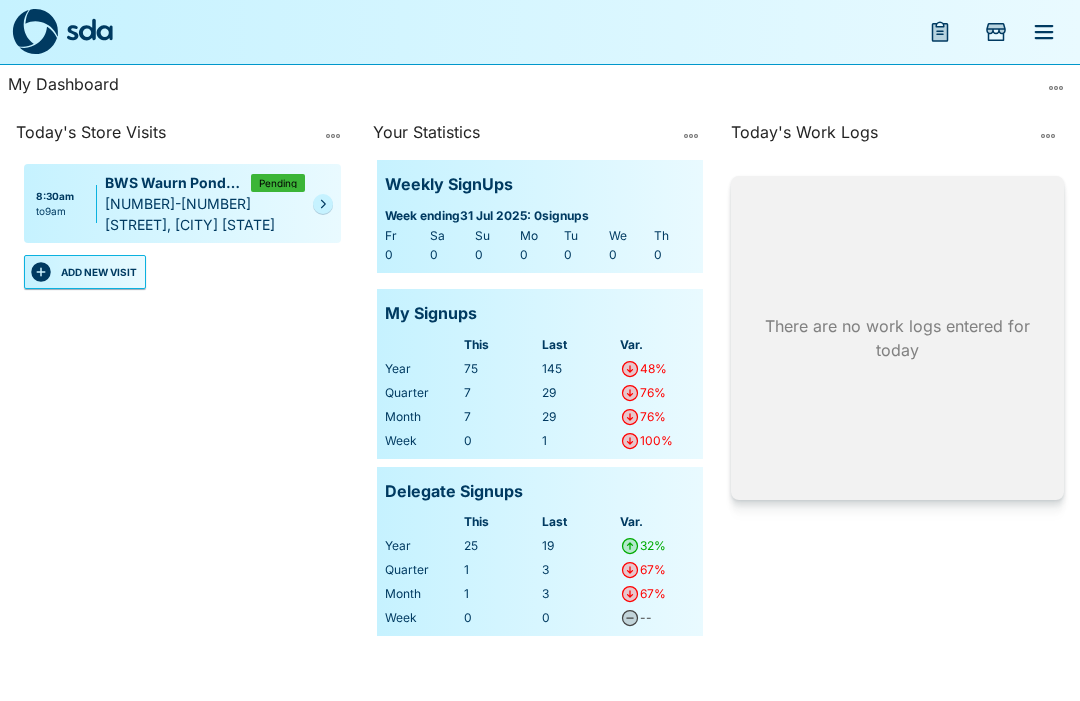 click on "Pending" at bounding box center [278, 183] 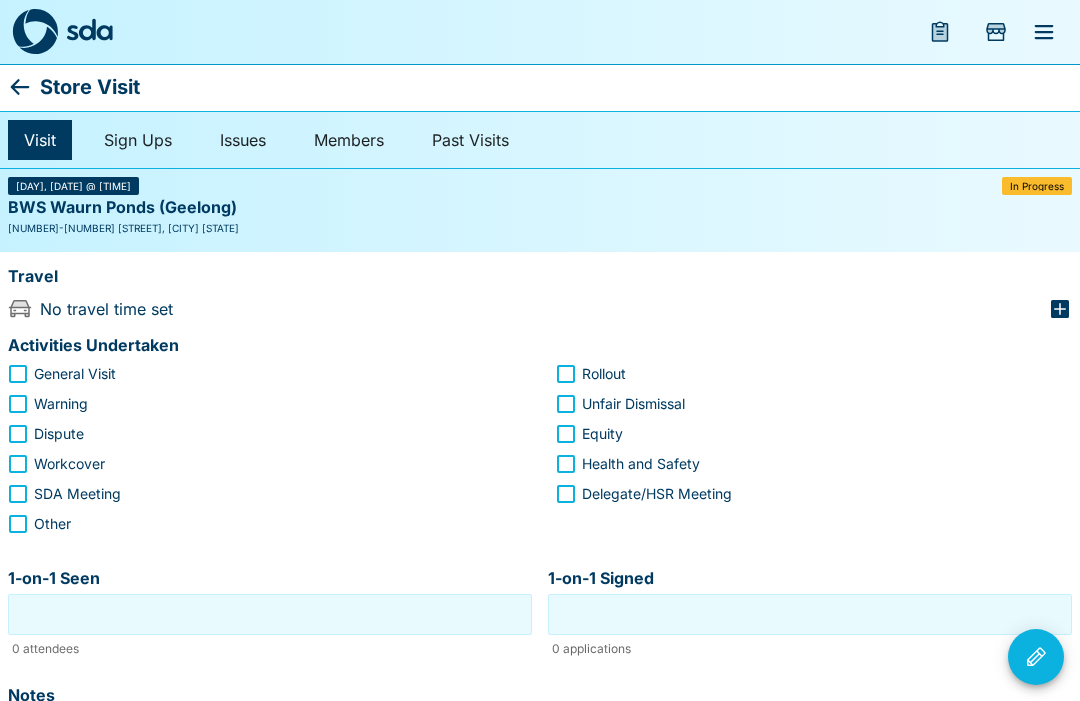 click 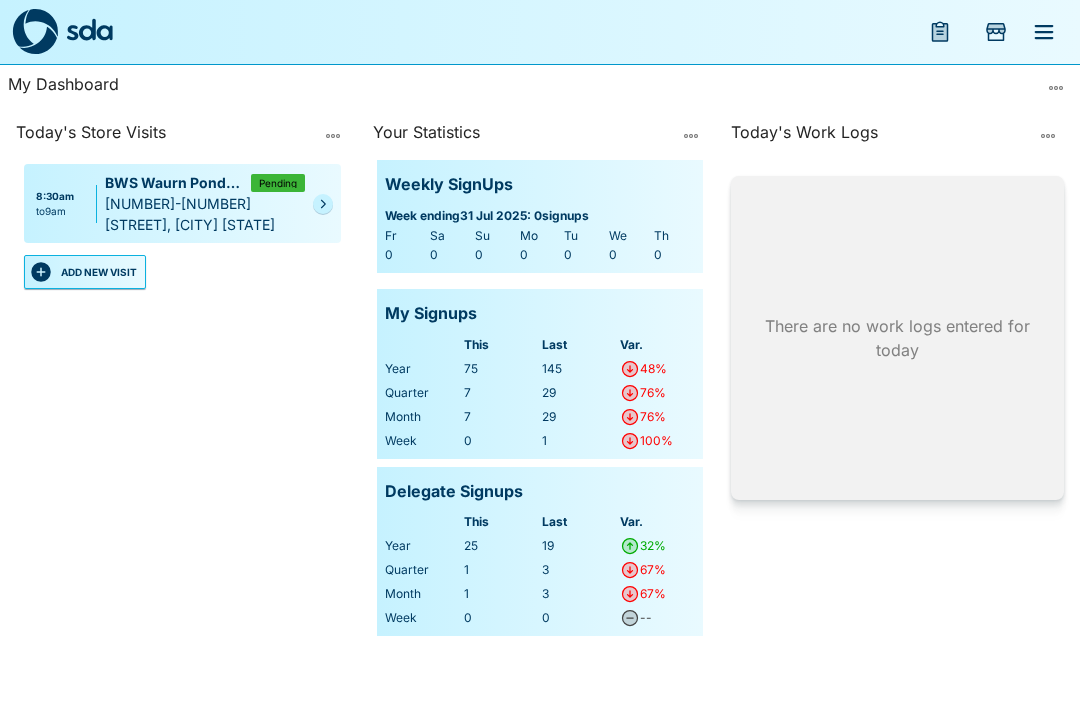 click at bounding box center [323, 204] 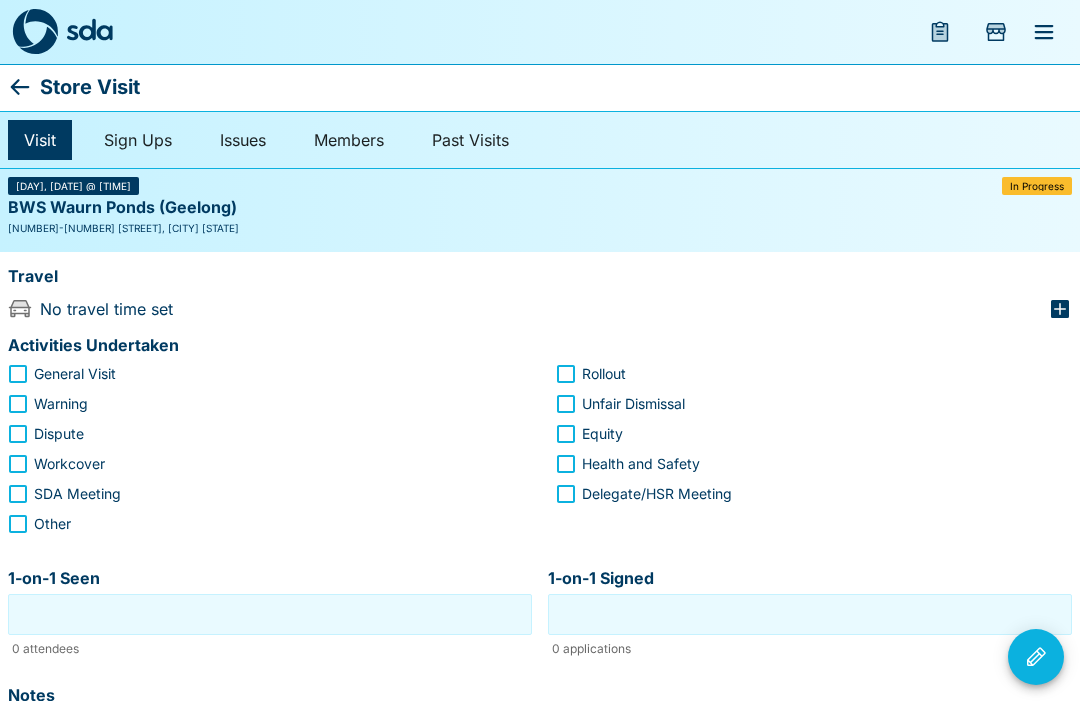 click 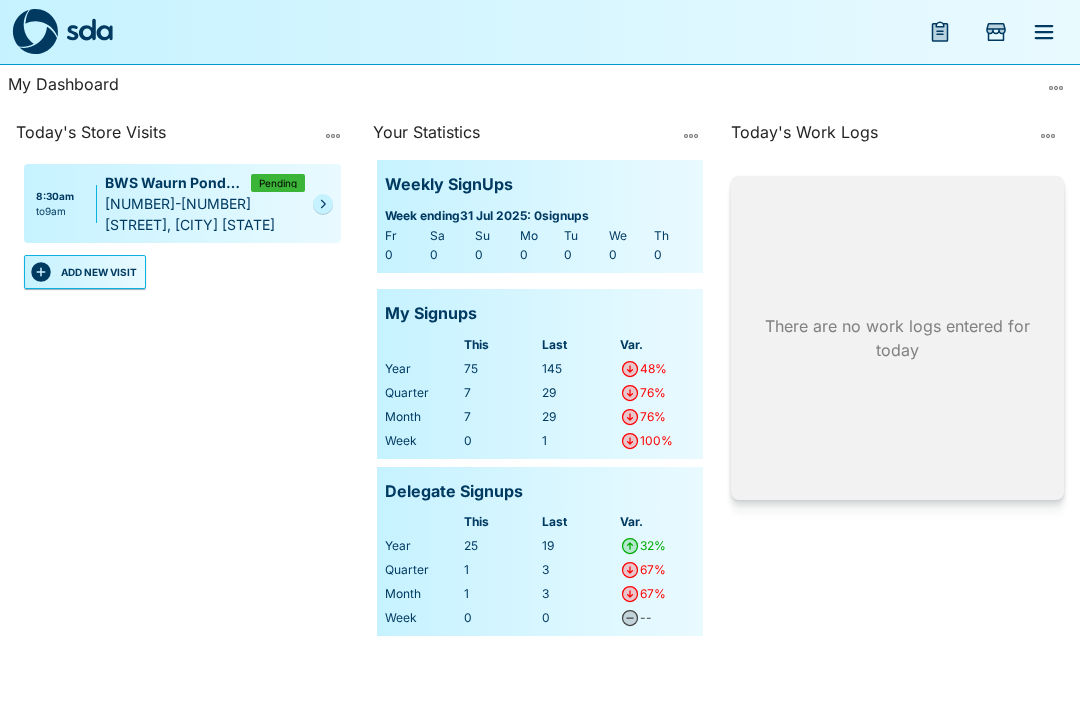 click 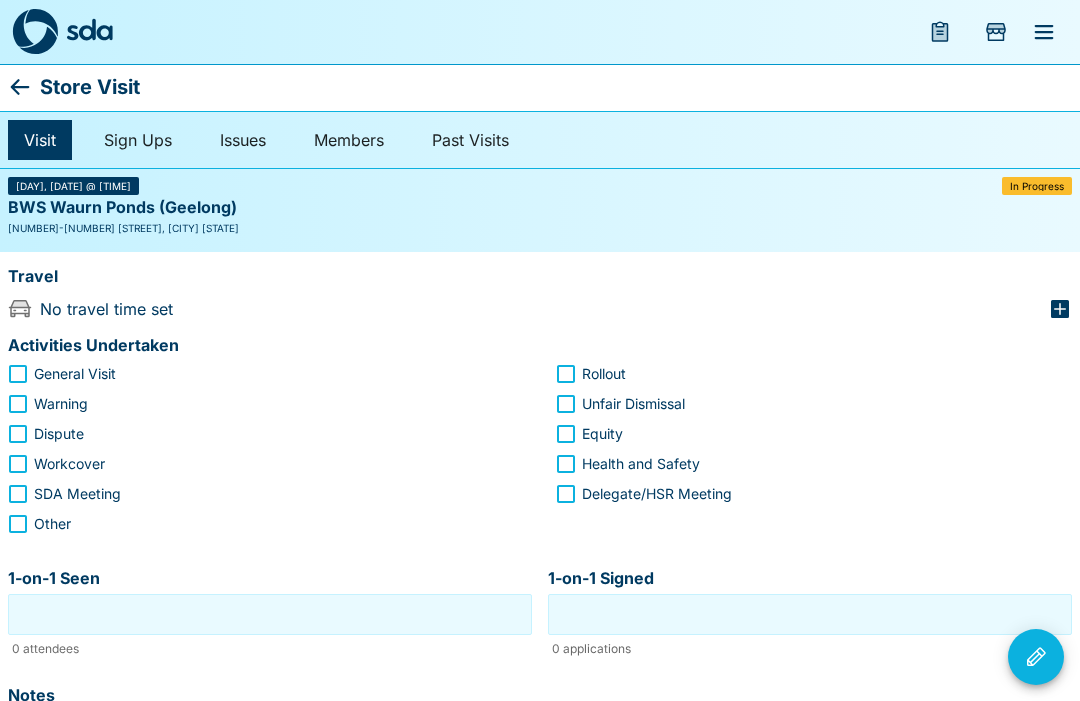 click on "Visit Sign Ups Issues Members Past Visits" at bounding box center (540, 140) 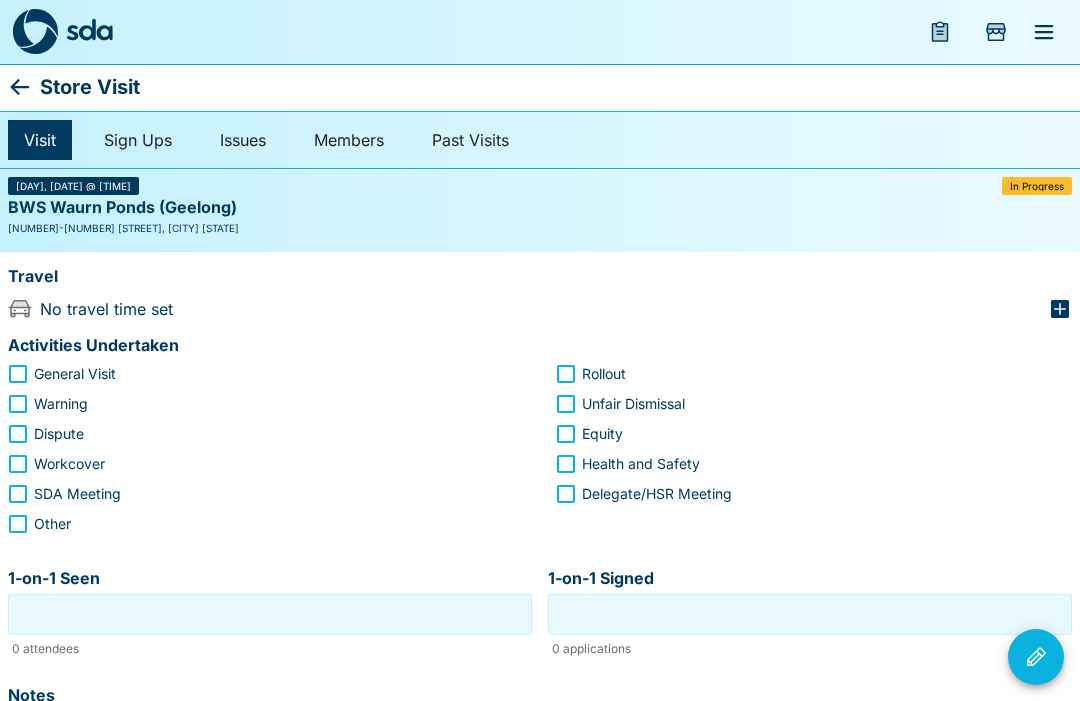 click 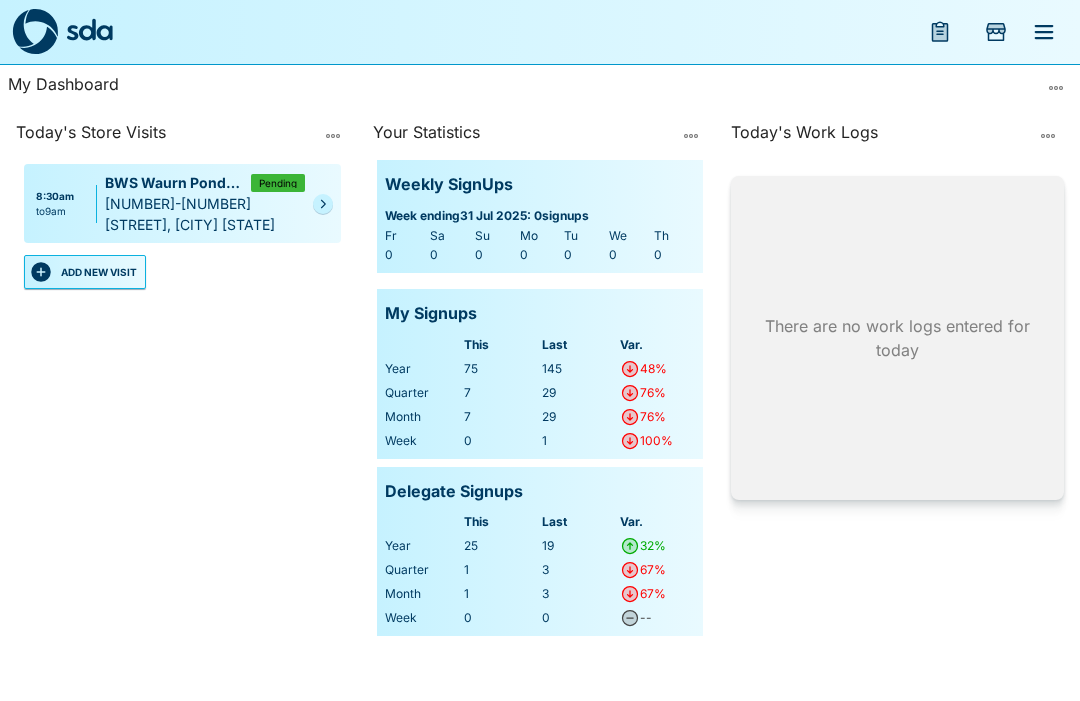 click at bounding box center [323, 204] 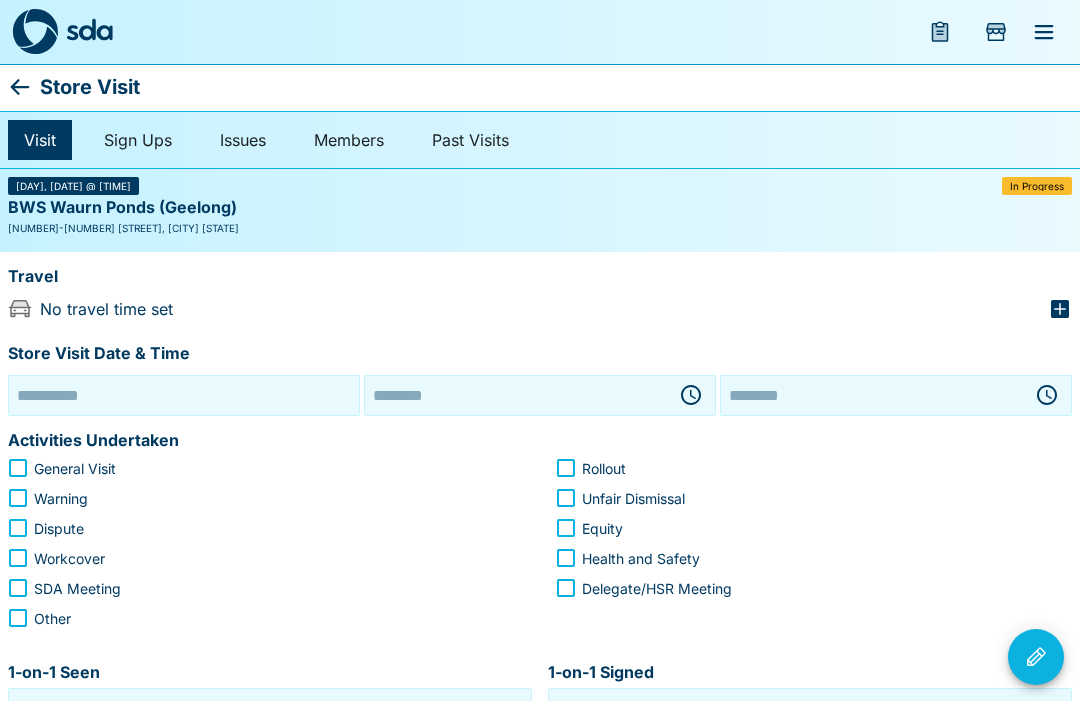 type on "**********" 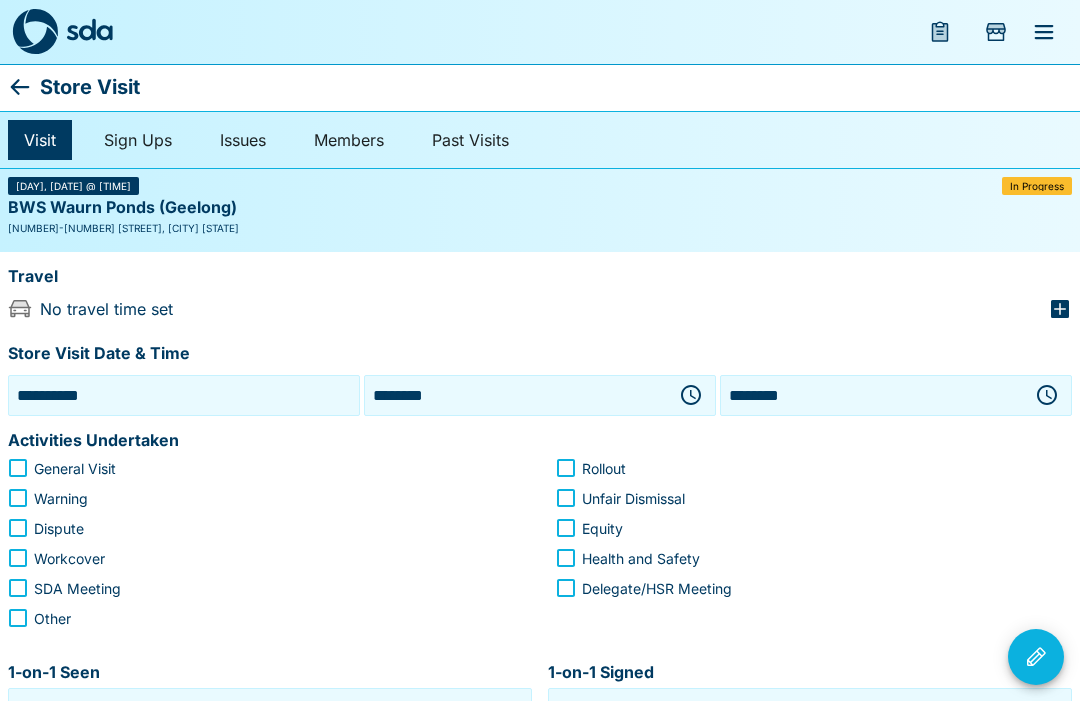 click on "**********" at bounding box center [184, 395] 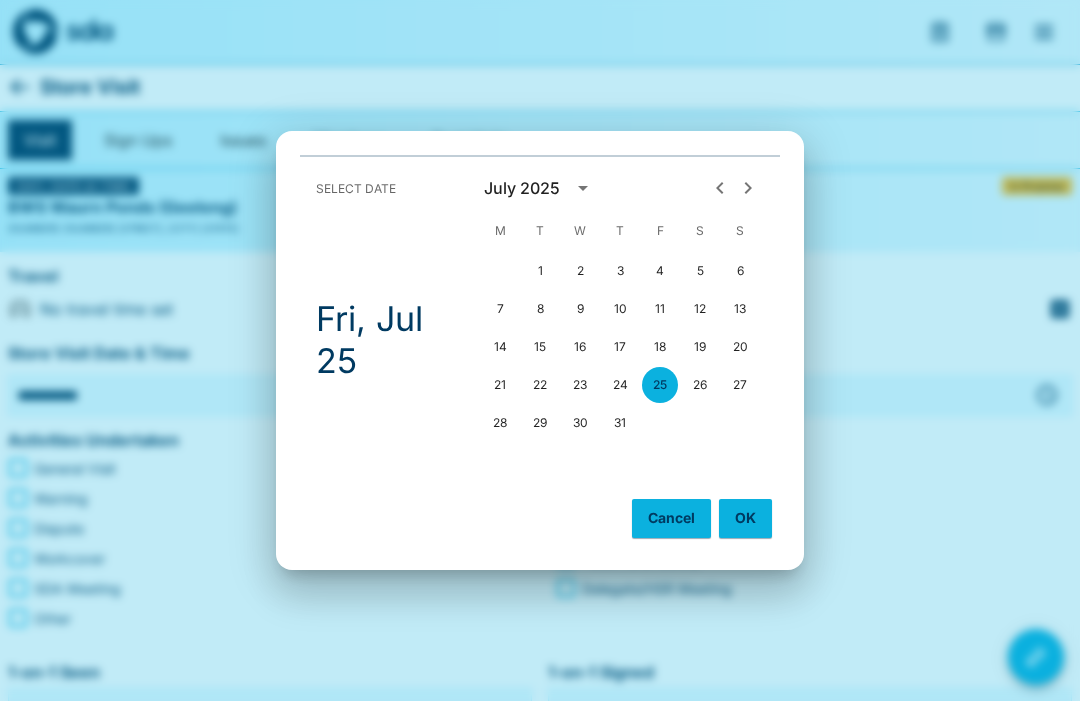 click on "24" at bounding box center (620, 385) 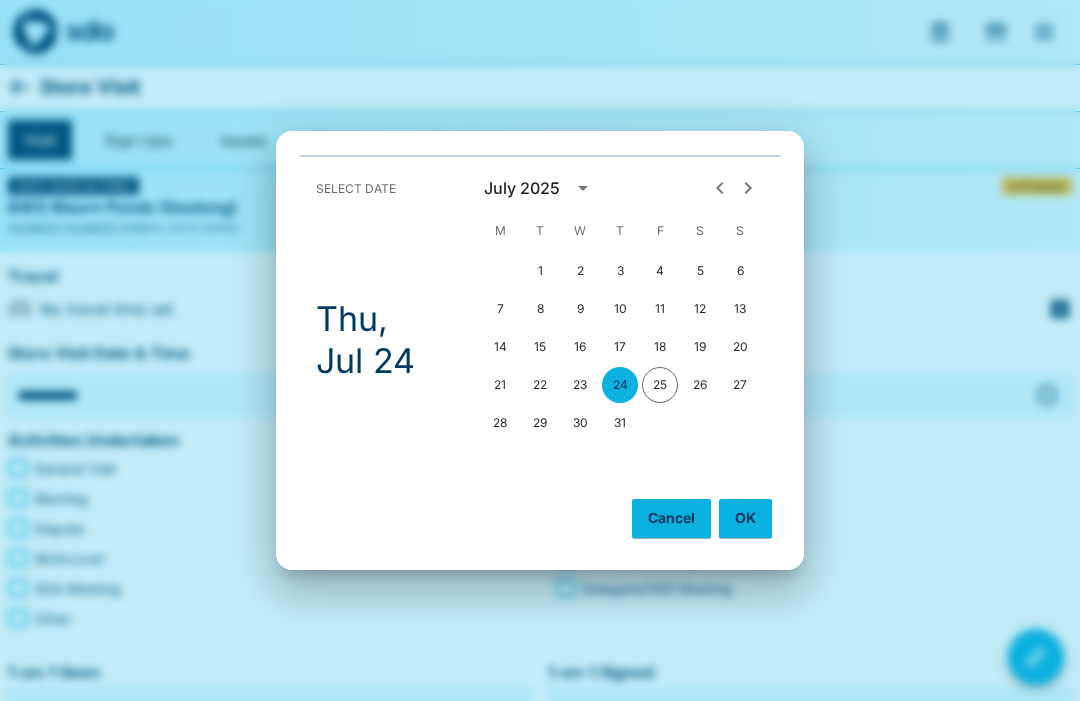 click on "OK" at bounding box center (745, 518) 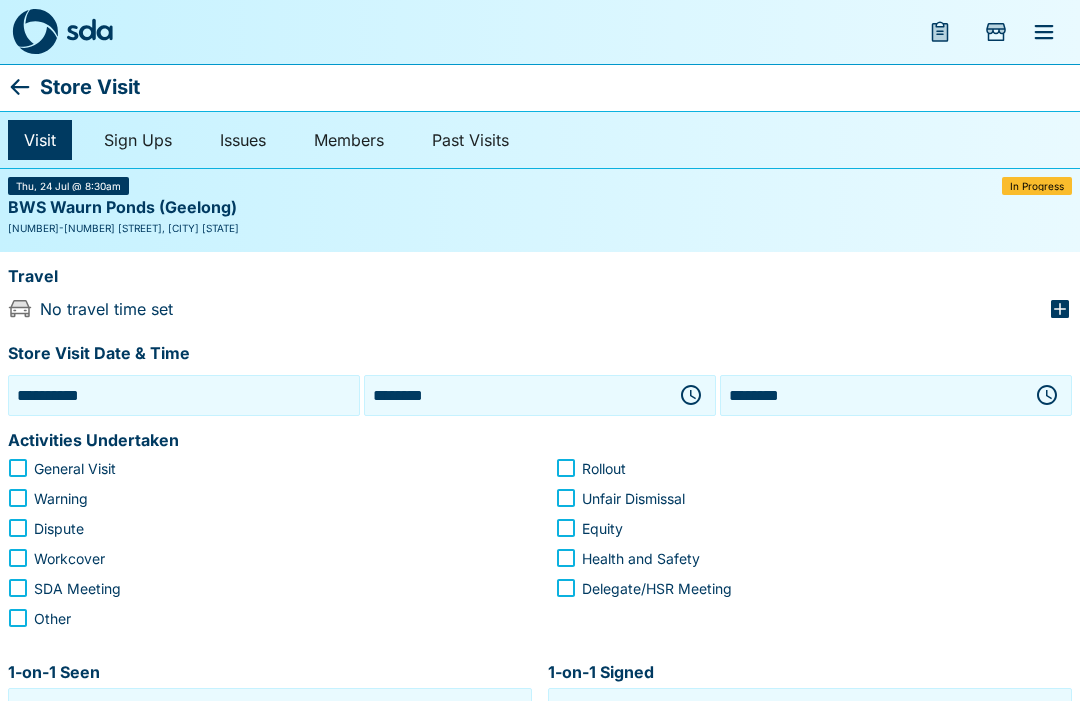 click 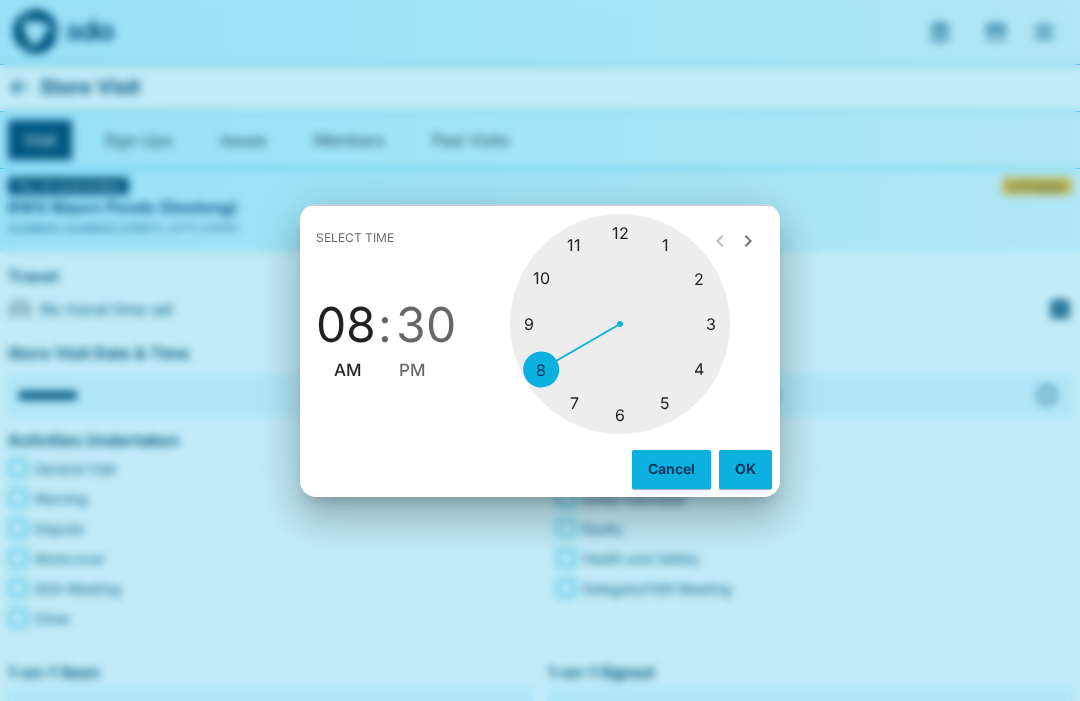 click at bounding box center (620, 324) 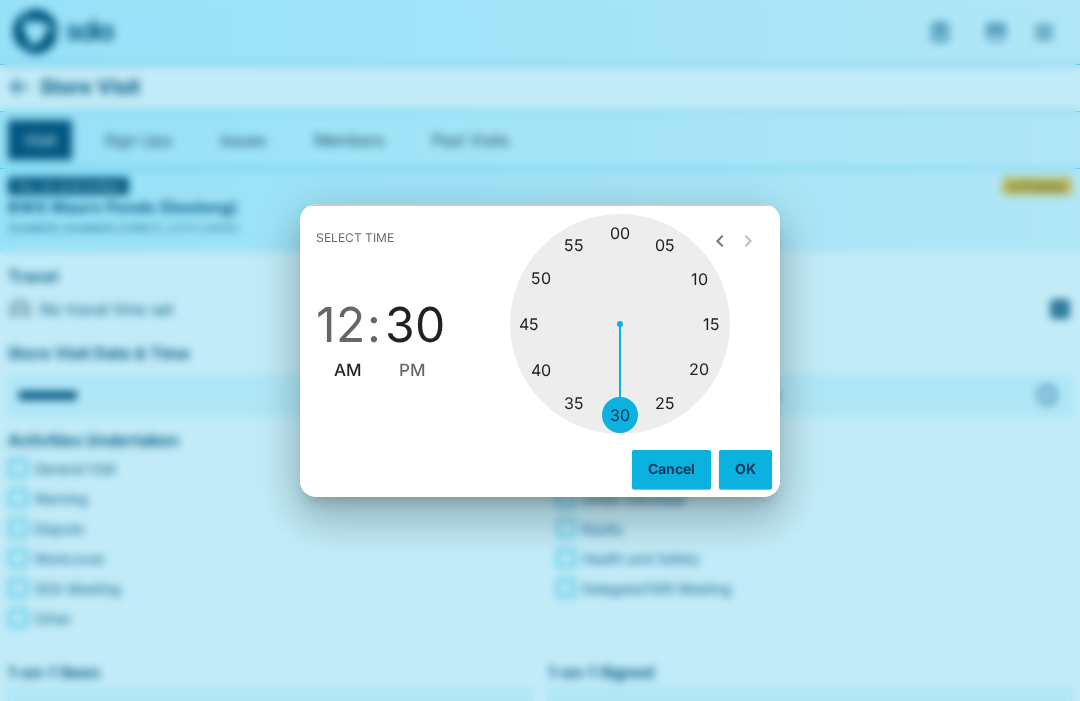 click on "PM" at bounding box center [412, 370] 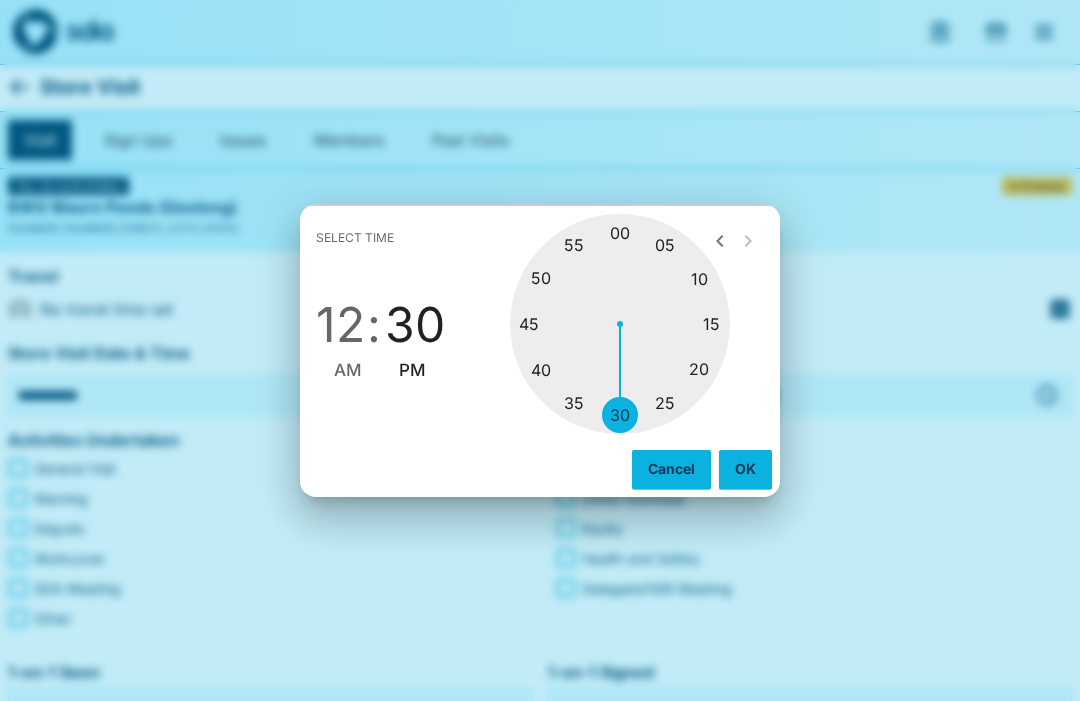 click on "OK" at bounding box center [745, 469] 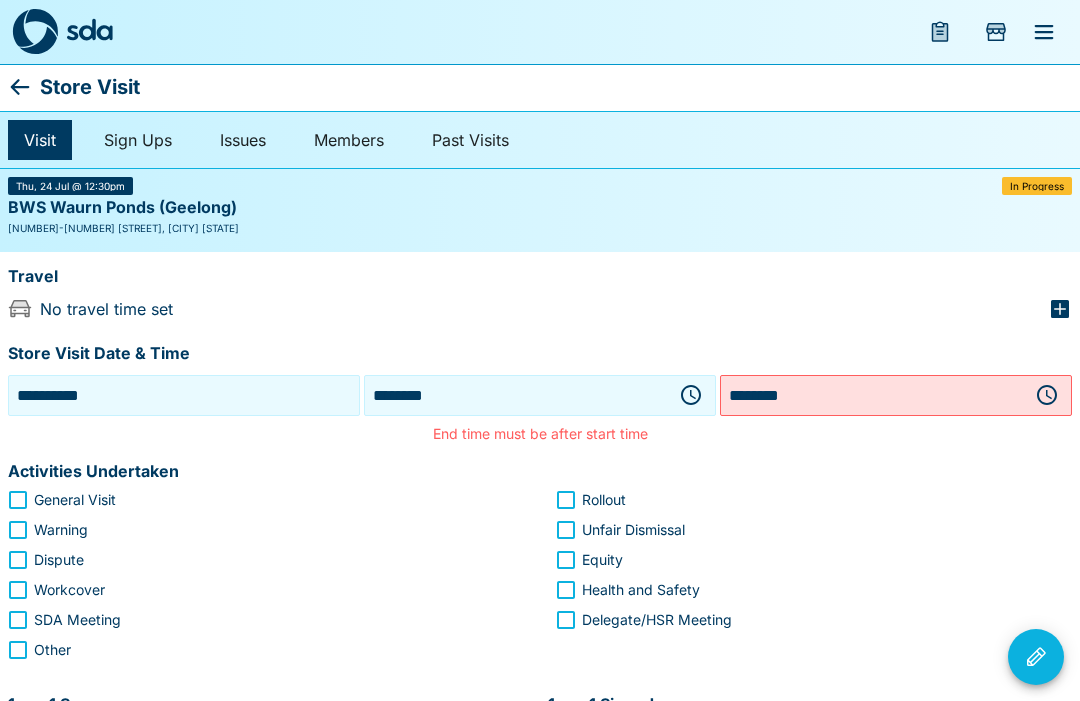 click 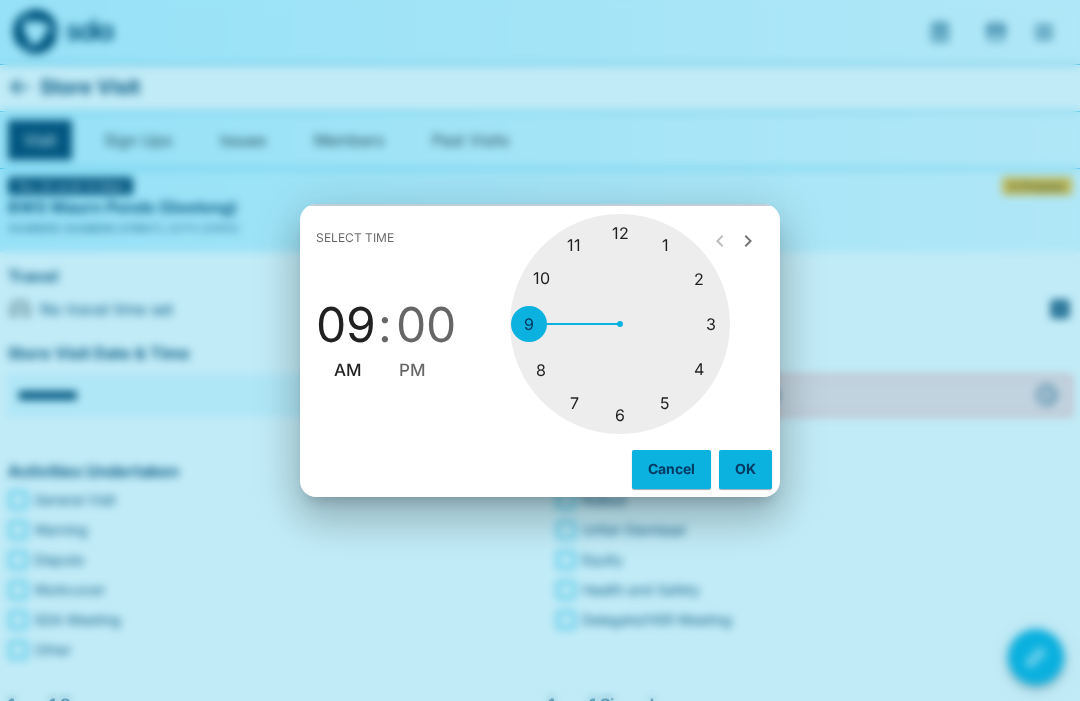 click at bounding box center [620, 324] 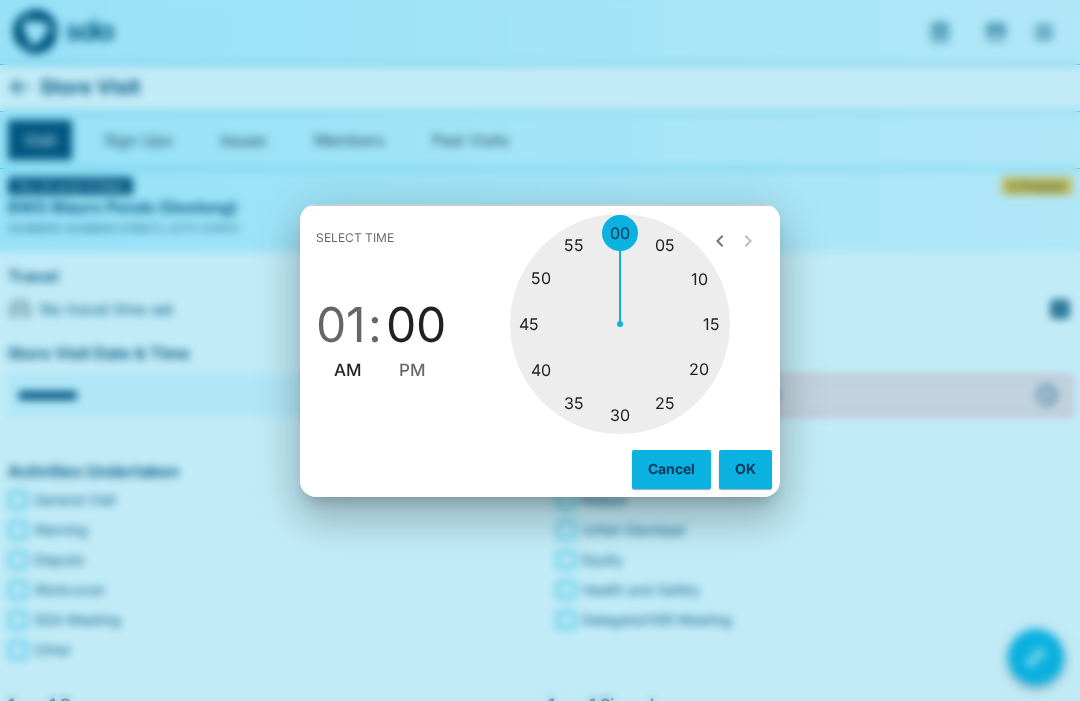 click at bounding box center [620, 324] 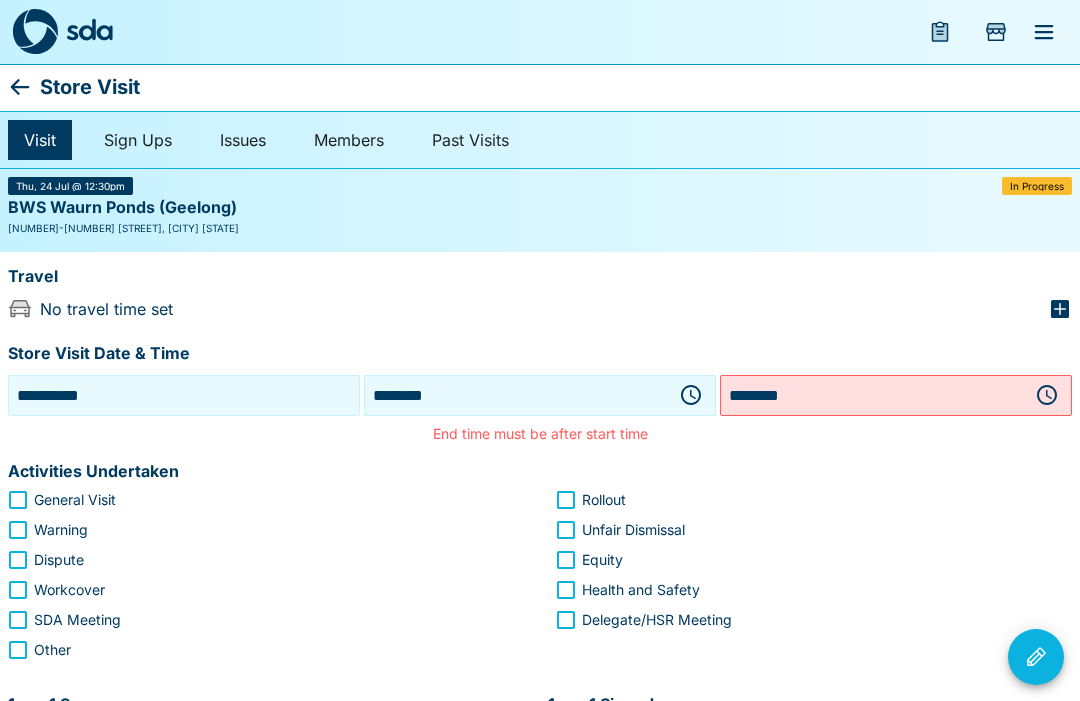 click at bounding box center (1047, 395) 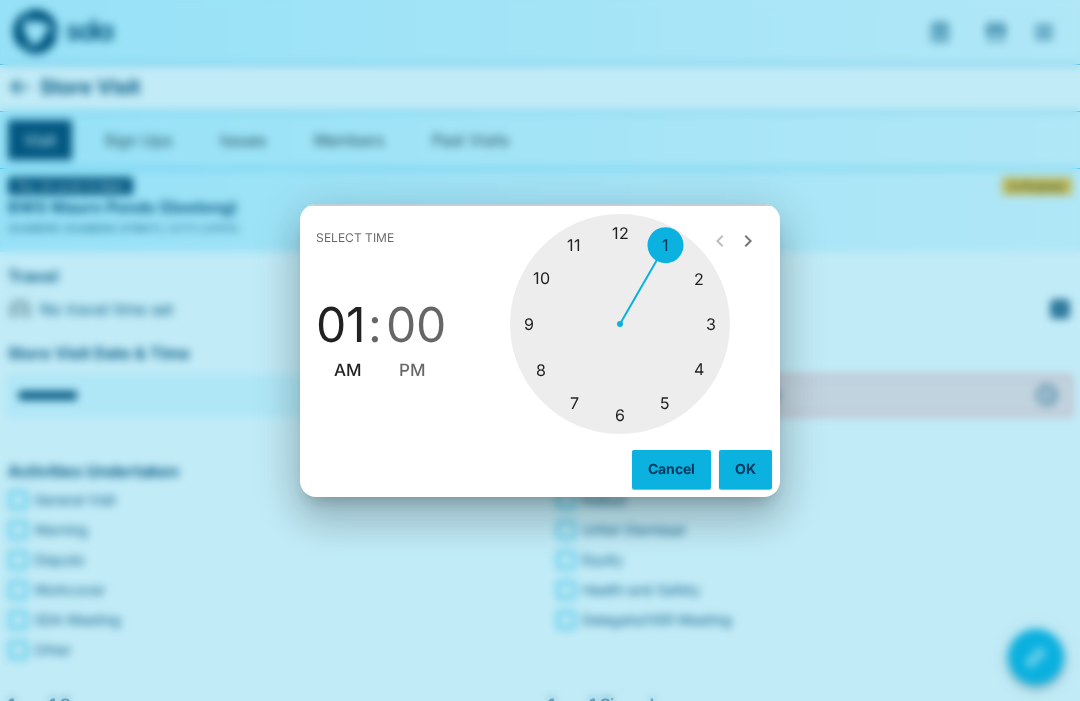 click on "PM" at bounding box center [412, 370] 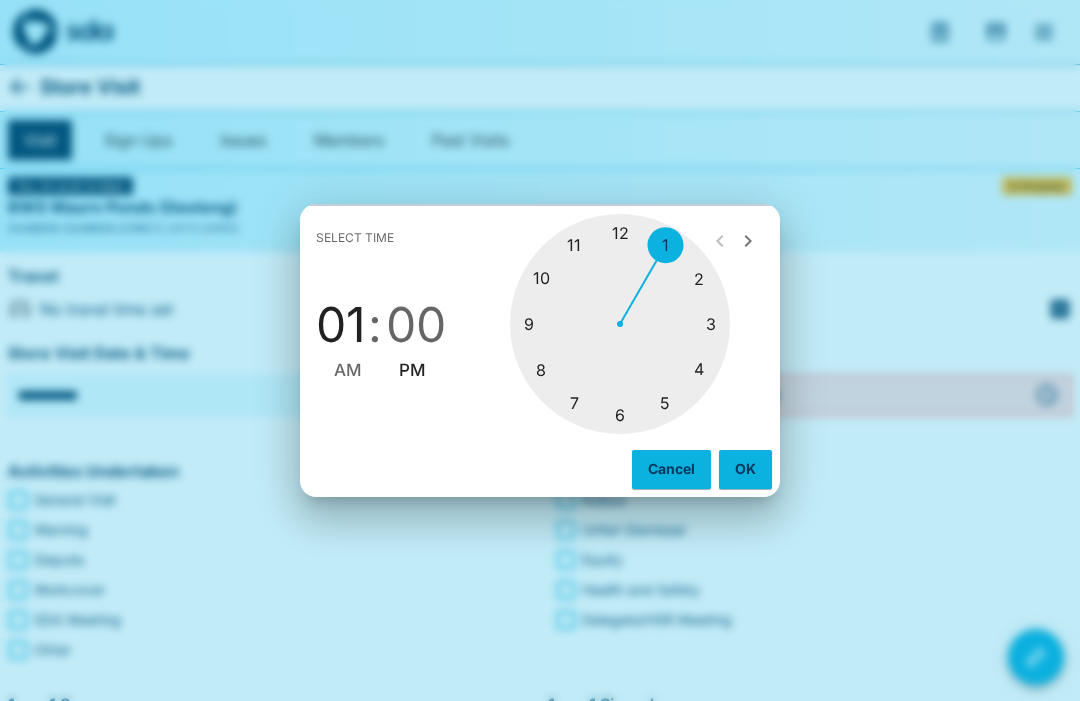 click on "OK" at bounding box center [745, 469] 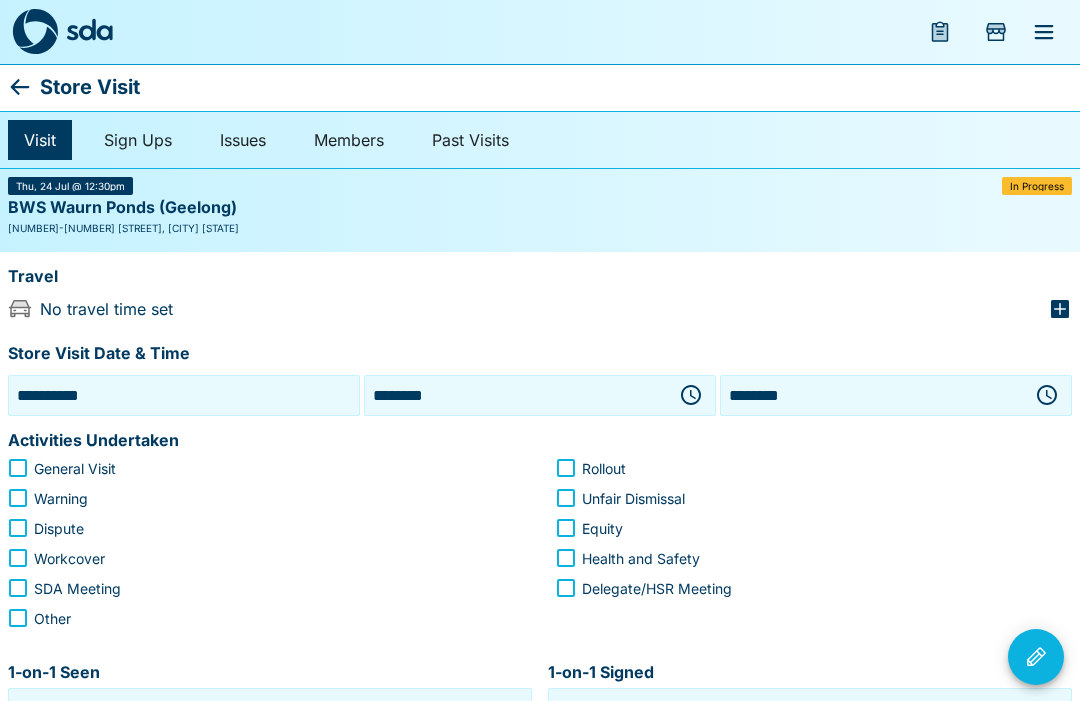 click on "Travel No travel time set" at bounding box center (540, 291) 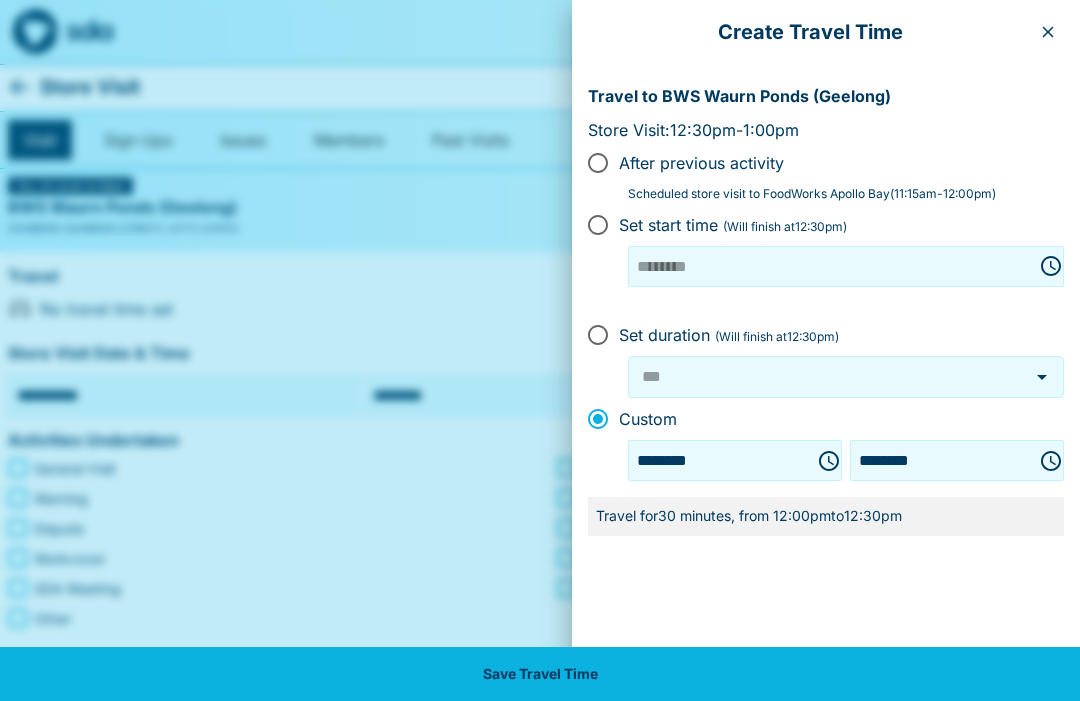click on "Save Travel Time" at bounding box center (540, 674) 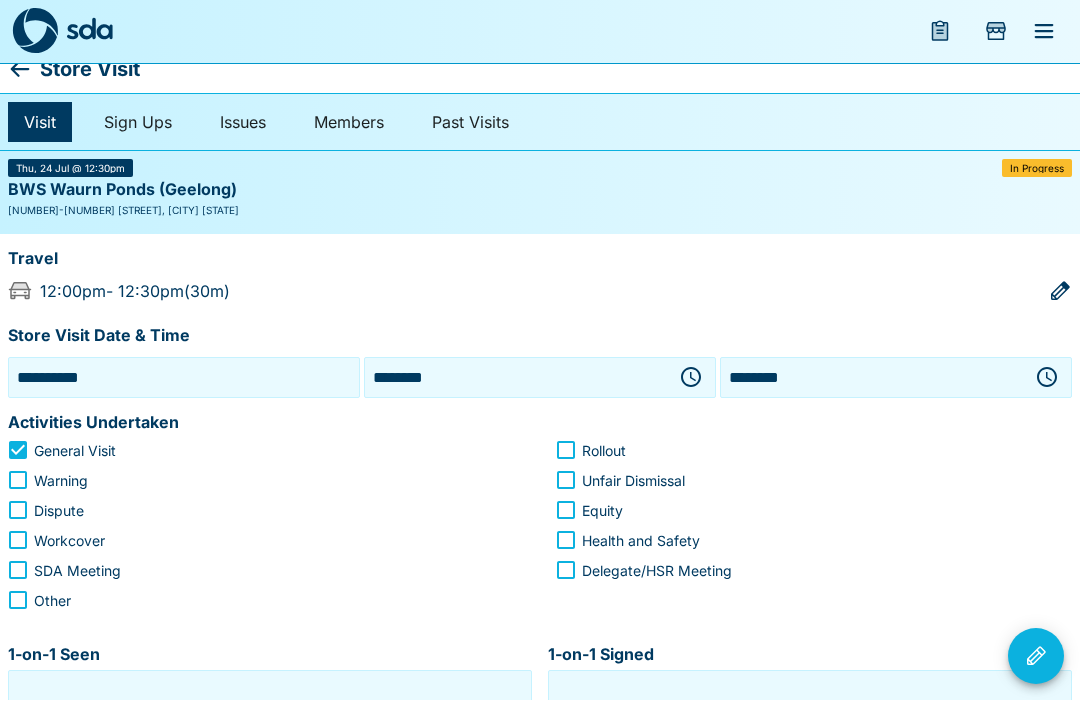scroll, scrollTop: 19, scrollLeft: 0, axis: vertical 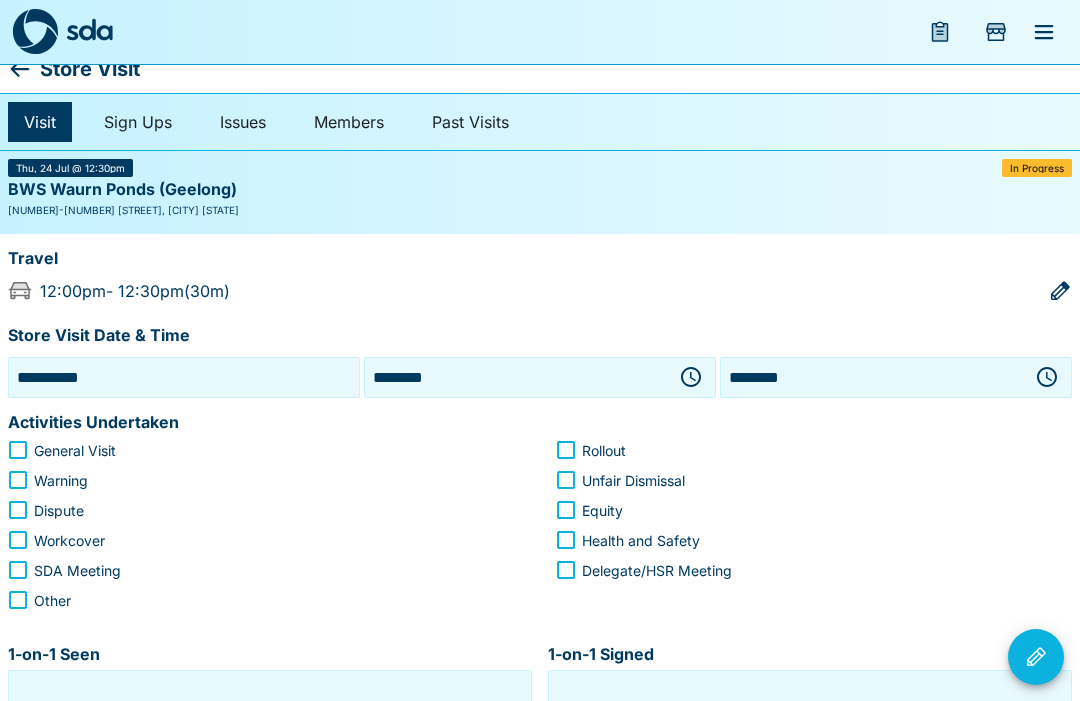 click on "General Visit" at bounding box center (75, 450) 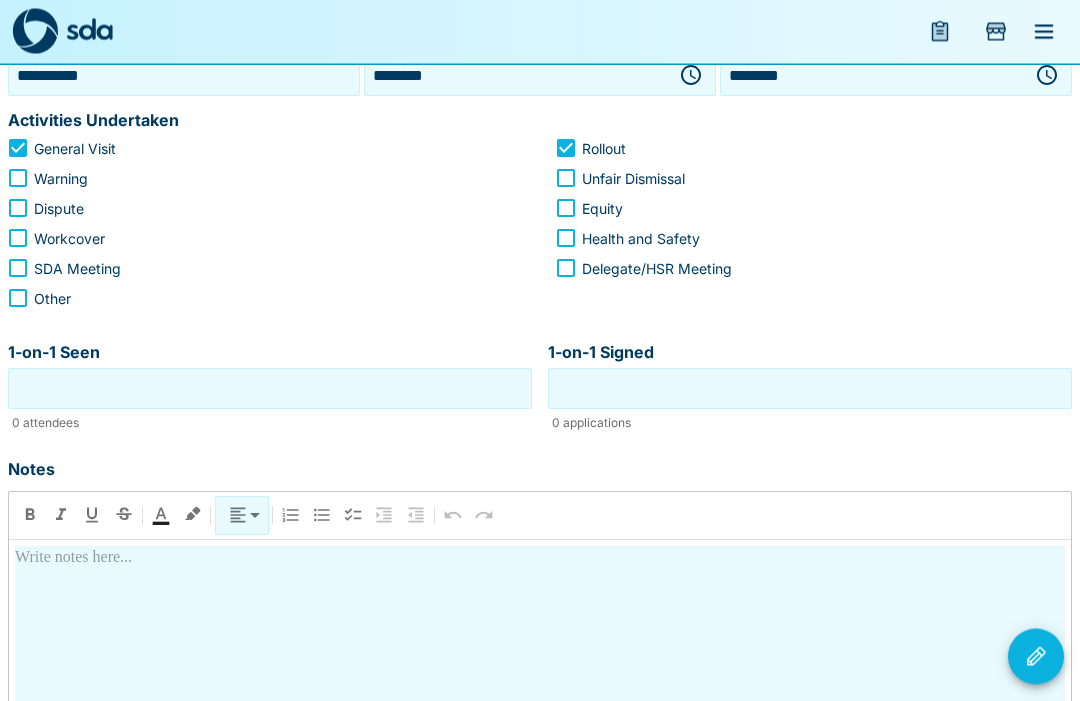 scroll, scrollTop: 319, scrollLeft: 0, axis: vertical 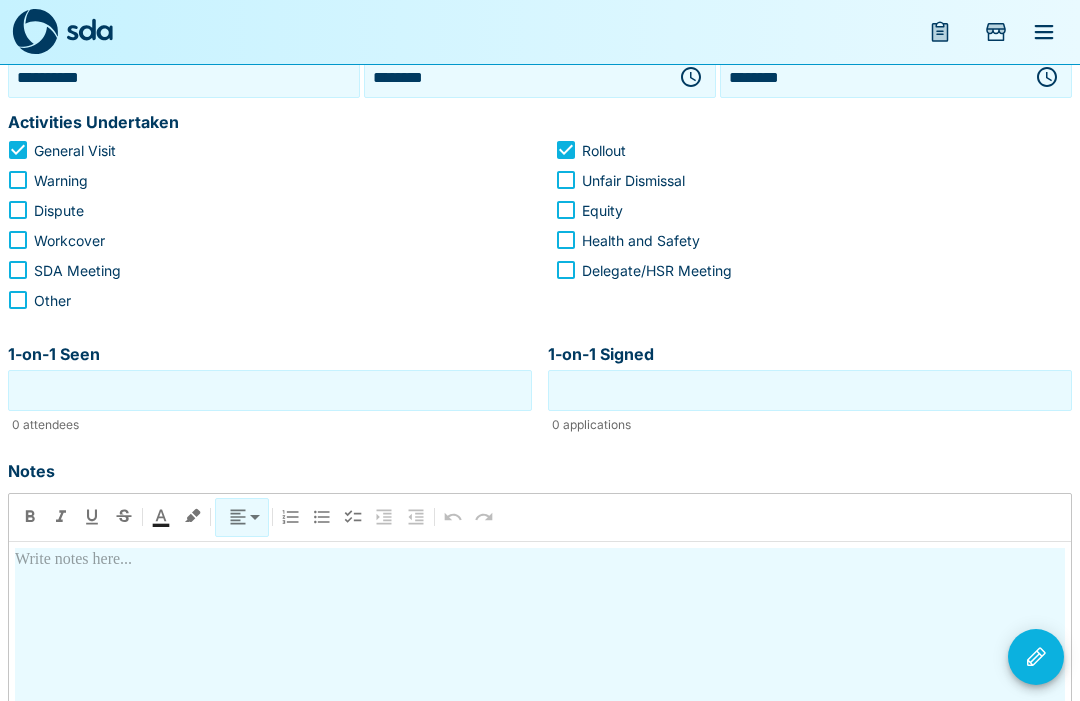 click on "1-on-1 Seen" at bounding box center (270, 390) 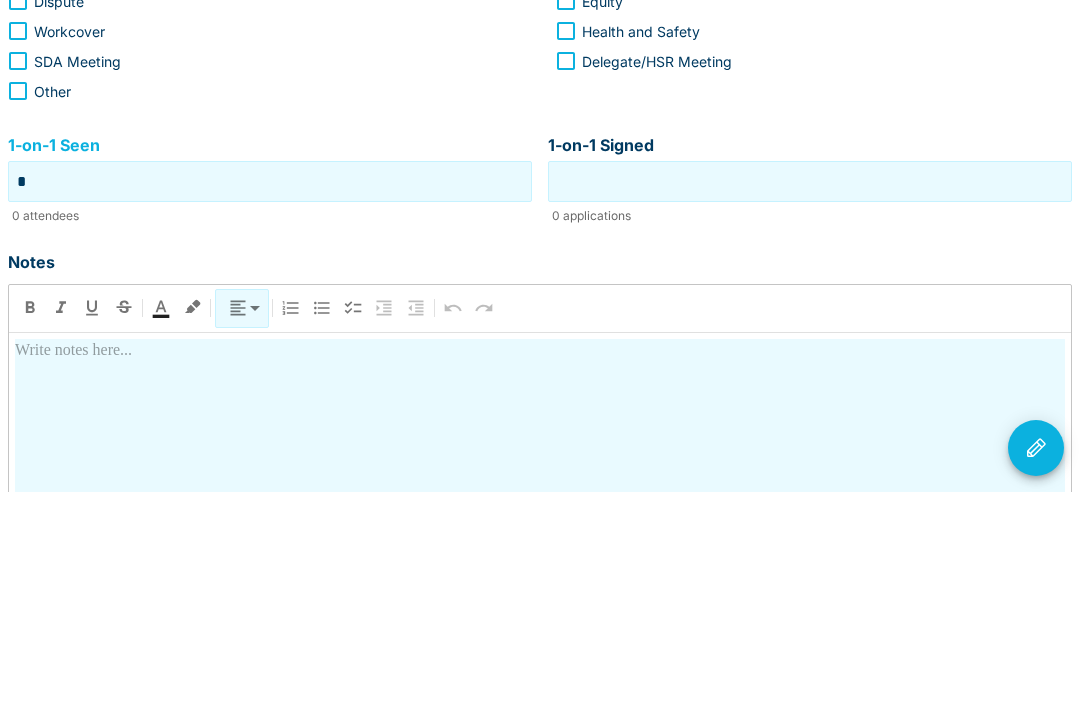 type on "*" 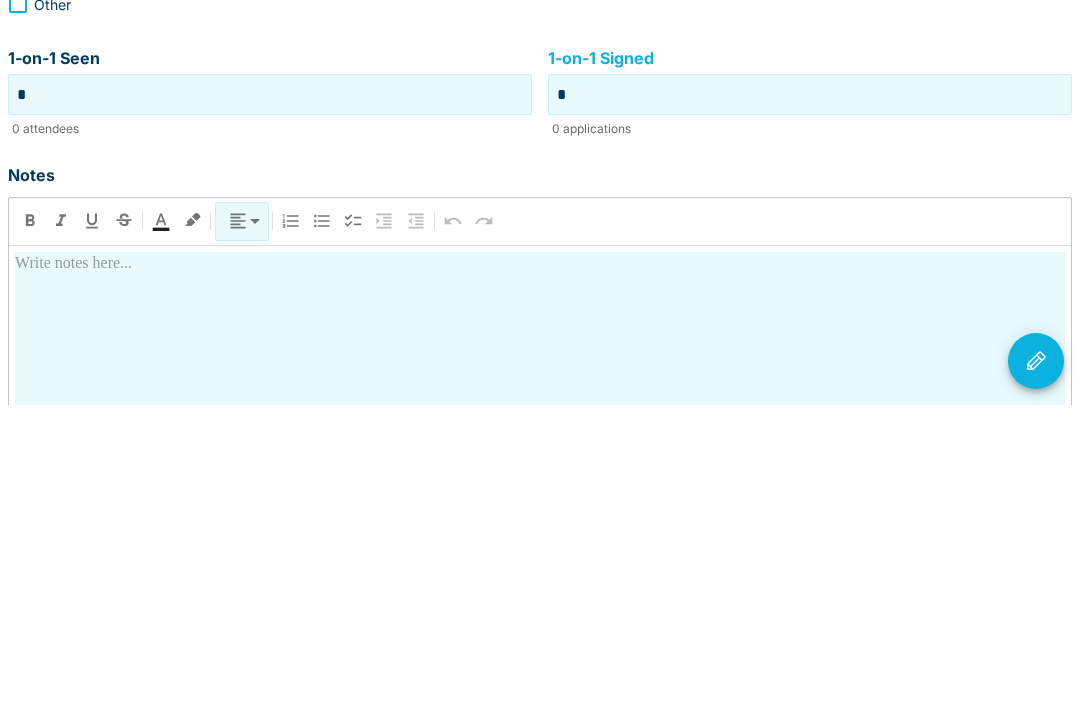 type on "*" 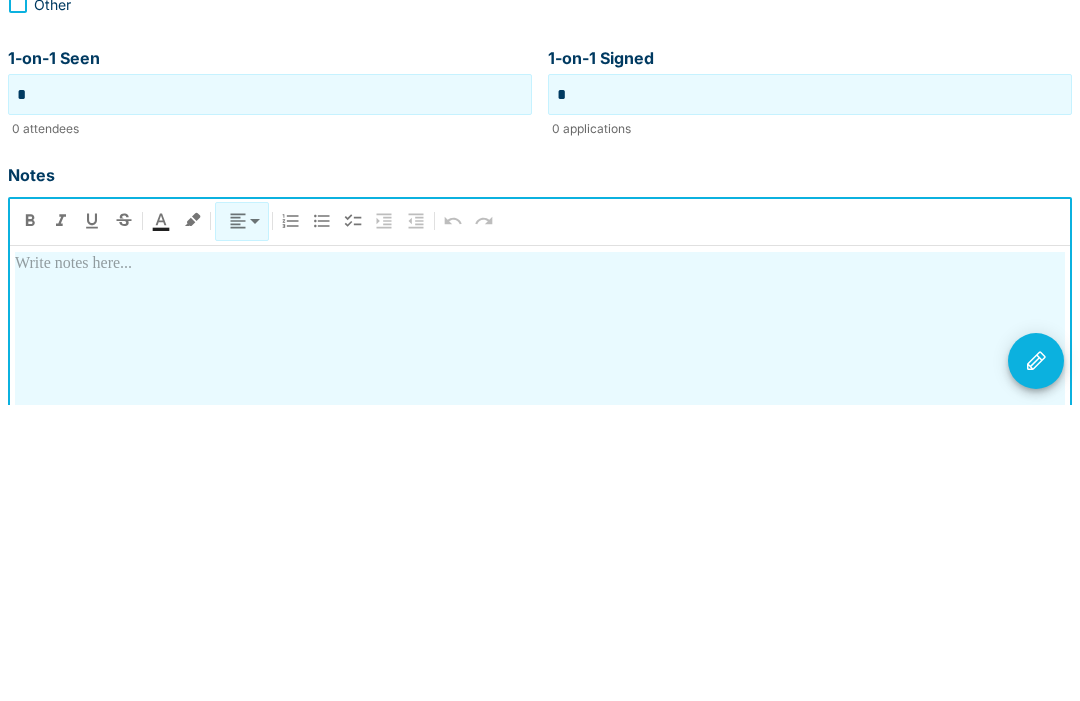 type 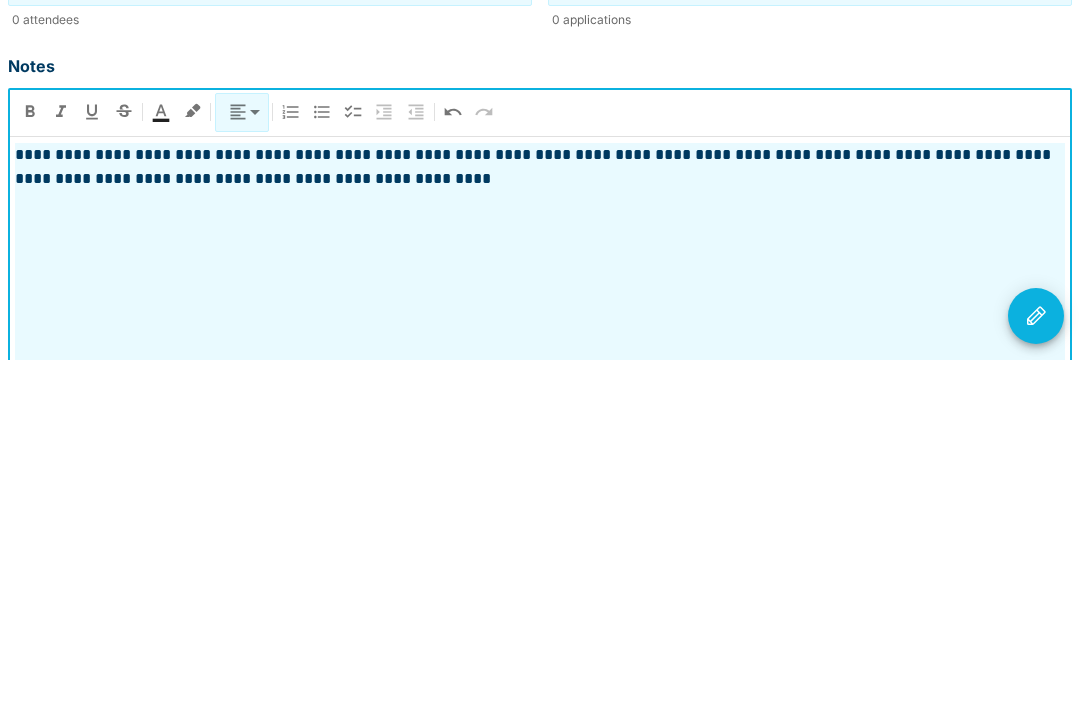click 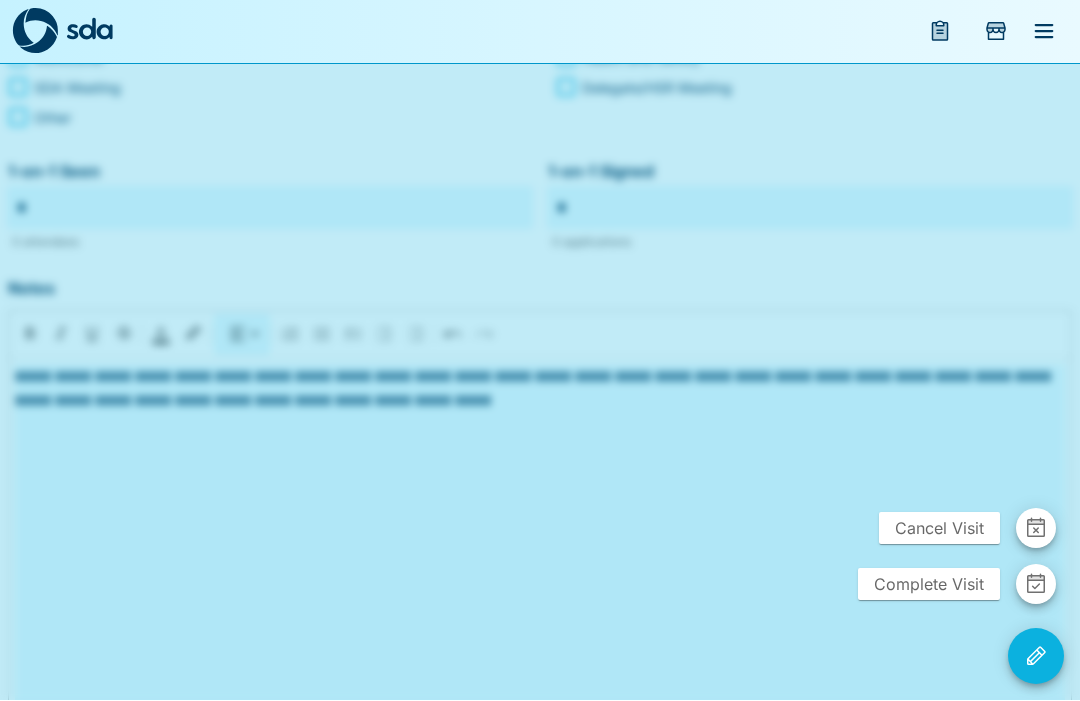 click on "Complete Visit" at bounding box center (929, 585) 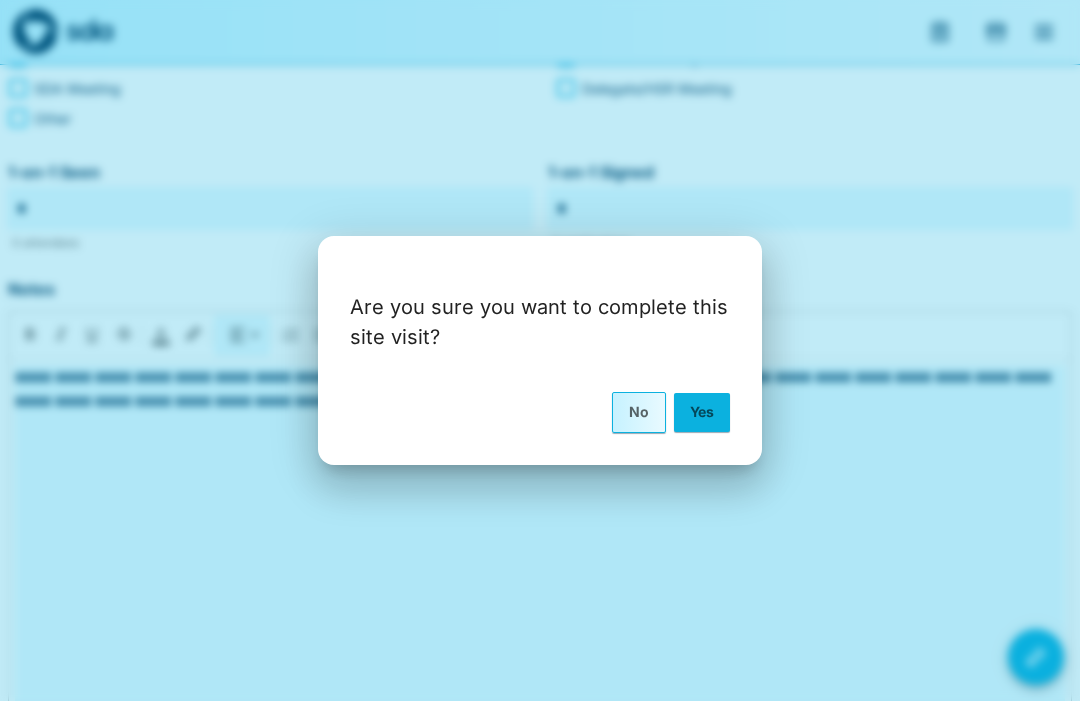 click on "Yes" at bounding box center (702, 412) 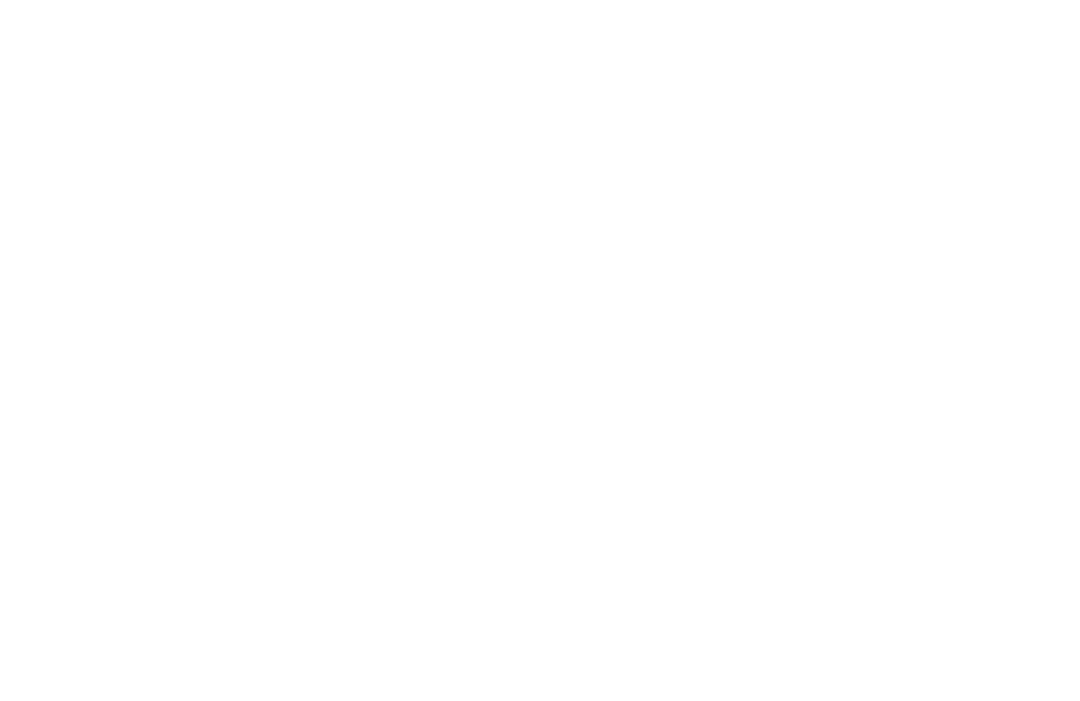scroll, scrollTop: 1, scrollLeft: 0, axis: vertical 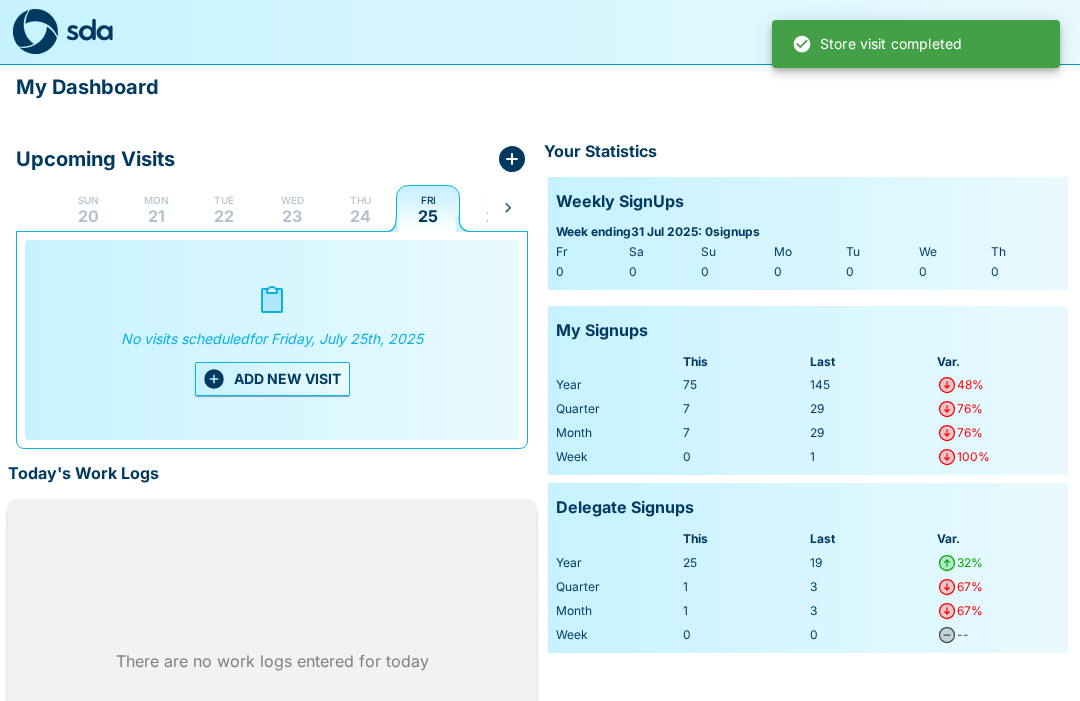 click on "Thu 24" at bounding box center [360, 208] 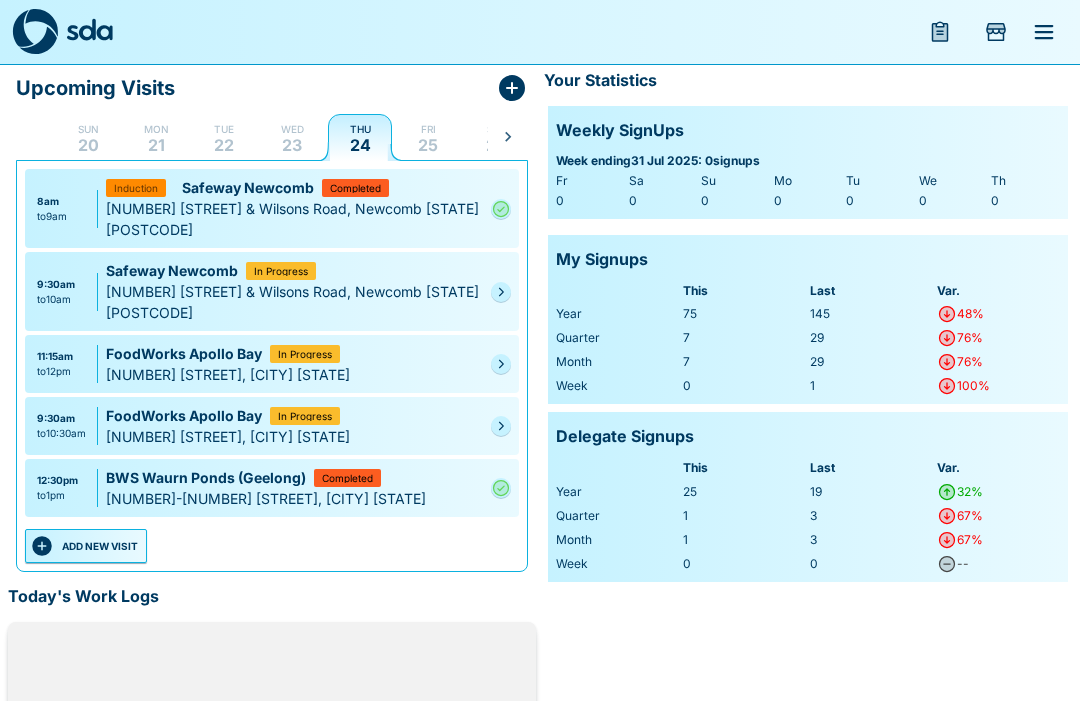 scroll, scrollTop: 57, scrollLeft: 0, axis: vertical 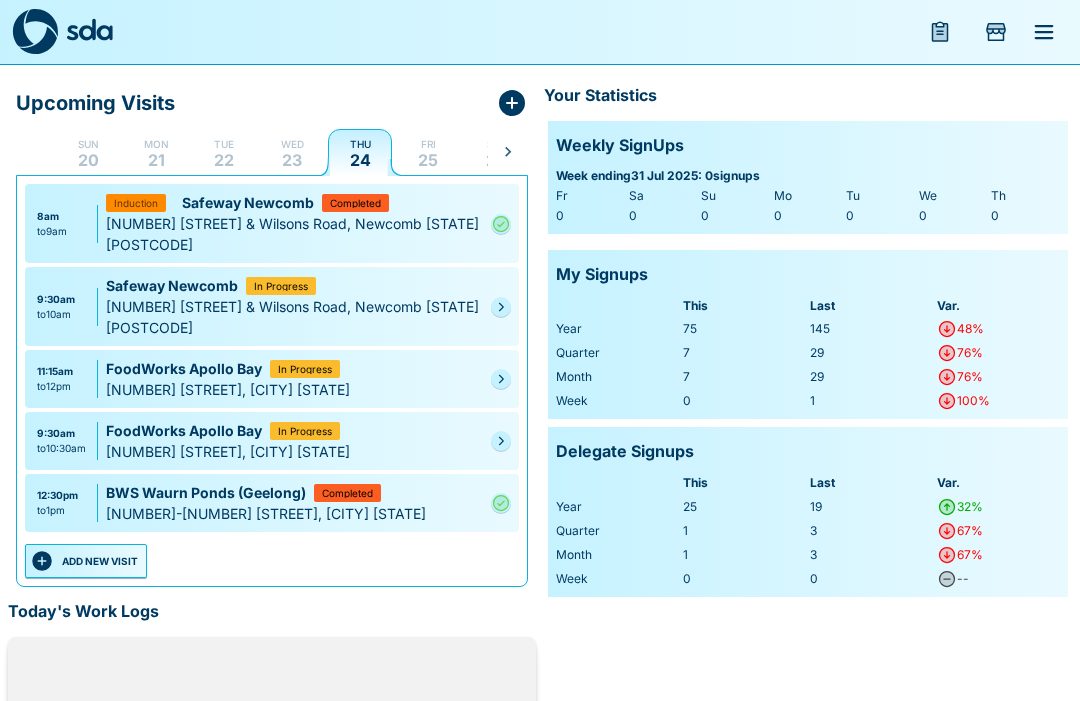 click on "ADD NEW VISIT" at bounding box center [86, 561] 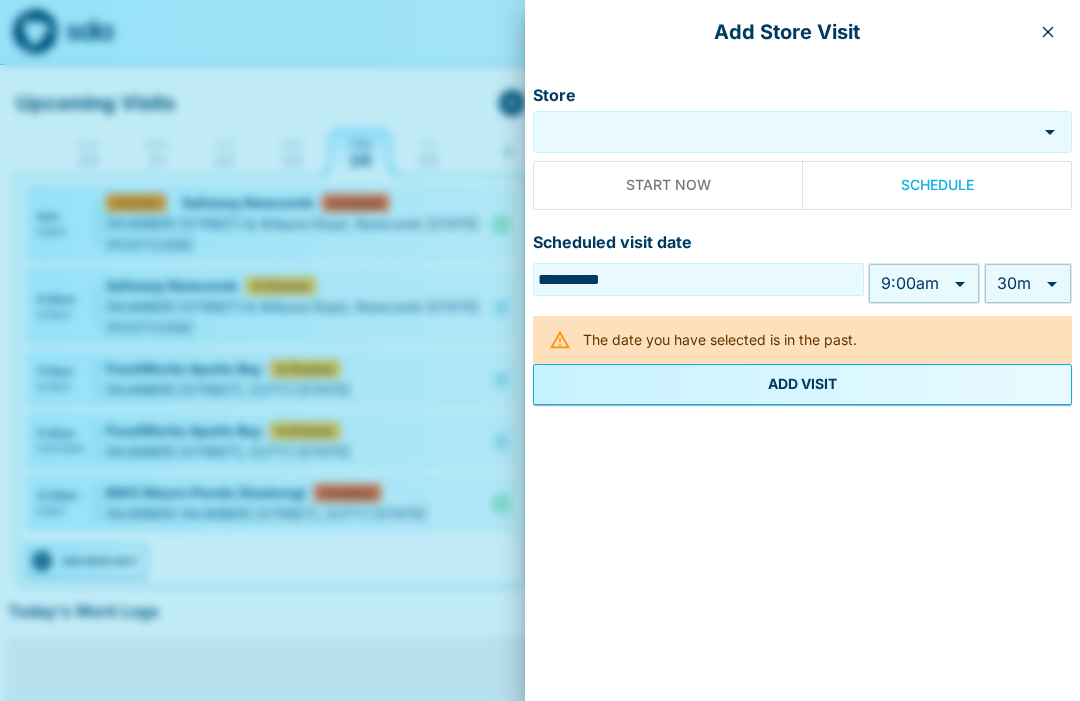 click at bounding box center (540, 350) 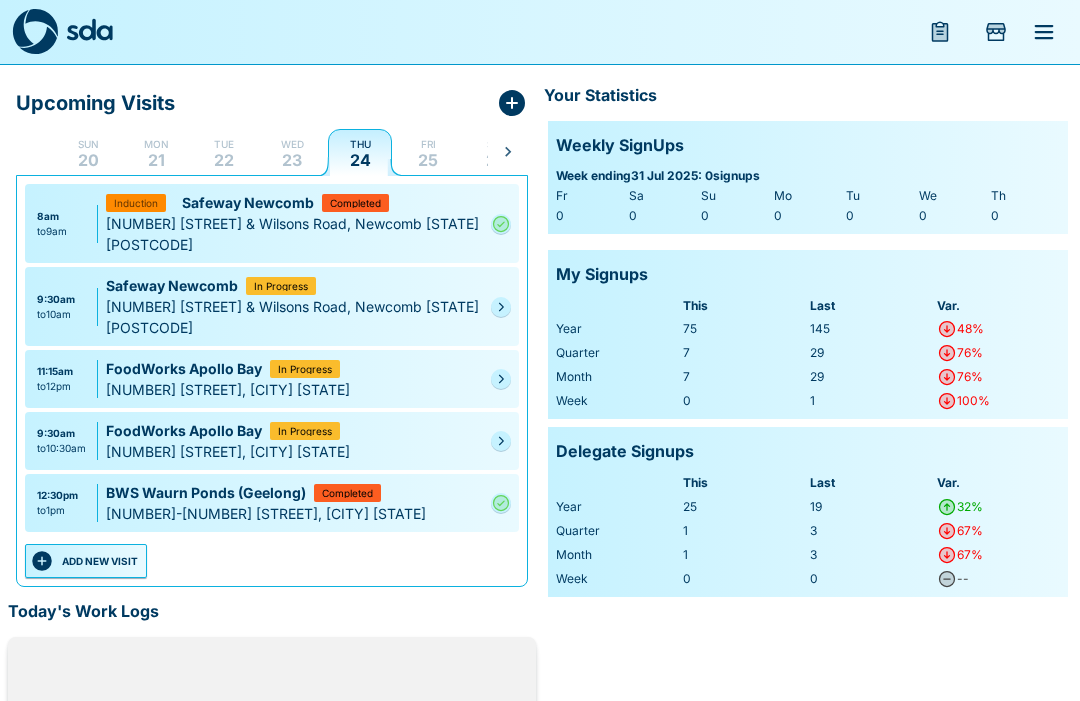 click on "ADD NEW VISIT" at bounding box center [86, 561] 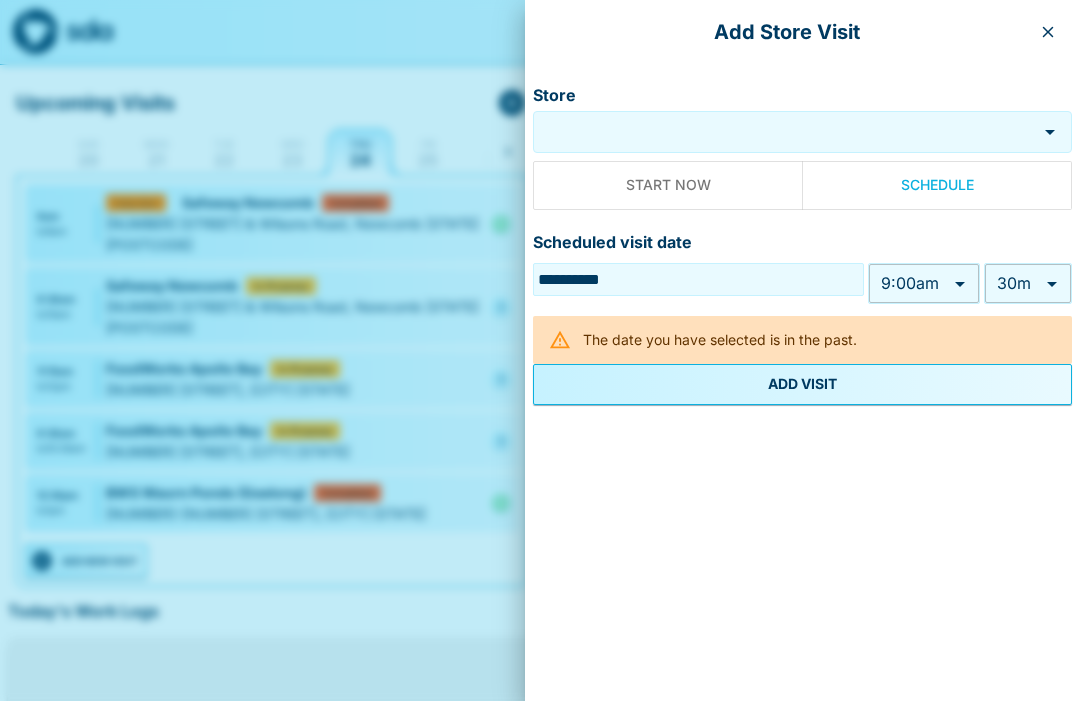 click on "Store" at bounding box center [785, 132] 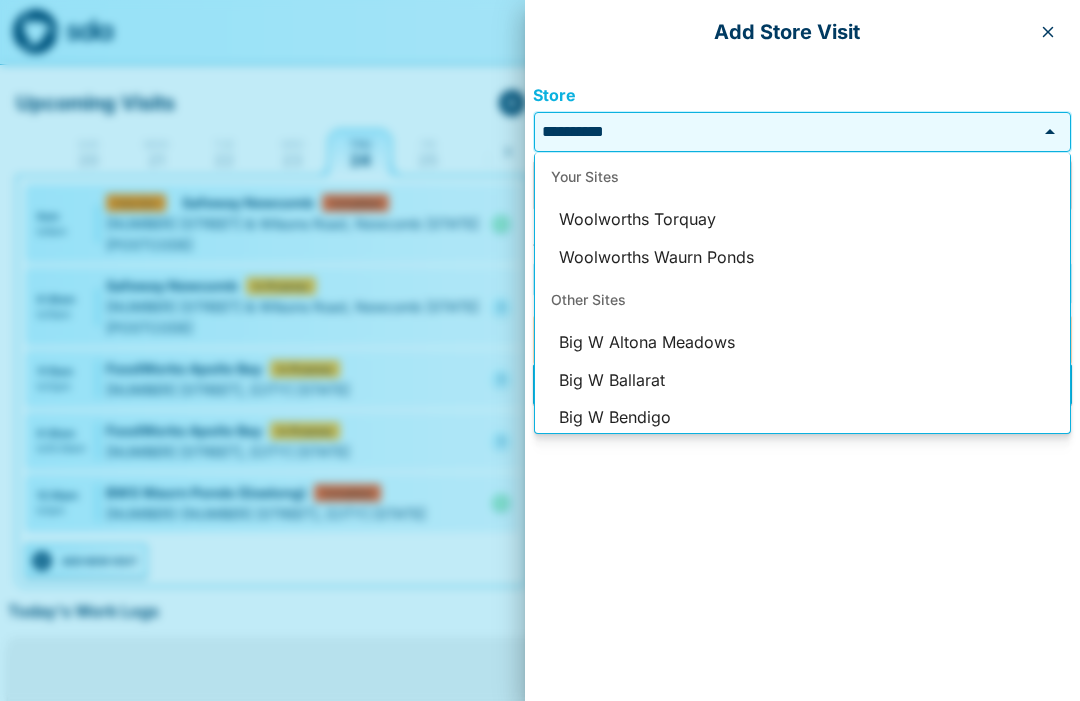 click on "Woolworths Waurn Ponds" at bounding box center (802, 258) 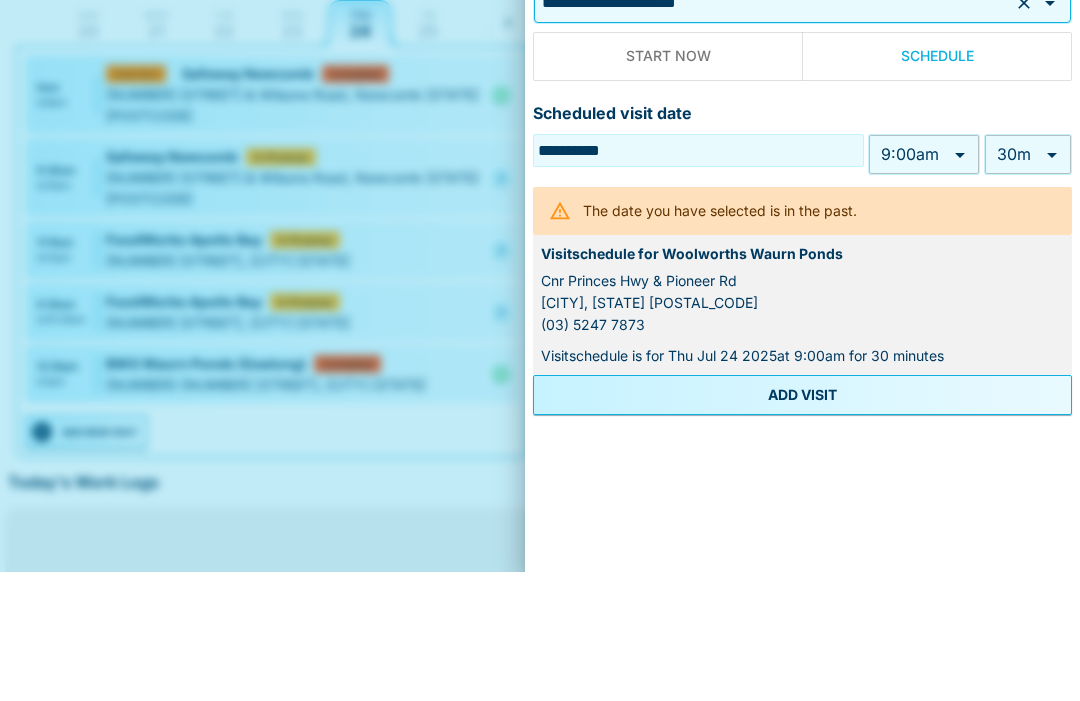 click on "My Dashboard Upcoming Visits [DAY] [DATE] [MONTH] [YEAR] :  [TIME] - [TIME] Safeway Newcomb Completed Induction [NUMBER] [STREET] & [STREET], [CITY] [STATE] [POSTAL_CODE] [TIME] - [TIME] Safeway Newcomb In Progress [NUMBER] [STREET] & [STREET], [CITY] [STATE] [POSTAL_CODE] [TIME] - [TIME] FoodWorks Apollo Bay In Progress [NUMBER] [STREET], [CITY] [STATE] [POSTAL_CODE] [TIME] - [TIME] FoodWorks Apollo Bay In Progress [NUMBER] [STREET], [CITY] [STATE] [POSTAL_CODE] [TIME] - [TIME] BWS Waurn Ponds (Geelong) Completed [NUMBER]-[NUMBER] [STREET], [CITY] [STATE] [POSTAL_CODE] ADD NEW VISIT Today's Work Logs There are no work logs entered for today Your Statistics Weekly SignUps Week ending  [DATE] [YEAR] :  [NUMBER]  signups Fr Sa Su Mo Tu We Th [NUMBER] [NUMBER] [NUMBER] [NUMBER] [NUMBER] [NUMBER] [NUMBER] My Signups    This Last Var. Year [NUMBER] [NUMBER] [PERCENTAGE]%  Quarter [NUMBER] [NUMBER] [PERCENTAGE]%  Month [NUMBER] [NUMBER] [PERCENTAGE]%  Week [NUMBER] [NUMBER] [PERCENTAGE]%  Delegate Signups    This Last Var. Year [NUMBER] [NUMBER] [PERCENTAGE]%  Quarter [NUMBER] [NUMBER] [PERCENTAGE]%" at bounding box center [540, 462] 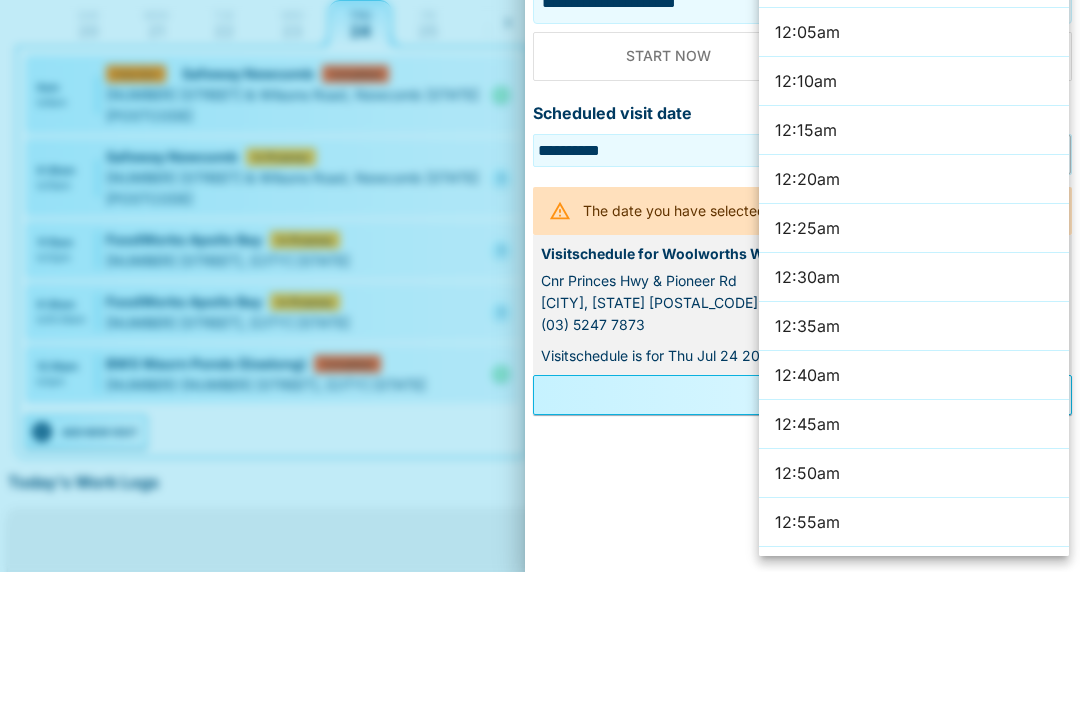 scroll, scrollTop: 186, scrollLeft: 0, axis: vertical 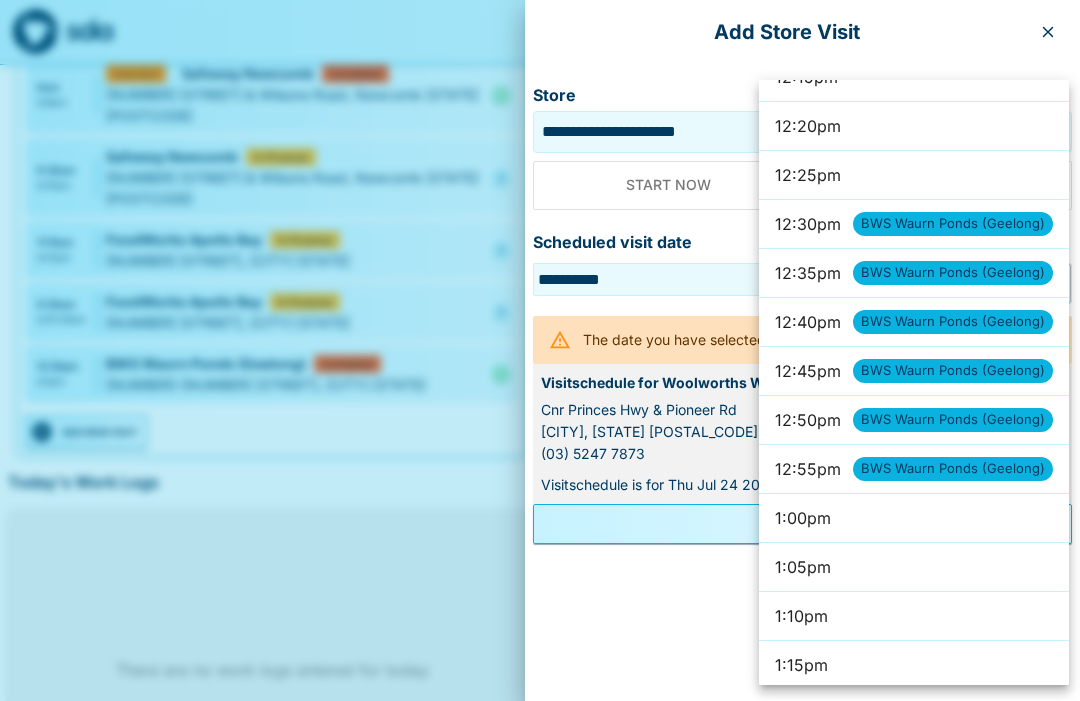 click on "1:15pm" at bounding box center [914, 665] 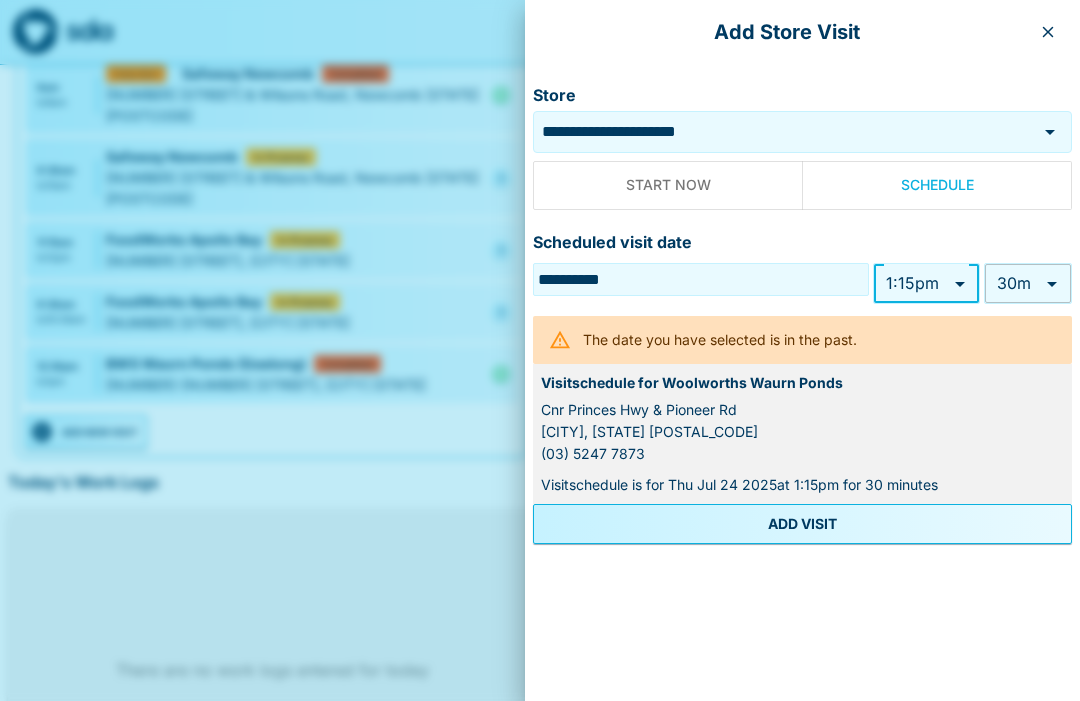 type on "******" 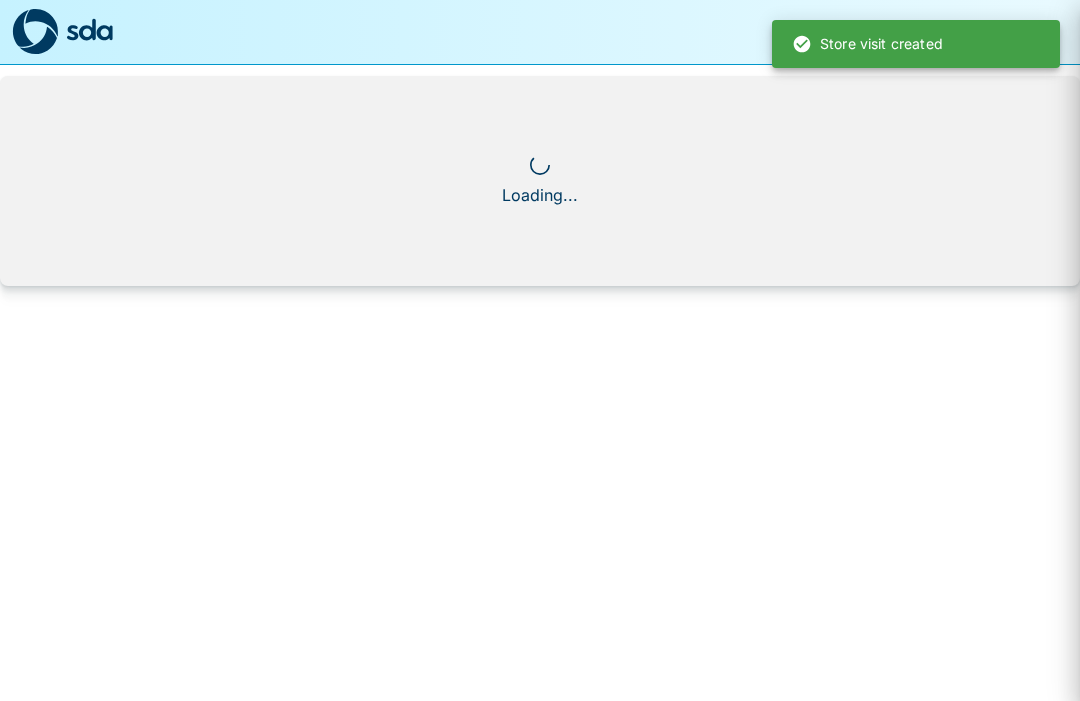 scroll, scrollTop: 0, scrollLeft: 0, axis: both 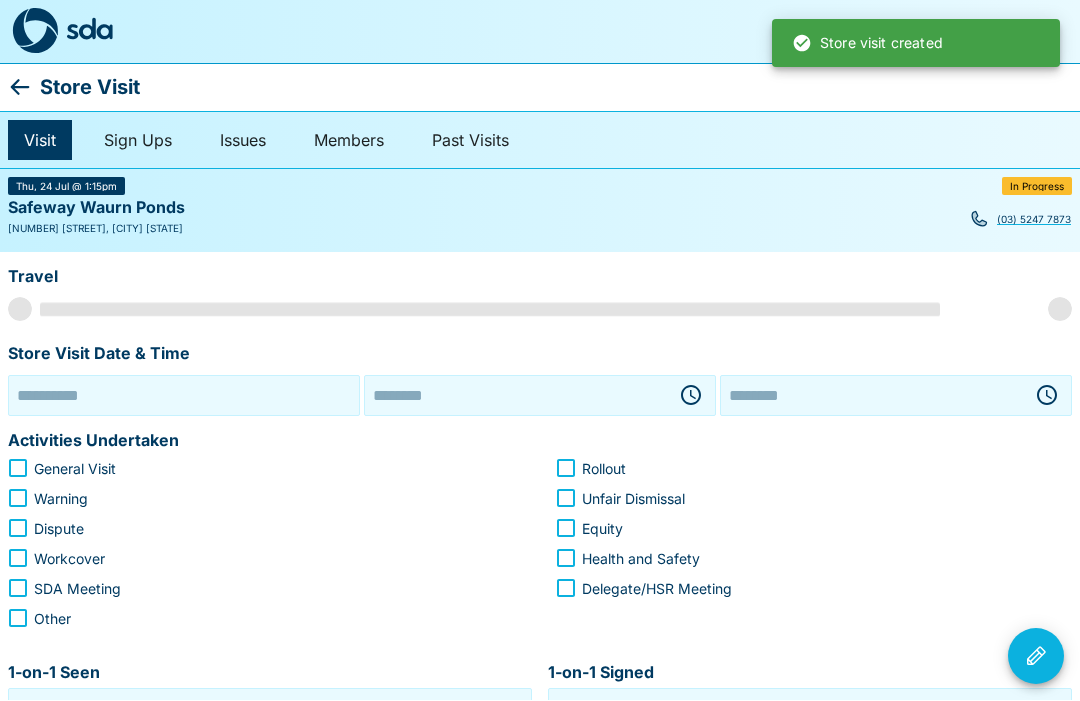 type on "**********" 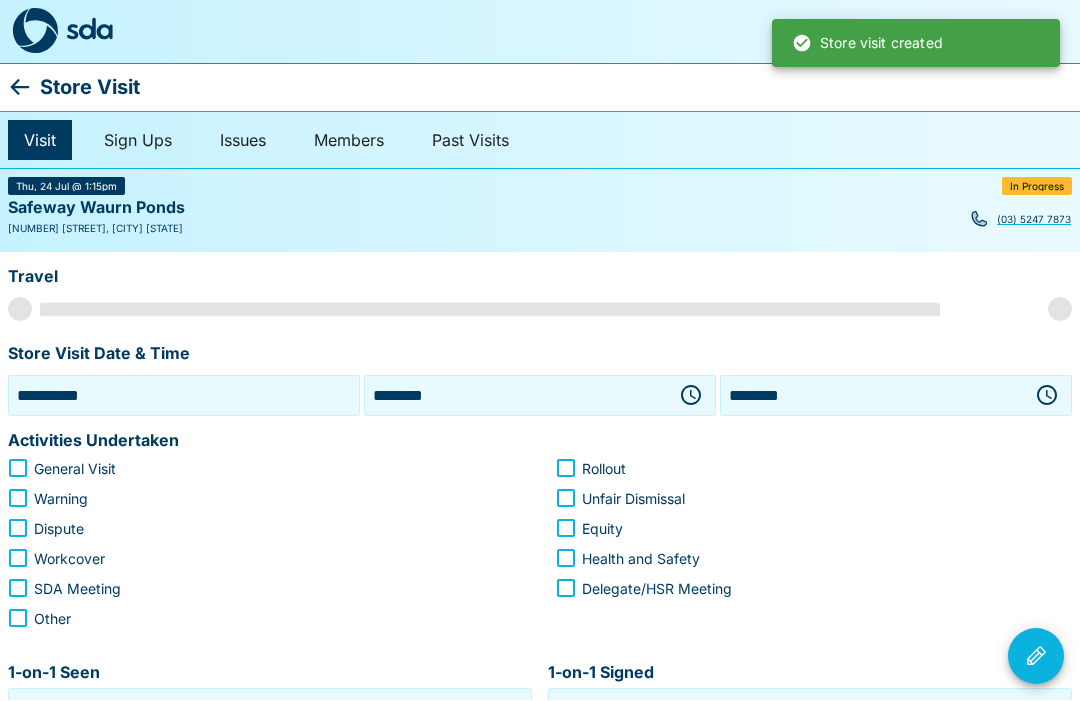 scroll, scrollTop: 1, scrollLeft: 0, axis: vertical 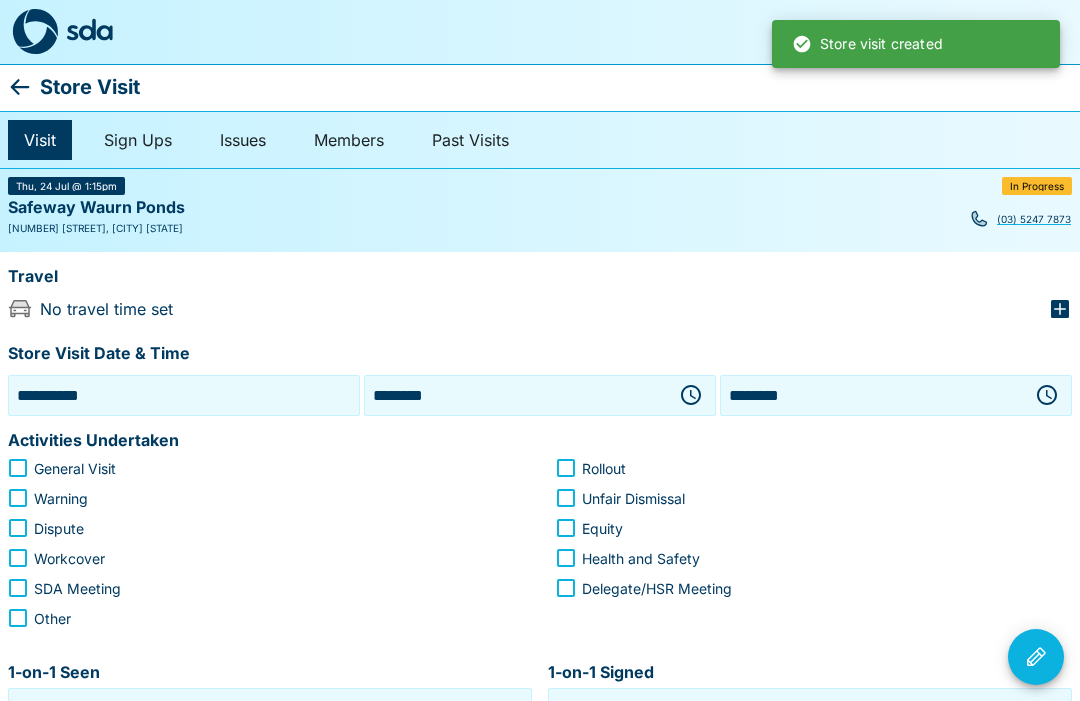 click 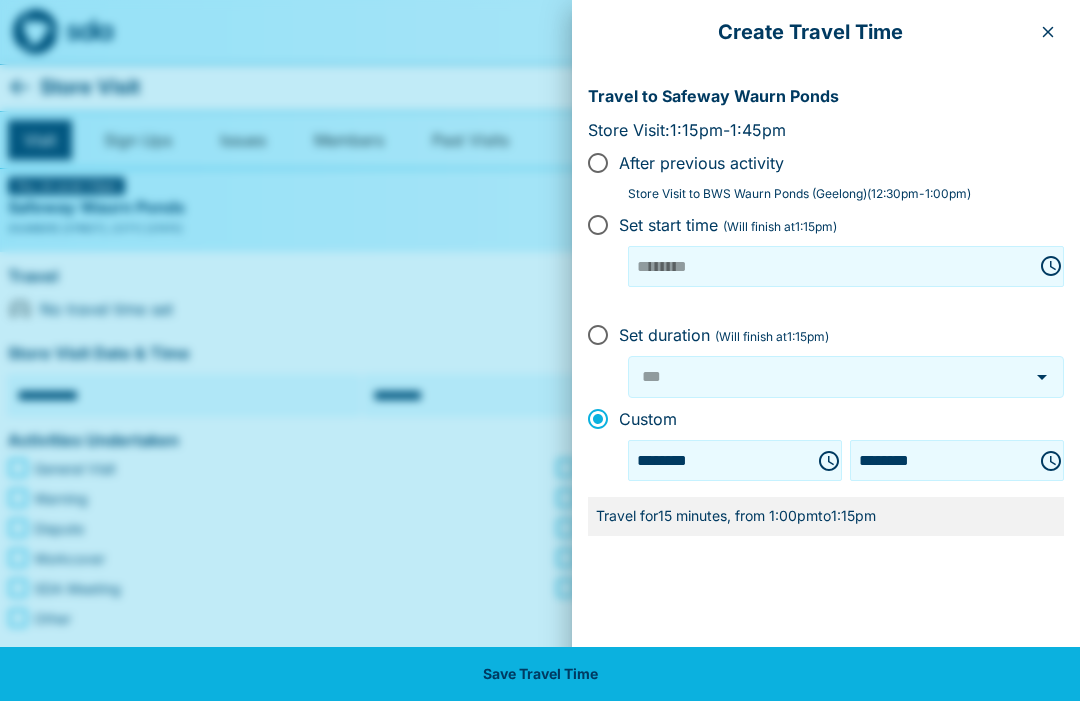 click on "Save Travel Time" at bounding box center (540, 674) 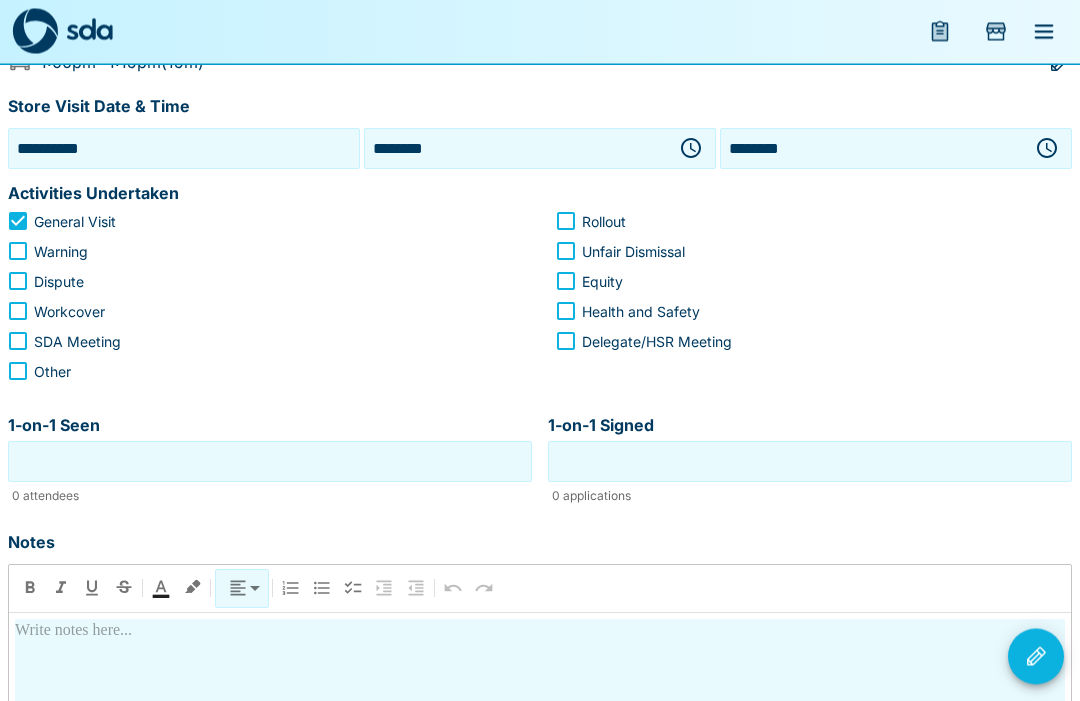 scroll, scrollTop: 247, scrollLeft: 0, axis: vertical 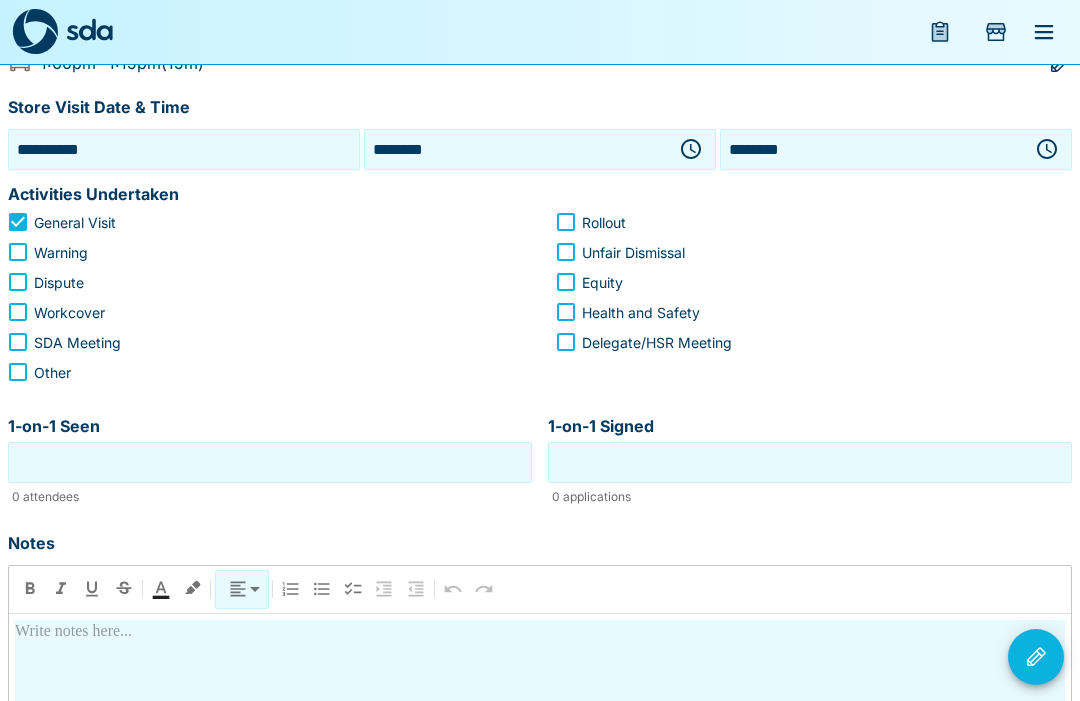 click on "1-on-1 Seen" at bounding box center [270, 462] 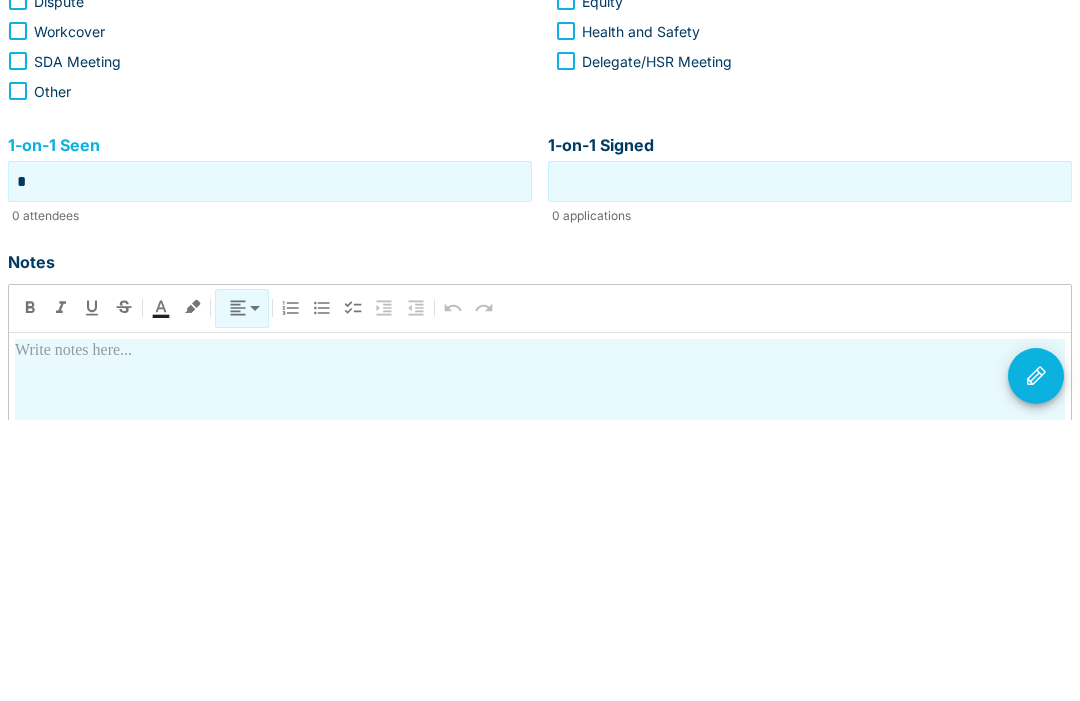 type on "*" 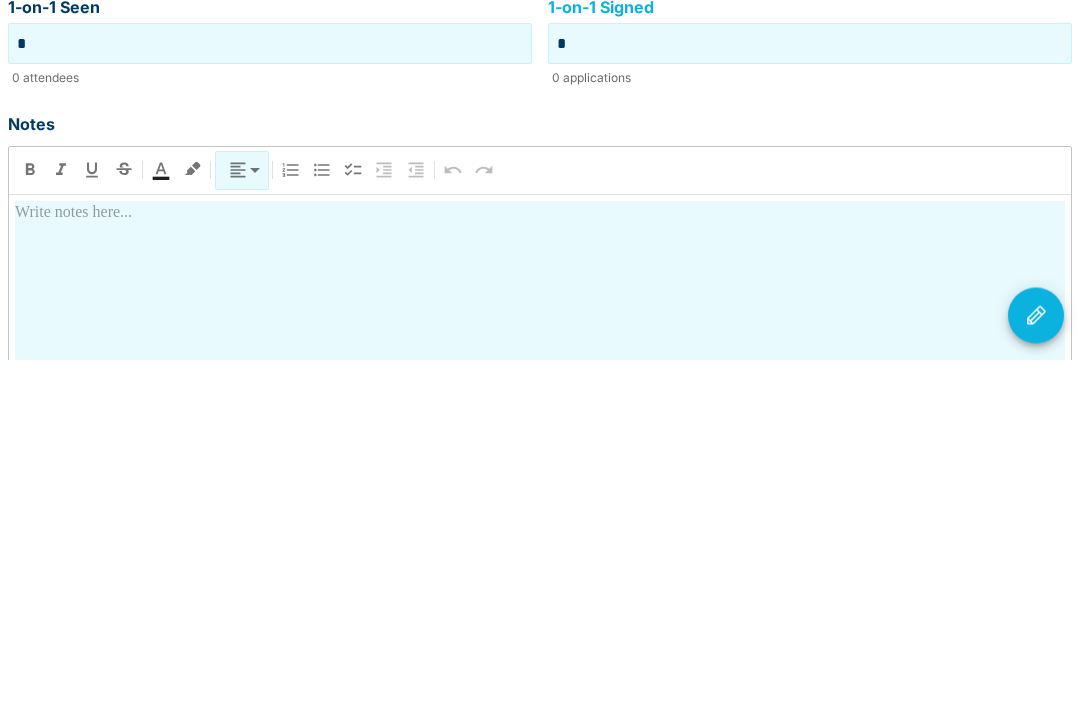 scroll, scrollTop: 325, scrollLeft: 0, axis: vertical 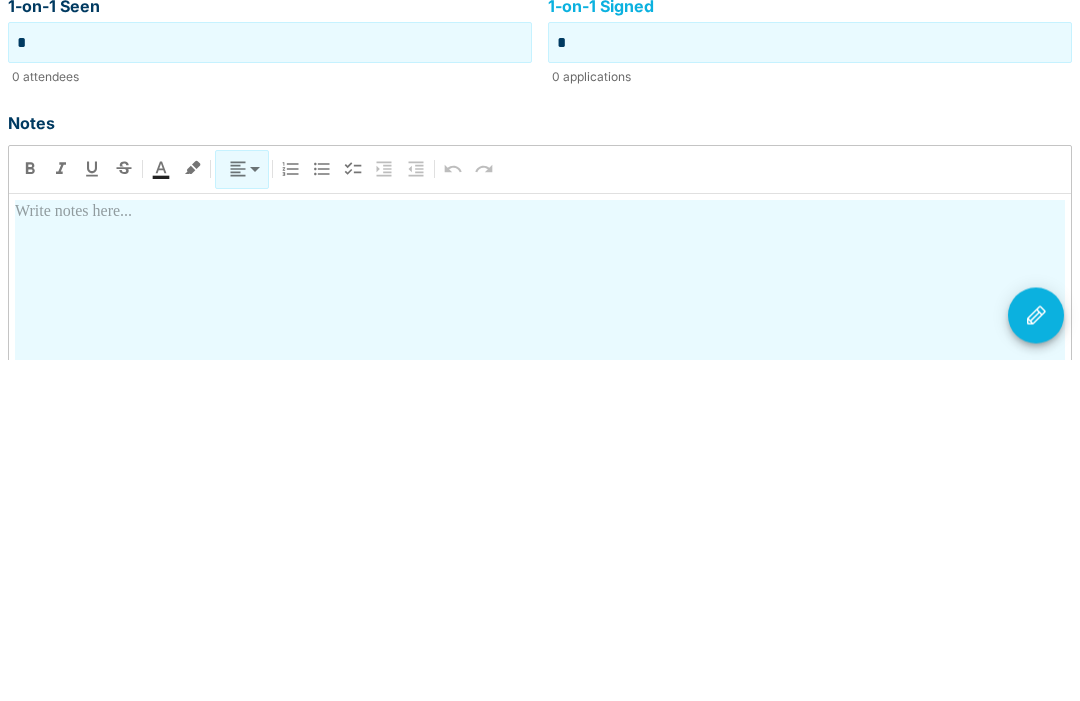 type on "*" 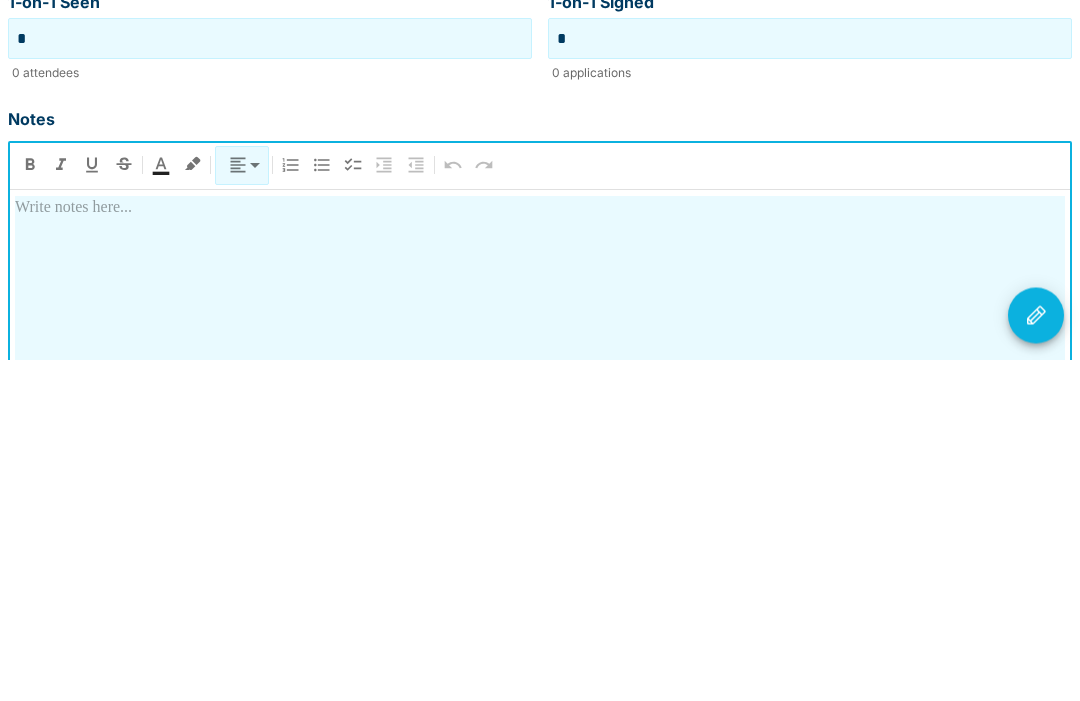 scroll, scrollTop: 335, scrollLeft: 0, axis: vertical 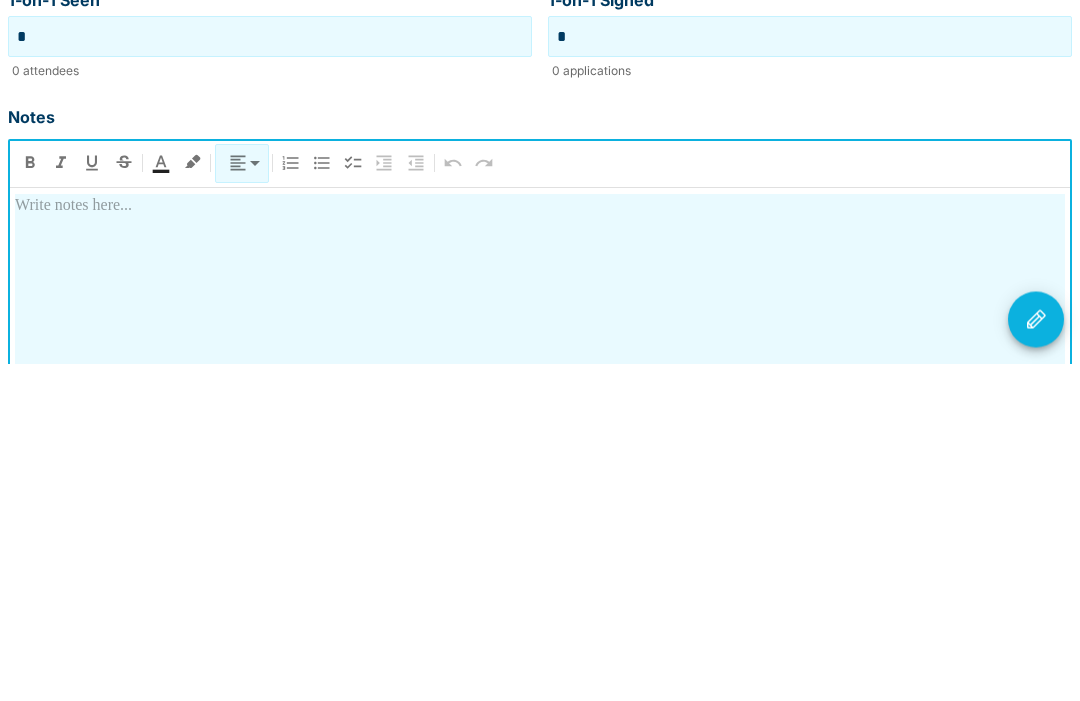 type 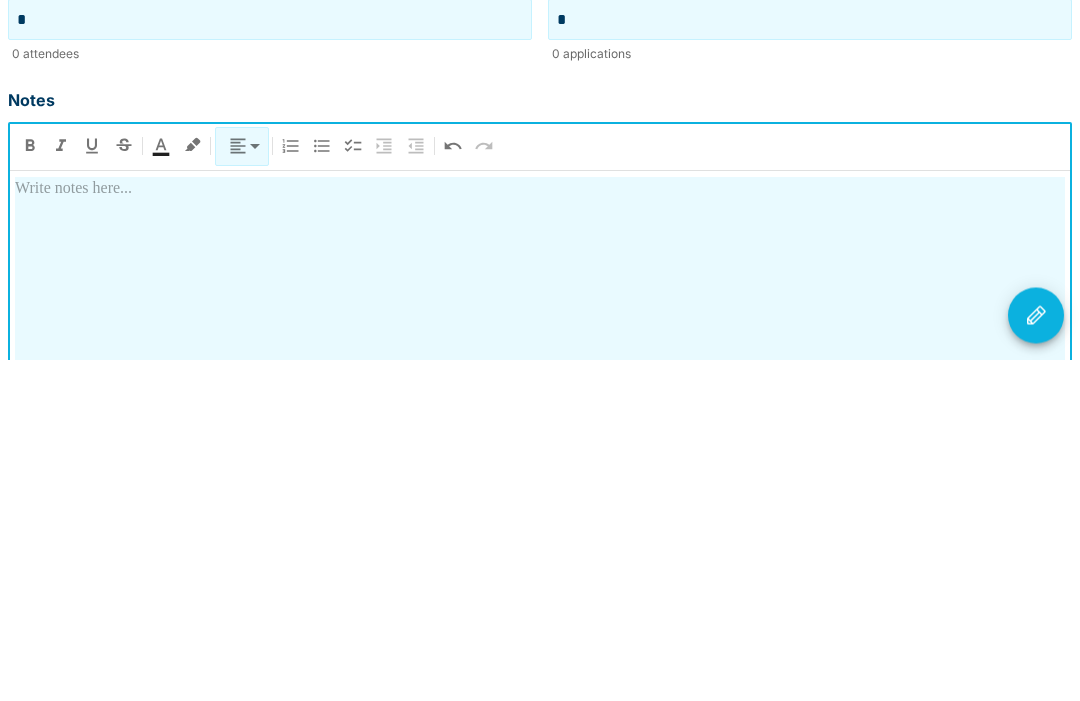 scroll, scrollTop: 349, scrollLeft: 0, axis: vertical 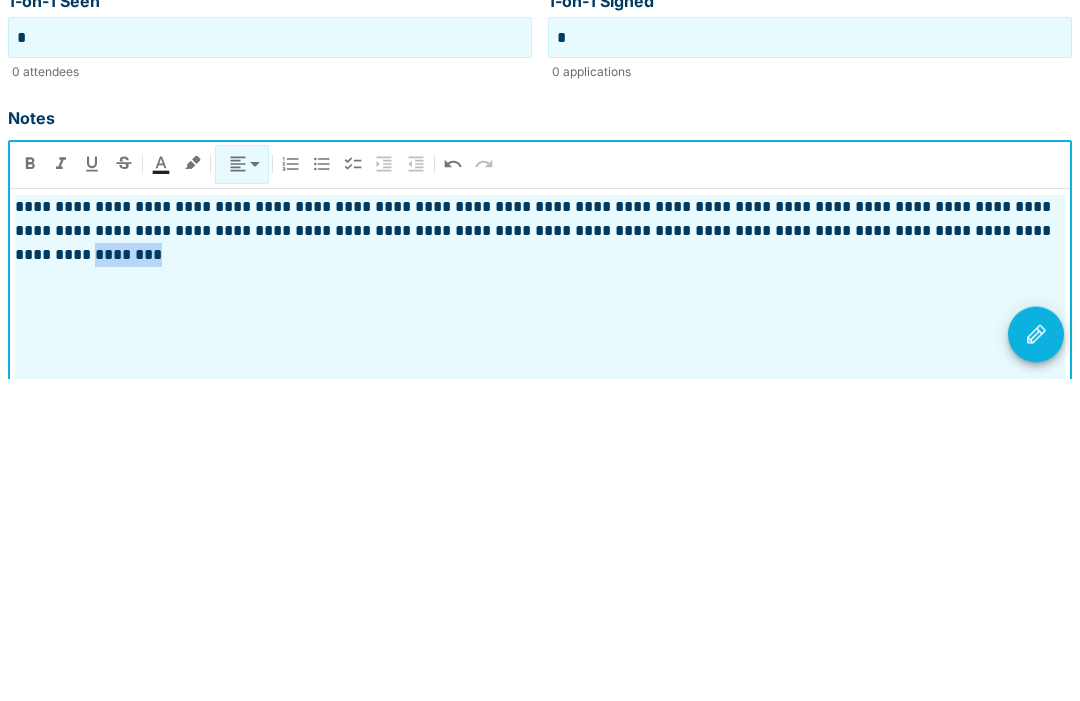 click on "**********" at bounding box center (540, 693) 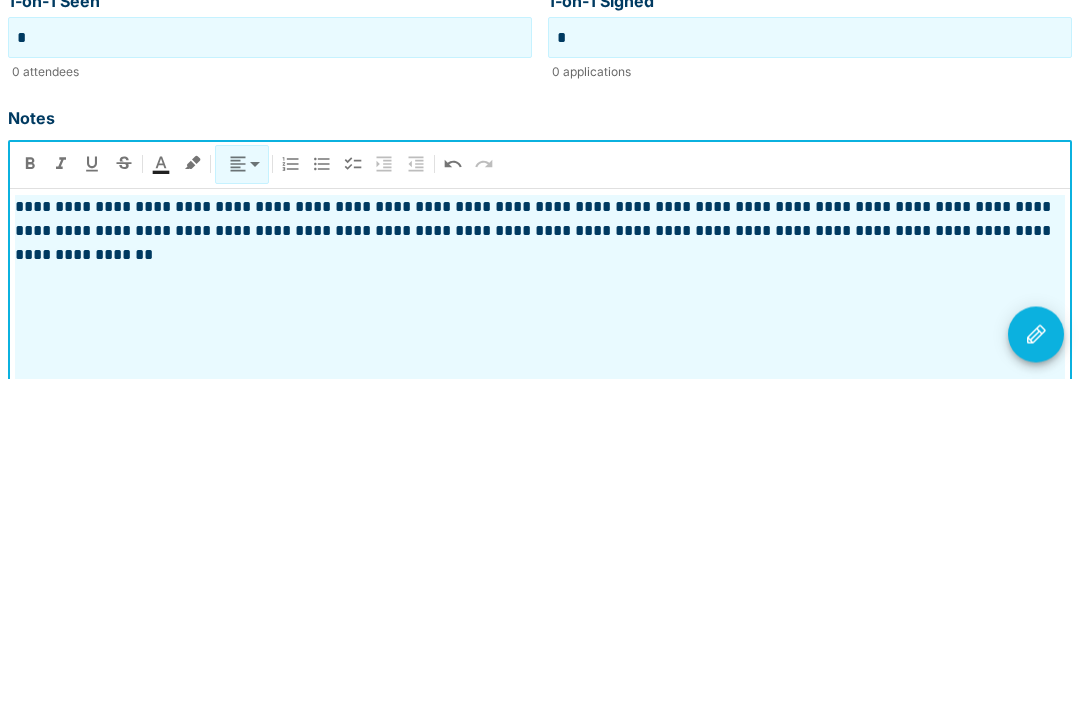 click on "**********" at bounding box center [540, 542] 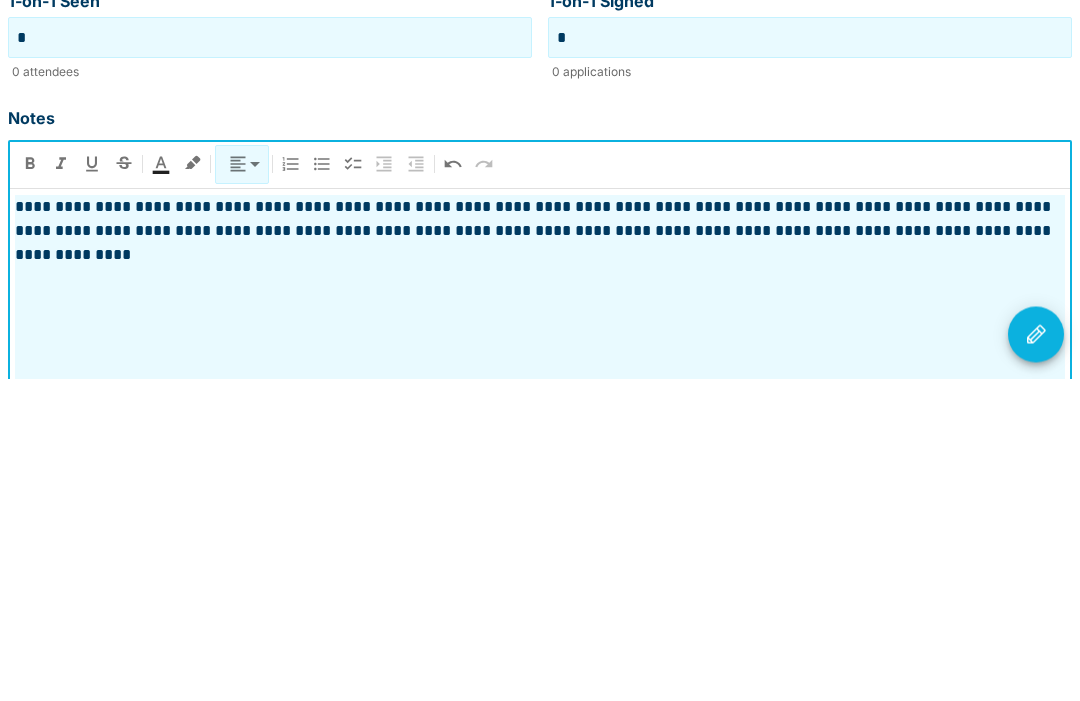 click on "**********" at bounding box center (540, 542) 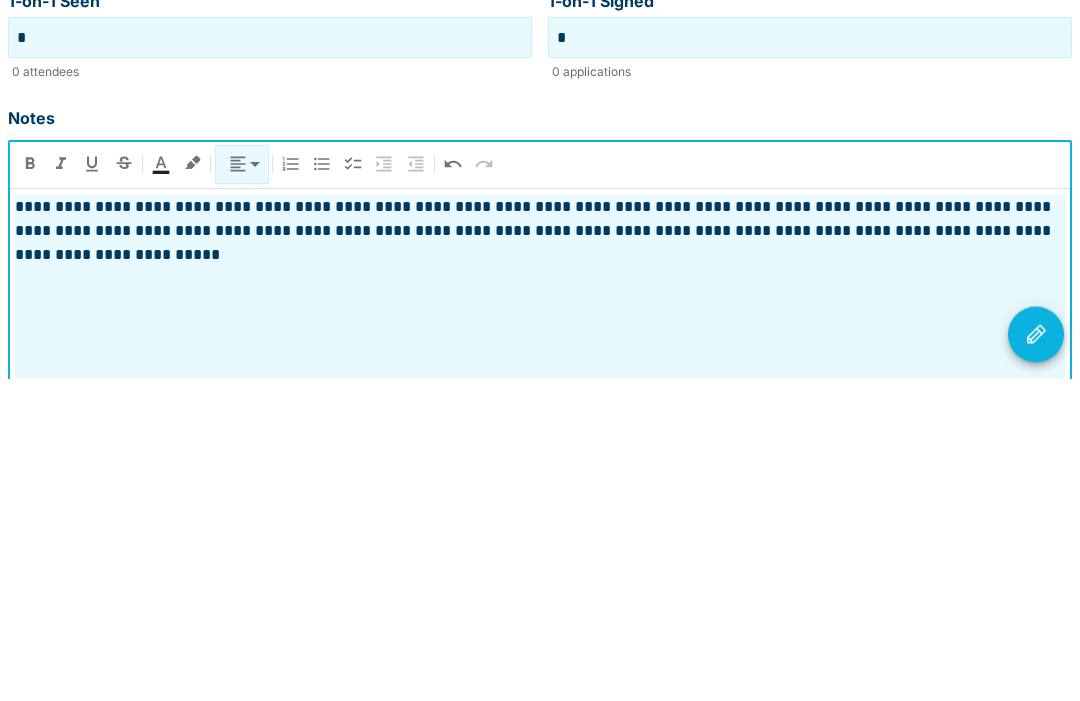 click on "**********" at bounding box center [540, 693] 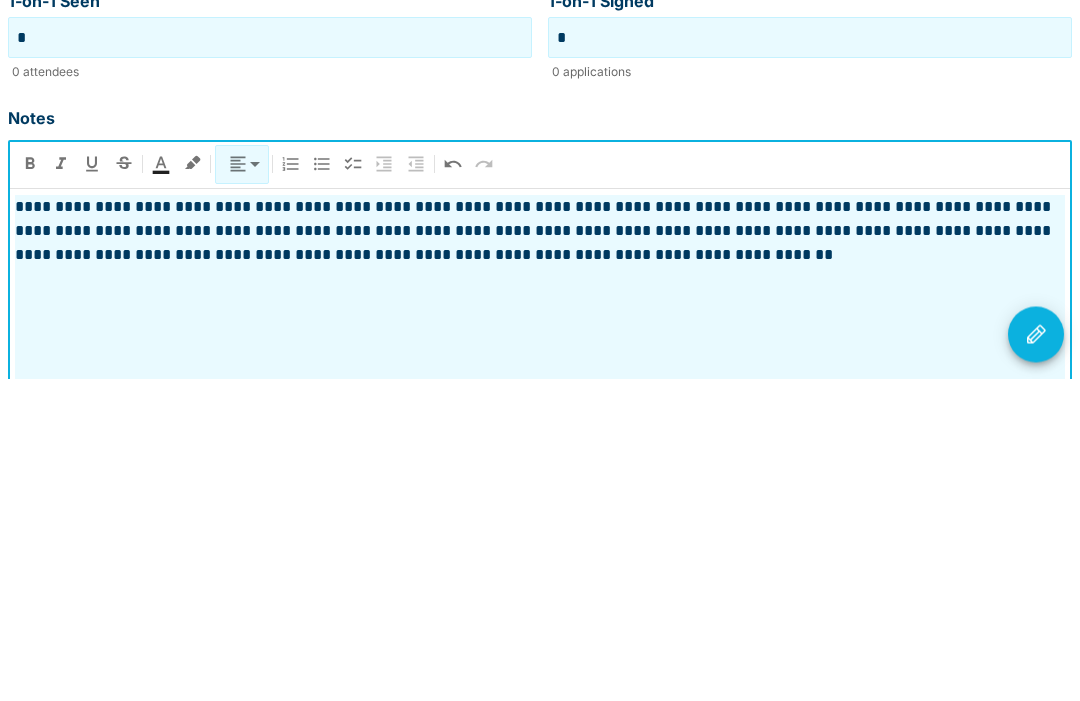click 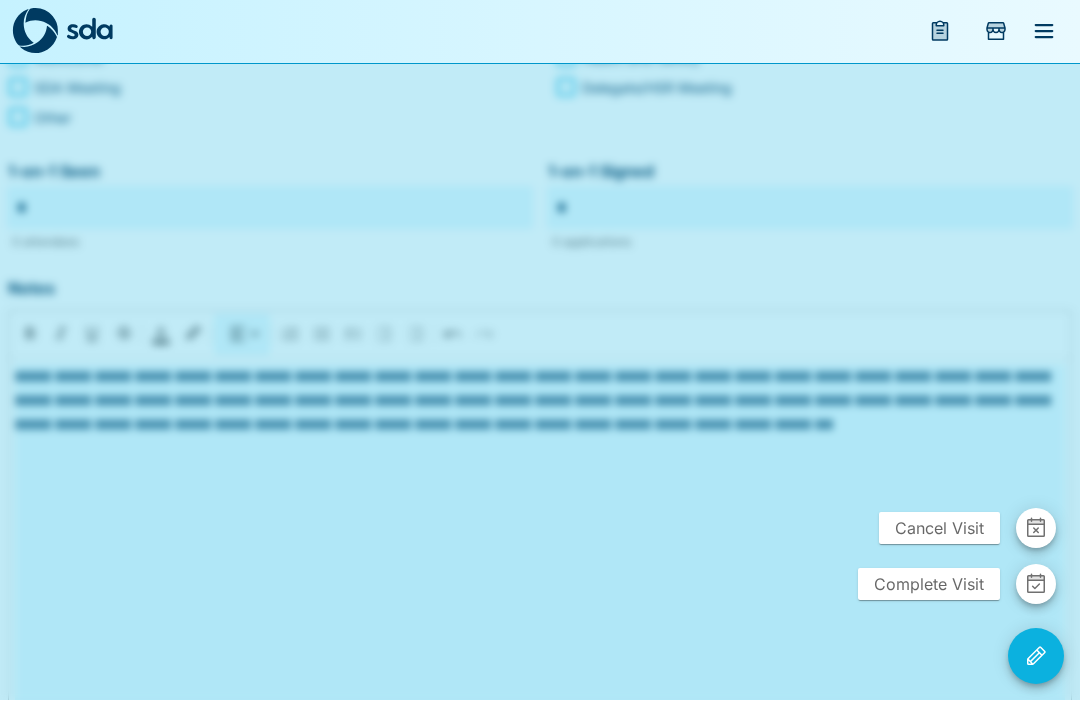 click on "Complete Visit" at bounding box center [929, 585] 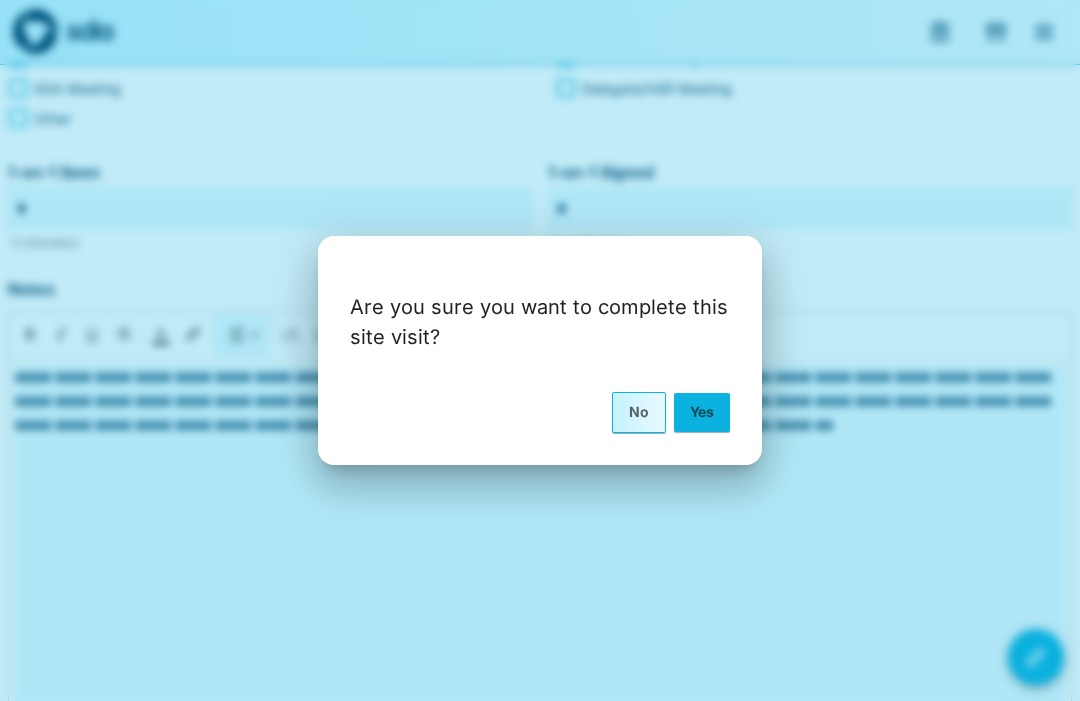 click on "Yes" at bounding box center (702, 412) 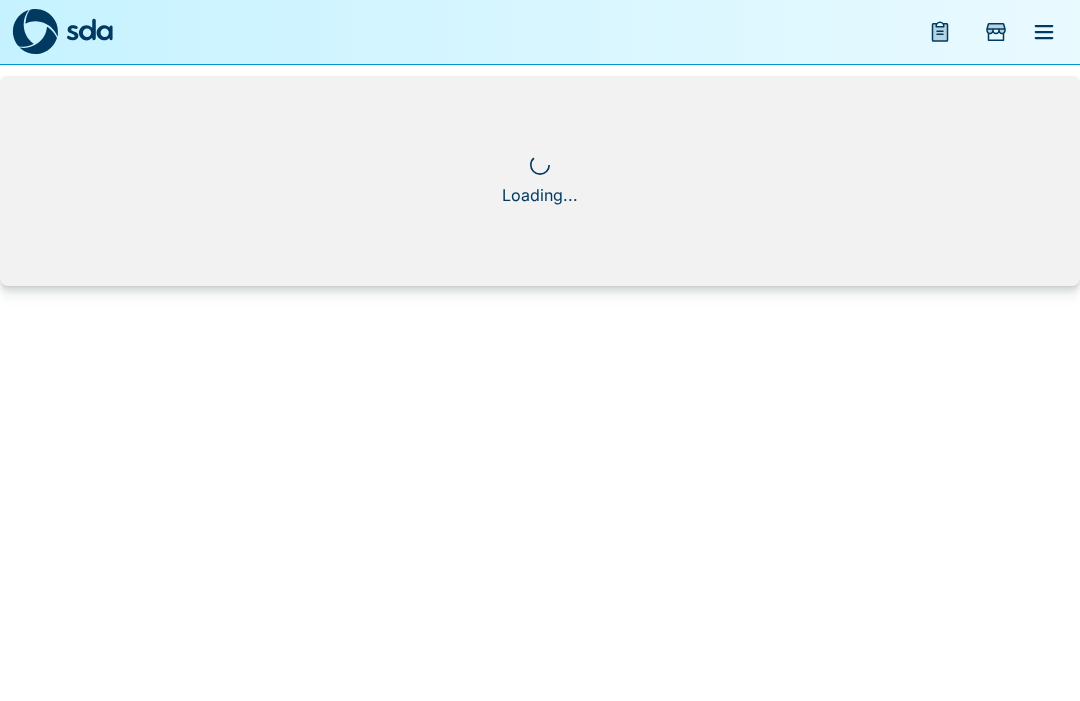scroll, scrollTop: 0, scrollLeft: 0, axis: both 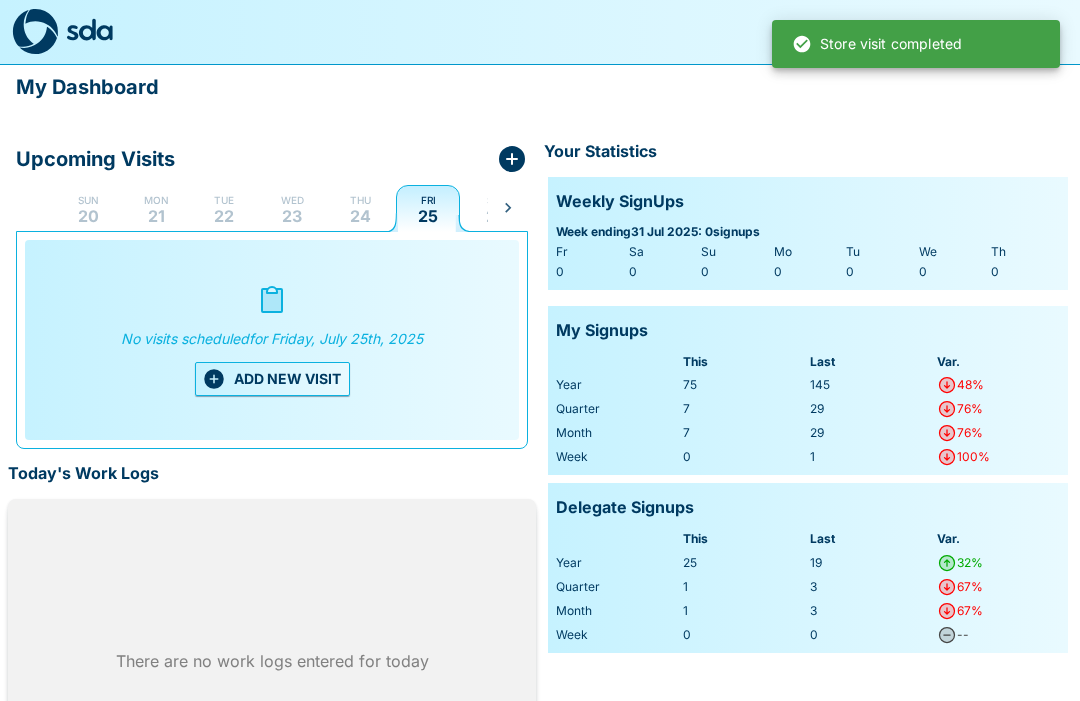 click on "Thu 24" at bounding box center [360, 208] 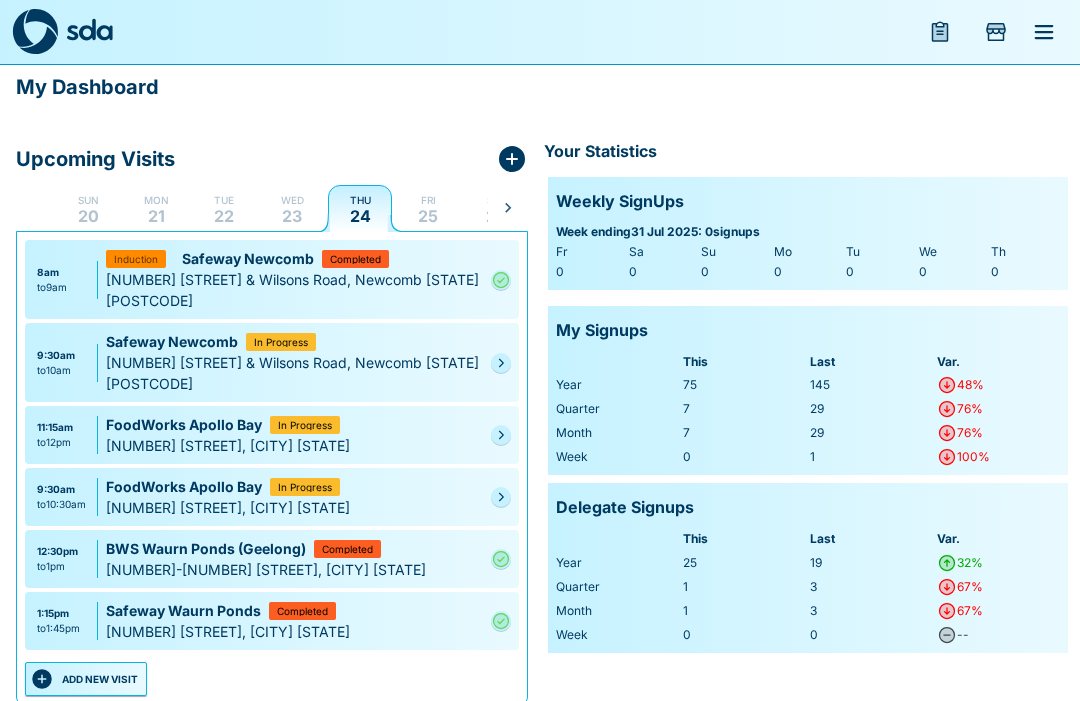 click at bounding box center (501, 363) 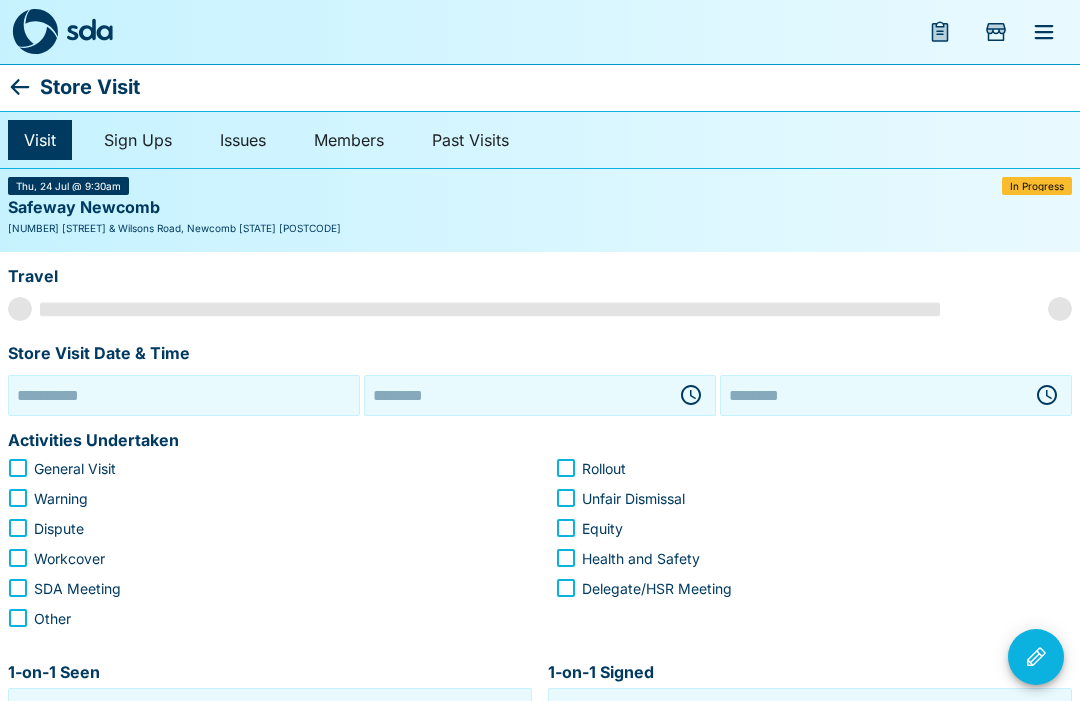 type on "**********" 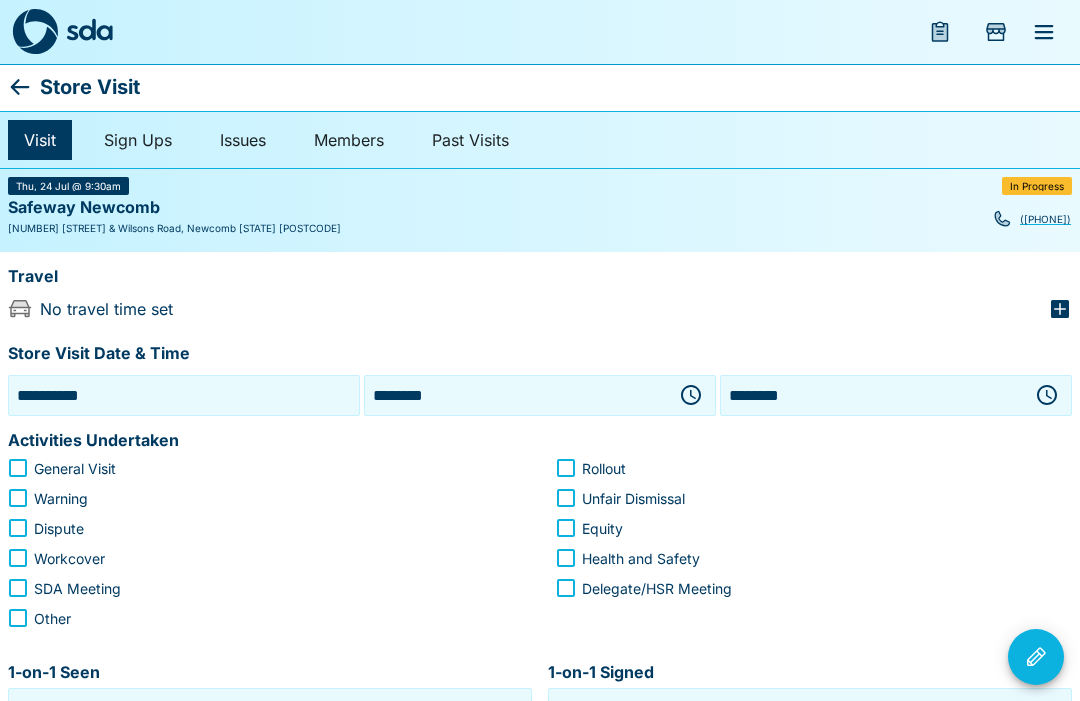 click 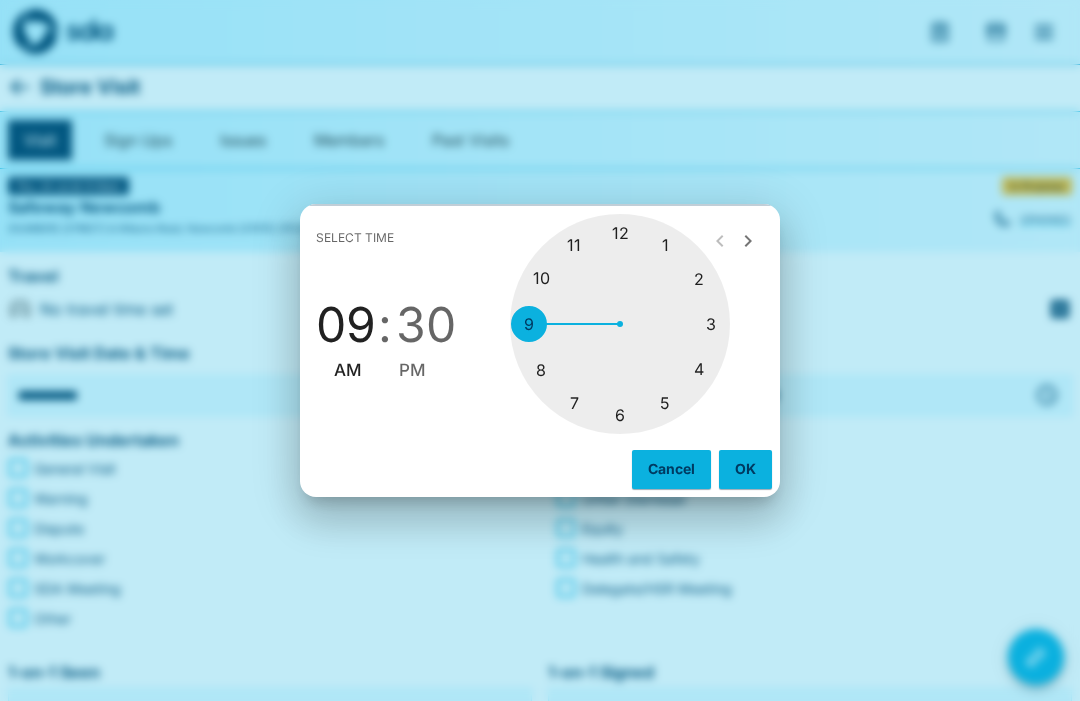 click at bounding box center (620, 324) 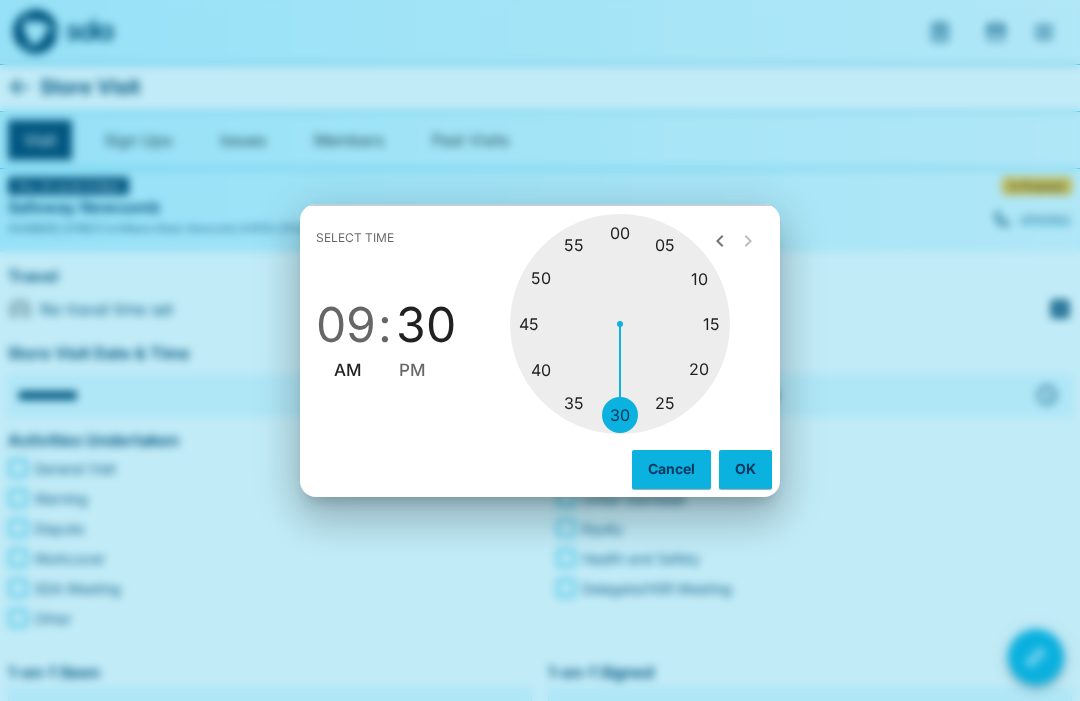 click at bounding box center [620, 324] 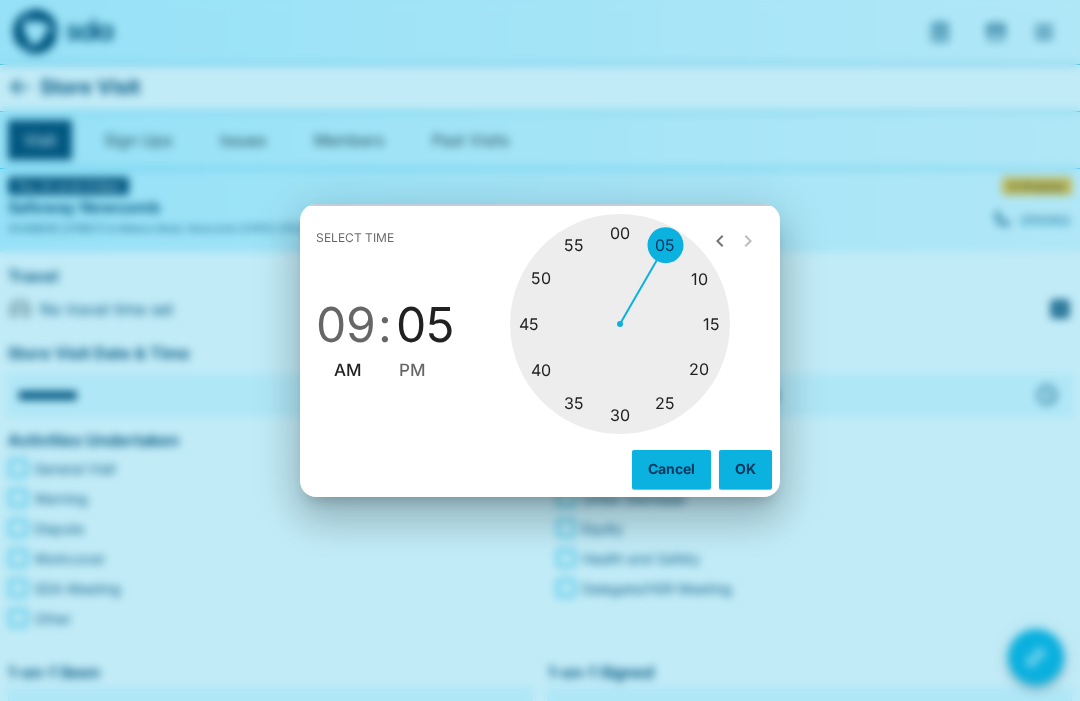type on "********" 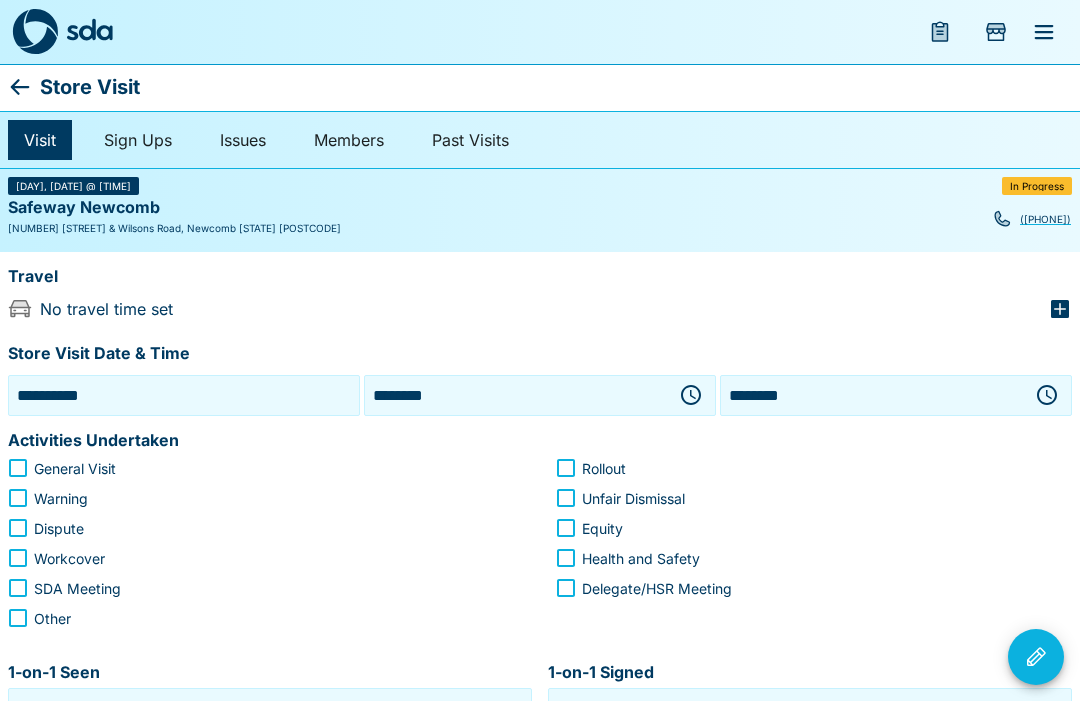 click 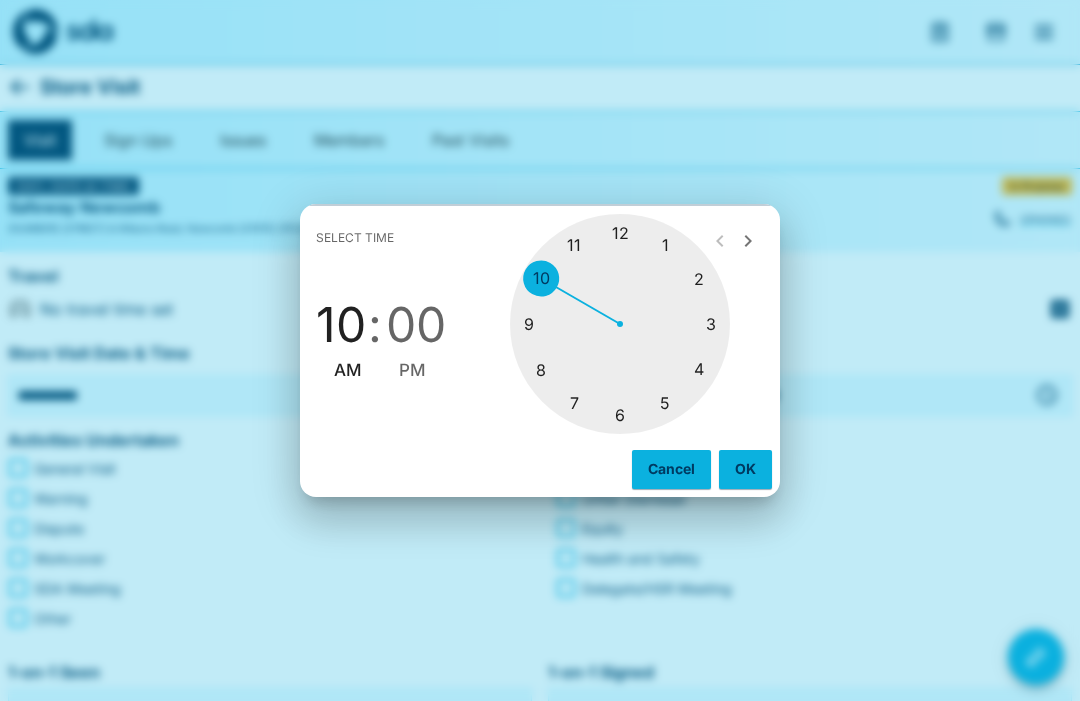 click at bounding box center [620, 324] 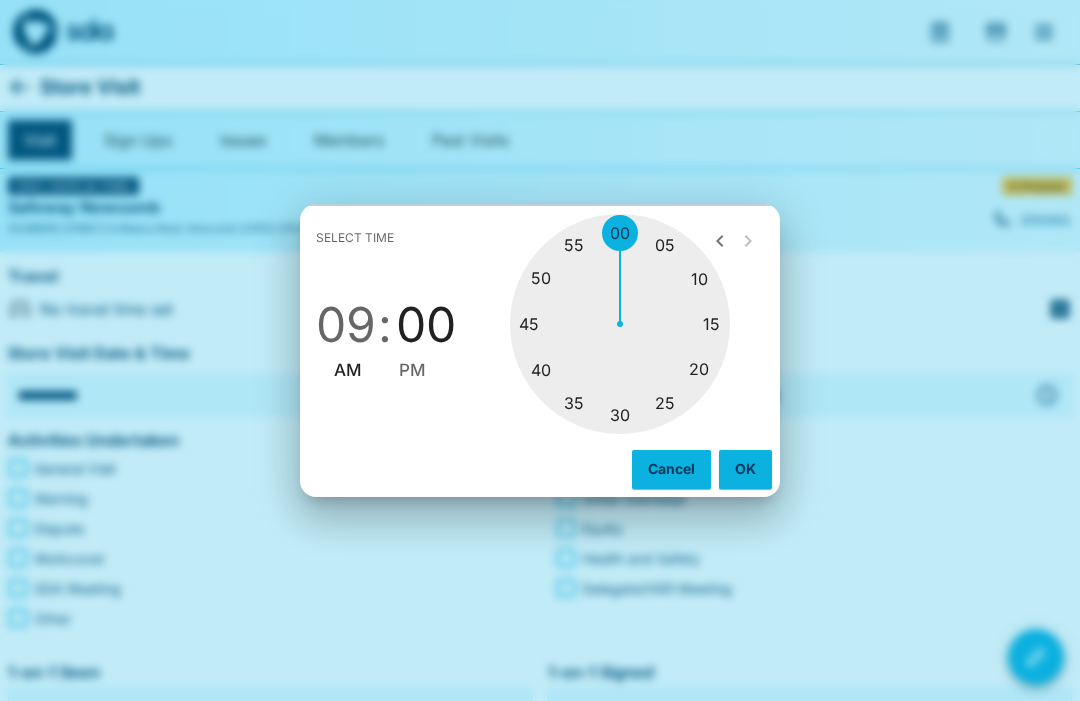 click at bounding box center (620, 324) 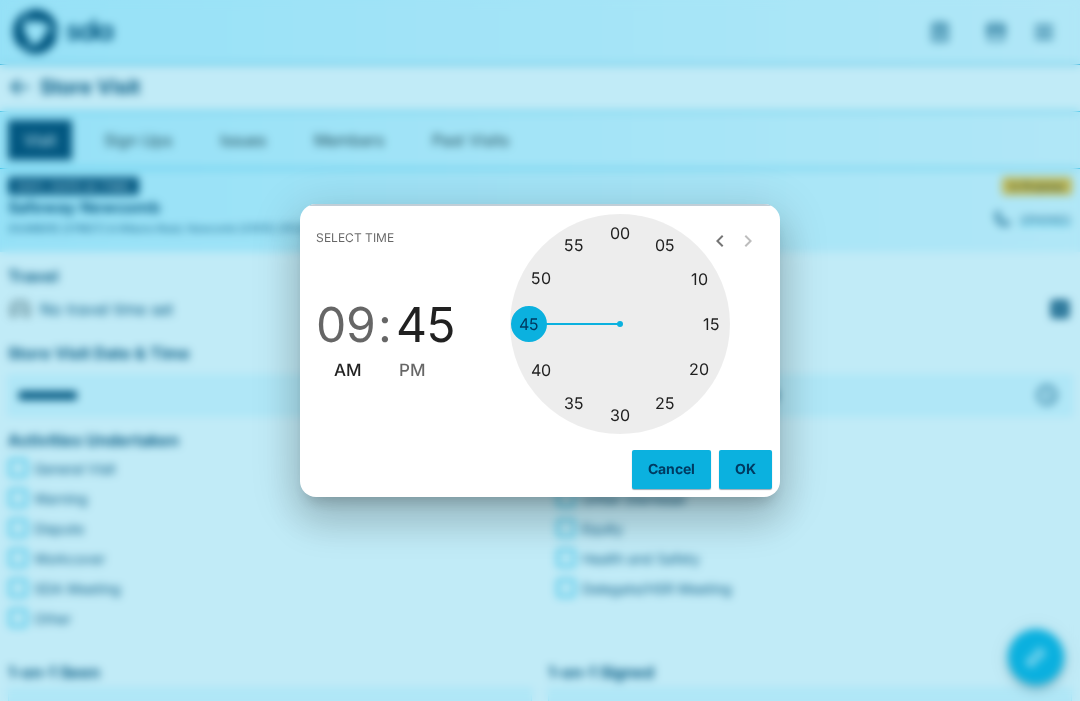 type on "********" 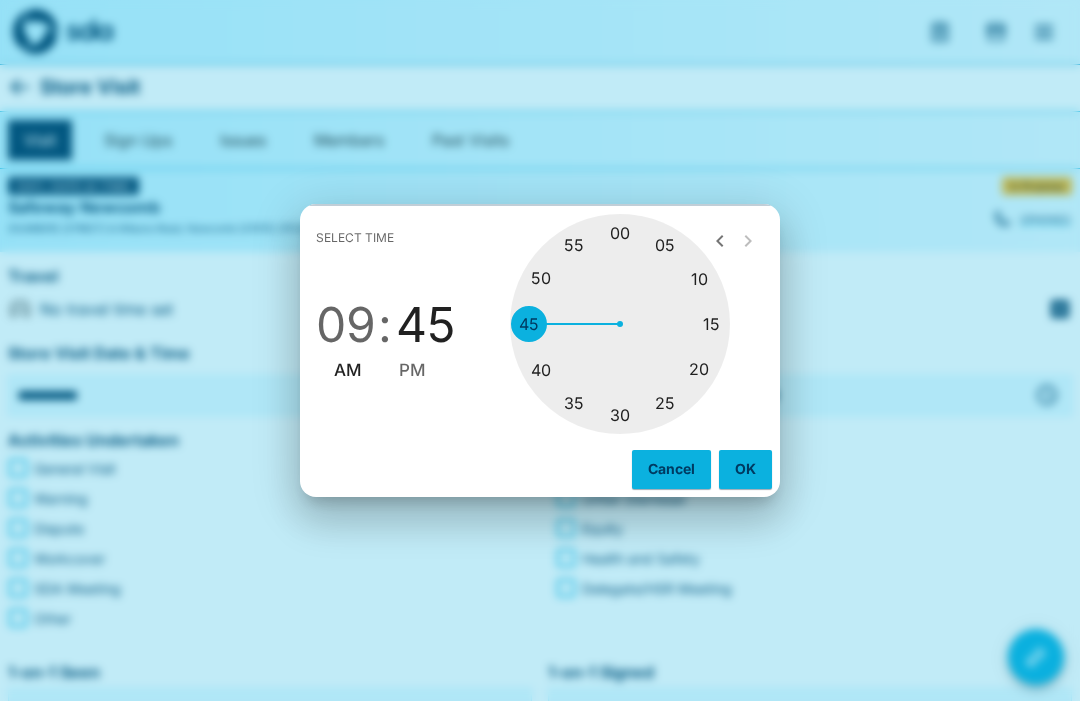 click on "AM" at bounding box center [348, 370] 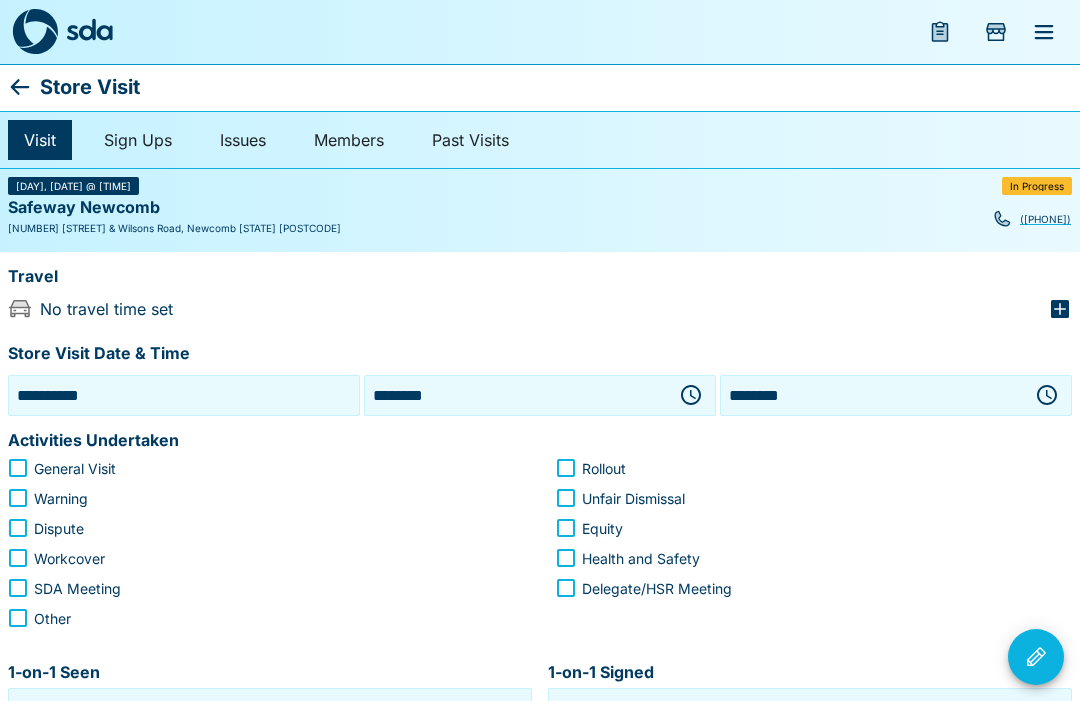 click on "General Visit" at bounding box center (252, 468) 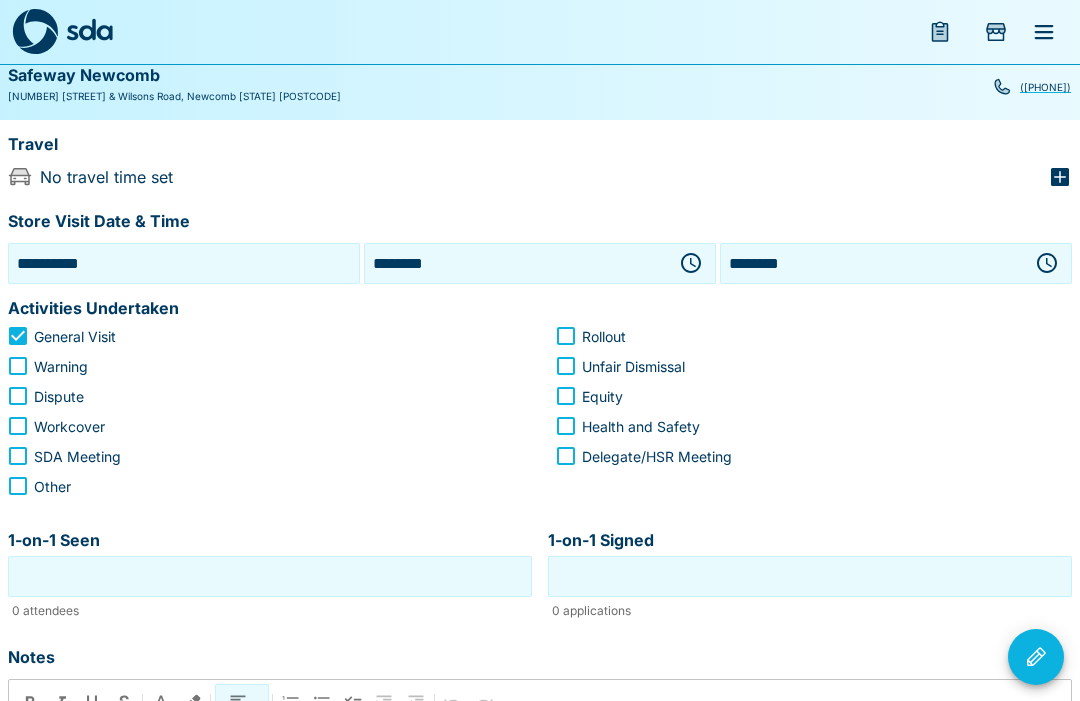 click on "1-on-1 Seen" at bounding box center (270, 576) 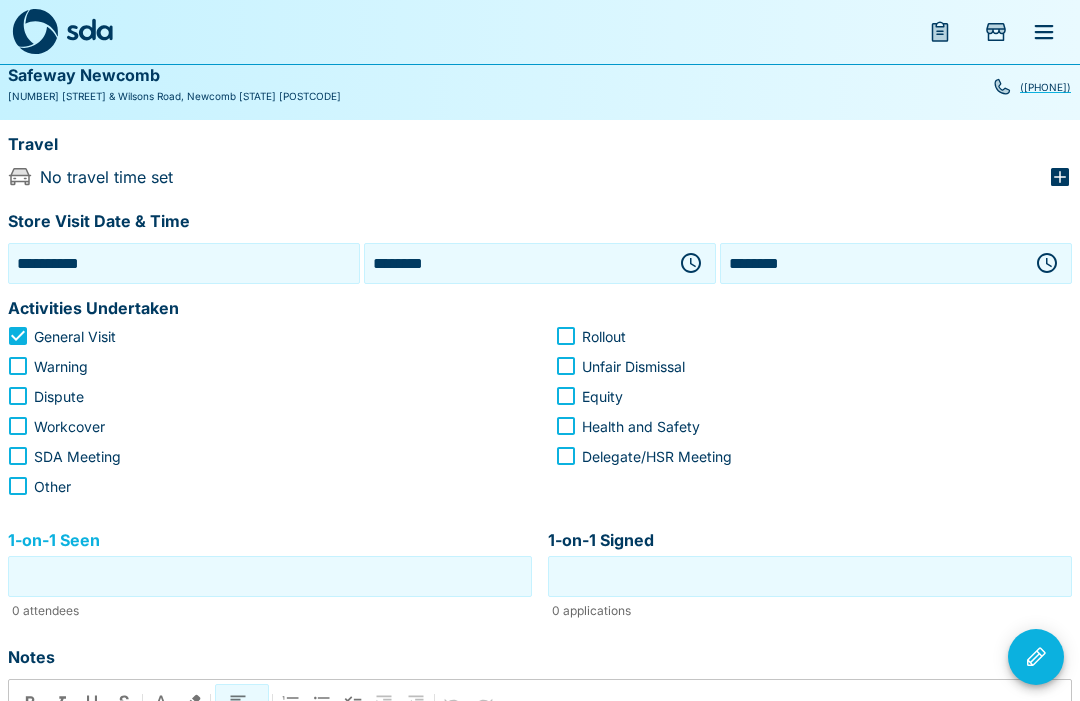 scroll, scrollTop: 146, scrollLeft: 0, axis: vertical 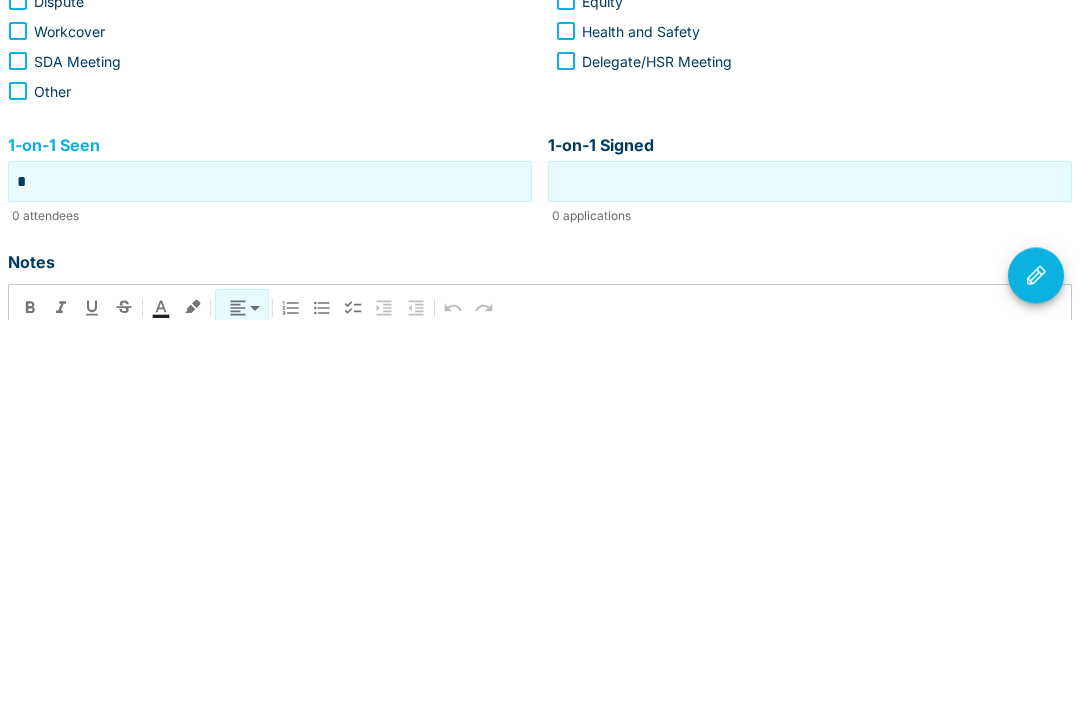 type on "*" 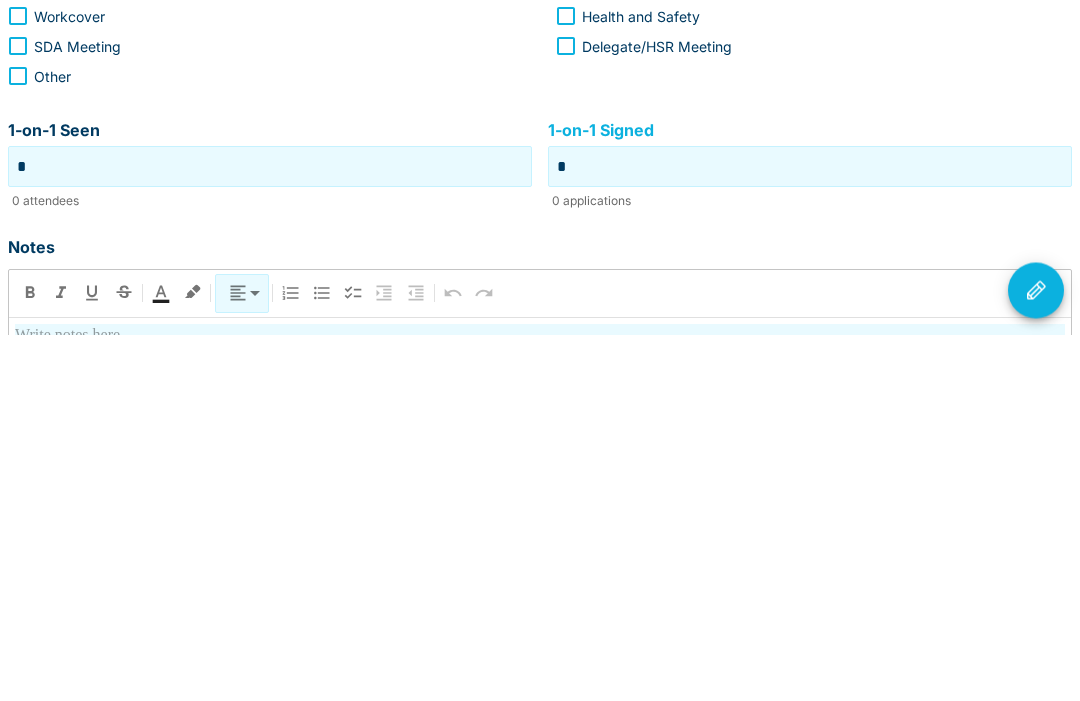 scroll, scrollTop: 292, scrollLeft: 0, axis: vertical 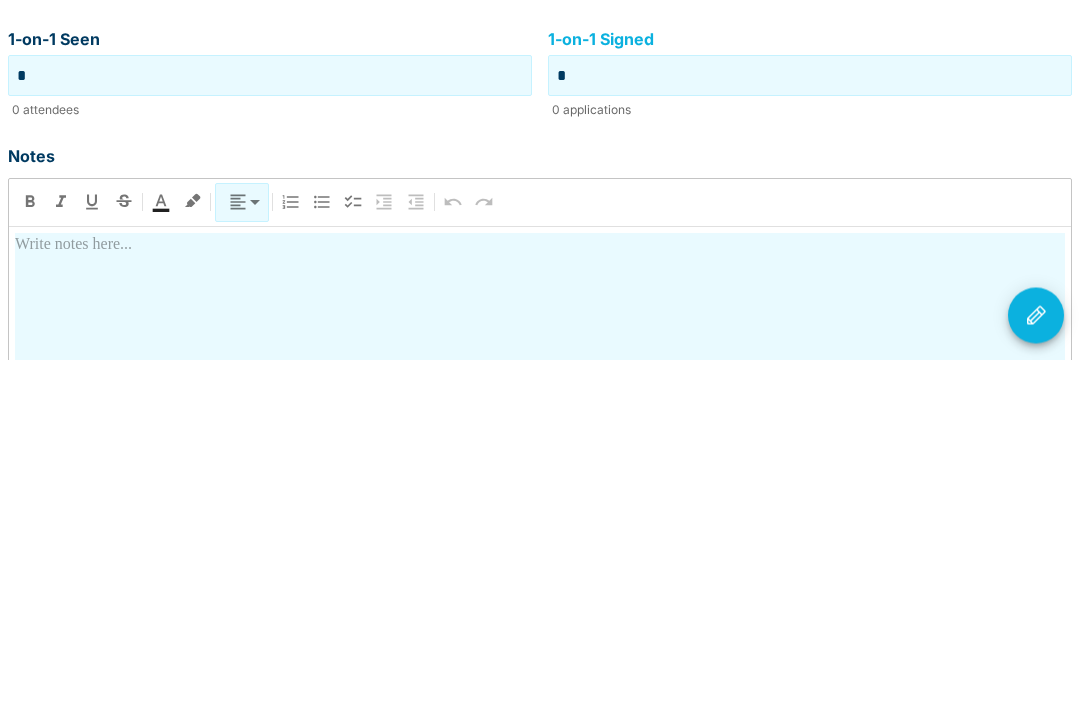 type on "*" 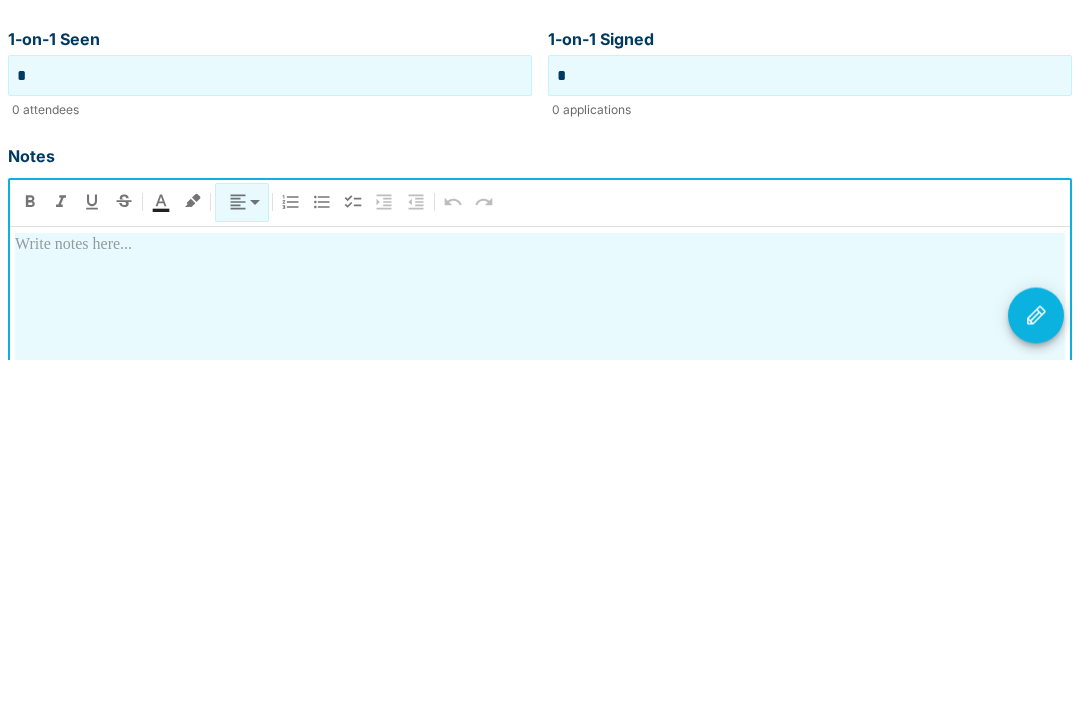 type 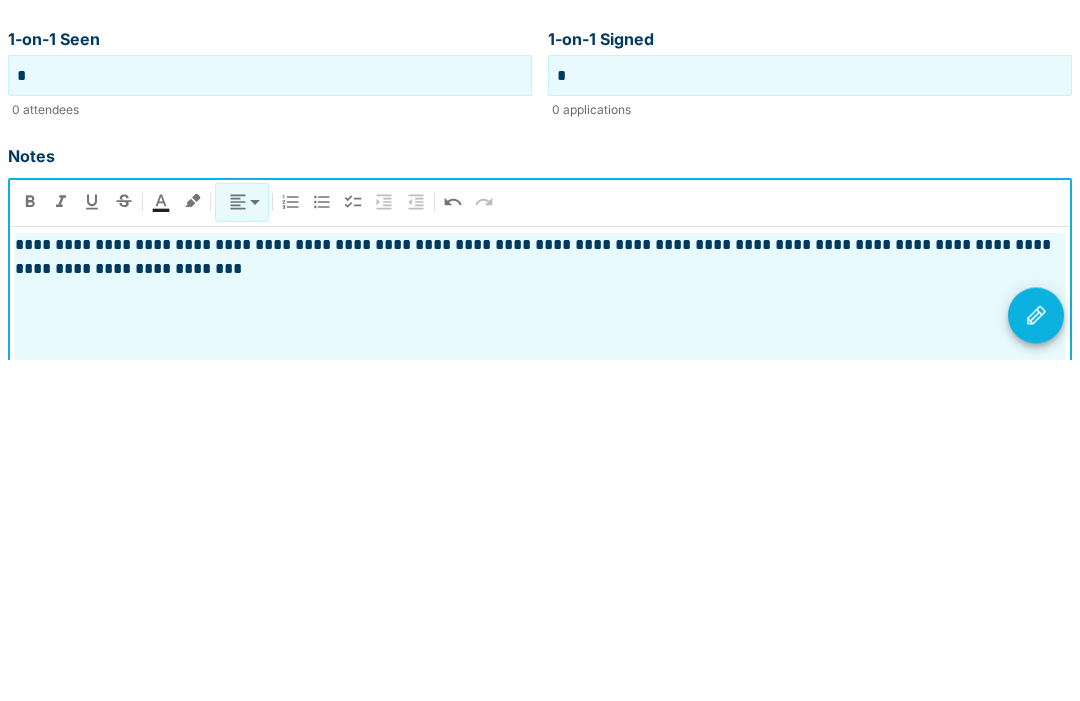 click at bounding box center (540, 635) 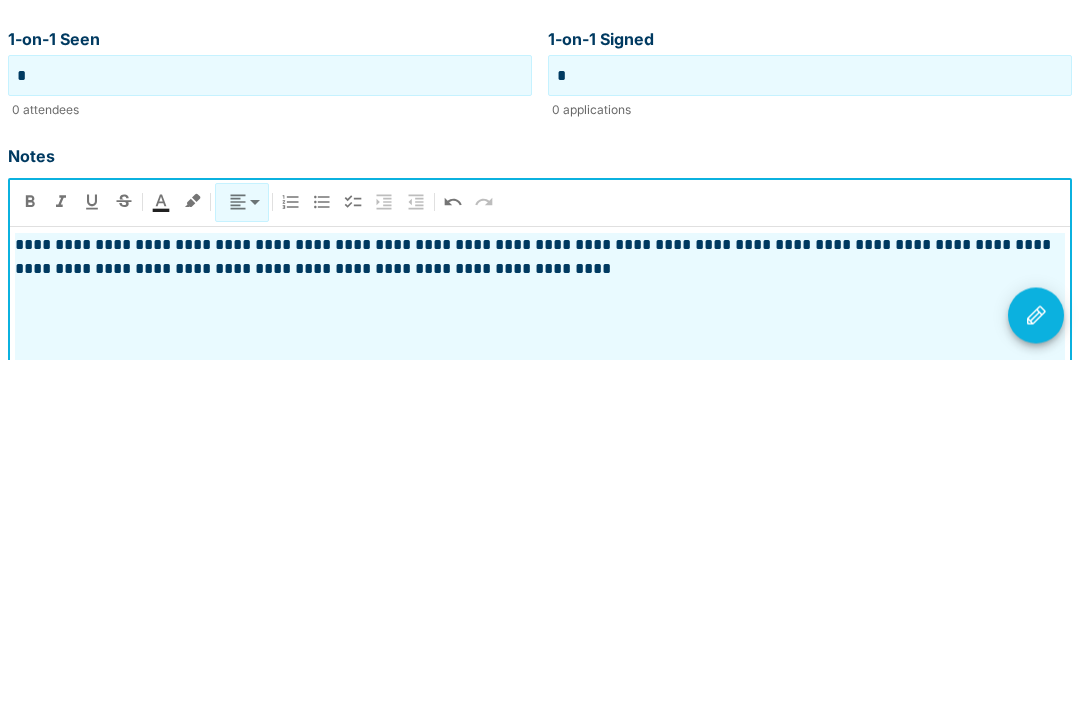 click at bounding box center (1036, 657) 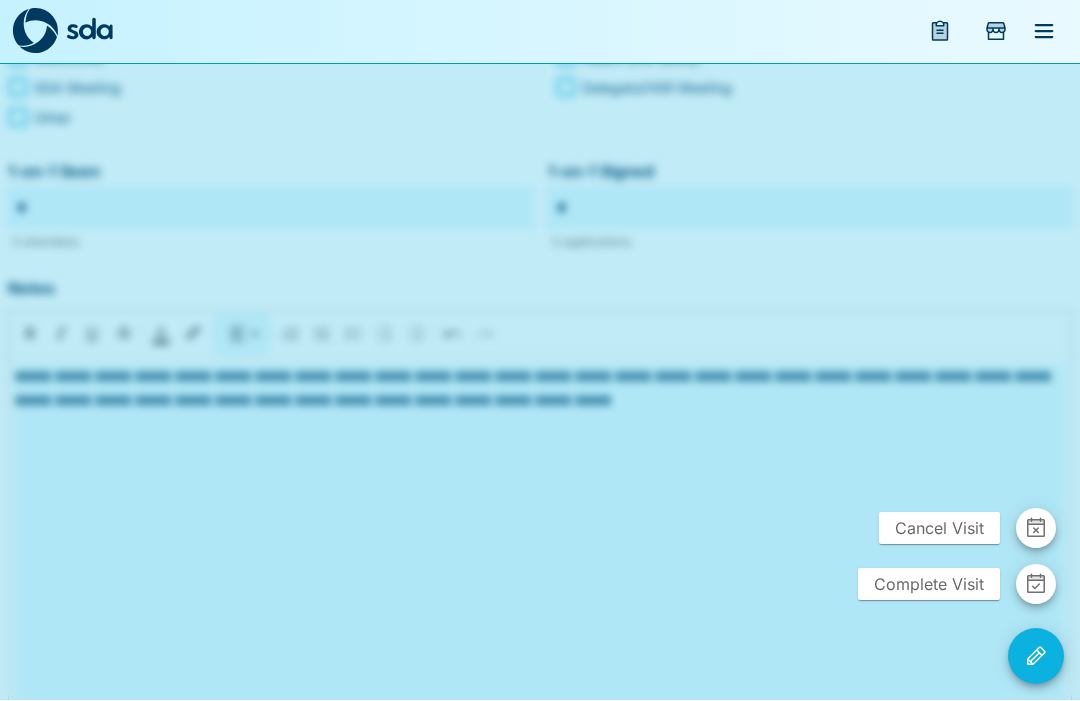 click on "Complete Visit" at bounding box center (929, 585) 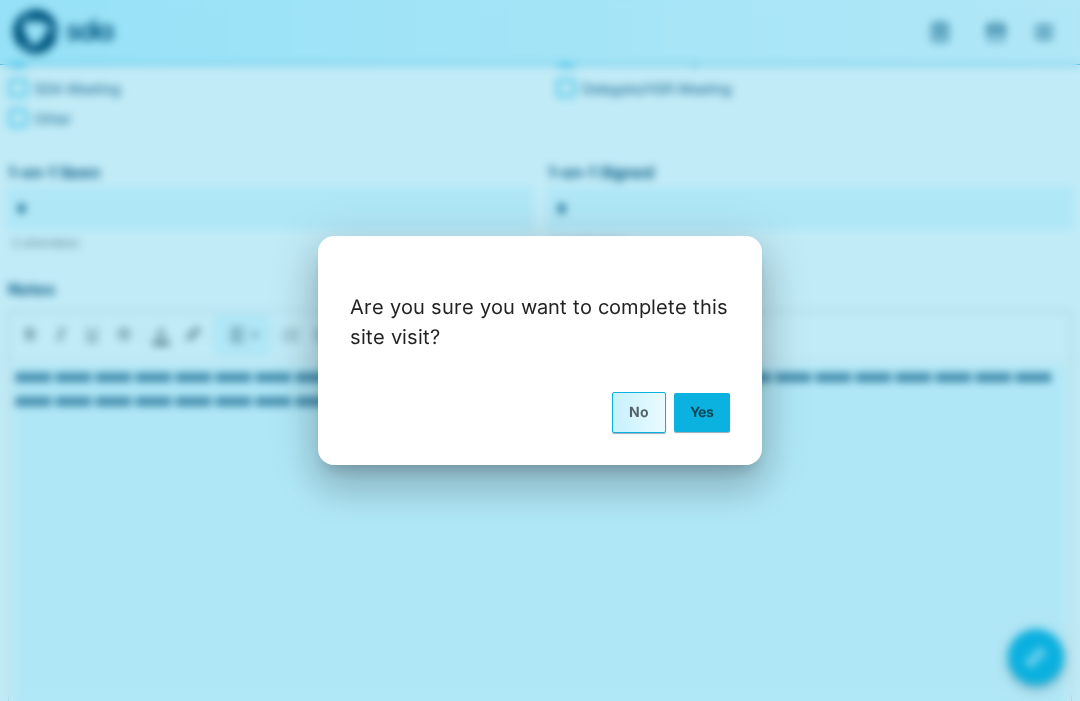 click on "Yes" at bounding box center (702, 412) 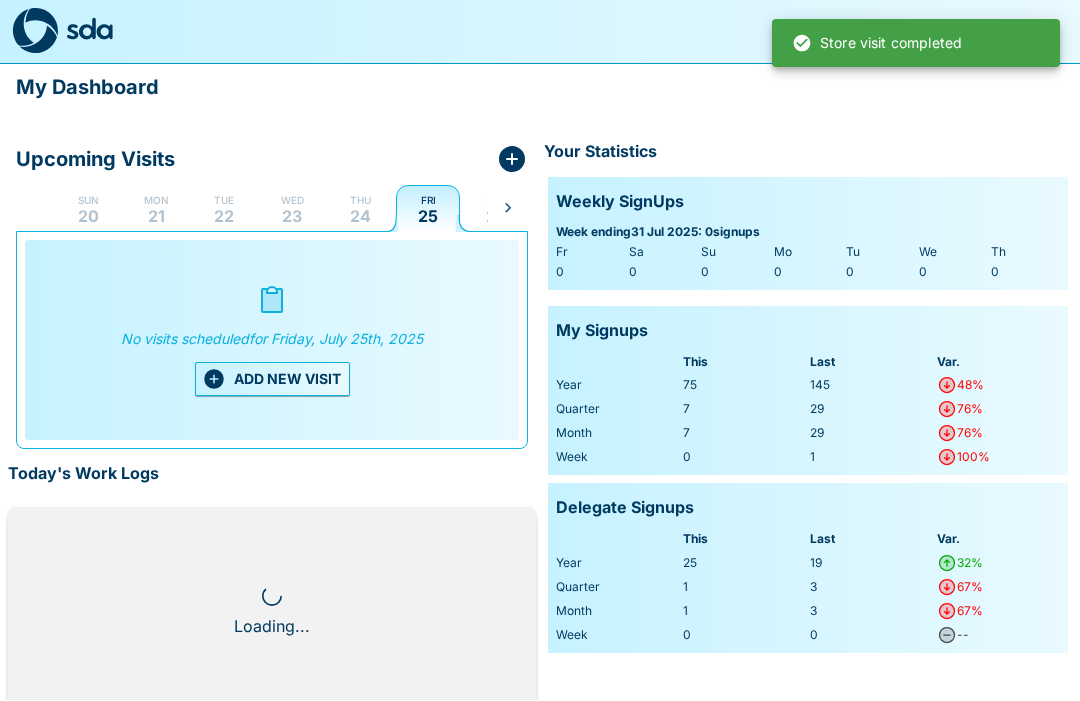 scroll, scrollTop: 1, scrollLeft: 0, axis: vertical 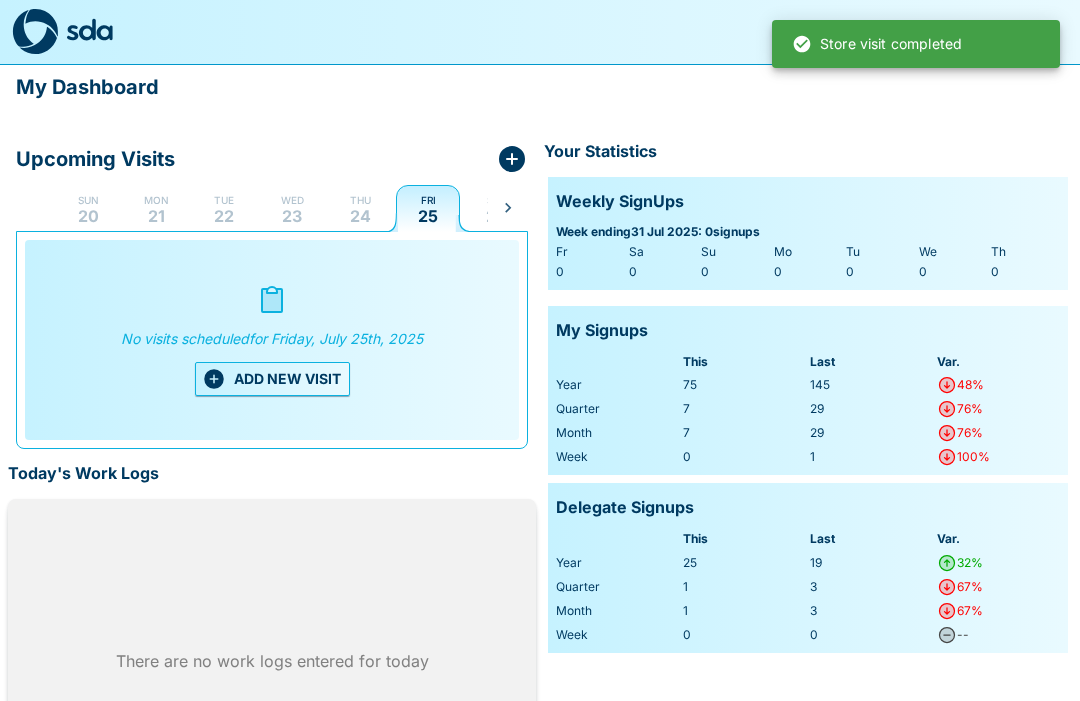 click on "24" at bounding box center [360, 216] 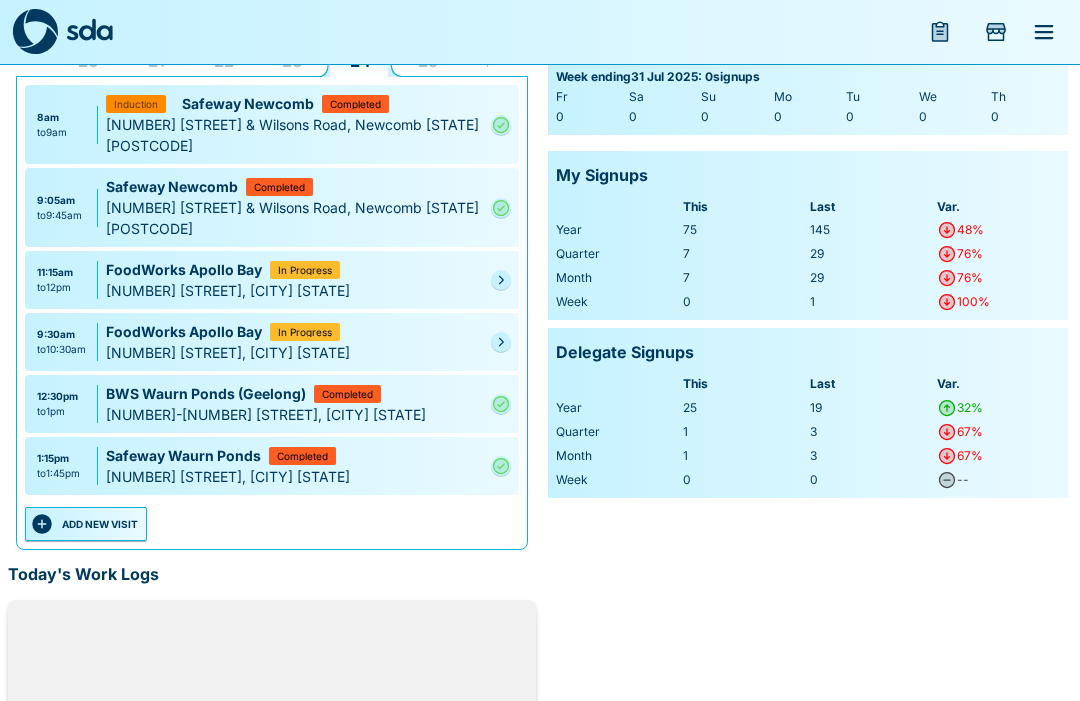 scroll, scrollTop: 156, scrollLeft: 0, axis: vertical 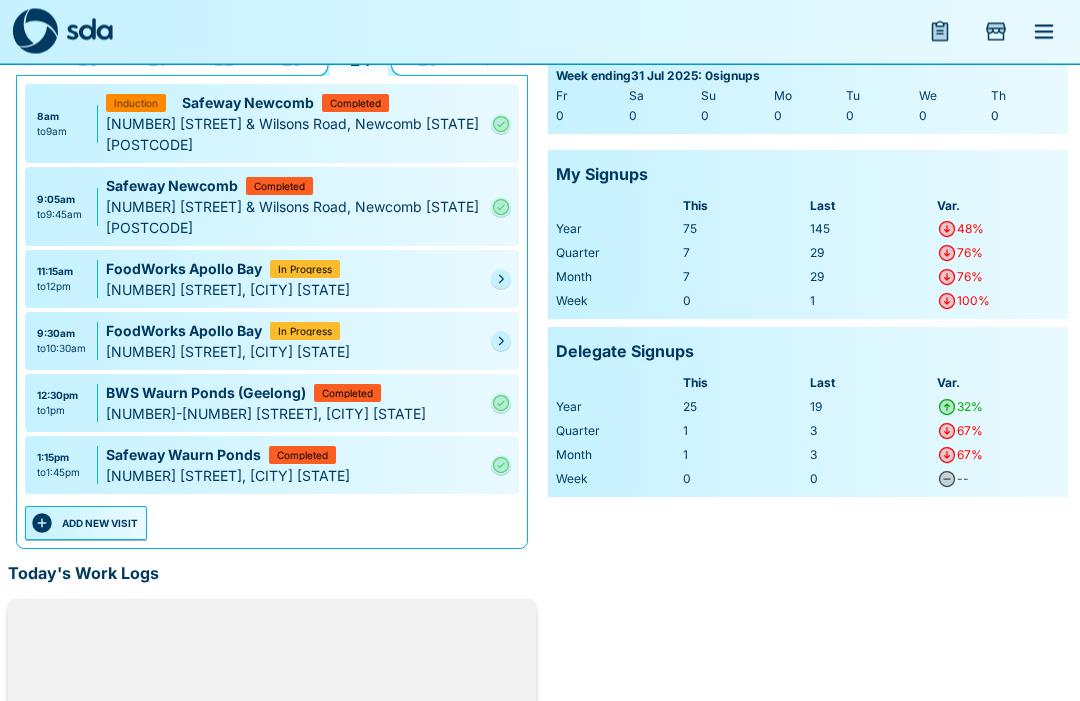 click on "ADD NEW VISIT" at bounding box center (86, 524) 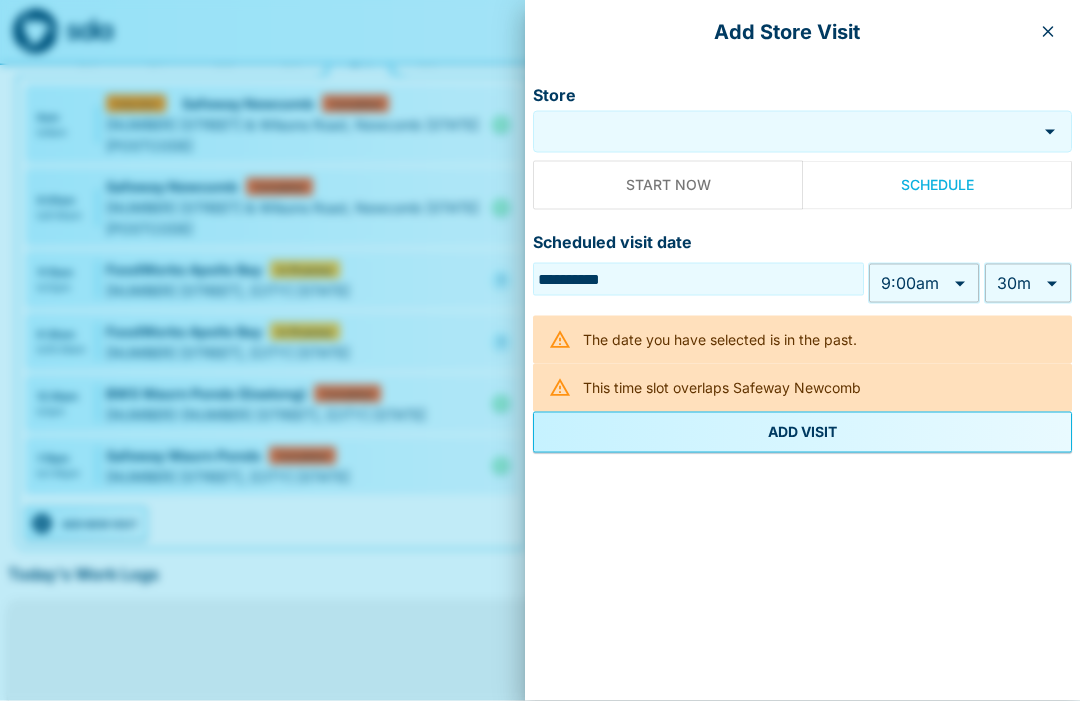 scroll, scrollTop: 157, scrollLeft: 0, axis: vertical 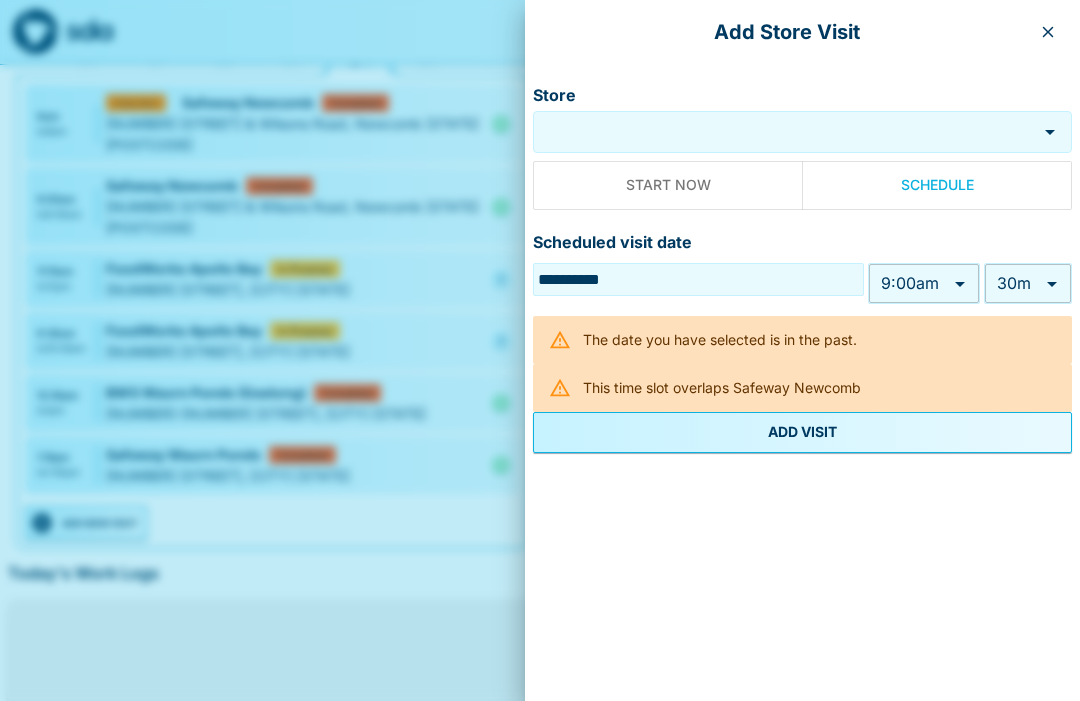 click on "Store" at bounding box center (785, 132) 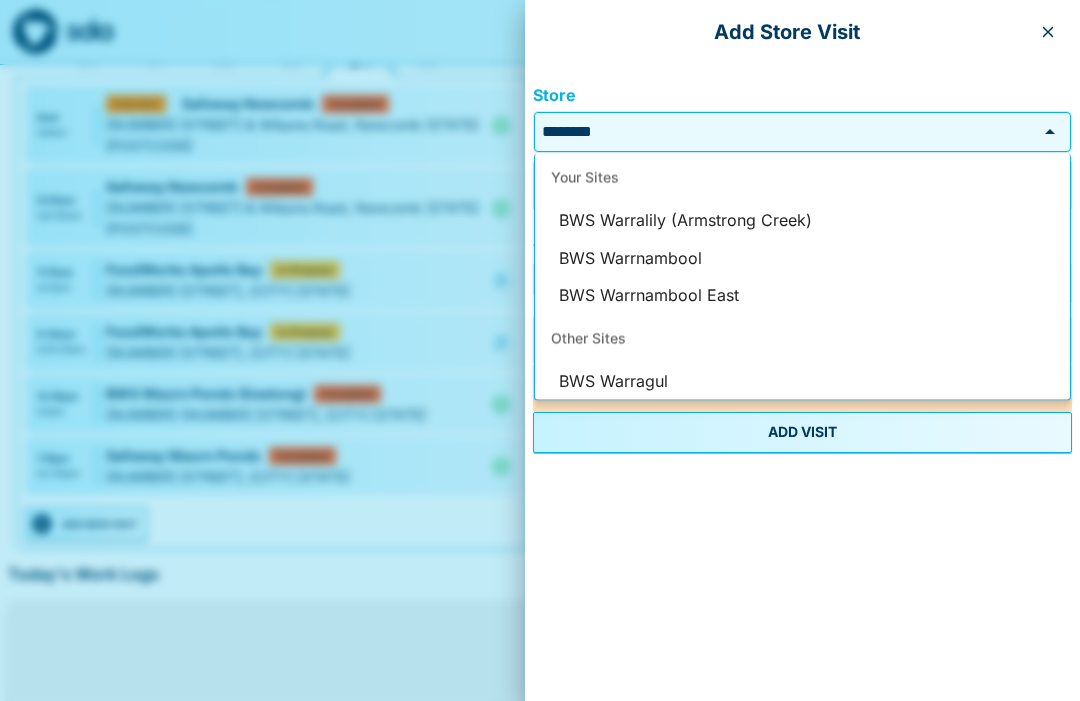 click on "BWS Warralily (Armstrong Creek)" at bounding box center [802, 221] 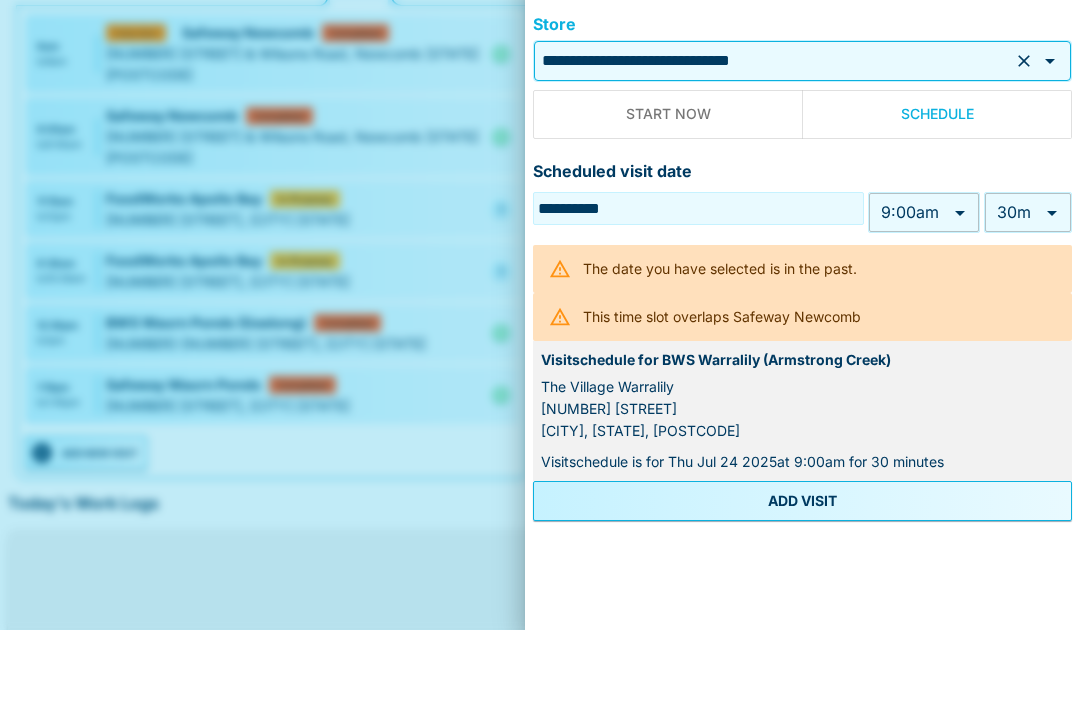 click on "My Dashboard Upcoming Visits Sun 20 Mon 21 Tue 22 Wed 23 Thu 24 Fri 25 Sat 26 Sun 27 Mon 28 Tue 29 Wed 30 Thu 31 Fri 1 Sat 2 Sun 3 Mon 4 Tue 5 Wed 6 Thu 7 Fri 8 Sat 9 Sun 10 Mon 11 Tue 12 Wed 13 Thu 14 Fri 15 Sat 16 Sun 17 Mon 18 8am to  9am Safeway Newcomb Completed Induction 71 Bellarine Hwy & Wilsons Road, Newcomb [STATE] [POSTCODE] 9:05am to  9:45am Safeway Newcomb Completed 71 Bellarine Hwy & Wilsons Road, Newcomb [STATE] [POSTCODE] 11:15am to  12pm FoodWorks Apollo Bay In Progress 4 Hardy St, Apollo Bay [STATE] [POSTCODE] 9:30am to  10:30am FoodWorks Apollo Bay In Progress 4 Hardy St, Apollo Bay [STATE] [POSTCODE] 12:30pm to  1pm BWS Waurn Ponds (Geelong) Completed 173-199 Pioneer Road, Waurn Ponds [STATE] [POSTCODE] 1:15pm to  1:45pm Safeway Waurn Ponds Completed Cnr Princes Hwy & Pioneer Rd, Waurn Ponds [STATE] [POSTCODE] ADD NEW VISIT Today's Work Logs There are no work logs entered for today Your Statistics Weekly SignUps Week ending  31 Jul 2025 :   0  signups Fr" at bounding box center [540, 394] 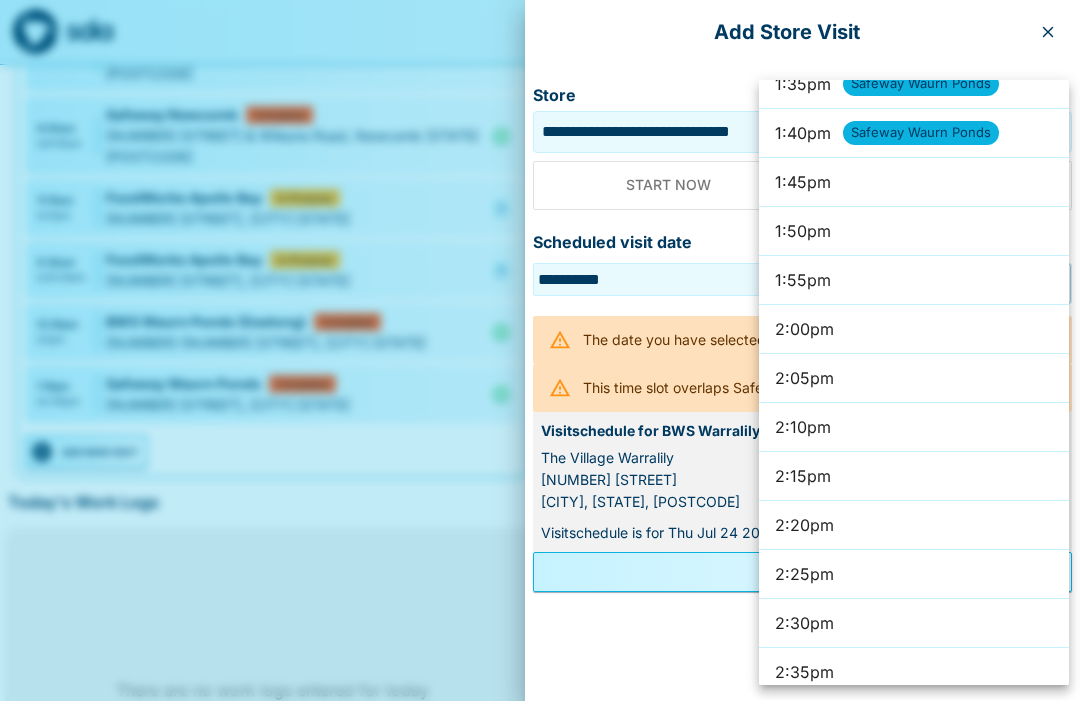 scroll, scrollTop: 8016, scrollLeft: 0, axis: vertical 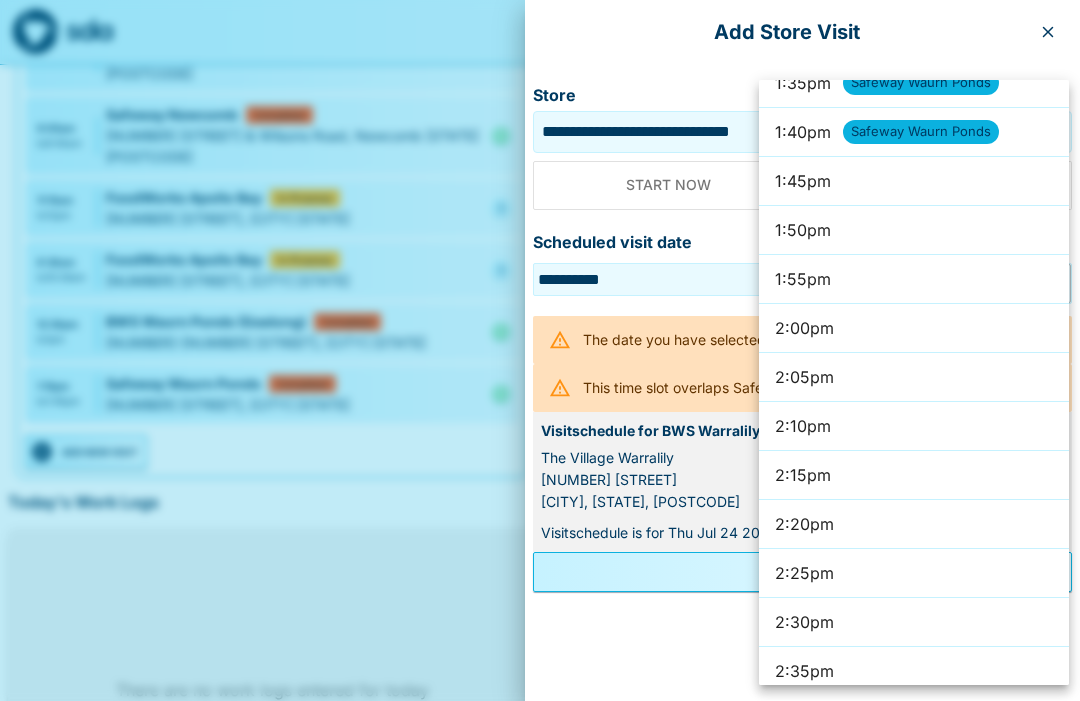 click on "2:15pm" at bounding box center [914, 475] 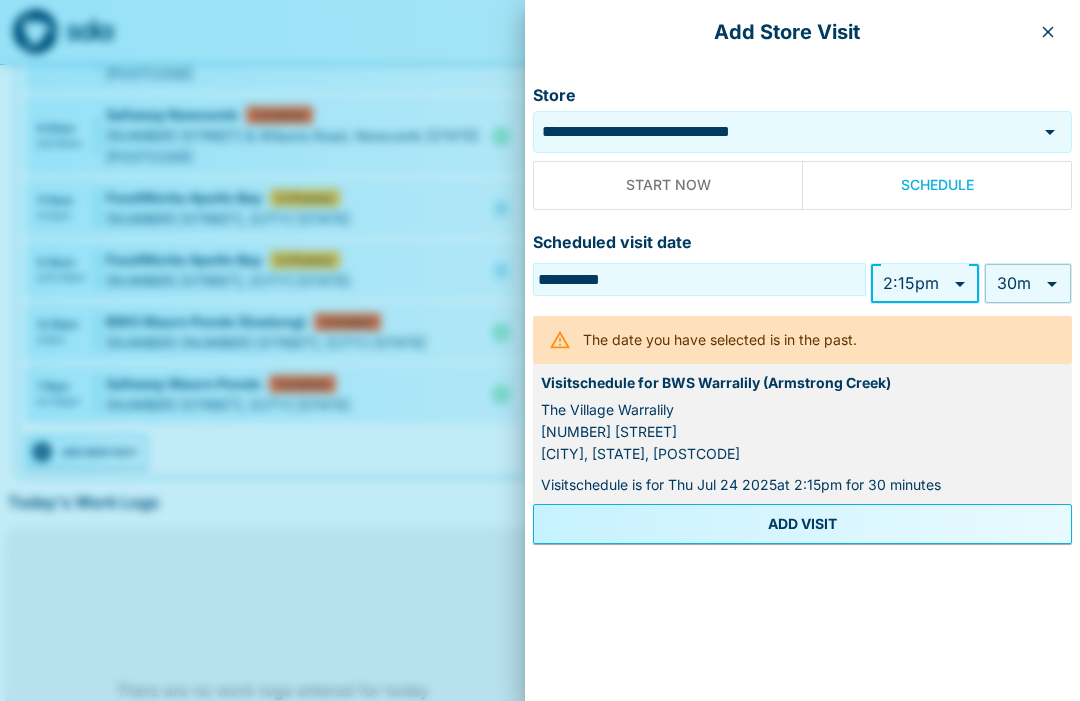 click on "My Dashboard Upcoming Visits Sun 20 Mon 21 Tue 22 Wed 23 Thu 24 Fri 25 Sat 26 Sun 27 Mon 28 Tue 29 Wed 30 Thu 31 Fri 1 Sat 2 Sun 3 Mon 4 Tue 5 Wed 6 Thu 7 Fri 8 Sat 9 Sun 10 Mon 11 Tue 12 Wed 13 Thu 14 Fri 15 Sat 16 Sun 17 Mon 18 8am to  9am Safeway Newcomb Completed Induction 71 Bellarine Hwy & Wilsons Road, Newcomb [STATE] [POSTCODE] 9:05am to  9:45am Safeway Newcomb Completed 71 Bellarine Hwy & Wilsons Road, Newcomb [STATE] [POSTCODE] 11:15am to  12pm FoodWorks Apollo Bay In Progress 4 Hardy St, Apollo Bay [STATE] [POSTCODE] 9:30am to  10:30am FoodWorks Apollo Bay In Progress 4 Hardy St, Apollo Bay [STATE] [POSTCODE] 12:30pm to  1pm BWS Waurn Ponds (Geelong) Completed 173-199 Pioneer Road, Waurn Ponds [STATE] [POSTCODE] 1:15pm to  1:45pm Safeway Waurn Ponds Completed Cnr Princes Hwy & Pioneer Rd, Waurn Ponds [STATE] [POSTCODE] ADD NEW VISIT Today's Work Logs There are no work logs entered for today Your Statistics Weekly SignUps Week ending  31 Jul 2025 :   0  signups Fr" at bounding box center [540, 322] 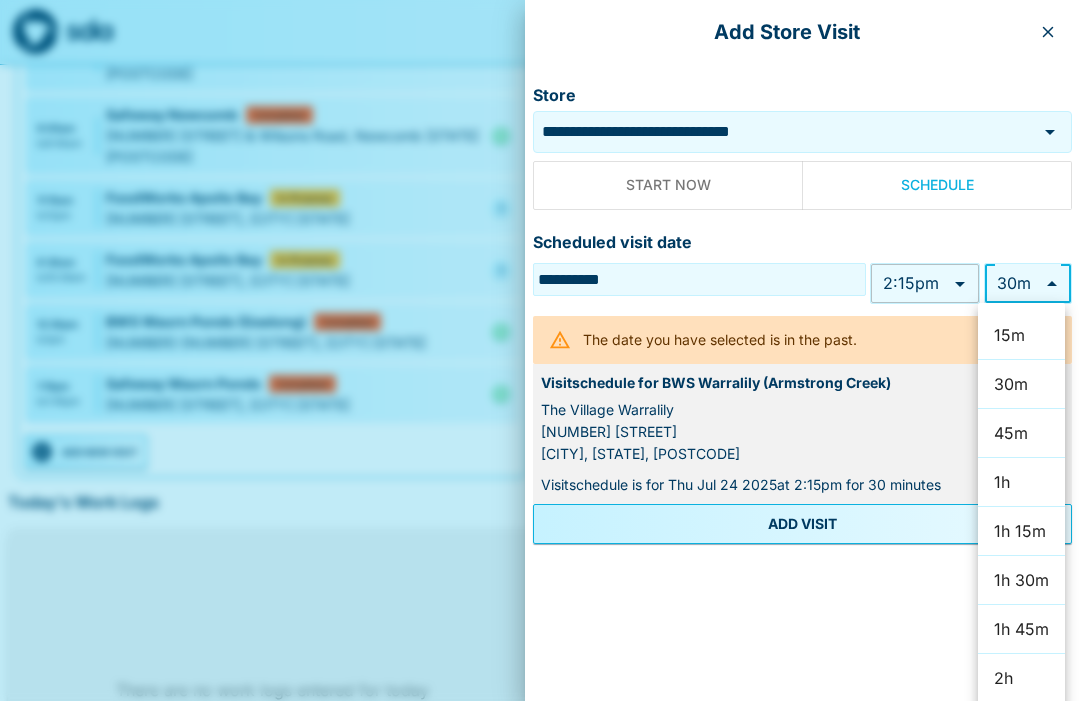 click on "15m" at bounding box center (1021, 335) 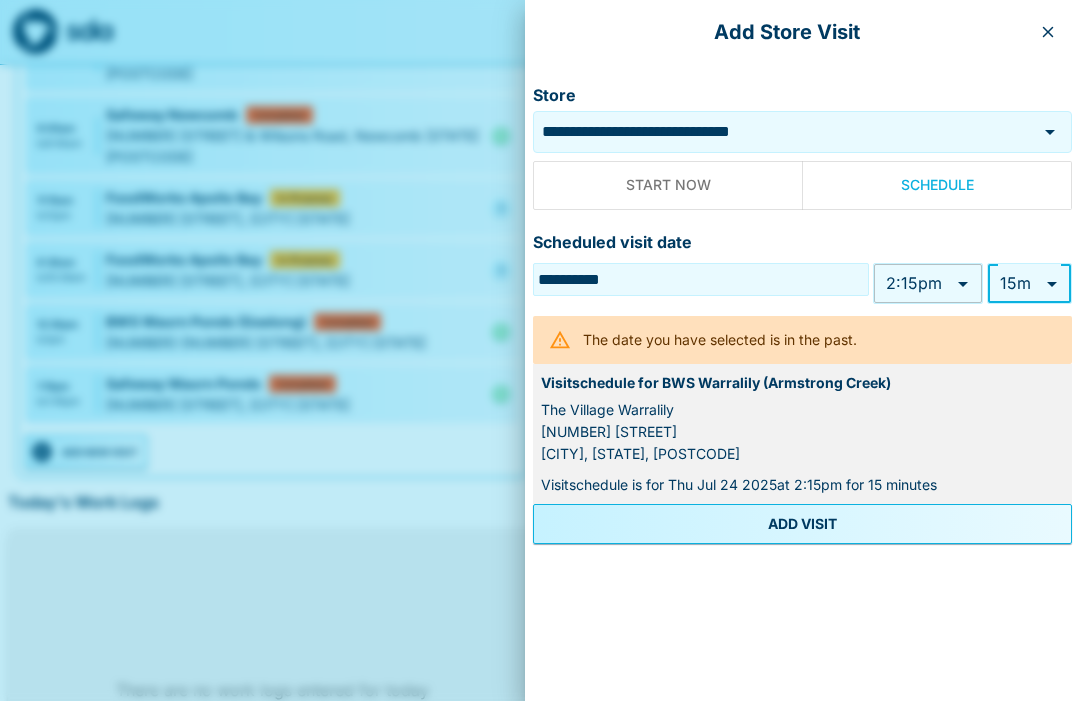 click on "ADD VISIT" at bounding box center [802, 524] 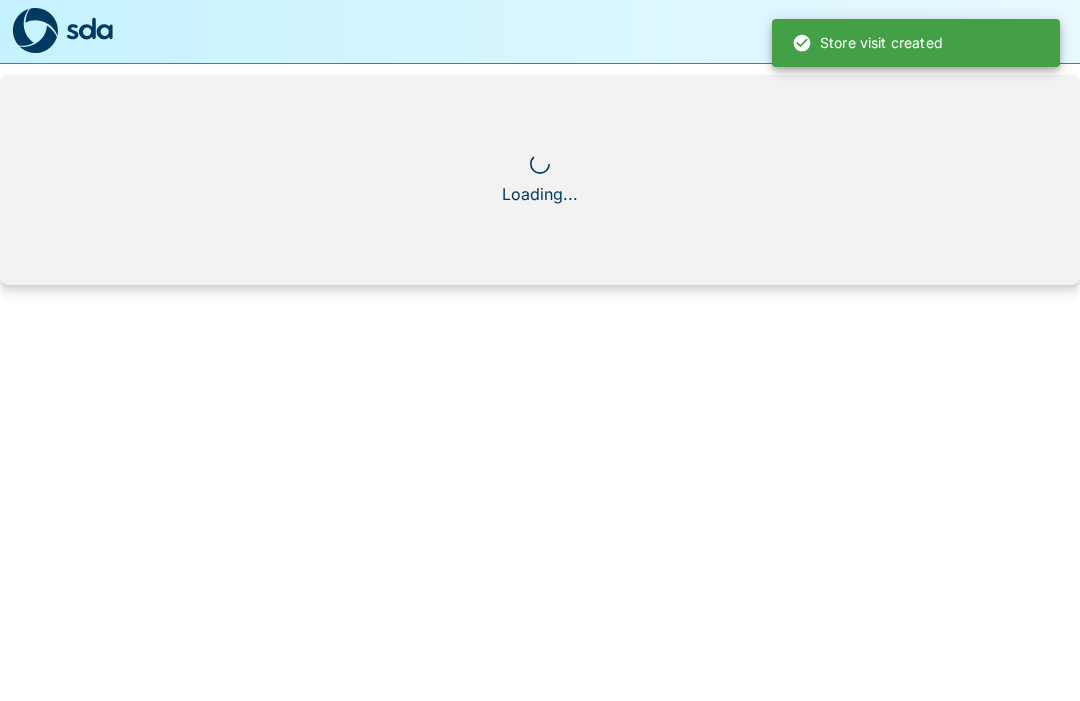 scroll, scrollTop: 1, scrollLeft: 0, axis: vertical 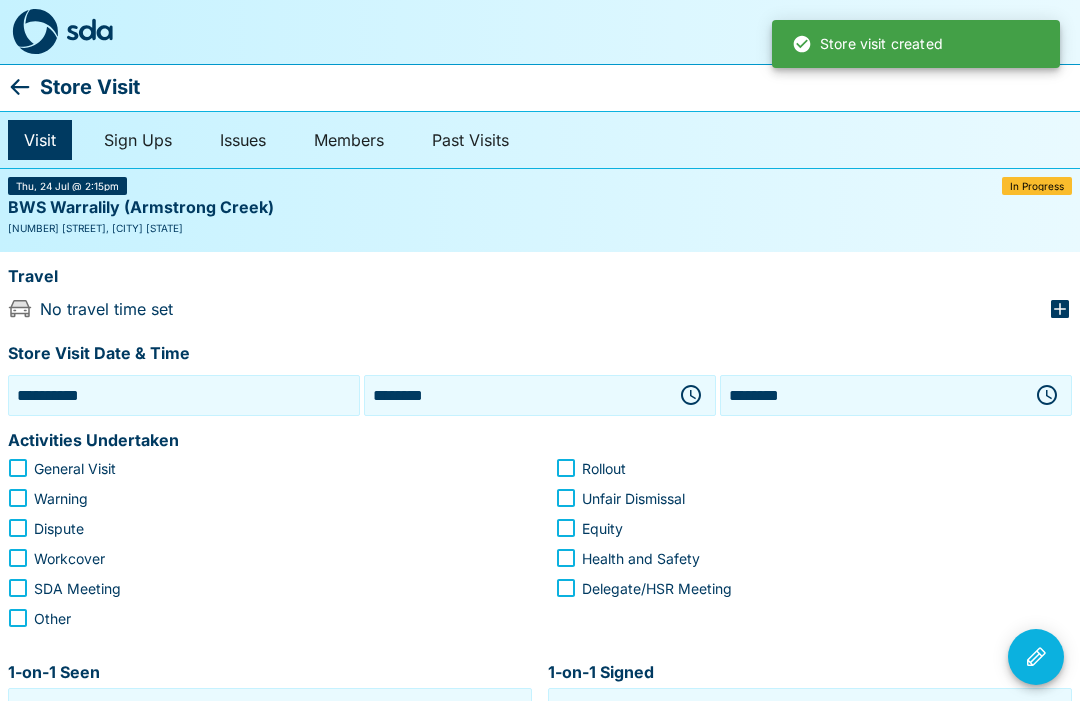 click 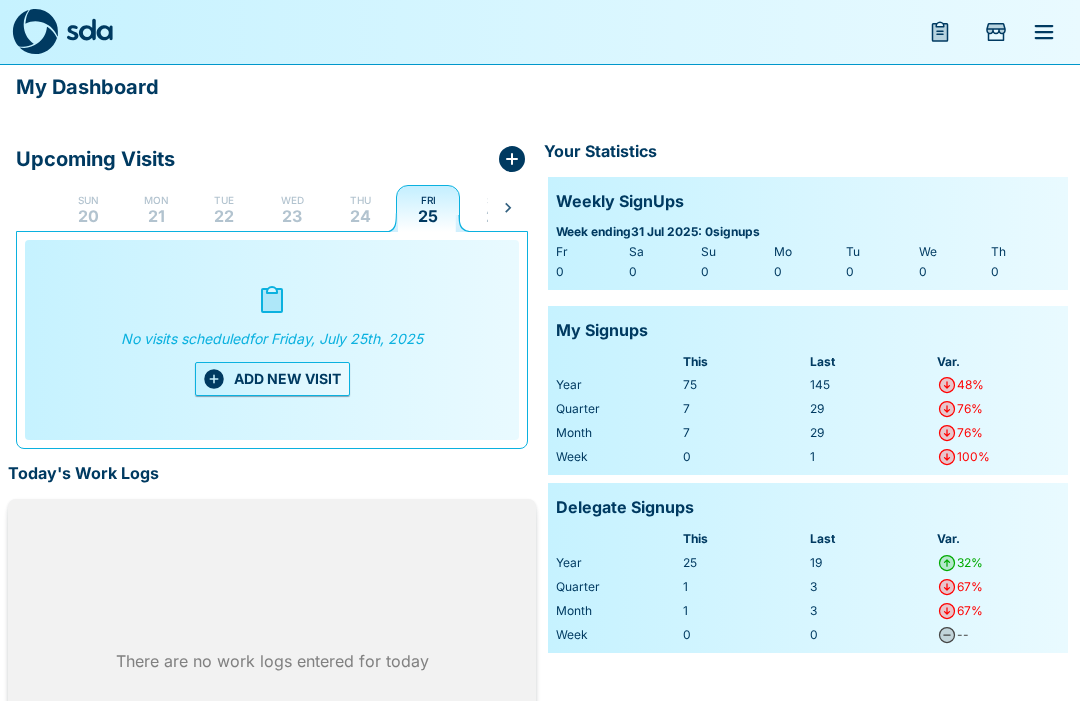 click on "Thu 24" at bounding box center [360, 208] 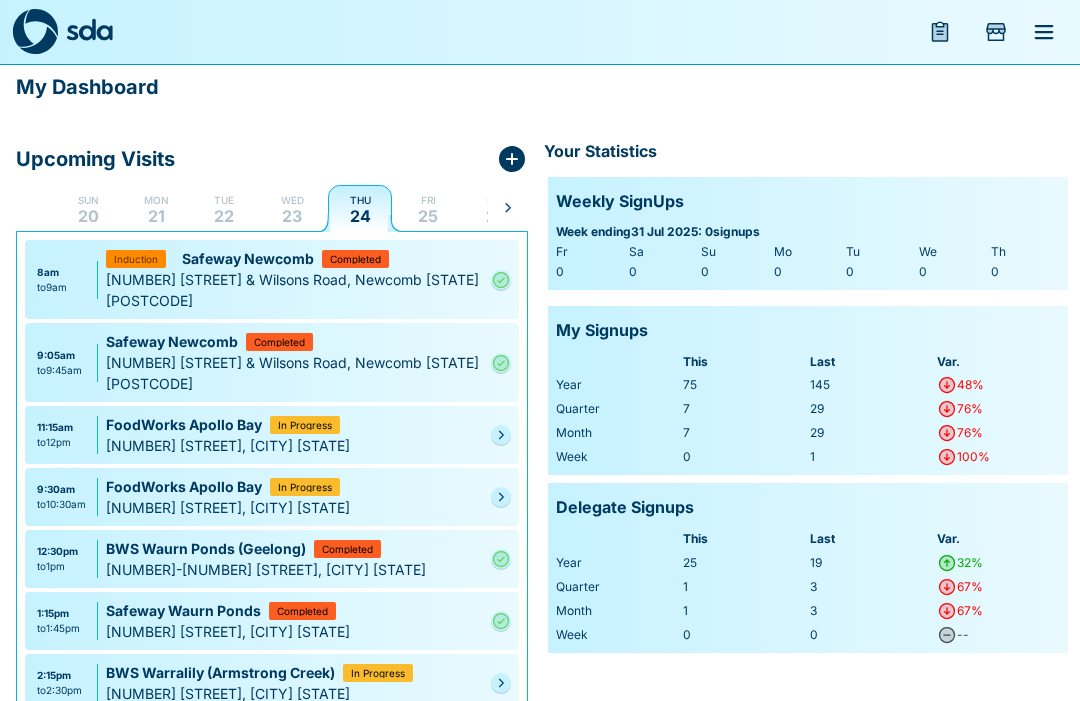 click at bounding box center (501, 683) 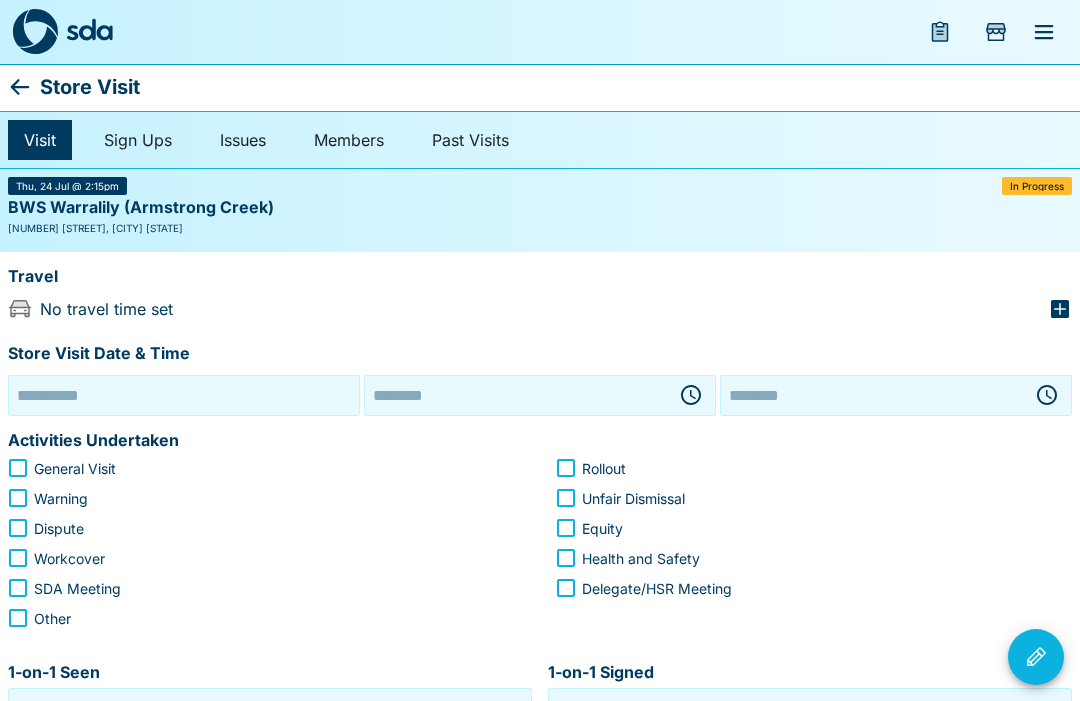 type on "**********" 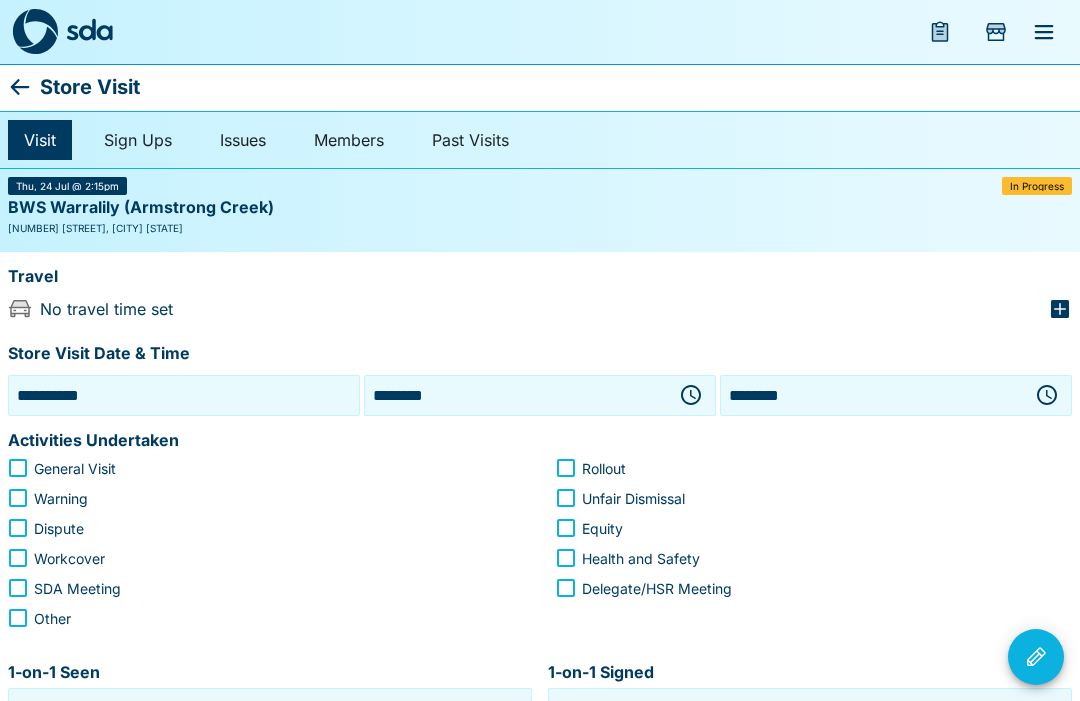click 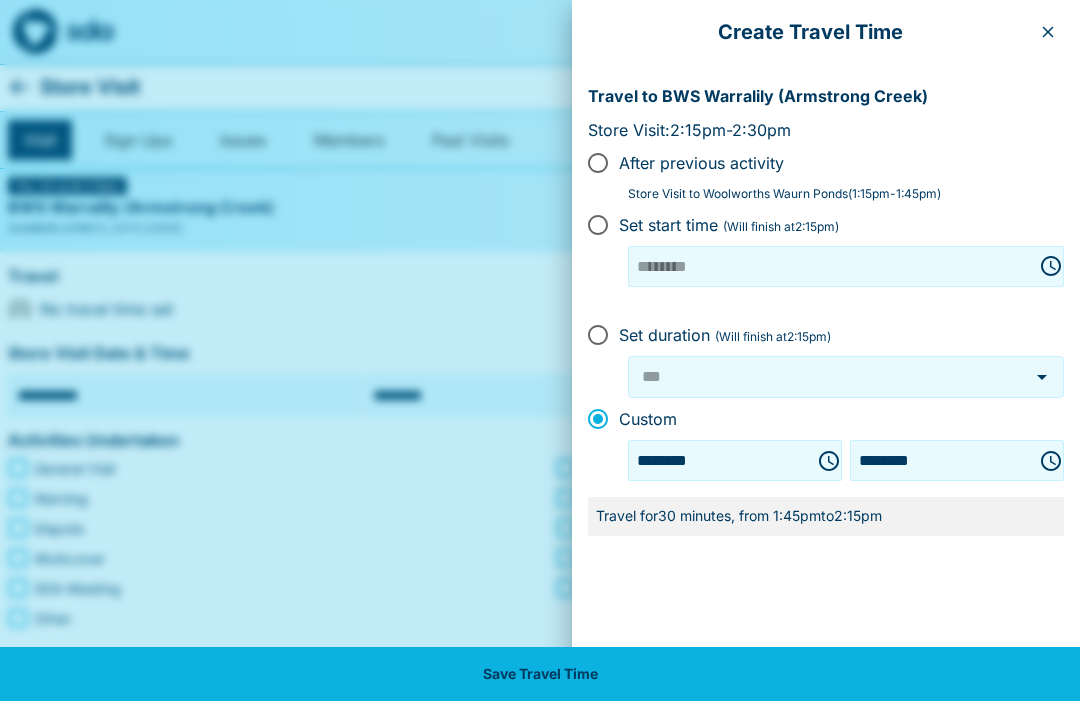 click on "Save Travel Time" at bounding box center [540, 674] 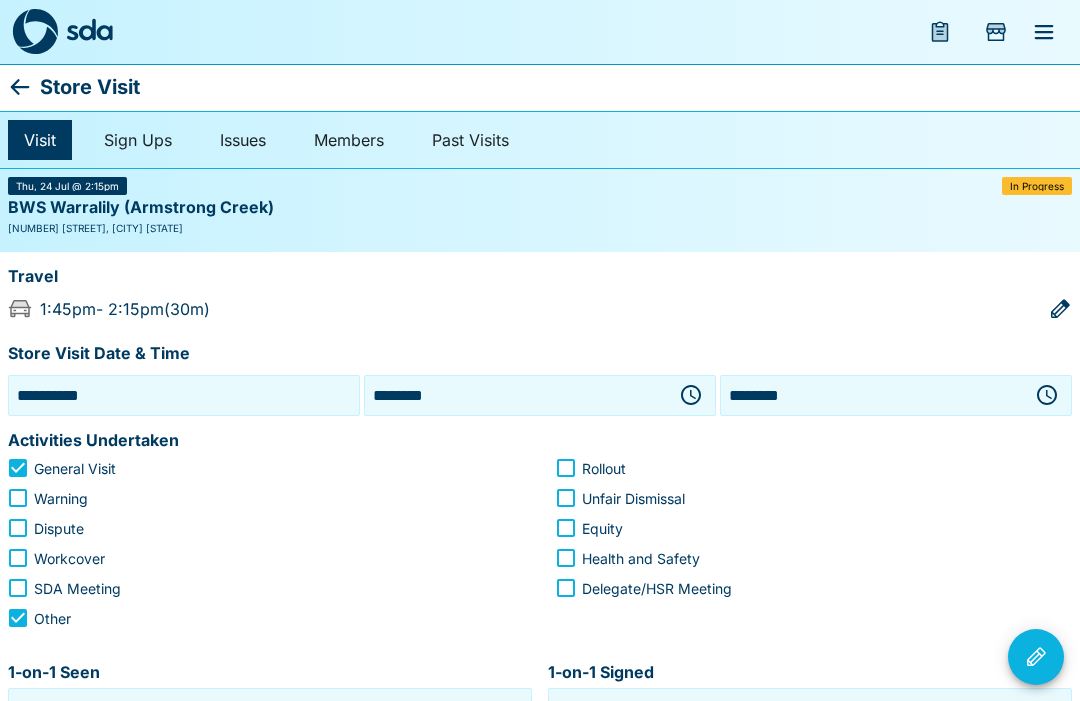 click on "Warning" at bounding box center [252, 498] 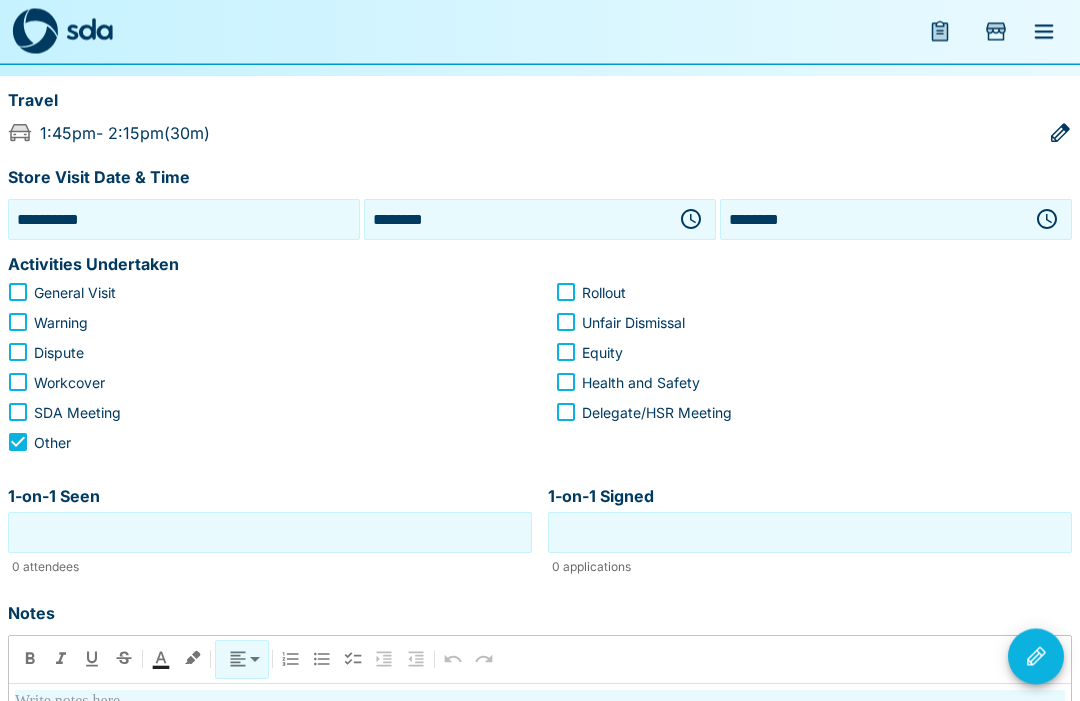 scroll, scrollTop: 177, scrollLeft: 0, axis: vertical 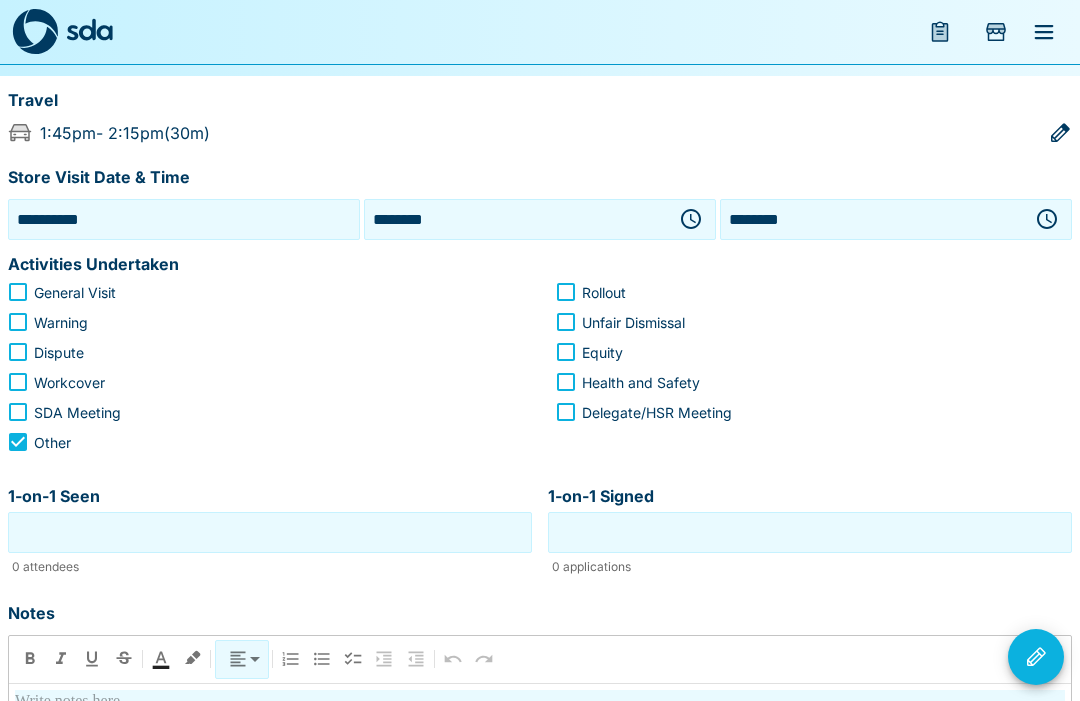 click on "1-on-1 Seen" at bounding box center (270, 532) 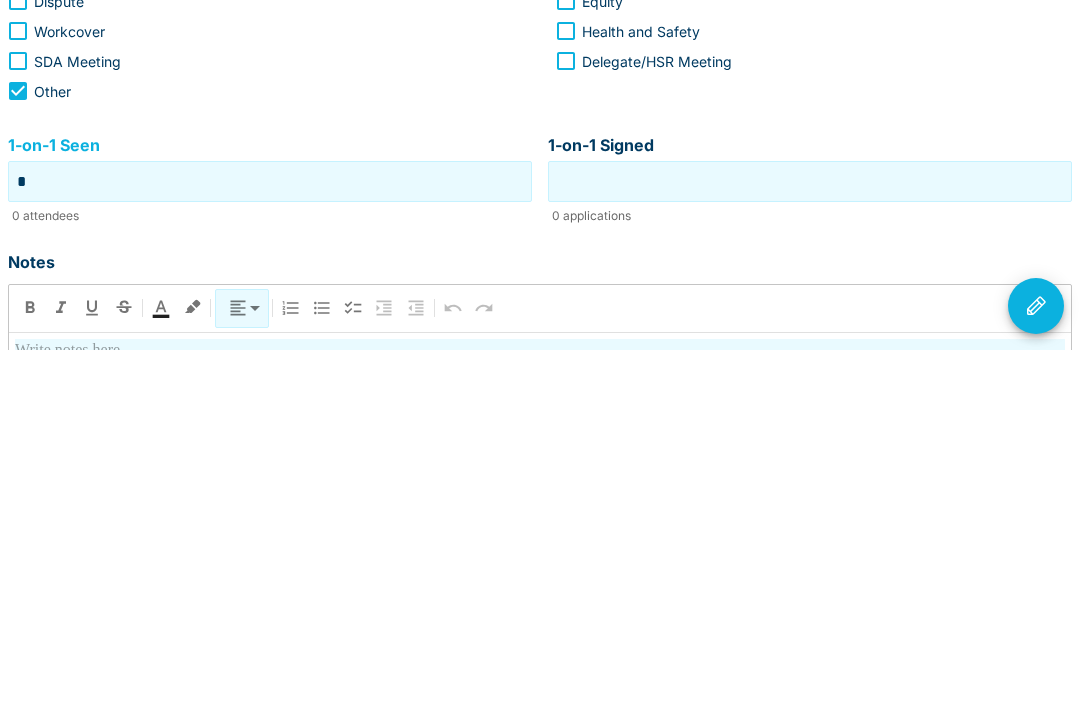 type on "*" 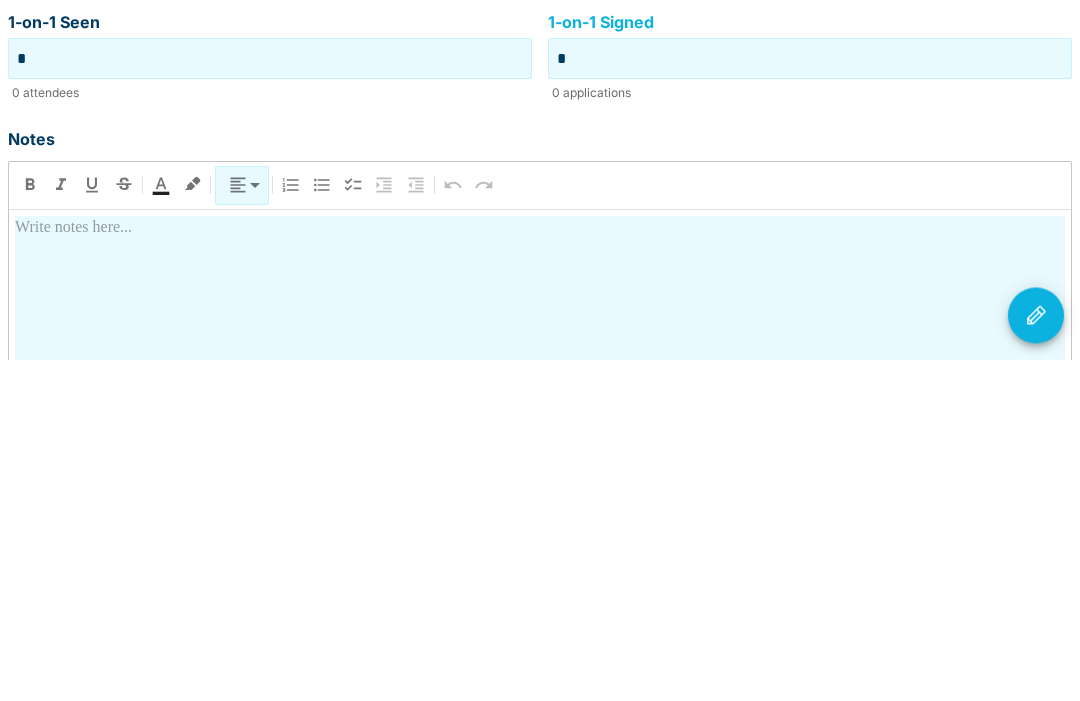 scroll, scrollTop: 314, scrollLeft: 0, axis: vertical 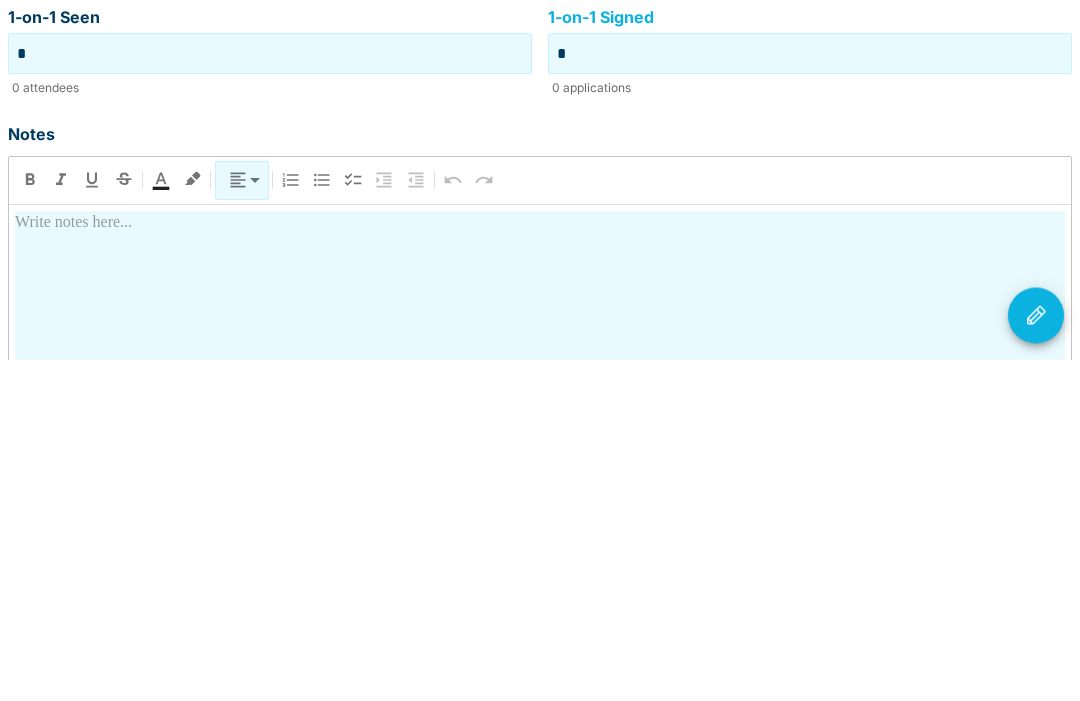type on "*" 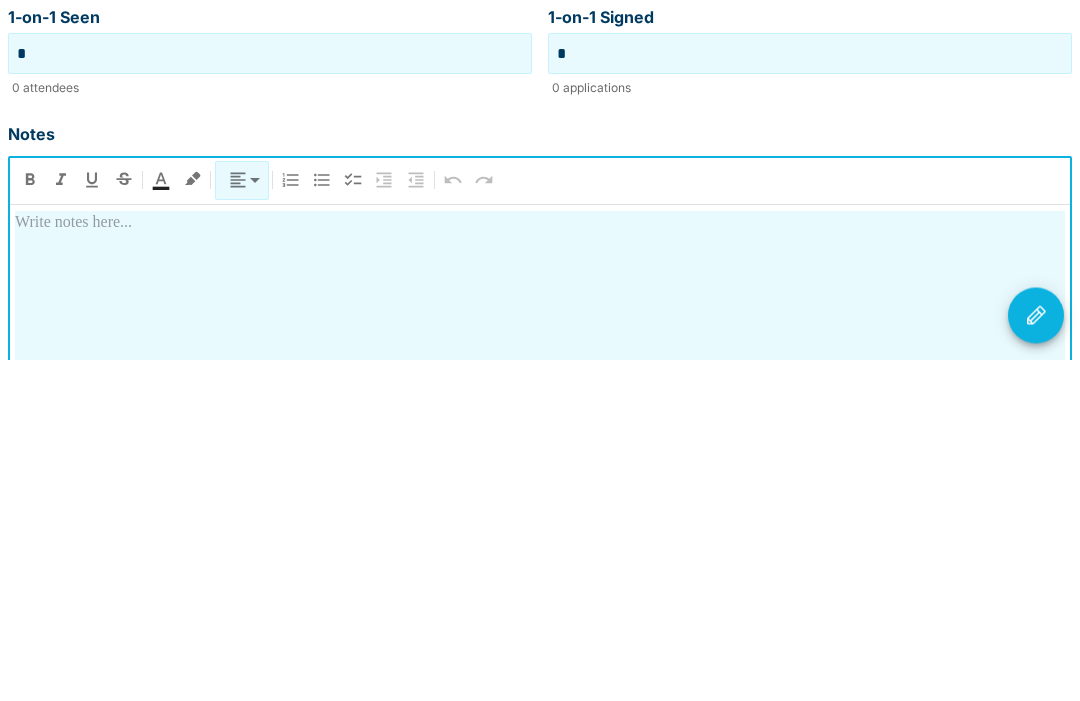 type 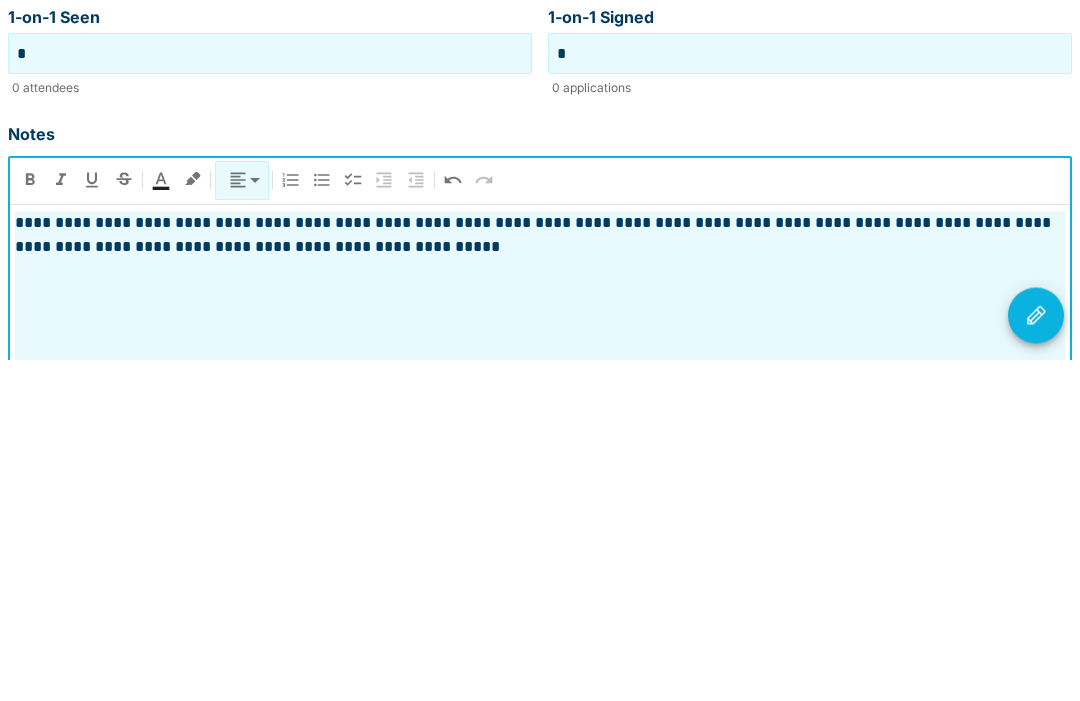 click 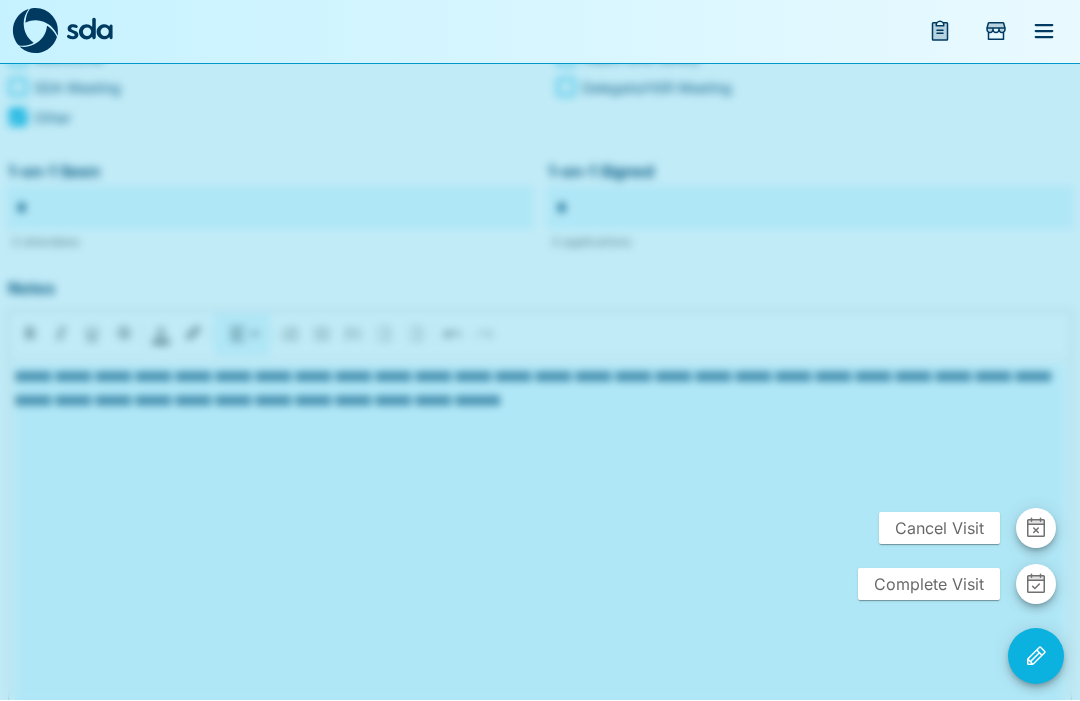 click on "Complete Visit" at bounding box center [929, 585] 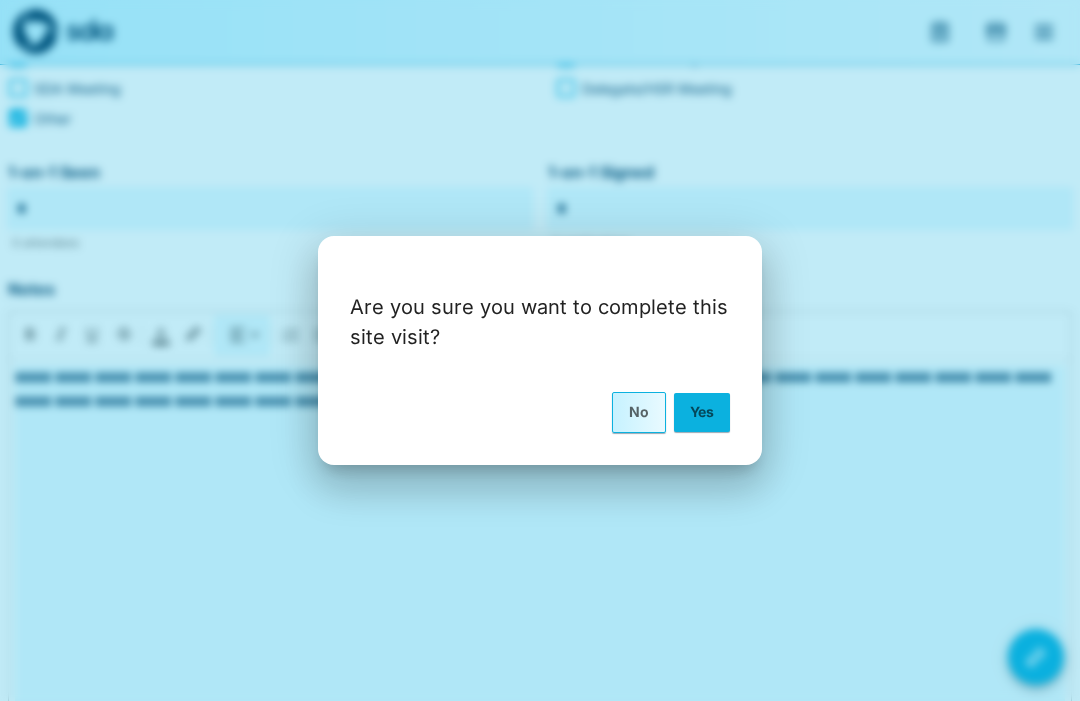 click on "Yes" at bounding box center (702, 412) 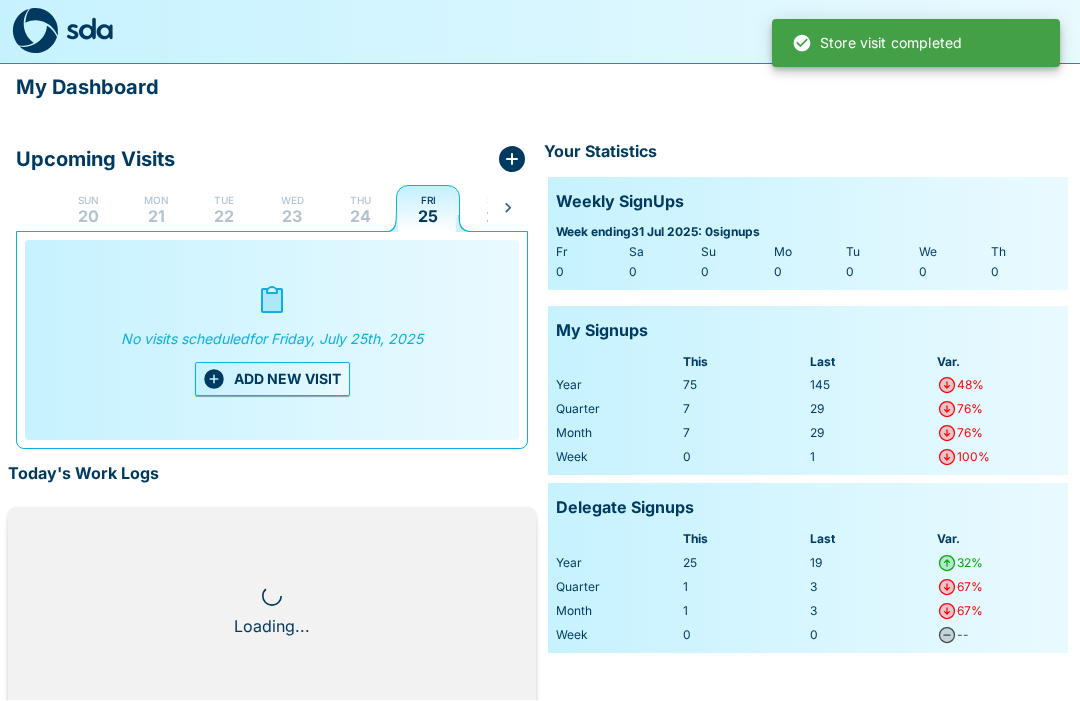 scroll, scrollTop: 1, scrollLeft: 0, axis: vertical 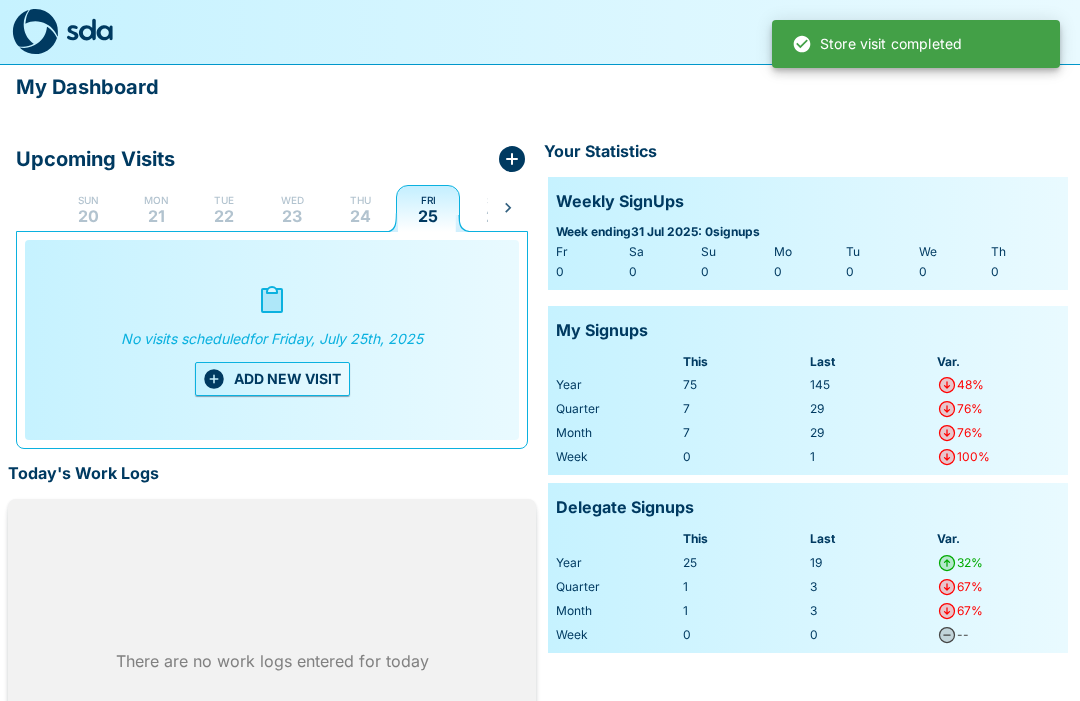 click on "Thu 24" at bounding box center (360, 208) 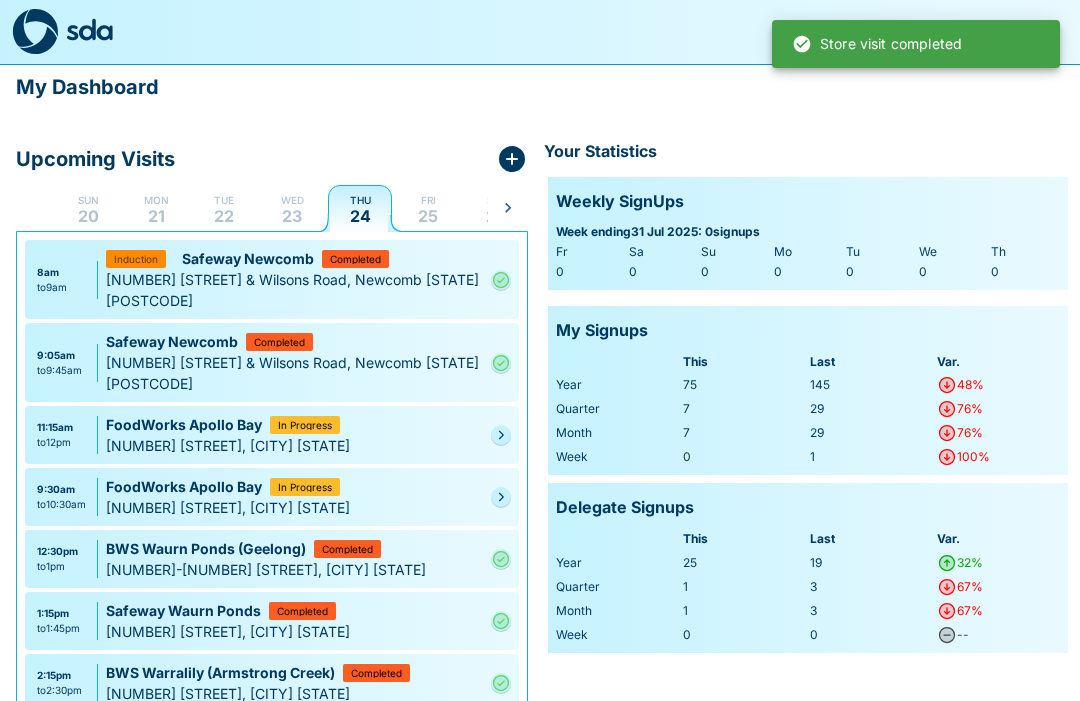 click on "Upcoming Visits Sun 20 Mon 21 Tue 22 Wed 23 Thu 24 Fri 25 Sat 26 Sun 27 Mon 28 Tue 29 Wed 30 Thu 31 Fri 1 Sat 2 Sun 3 Mon 4 Tue 5 Wed 6 Thu 7 Fri 8 Sat 9 Sun 10 Mon 11 Tue 12 Wed 13 Thu 14 Fri 15 Sat 16 Sun 17 Mon 18 8am to  9am Safeway Newcomb Completed Induction 71 Bellarine Hwy & Wilsons Road, Newcomb [STATE] [POSTCODE] 9:05am to  9:45am Safeway Newcomb Completed 71 Bellarine Hwy & Wilsons Road, Newcomb [STATE] [POSTCODE] 11:15am to  12pm FoodWorks Apollo Bay In Progress 4 Hardy St, Apollo Bay [STATE] [POSTCODE] 9:30am to  10:30am FoodWorks Apollo Bay In Progress 4 Hardy St, Apollo Bay [STATE] [POSTCODE] 12:30pm to  1pm BWS Waurn Ponds (Geelong) Completed 173-199 Pioneer Road, Waurn Ponds [STATE] [POSTCODE] 1:15pm to  1:45pm Safeway Waurn Ponds Completed Cnr Princes Hwy & Pioneer Rd, Waurn Ponds [STATE] [POSTCODE] 2:15pm to  2:30pm BWS Warralily (Armstrong Creek) Completed 770 Barwon Heads Road, ARMSTRONG CREEK [STATE], [POSTCODE] ADD NEW VISIT Today's Work Logs There are no work logs entered for today Your Statistics Weekly SignUps Week ending  31 Jul 2025 :   0  signups Fr" at bounding box center [540, 644] 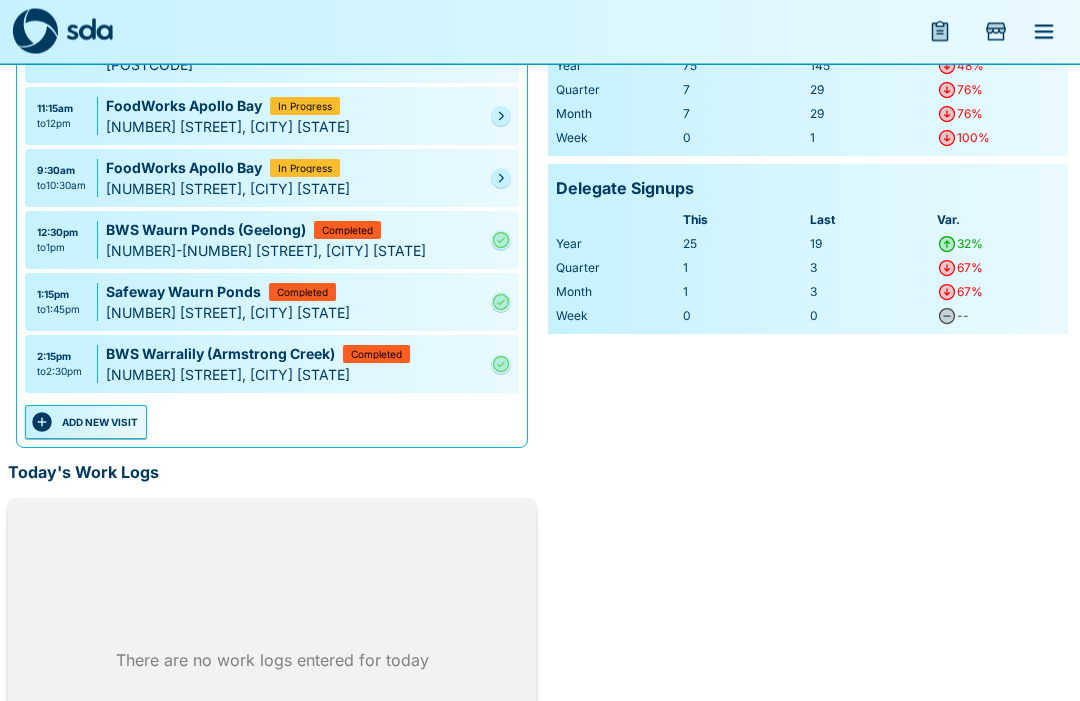 scroll, scrollTop: 290, scrollLeft: 0, axis: vertical 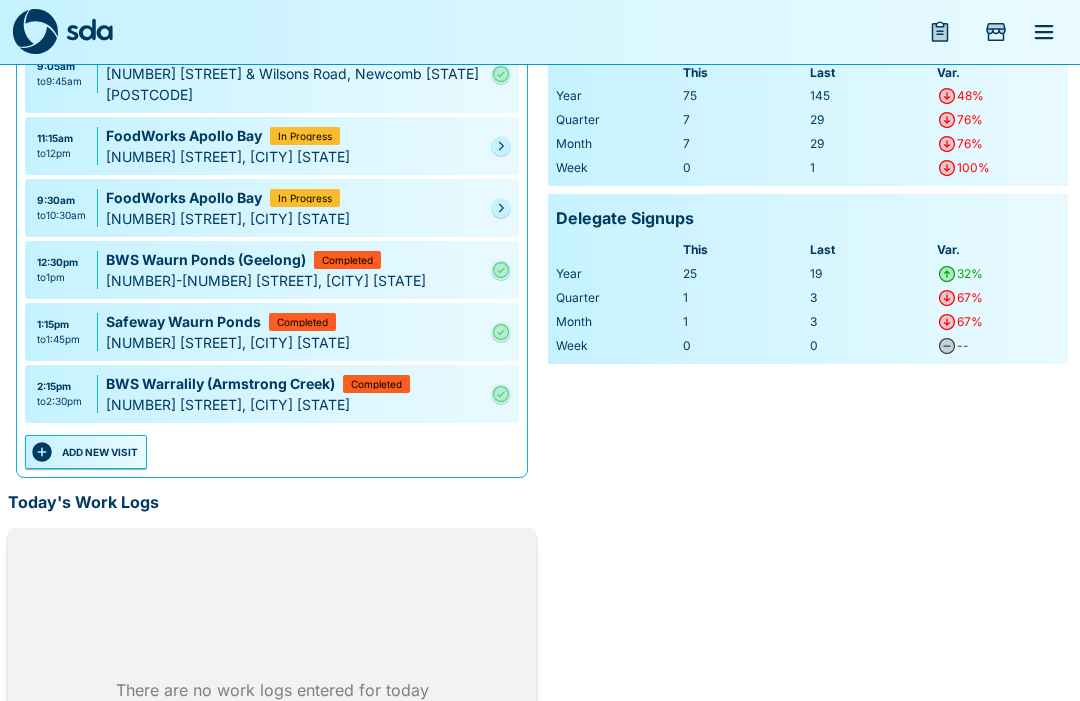 click on "ADD NEW VISIT" at bounding box center [86, 452] 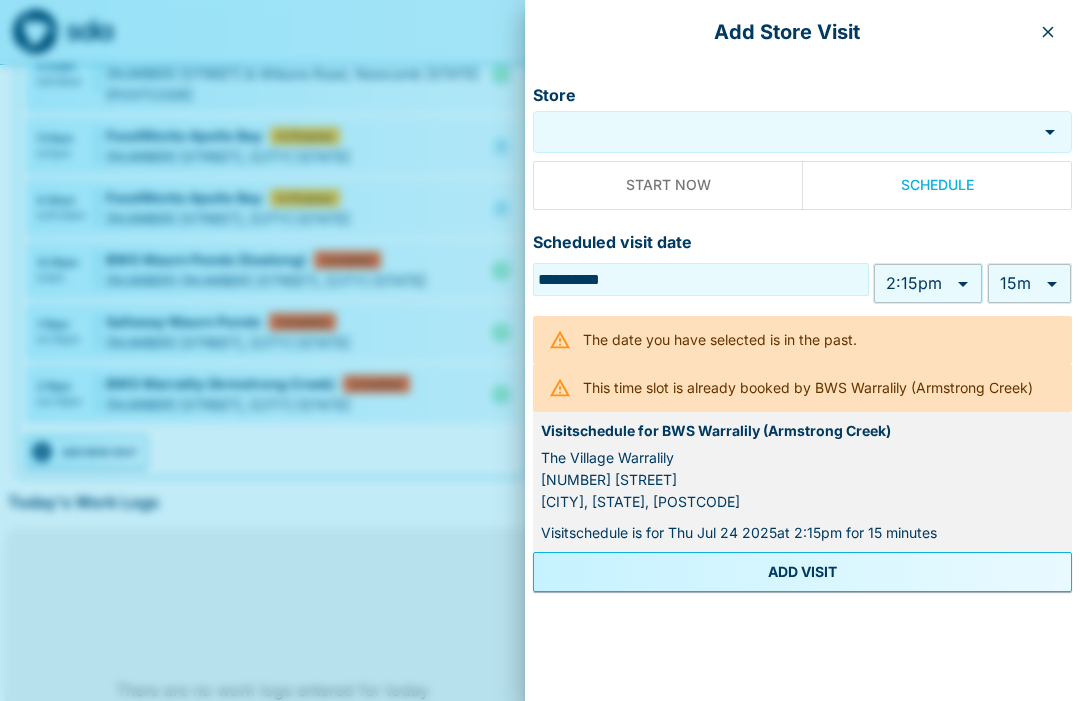 type on "******" 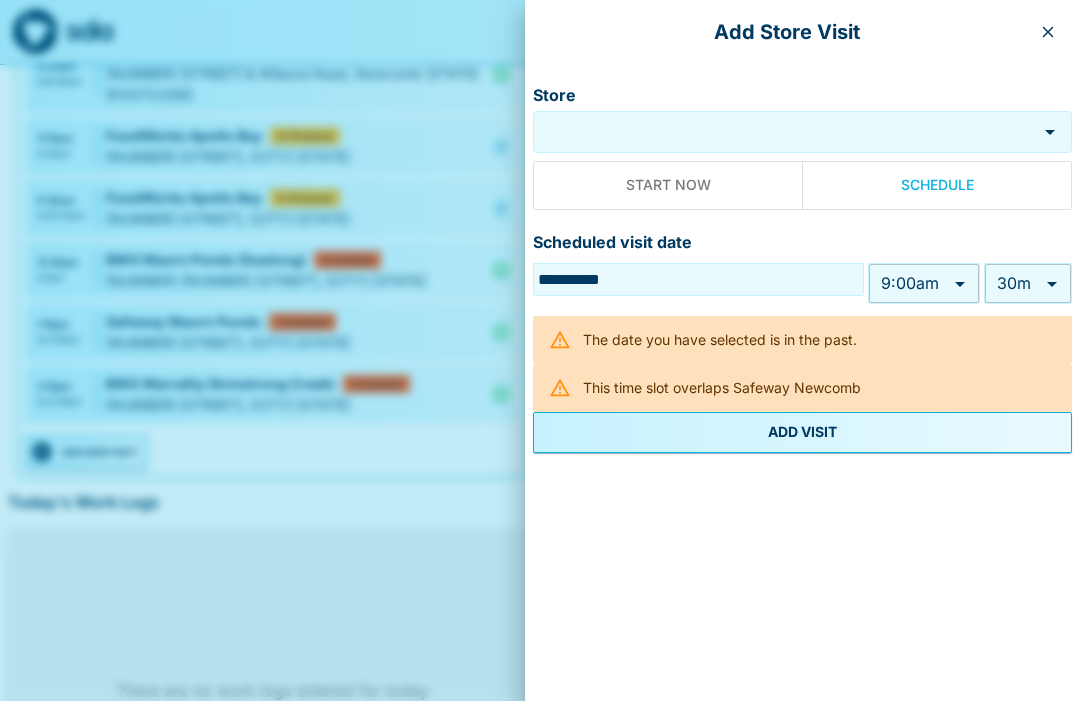 click on "Store" at bounding box center [785, 132] 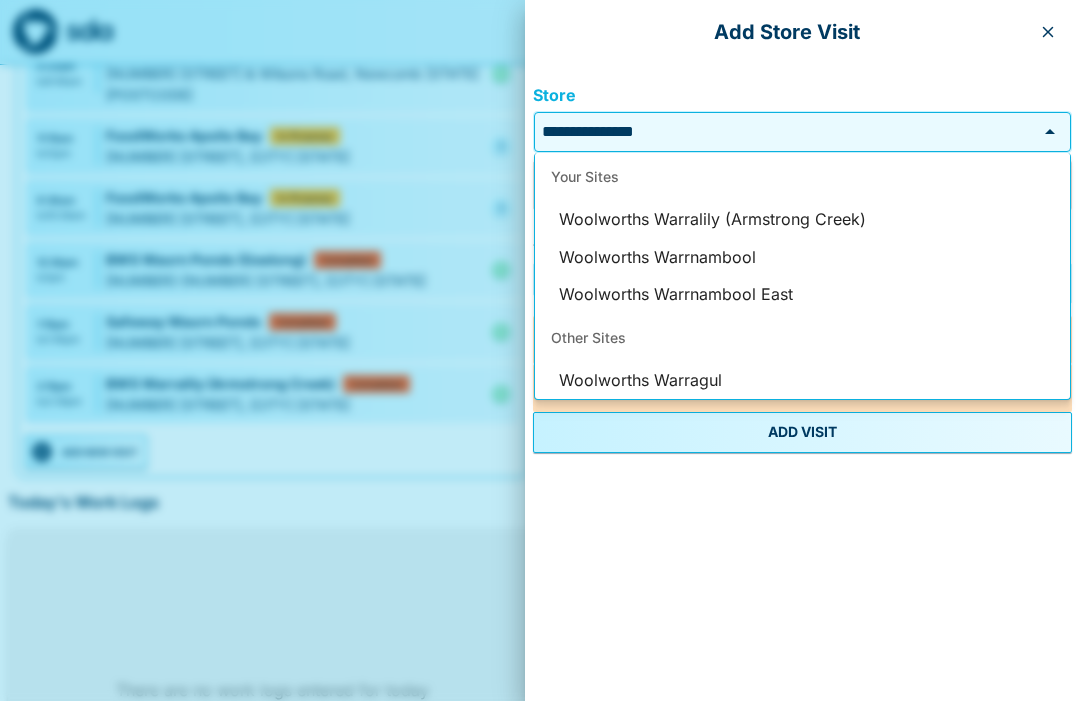 click on "Woolworths Warrnambool" at bounding box center (802, 258) 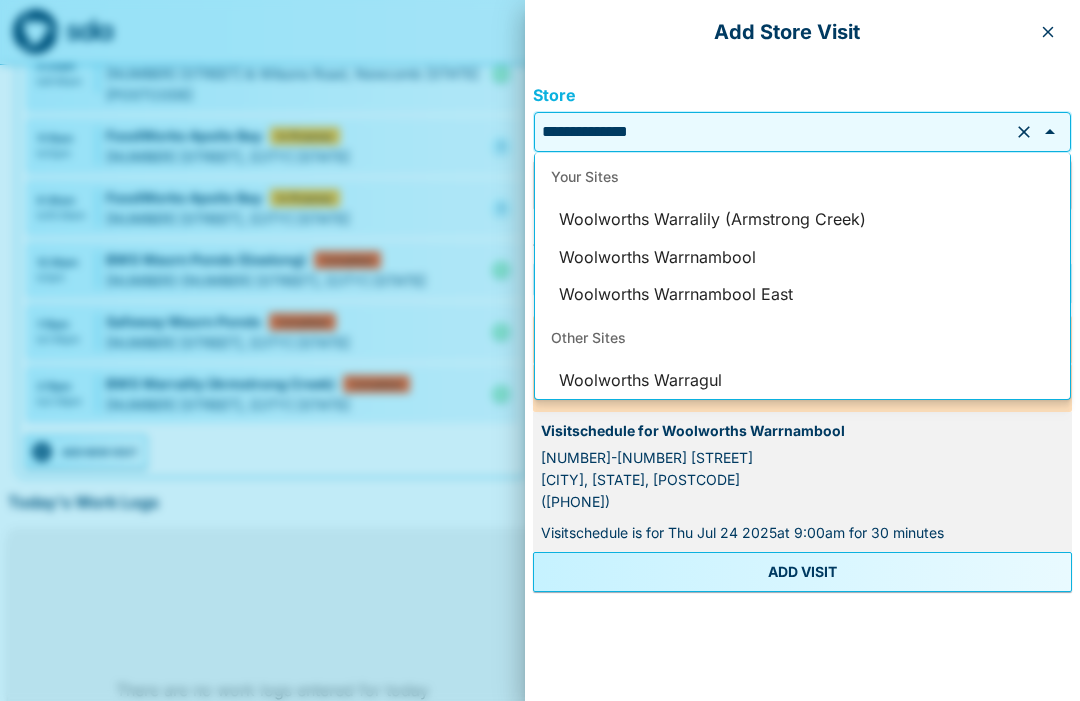 click on "Woolworths Warralily (Armstrong Creek)" at bounding box center (802, 220) 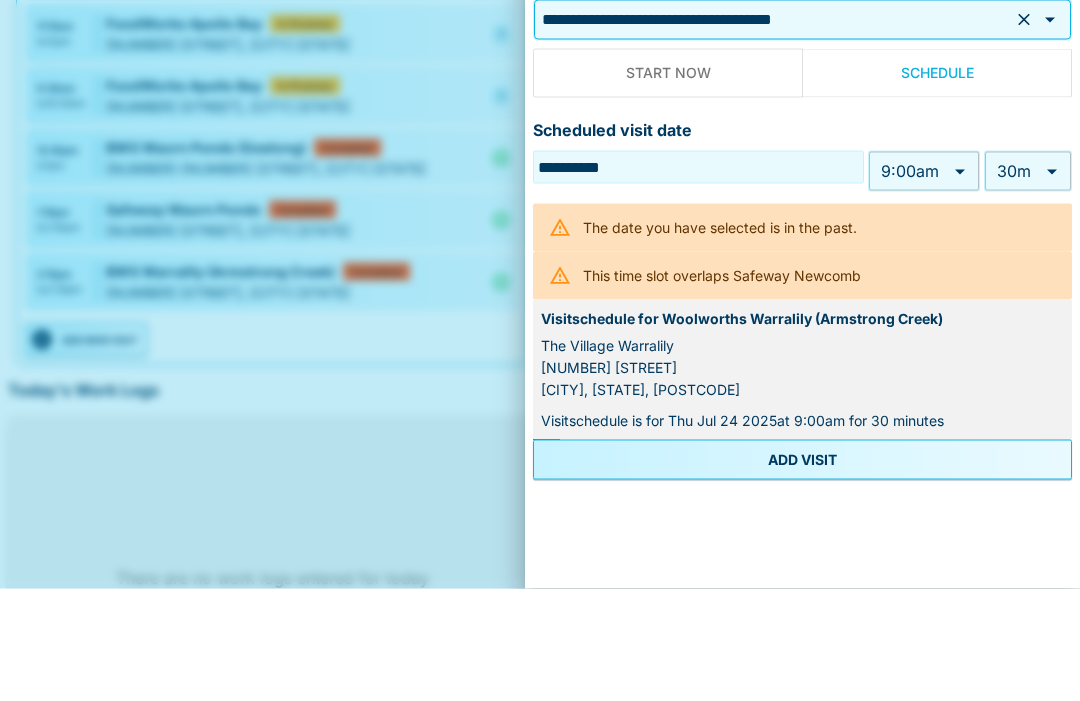 click on "My Dashboard Upcoming Visits Sun 20 Mon 21 Tue 22 Wed 23 Thu 24 Fri 25 Sat 26 Sun 27 Mon 28 Tue 29 Wed 30 Thu 31 Fri 1 Sat 2 Sun 3 Mon 4 Tue 5 Wed 6 Thu 7 Fri 8 Sat 9 Sun 10 Mon 11 Tue 12 Wed 13 Thu 14 Fri 15 Sat 16 Sun 17 Mon 18 8am to  9am Safeway Newcomb Completed Induction 71 Bellarine Hwy & Wilsons Road, Newcomb [STATE] [POSTCODE] 9:05am to  9:45am Safeway Newcomb Completed 71 Bellarine Hwy & Wilsons Road, Newcomb [STATE] [POSTCODE] 11:15am to  12pm FoodWorks Apollo Bay In Progress 4 Hardy St, Apollo Bay [STATE] [POSTCODE] 9:30am to  10:30am FoodWorks Apollo Bay In Progress 4 Hardy St, Apollo Bay [STATE] [POSTCODE] 12:30pm to  1pm BWS Waurn Ponds (Geelong) Completed 173-199 Pioneer Road, Waurn Ponds [STATE] [POSTCODE] 1:15pm to  1:45pm Safeway Waurn Ponds Completed Cnr Princes Hwy & Pioneer Rd, Waurn Ponds [STATE] [POSTCODE] 2:15pm to  2:30pm BWS Warralily (Armstrong Creek) Completed 770 Barwon Heads Road, ARMSTRONG CREEK [STATE], [POSTCODE] ADD NEW VISIT Today's Work Logs There are no work logs entered for today Your Statistics Weekly SignUps Week ending  31 Jul 2025 :   0  signups Fr Sa Su Mo Tu We Th 0 0 0 0 0 0 0 My Signups   This Last Var. Year 75 145 48% Quarter" at bounding box center [540, 291] 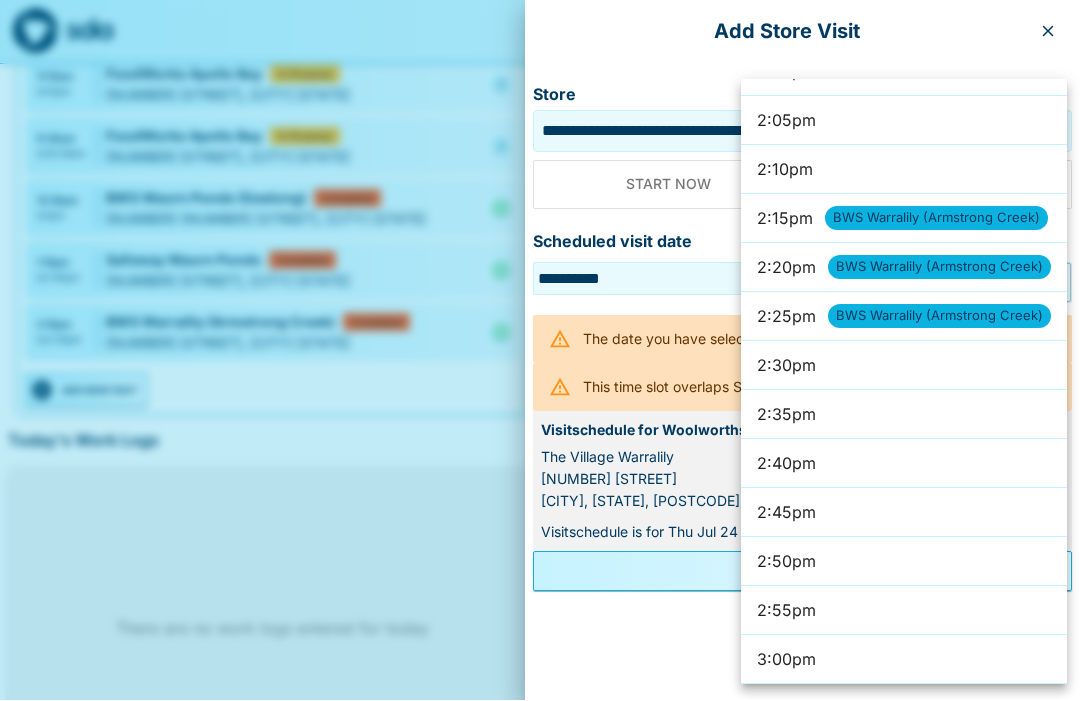 scroll, scrollTop: 8274, scrollLeft: 0, axis: vertical 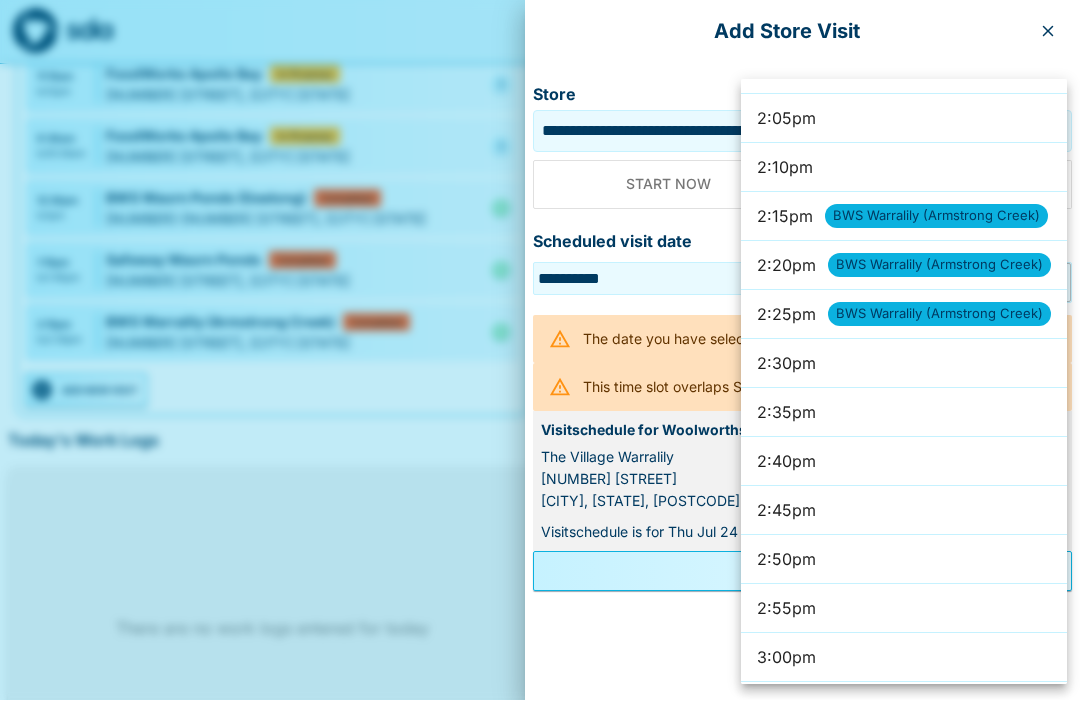 click on "2:40pm" at bounding box center (904, 462) 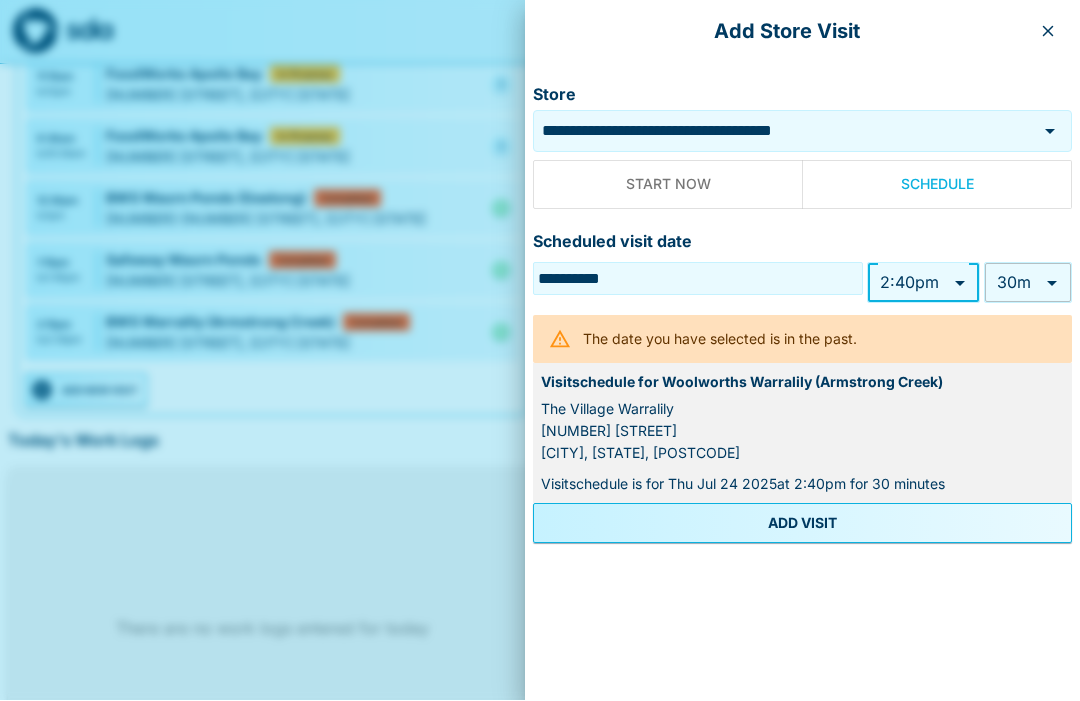 click on "My Dashboard Upcoming Visits Sun 20 Mon 21 Tue 22 Wed 23 Thu 24 Fri 25 Sat 26 Sun 27 Mon 28 Tue 29 Wed 30 Thu 31 Fri 1 Sat 2 Sun 3 Mon 4 Tue 5 Wed 6 Thu 7 Fri 8 Sat 9 Sun 10 Mon 11 Tue 12 Wed 13 Thu 14 Fri 15 Sat 16 Sun 17 Mon 18 8am to  9am Safeway Newcomb Completed Induction 71 Bellarine Hwy & Wilsons Road, Newcomb [STATE] [POSTCODE] 9:05am to  9:45am Safeway Newcomb Completed 71 Bellarine Hwy & Wilsons Road, Newcomb [STATE] [POSTCODE] 11:15am to  12pm FoodWorks Apollo Bay In Progress 4 Hardy St, Apollo Bay [STATE] [POSTCODE] 9:30am to  10:30am FoodWorks Apollo Bay In Progress 4 Hardy St, Apollo Bay [STATE] [POSTCODE] 12:30pm to  1pm BWS Waurn Ponds (Geelong) Completed 173-199 Pioneer Road, Waurn Ponds [STATE] [POSTCODE] 1:15pm to  1:45pm Safeway Waurn Ponds Completed Cnr Princes Hwy & Pioneer Rd, Waurn Ponds [STATE] [POSTCODE] 2:15pm to  2:30pm BWS Warralily (Armstrong Creek) Completed 770 Barwon Heads Road, ARMSTRONG CREEK [STATE], [POSTCODE] ADD NEW VISIT Today's Work Logs There are no work logs entered for today Your Statistics Weekly SignUps Week ending  31 Jul 2025 :   0  signups Fr Sa Su Mo Tu We Th 0 0 0 0 0 0 0 My Signups   This Last Var. Year 75 145 48% Quarter" at bounding box center [540, 230] 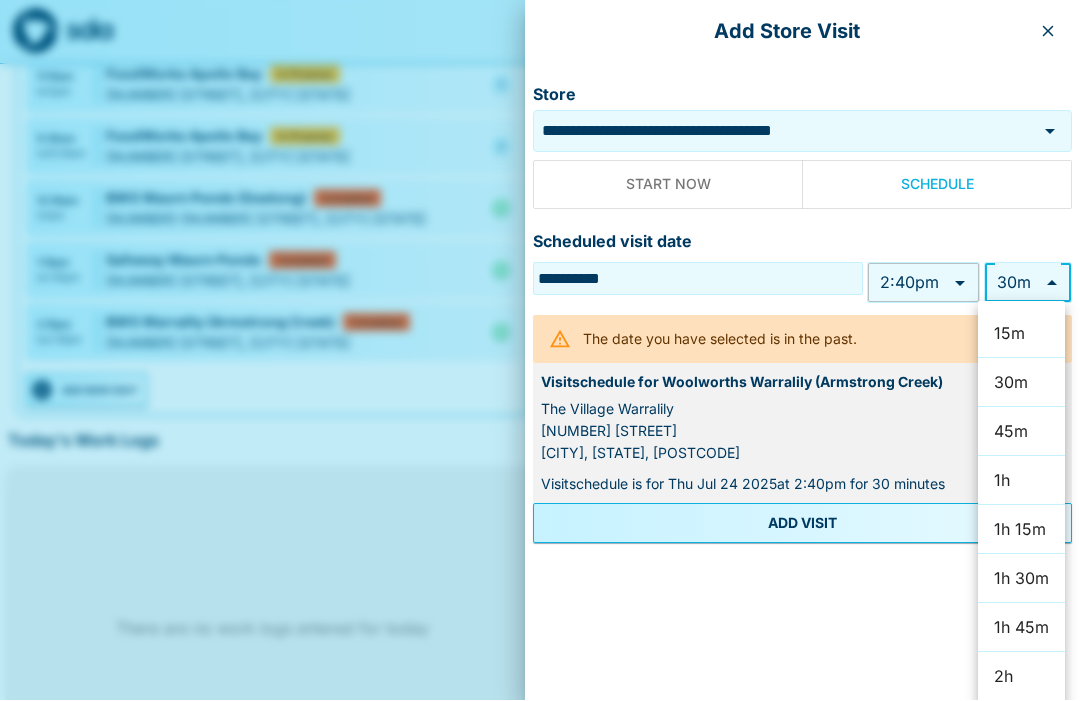 click on "45m" at bounding box center (1021, 432) 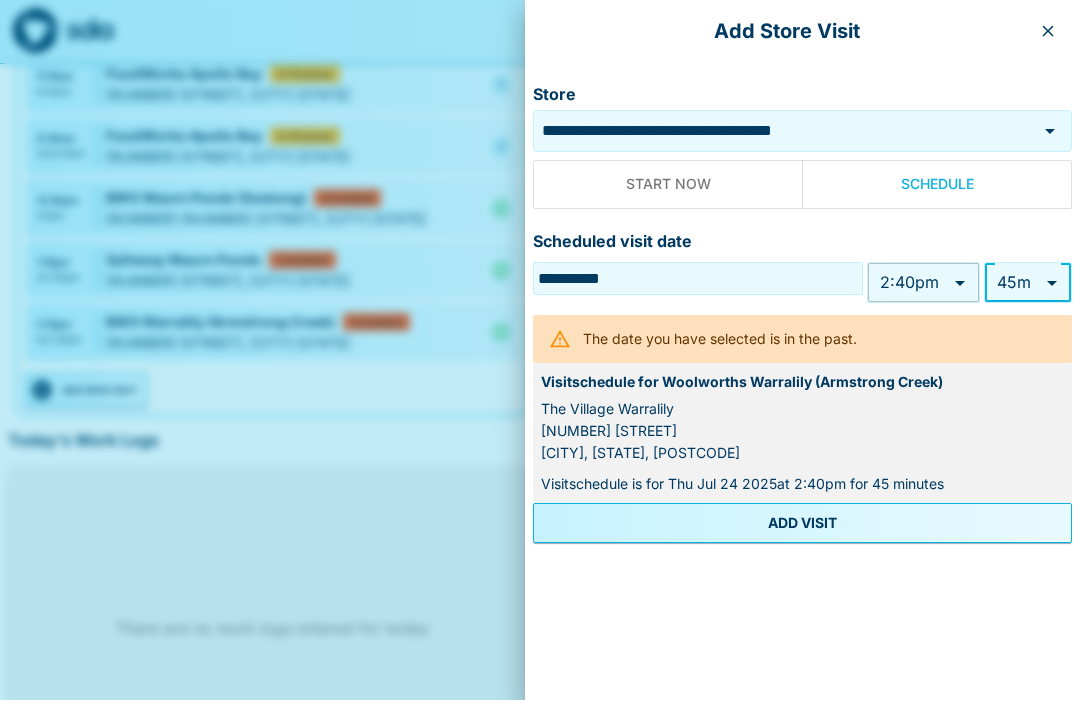 click on "ADD VISIT" at bounding box center (802, 524) 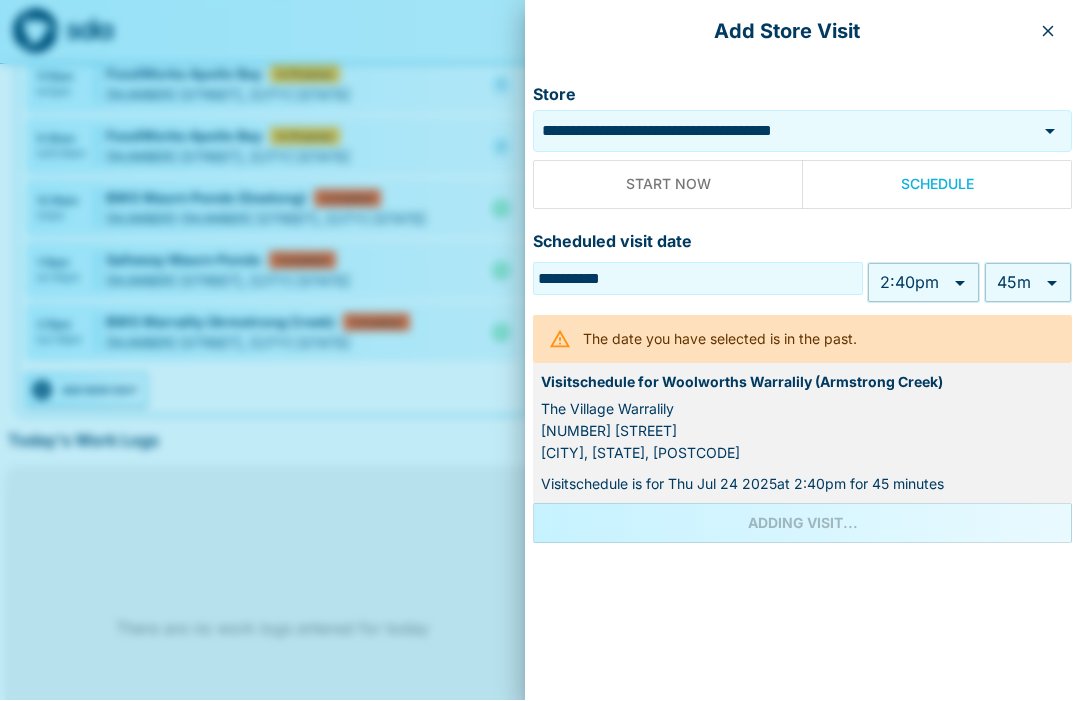 scroll, scrollTop: 0, scrollLeft: 0, axis: both 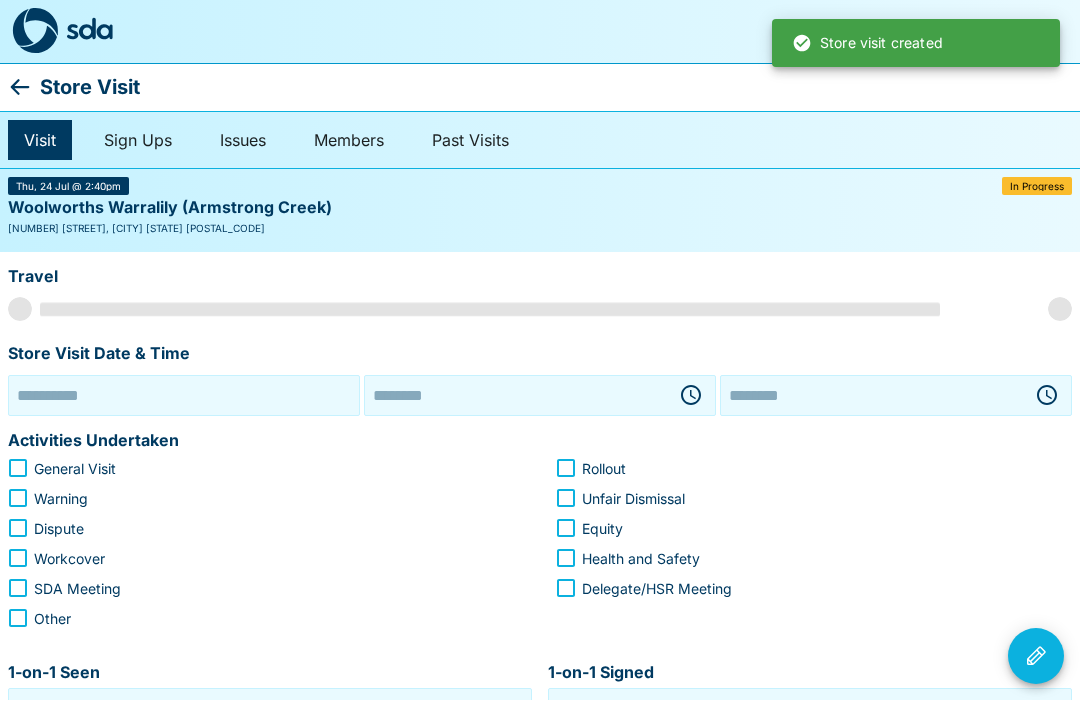 type on "**********" 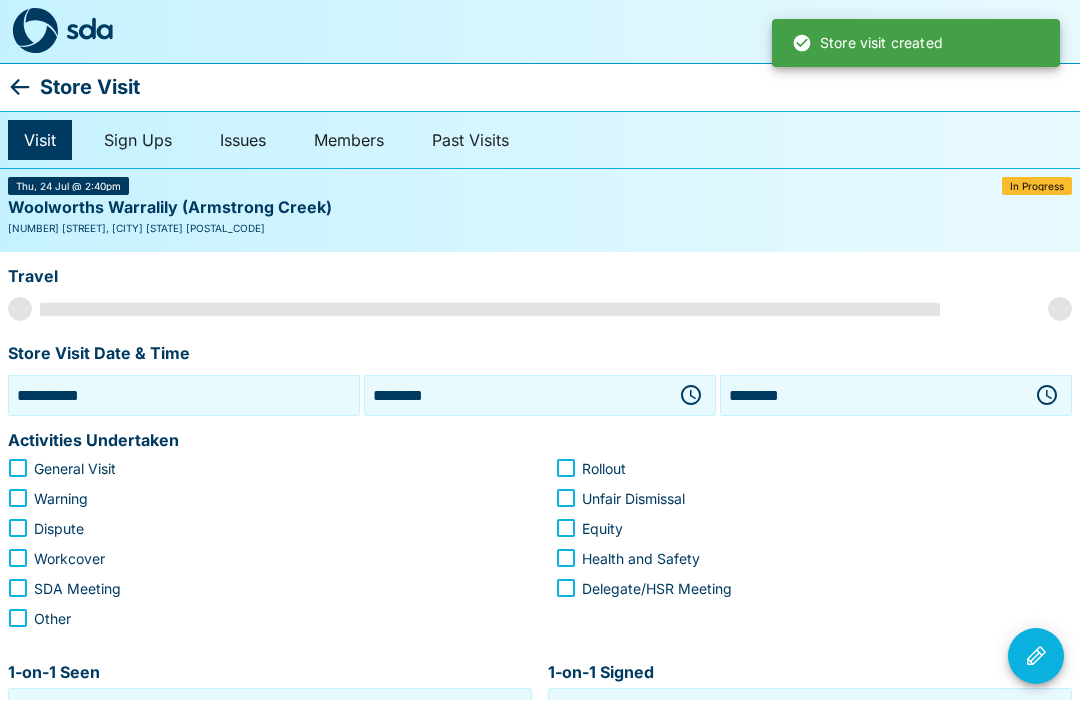 scroll, scrollTop: 1, scrollLeft: 0, axis: vertical 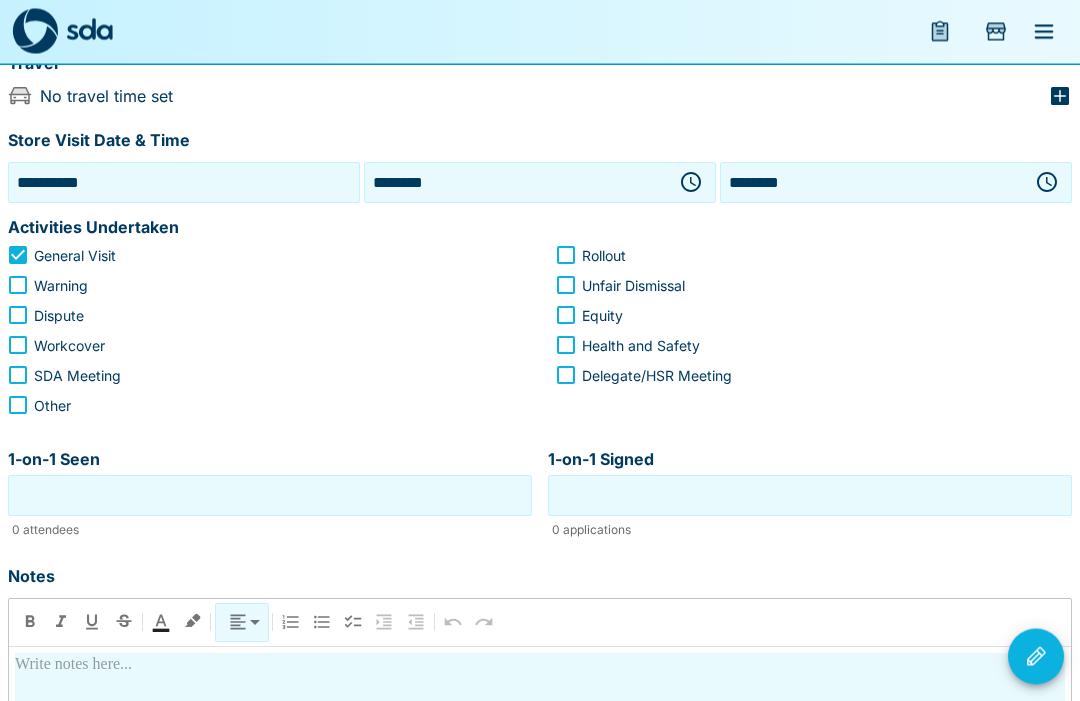 click on "1-on-1 Seen" at bounding box center (270, 496) 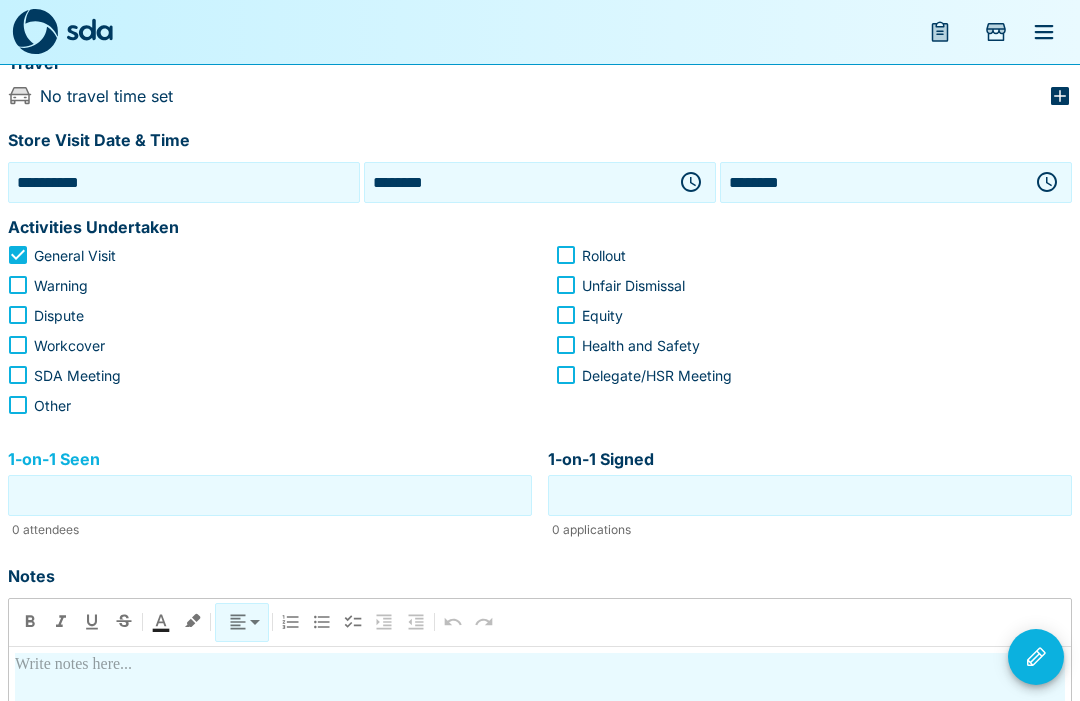 scroll, scrollTop: 213, scrollLeft: 0, axis: vertical 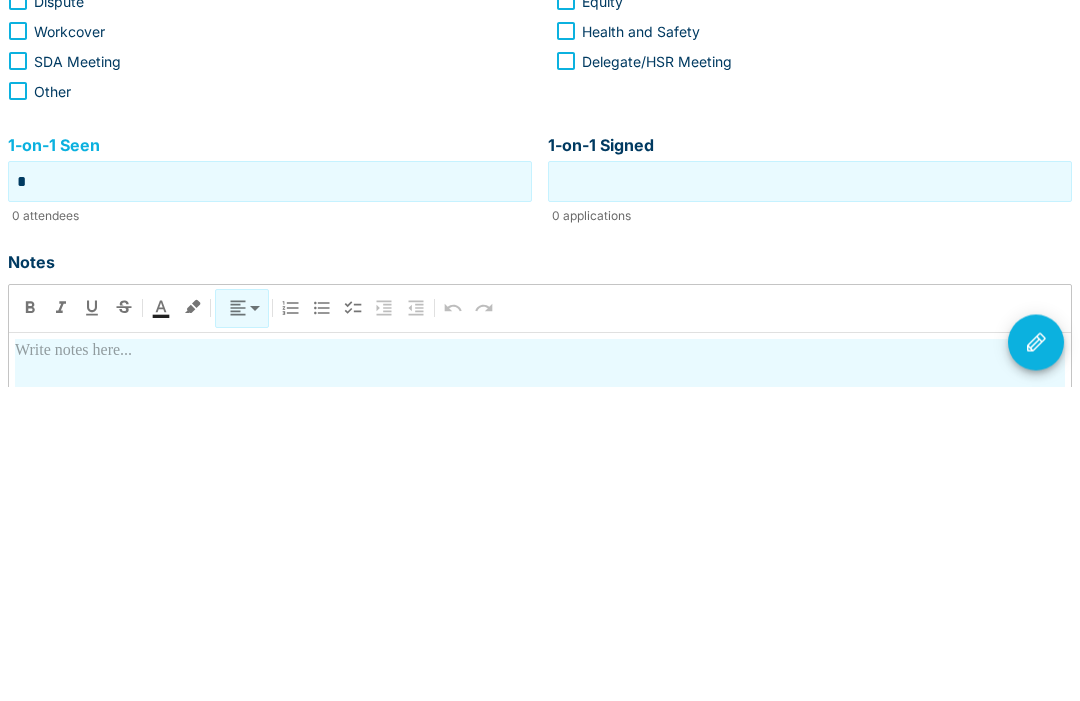 type on "*" 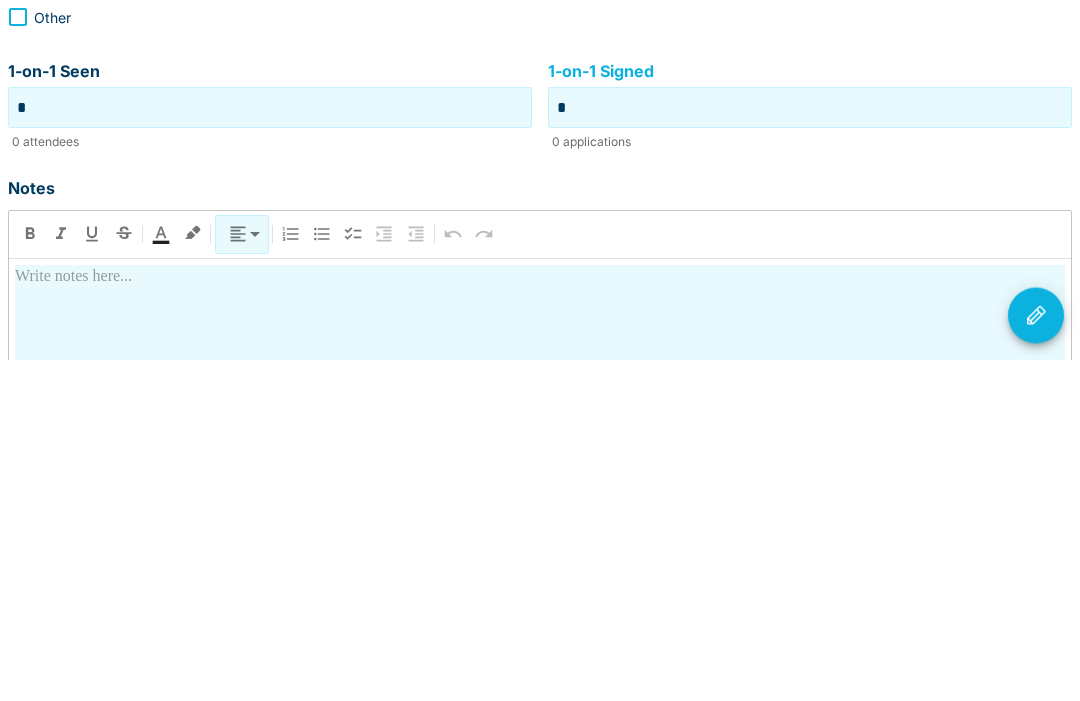 scroll, scrollTop: 262, scrollLeft: 0, axis: vertical 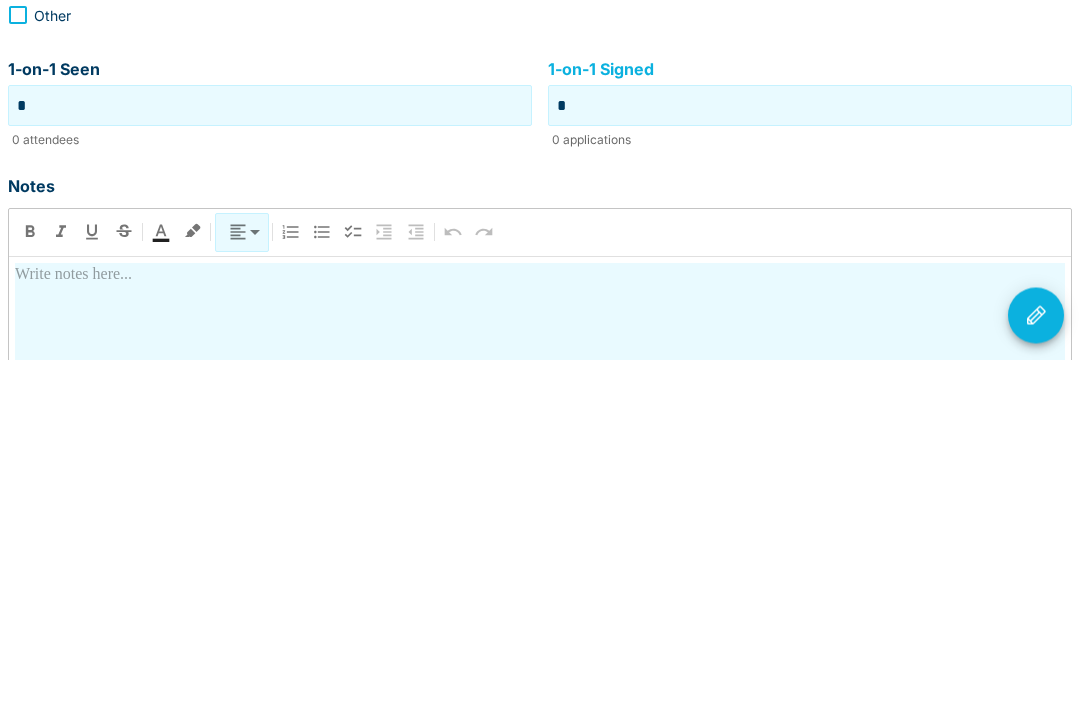 type on "*" 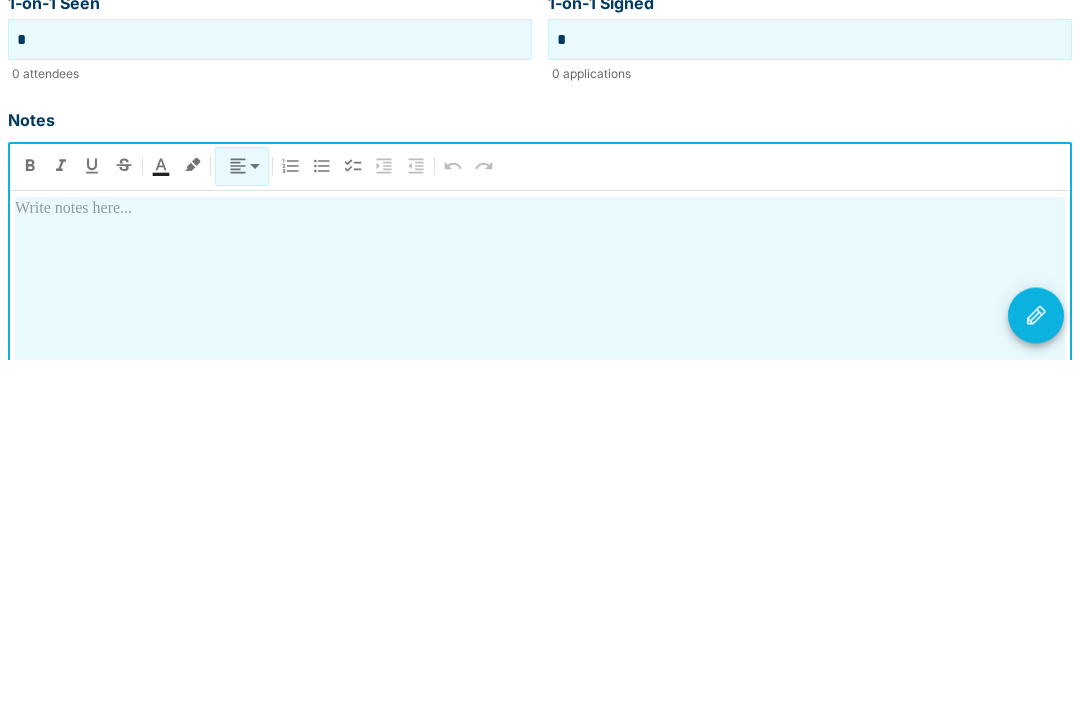 scroll, scrollTop: 335, scrollLeft: 0, axis: vertical 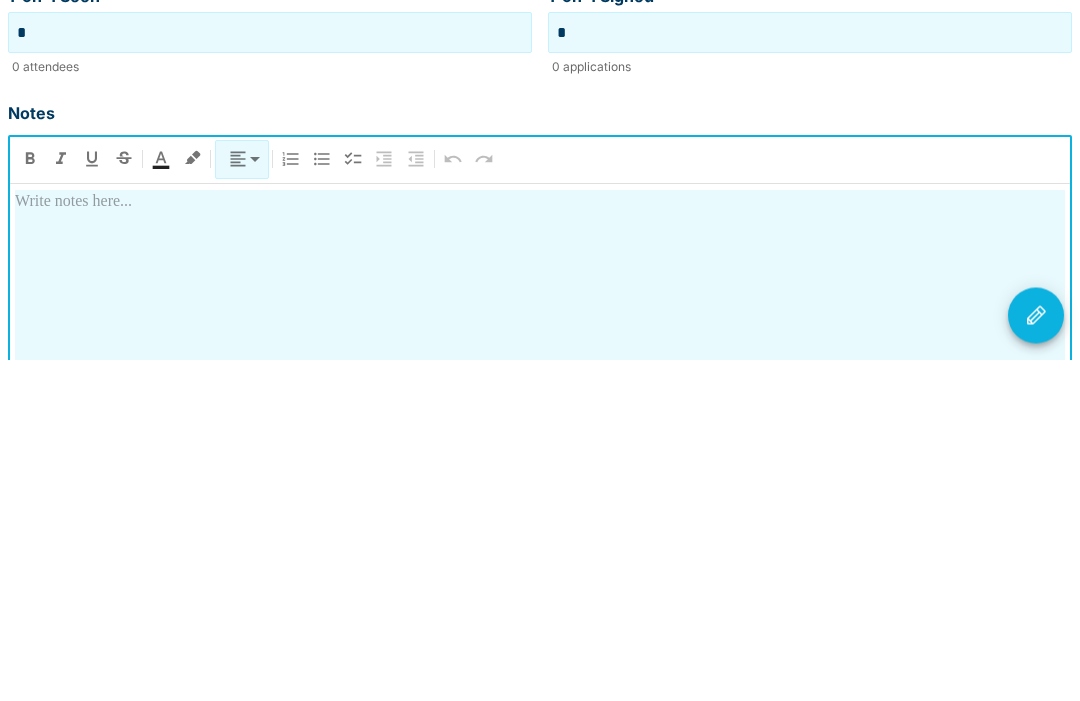 type 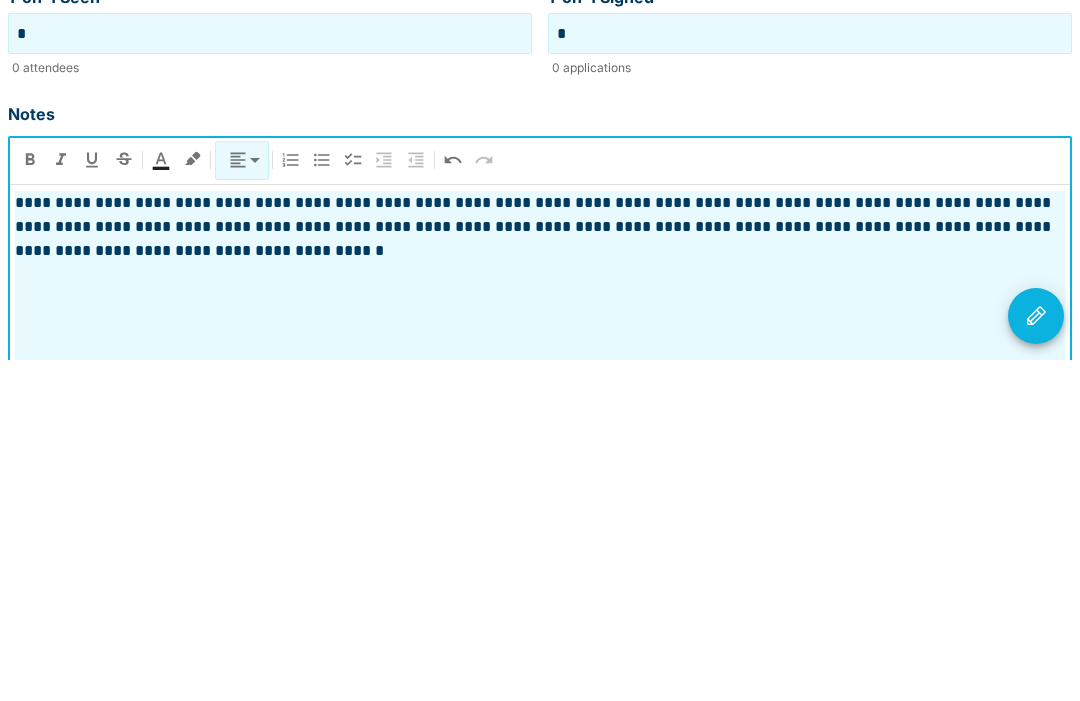 click 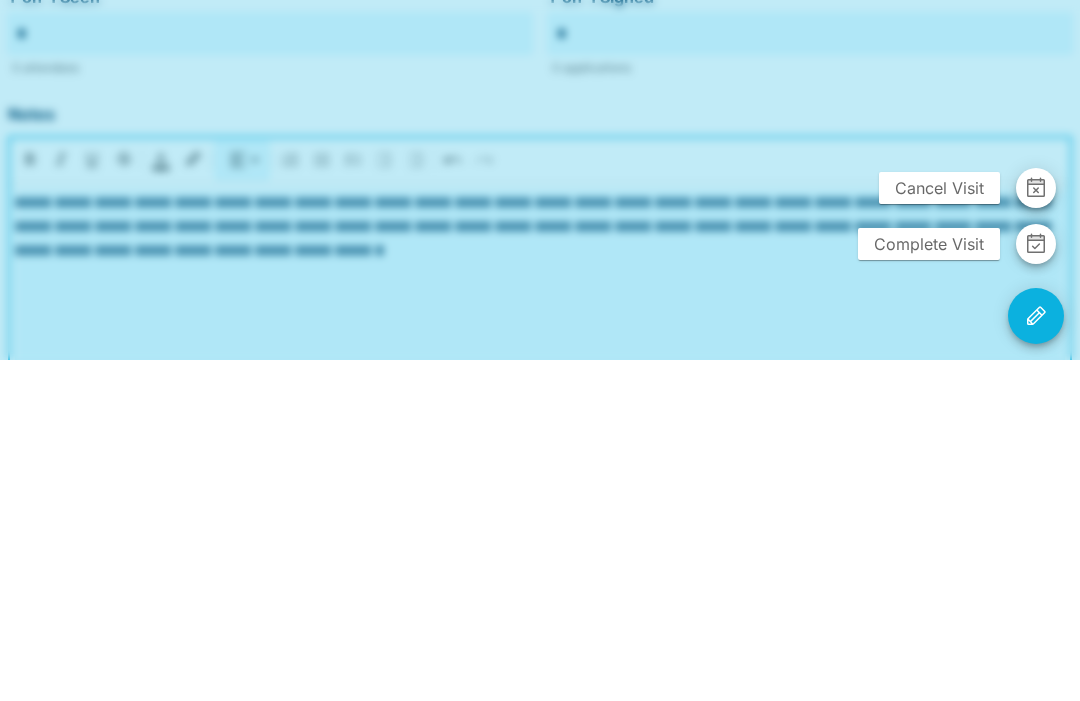 scroll, scrollTop: 501, scrollLeft: 0, axis: vertical 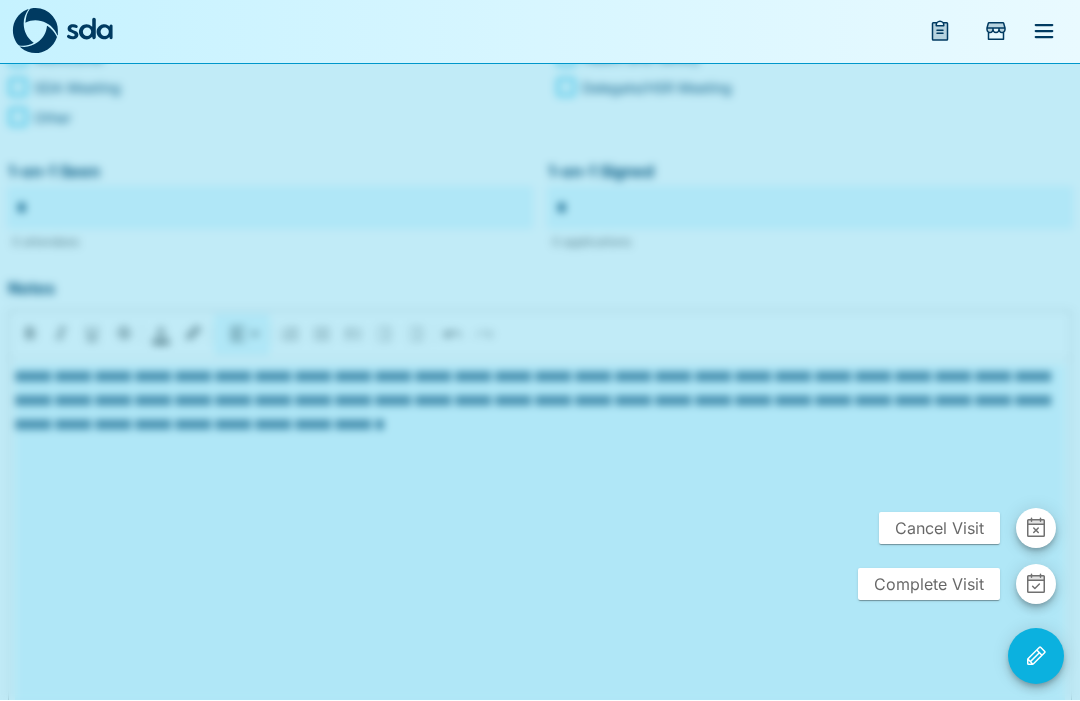 click on "Complete Visit" at bounding box center [929, 585] 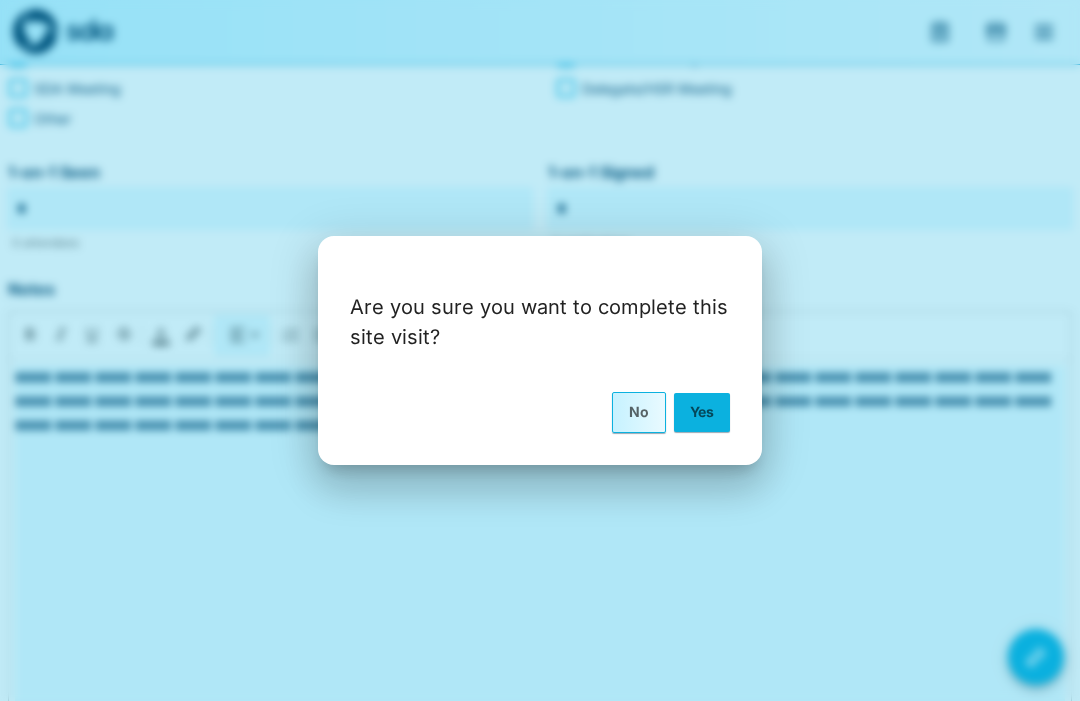 click on "Yes" at bounding box center (702, 412) 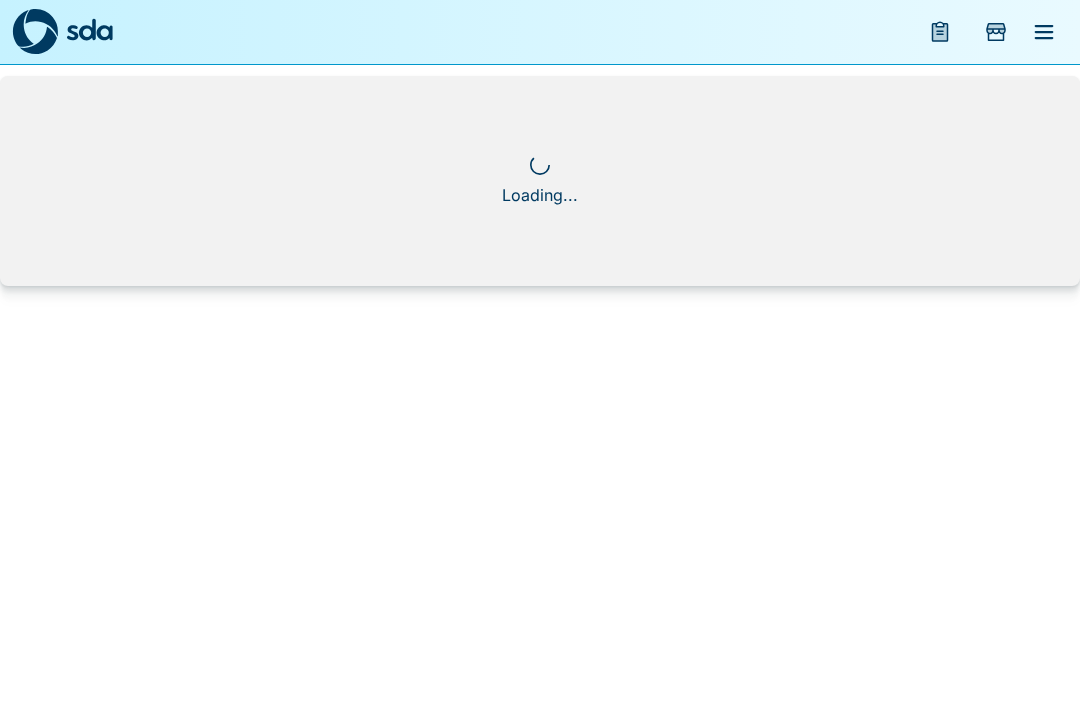 scroll, scrollTop: 0, scrollLeft: 0, axis: both 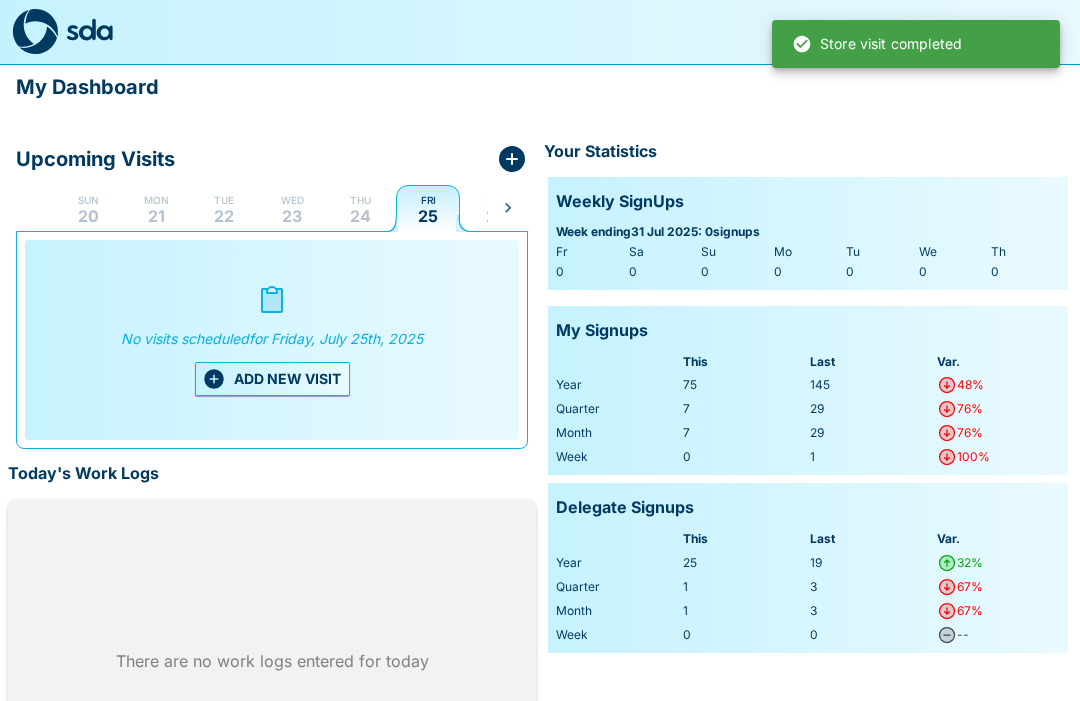 click on "Thu 24" at bounding box center (360, 208) 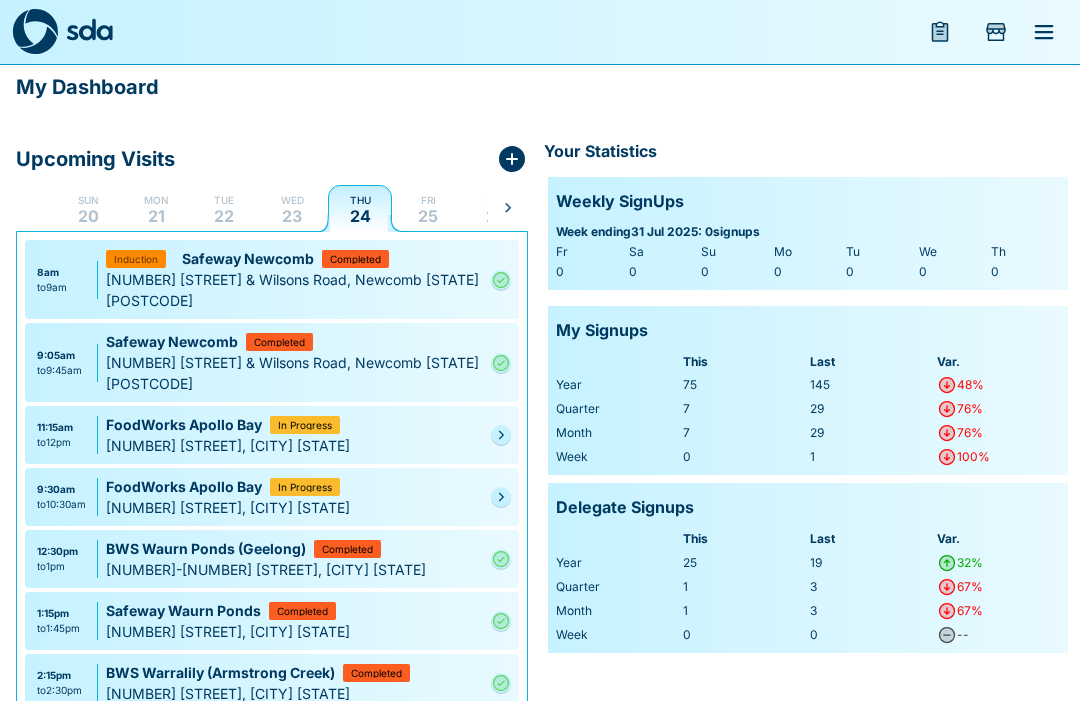click at bounding box center (501, 497) 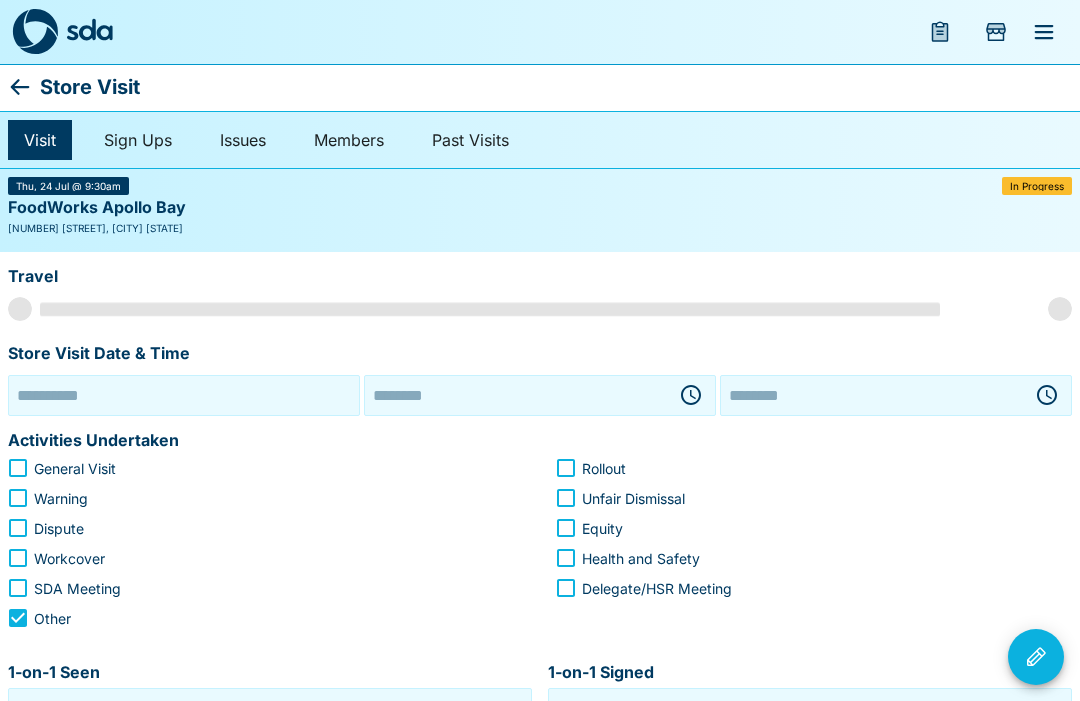 type on "**********" 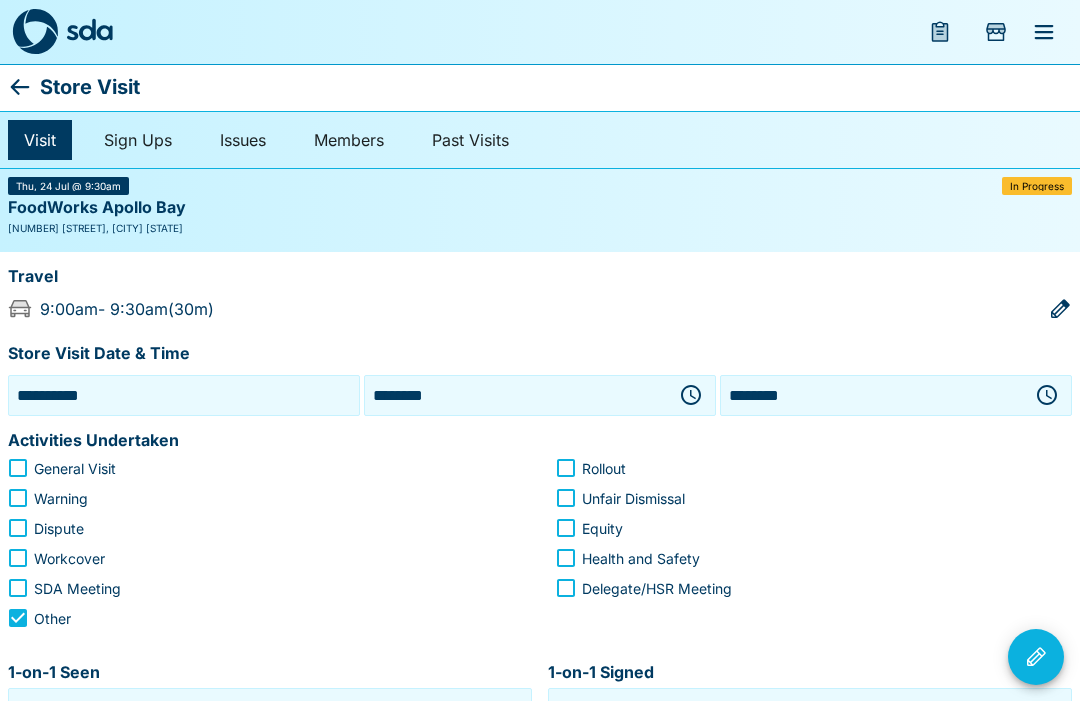 click 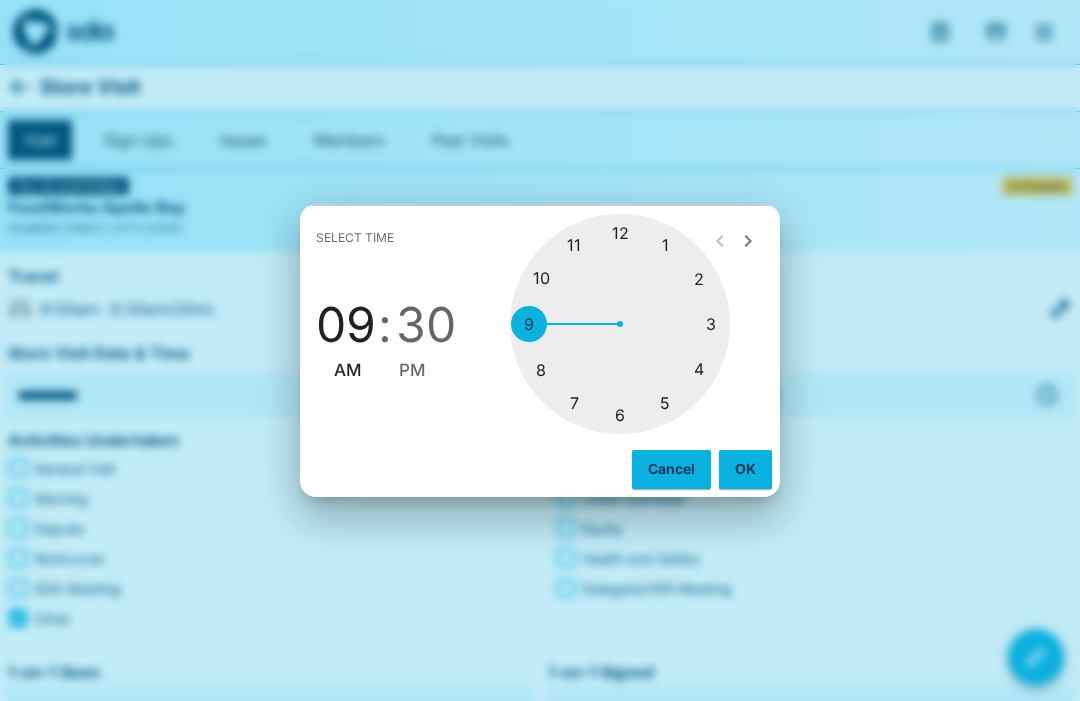 click at bounding box center (620, 324) 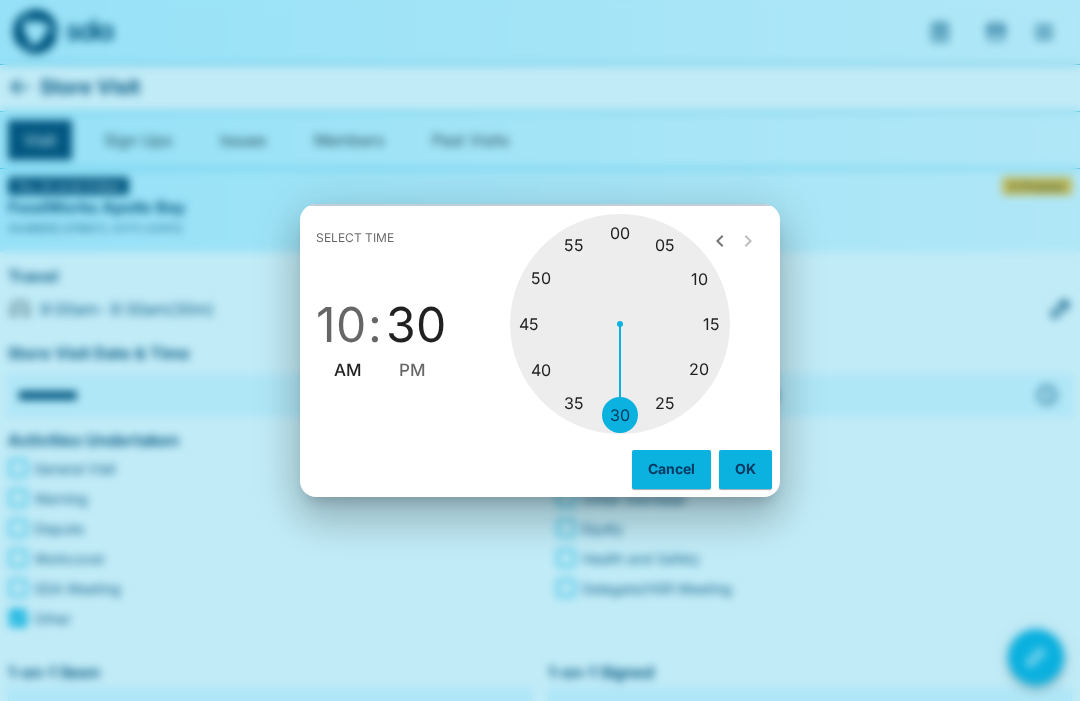 click at bounding box center (620, 324) 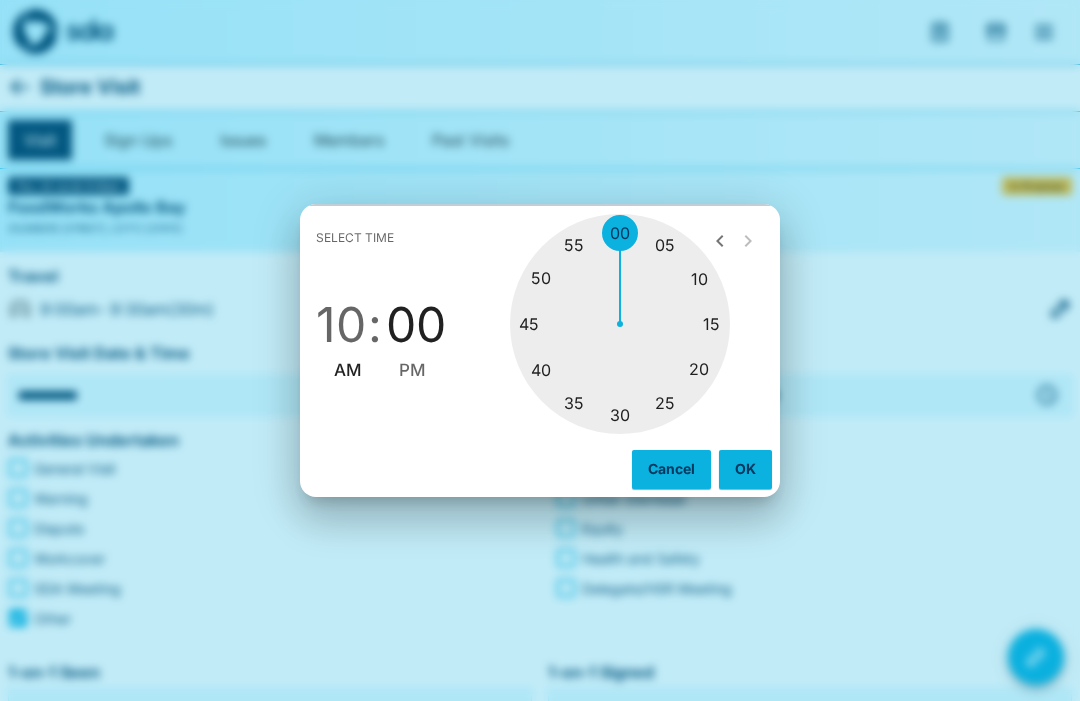 click on "OK" at bounding box center (745, 469) 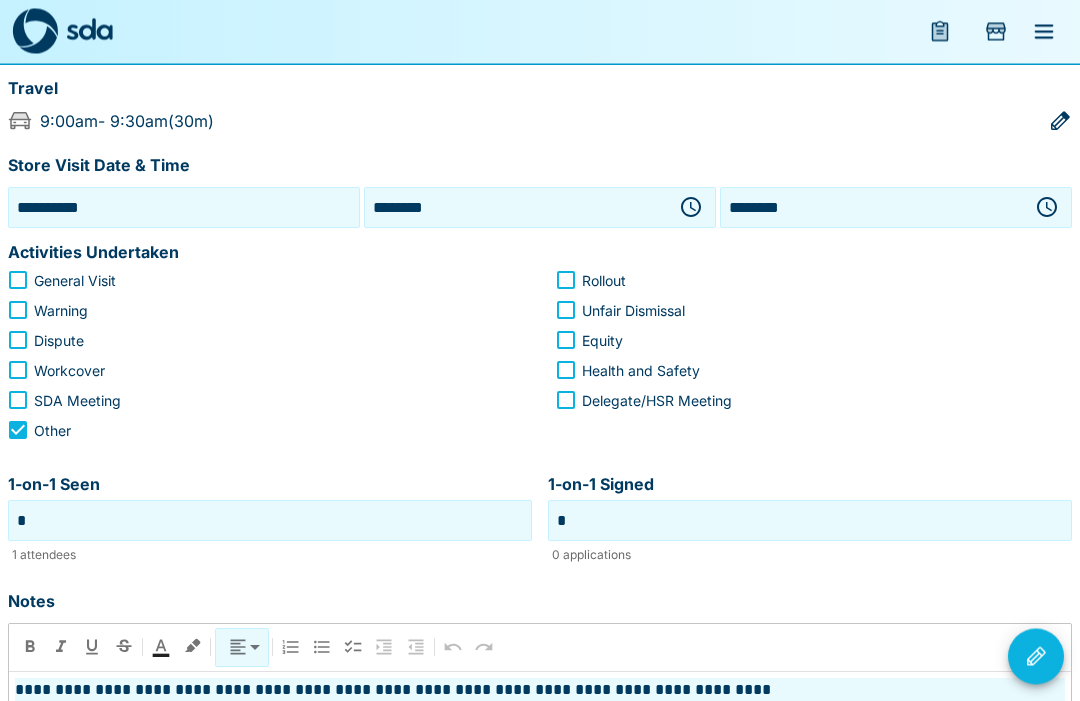 scroll, scrollTop: 189, scrollLeft: 0, axis: vertical 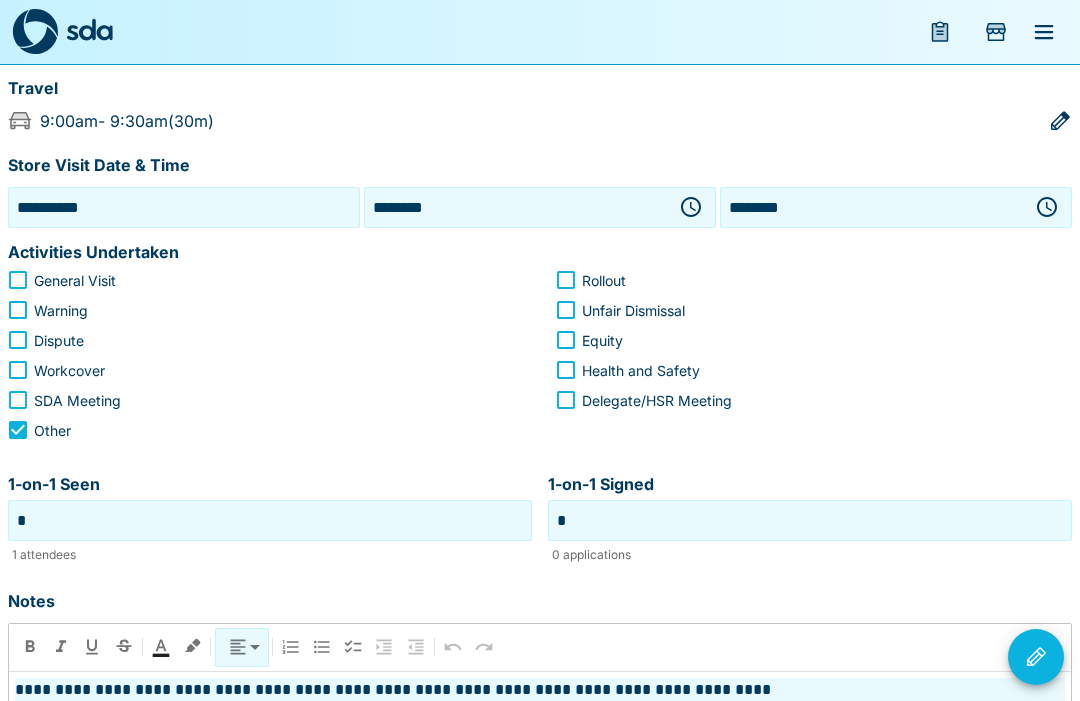 click on "*" at bounding box center (810, 520) 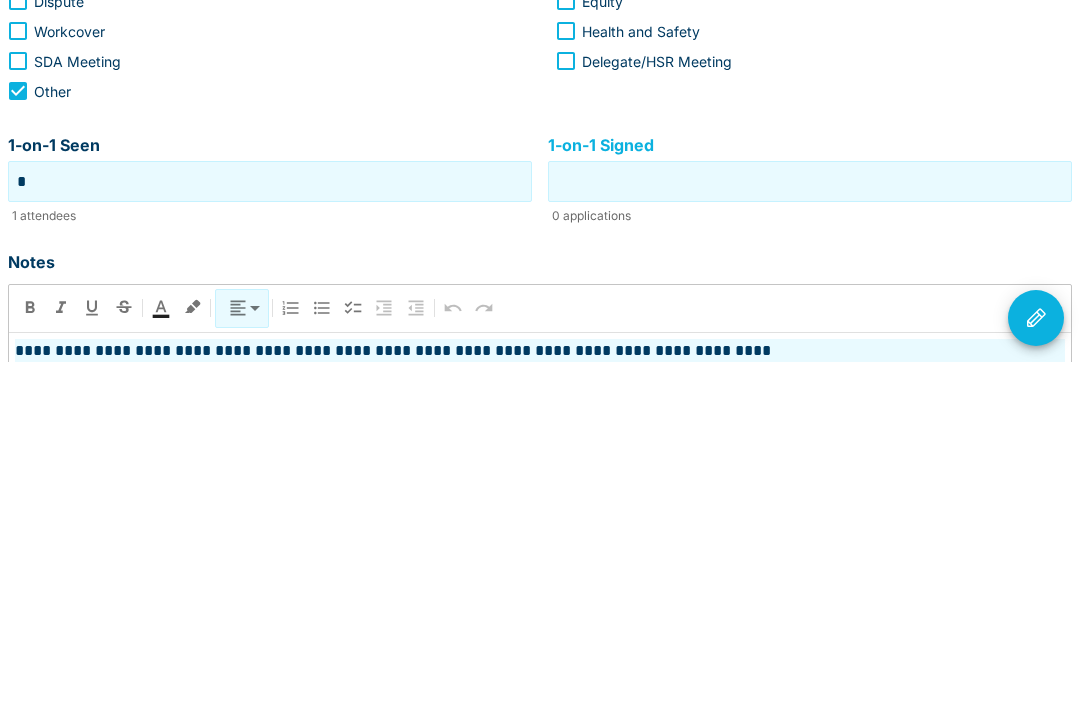 type 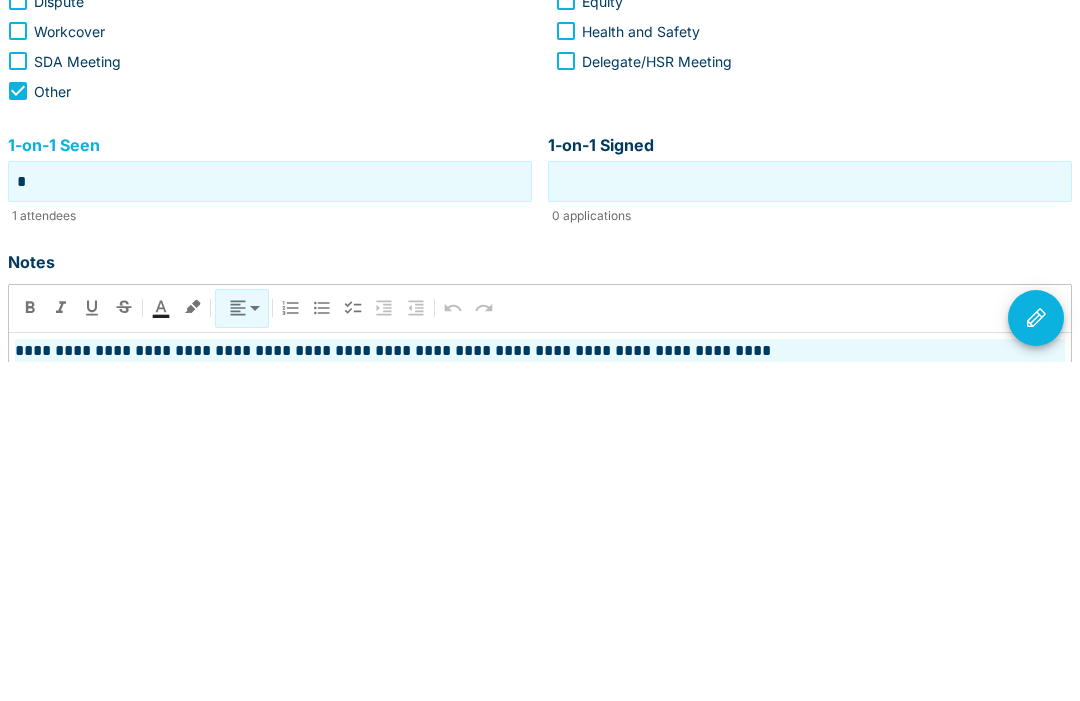 type on "*" 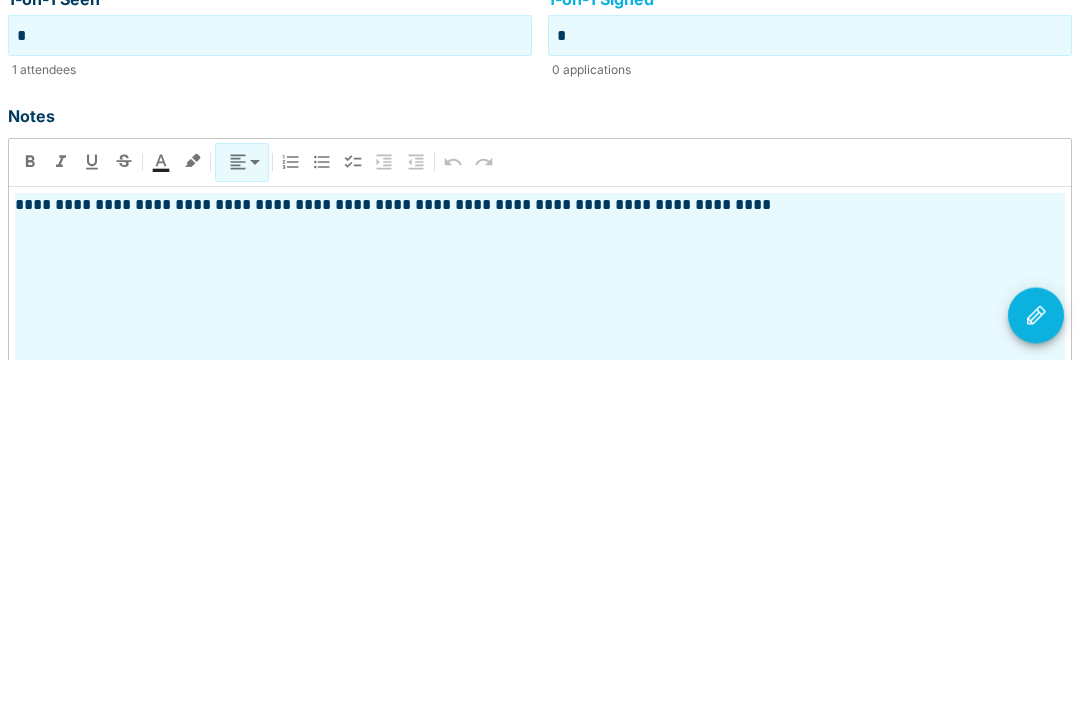 scroll, scrollTop: 342, scrollLeft: 0, axis: vertical 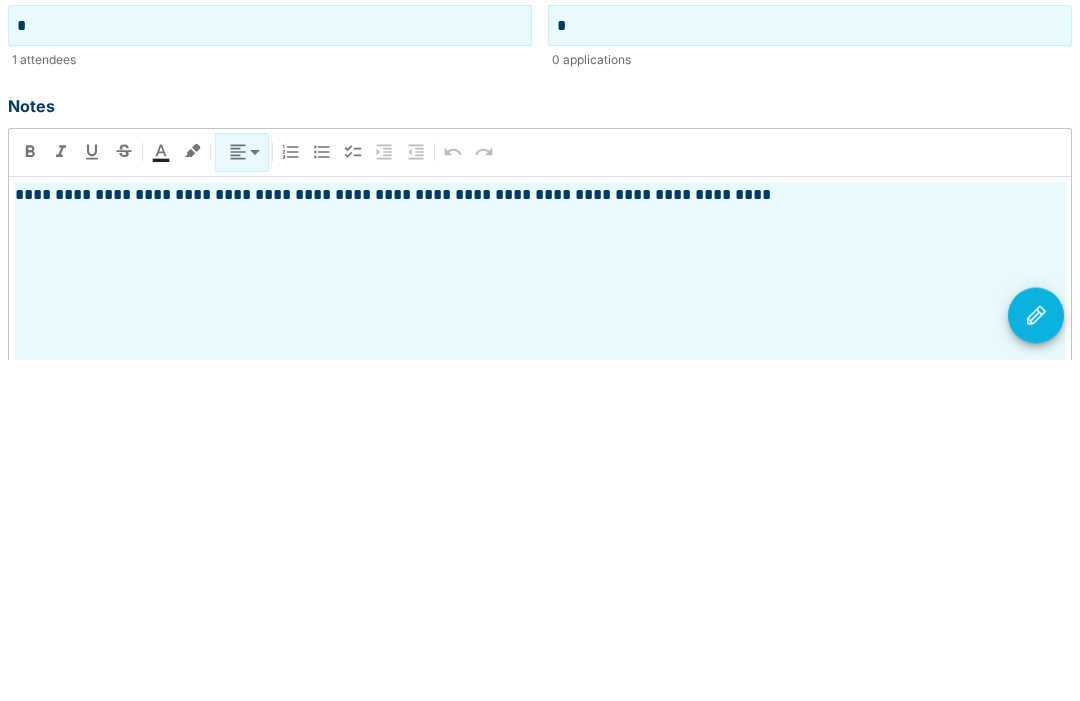 type on "*" 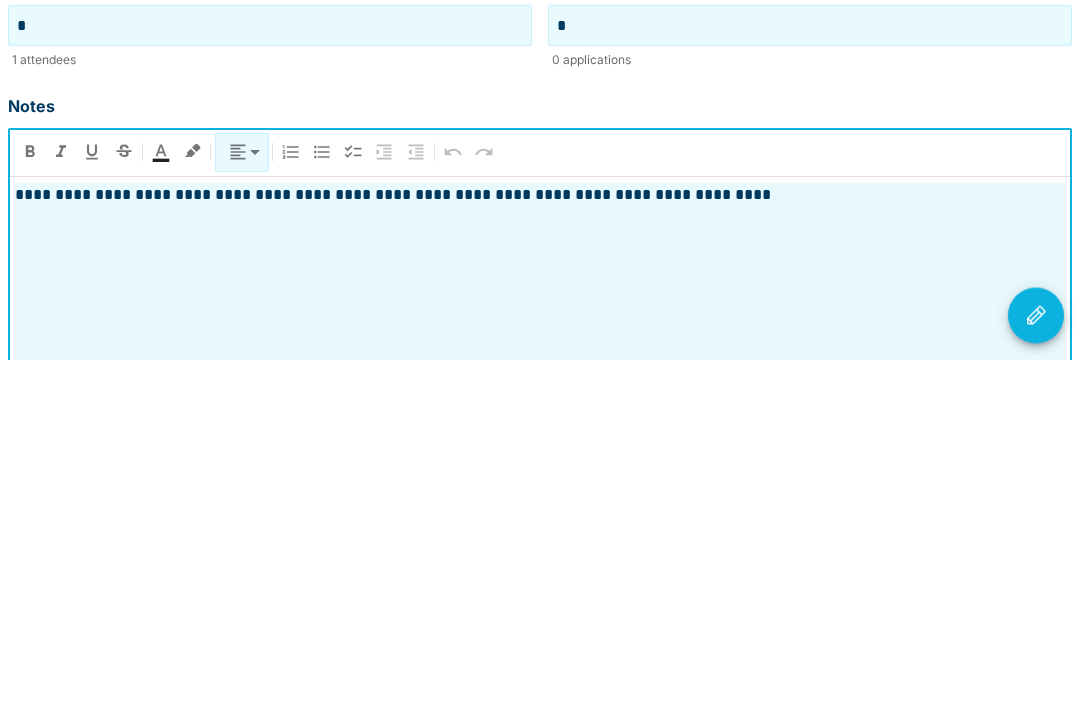 type 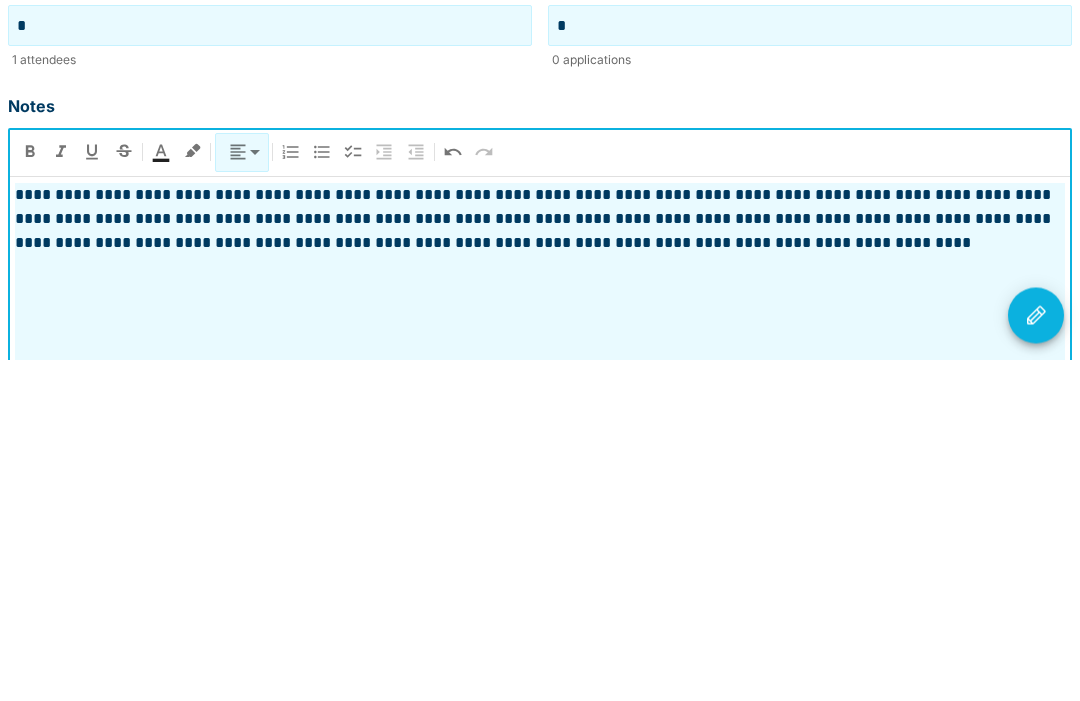click at bounding box center (1036, 657) 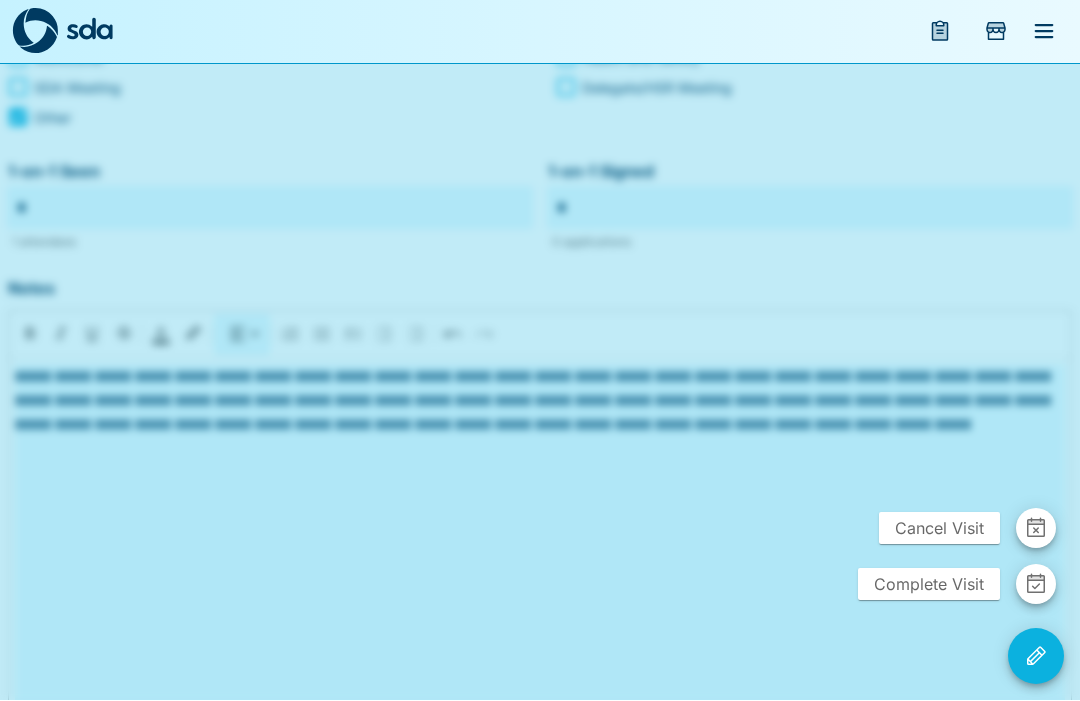 click on "Complete Visit" at bounding box center (929, 585) 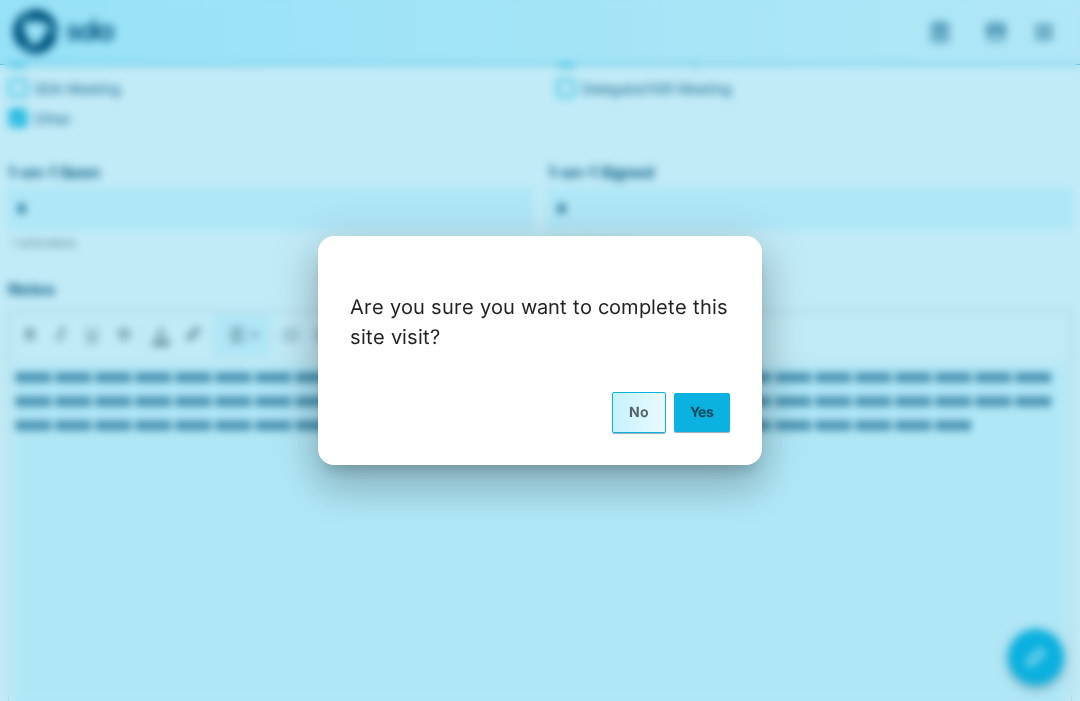 click on "Yes" at bounding box center [702, 412] 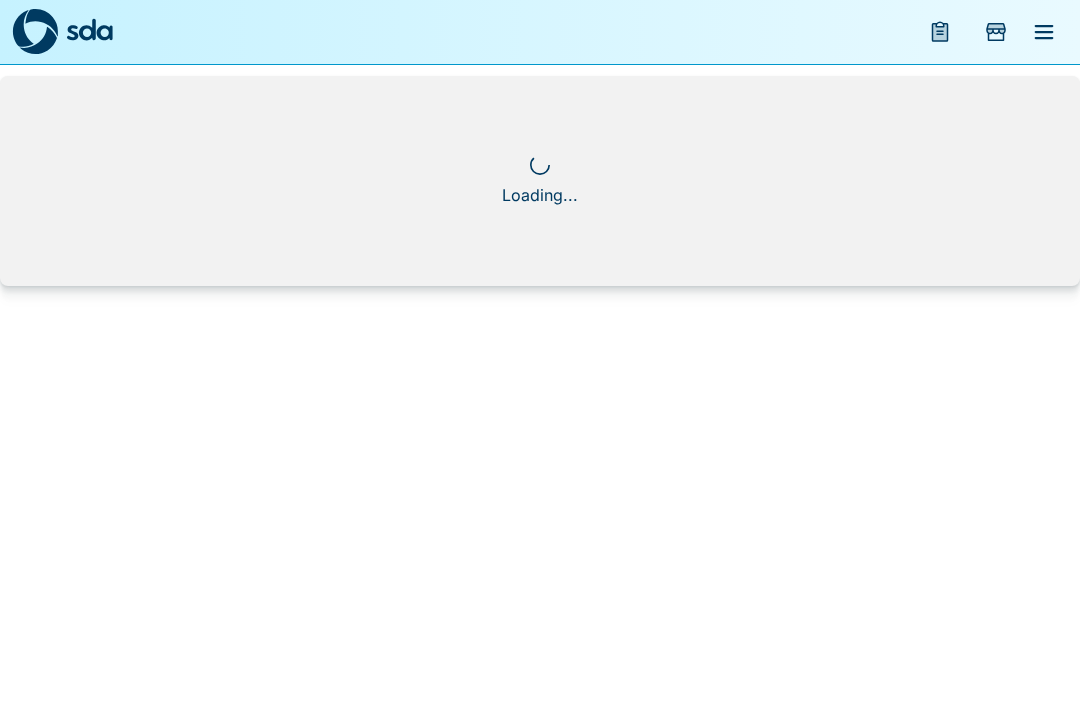 scroll, scrollTop: 0, scrollLeft: 0, axis: both 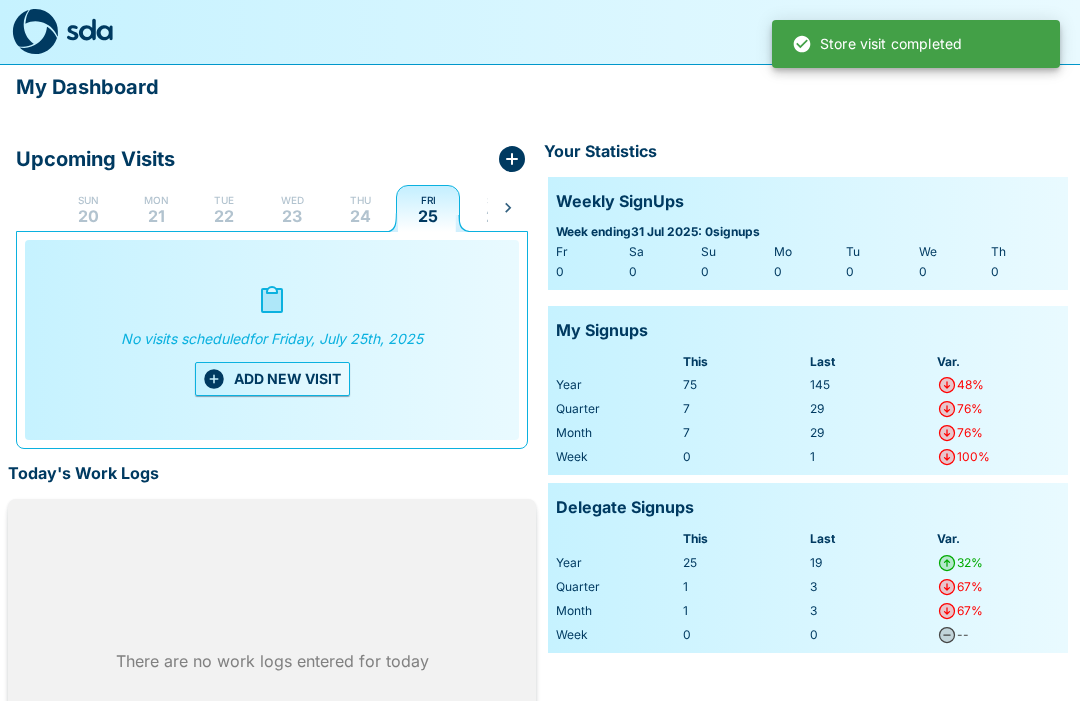 click on "Thu 24" at bounding box center (360, 208) 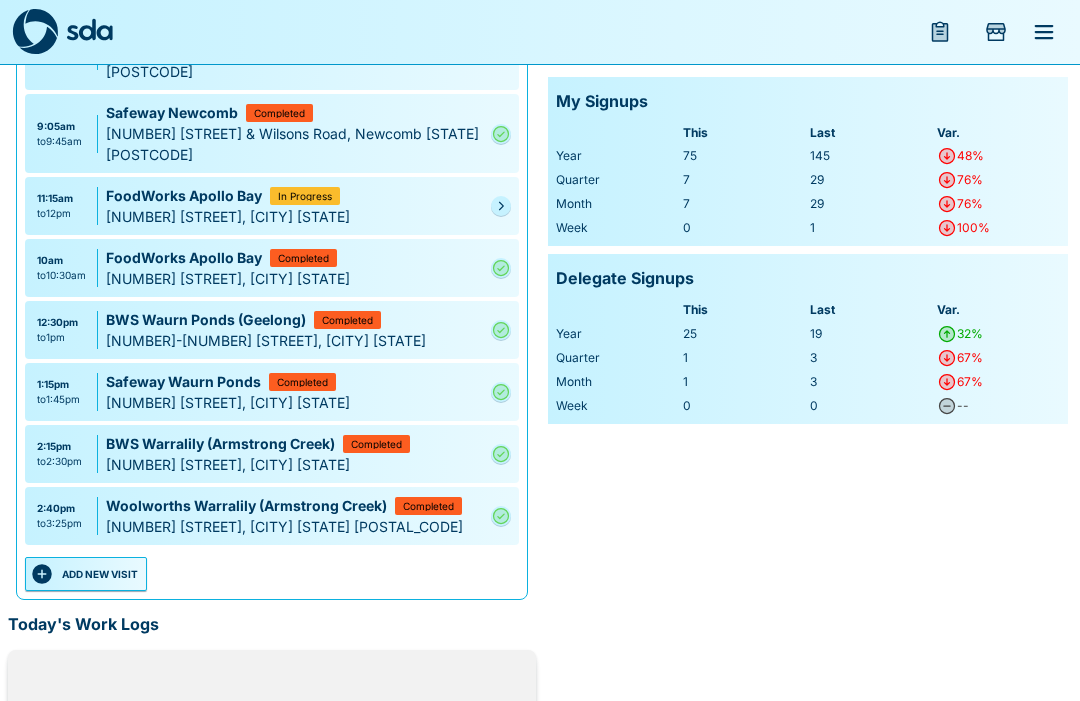 scroll, scrollTop: 184, scrollLeft: 0, axis: vertical 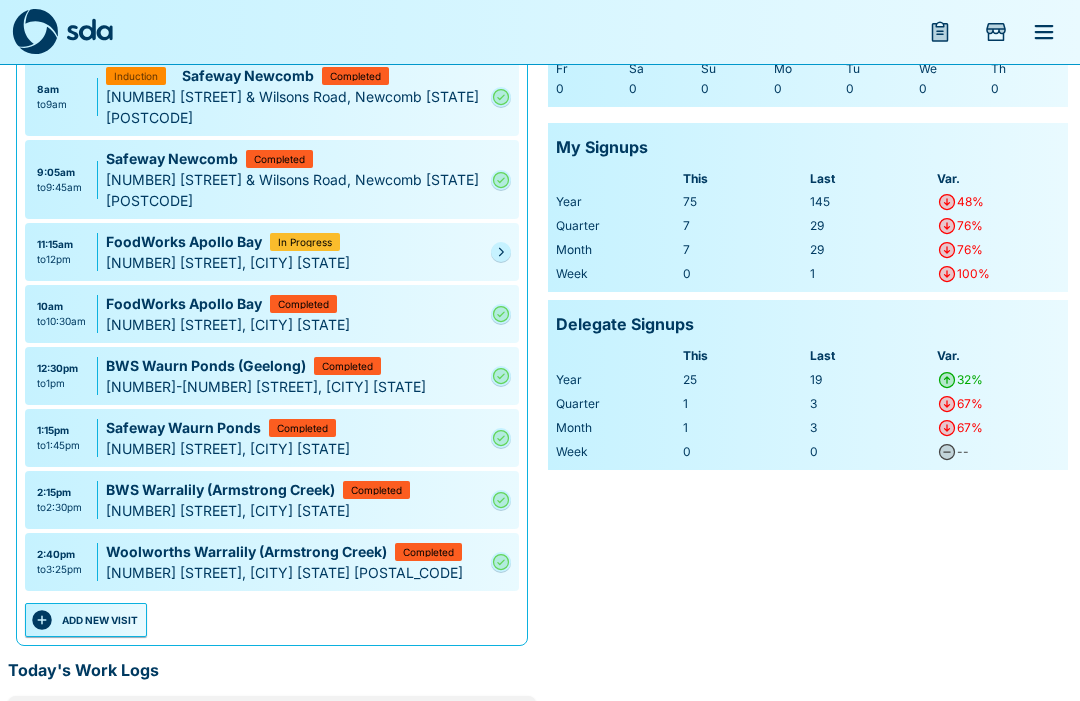 click on "ADD NEW VISIT" at bounding box center (86, 620) 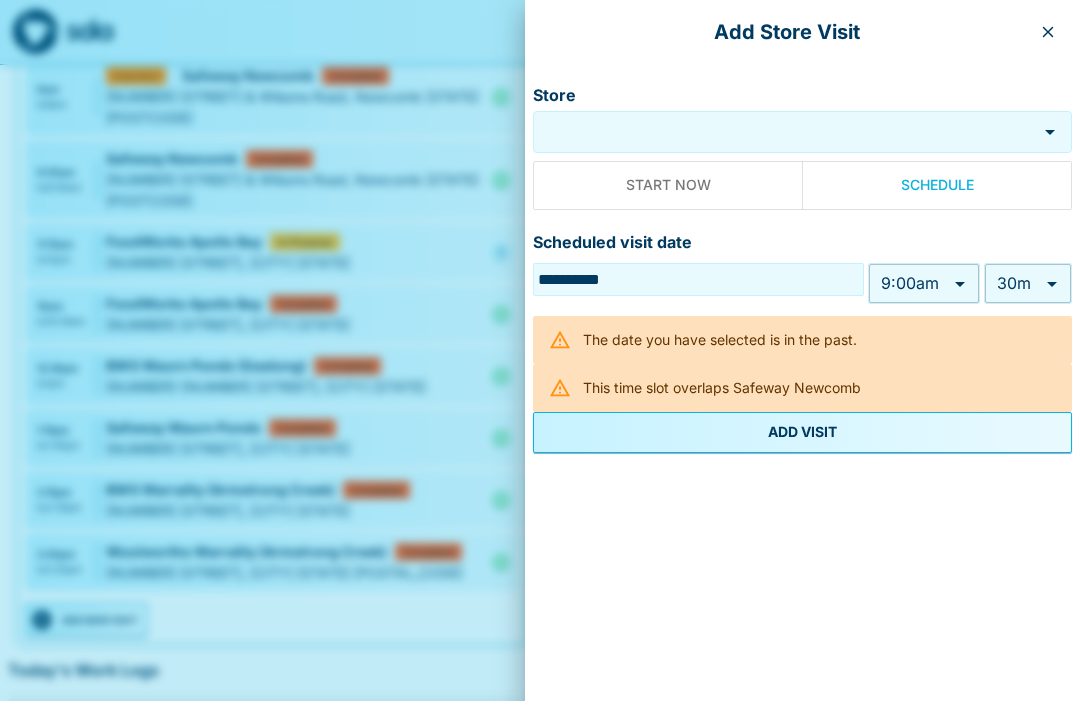 click on "Store" at bounding box center [785, 132] 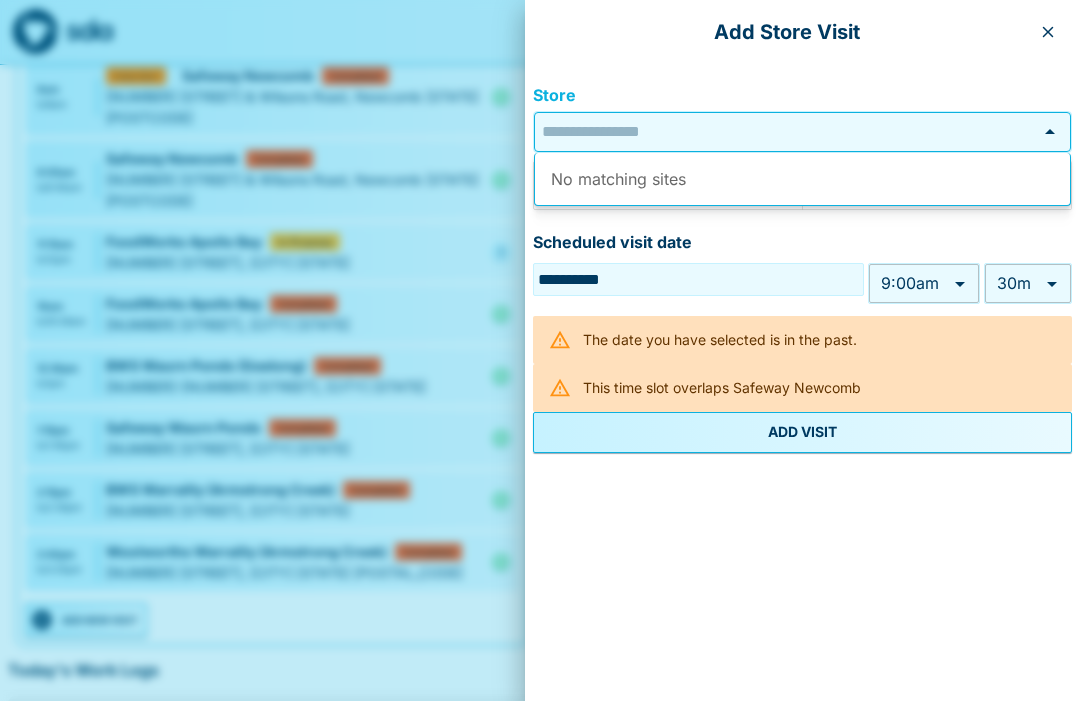 scroll, scrollTop: 183, scrollLeft: 0, axis: vertical 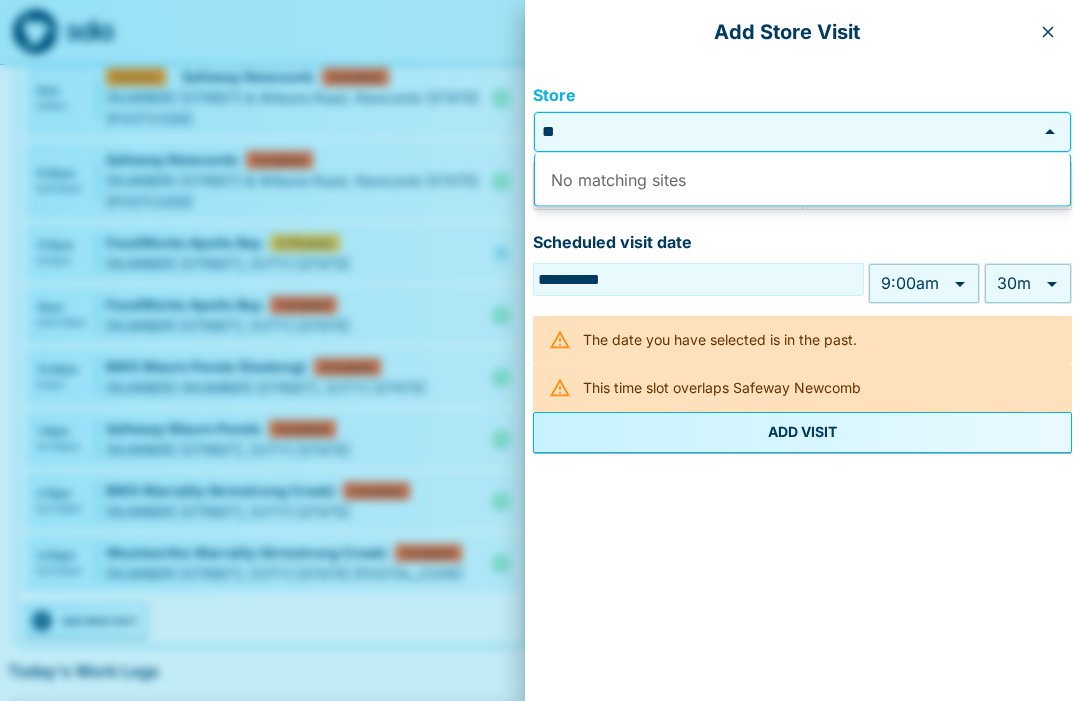 type on "*" 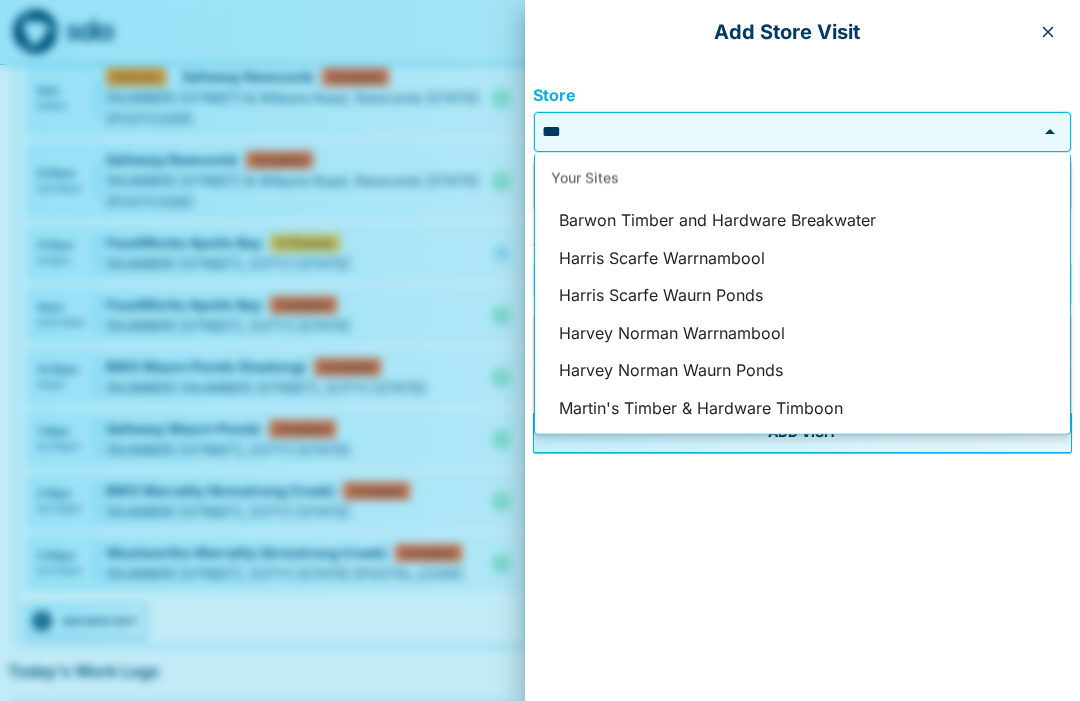 type on "*" 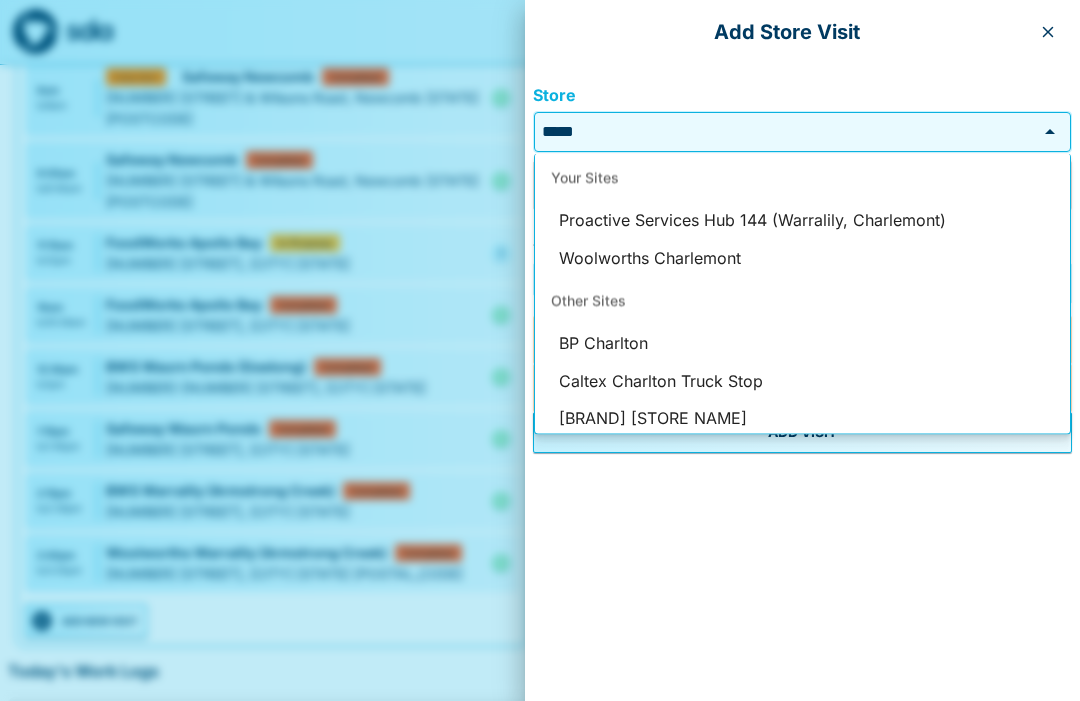 click on "Woolworths Charlemont" at bounding box center (802, 258) 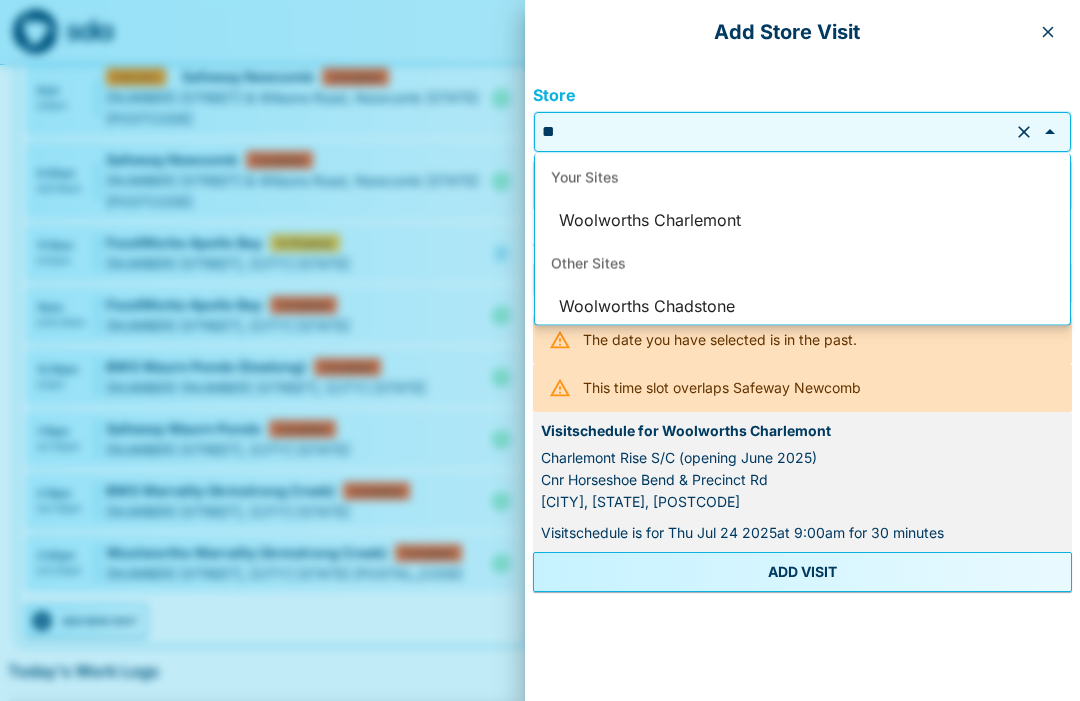 type on "*" 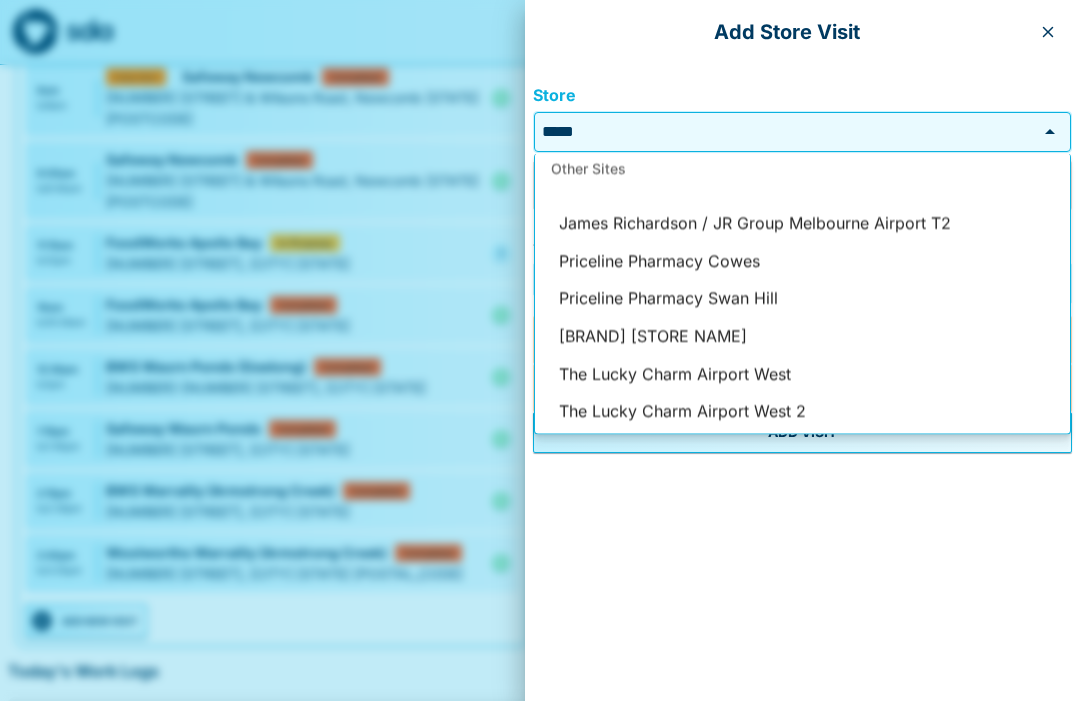 scroll, scrollTop: 0, scrollLeft: 0, axis: both 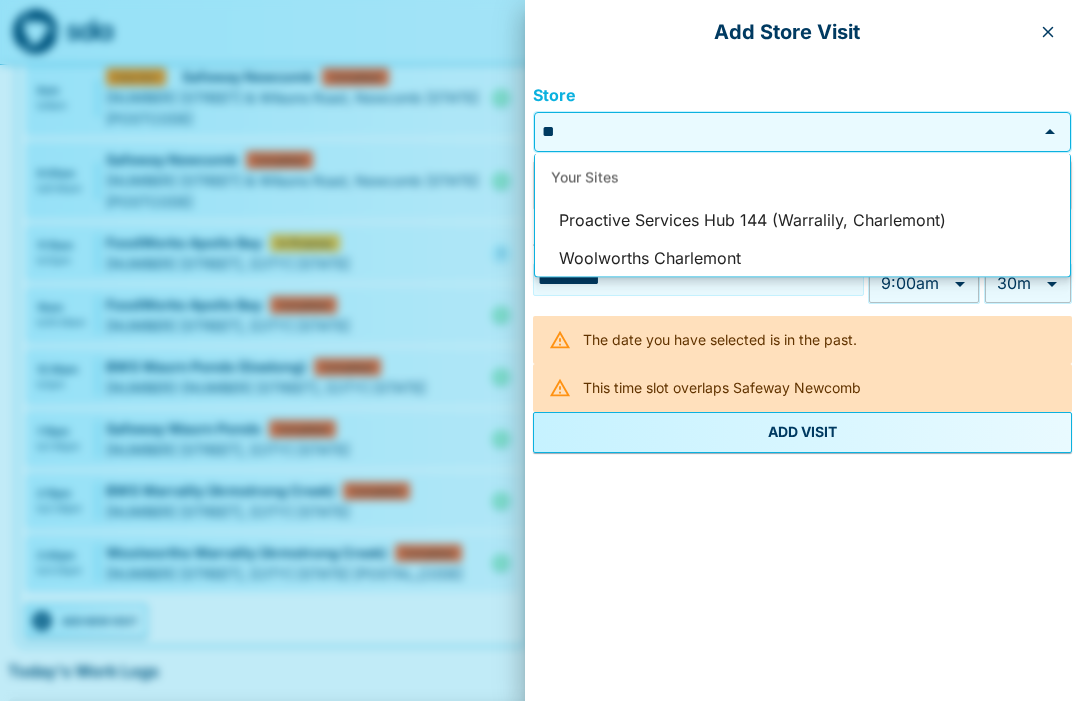 type on "*" 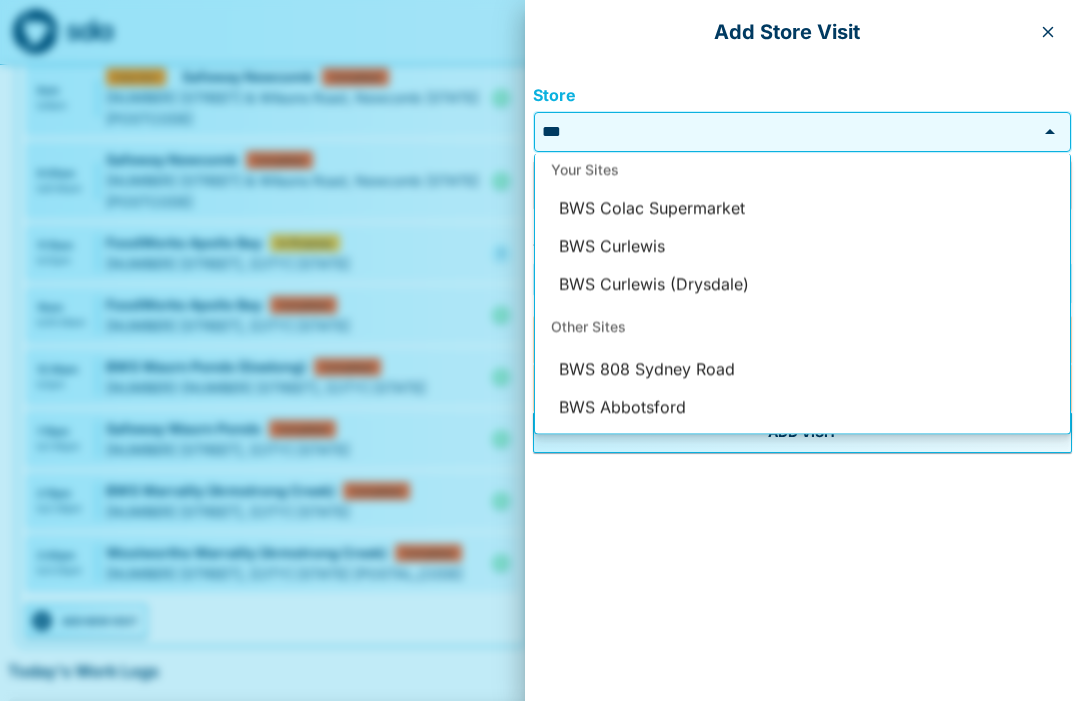 scroll, scrollTop: 151, scrollLeft: 0, axis: vertical 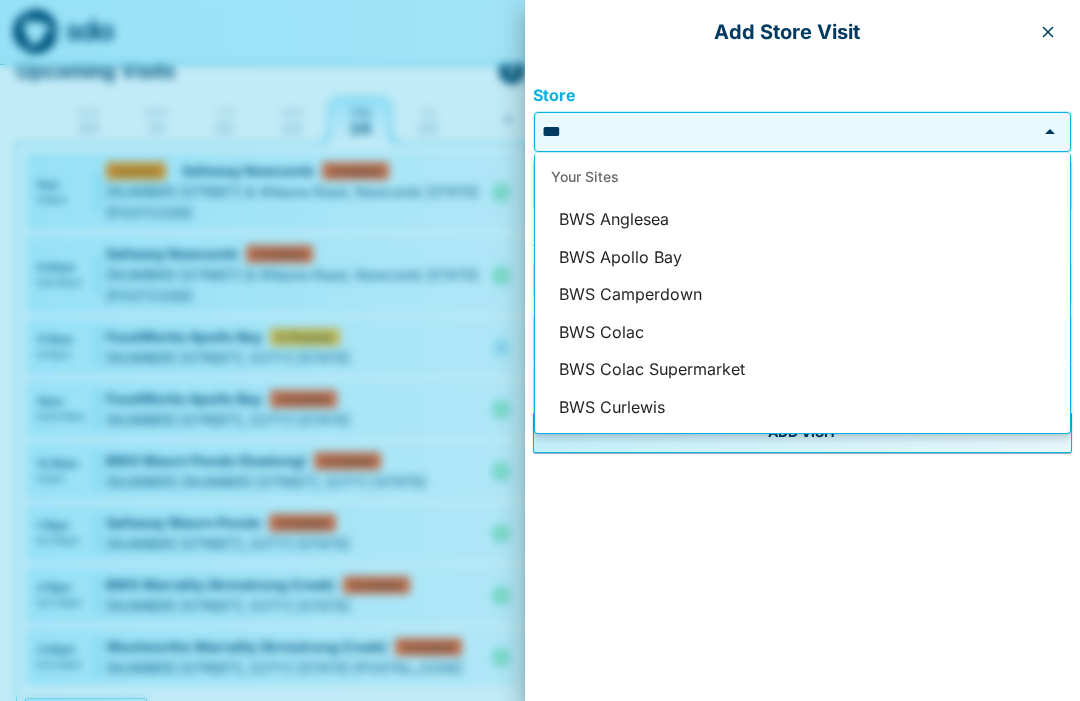 click on "BWS Apollo Bay" at bounding box center [802, 258] 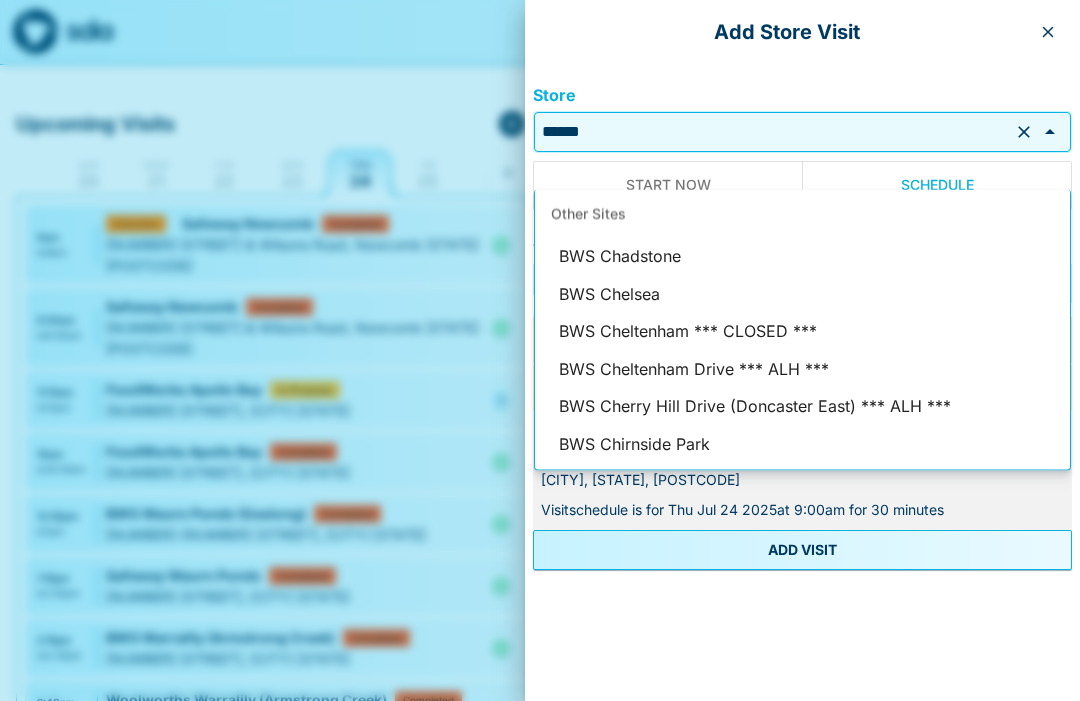 scroll, scrollTop: 26, scrollLeft: 0, axis: vertical 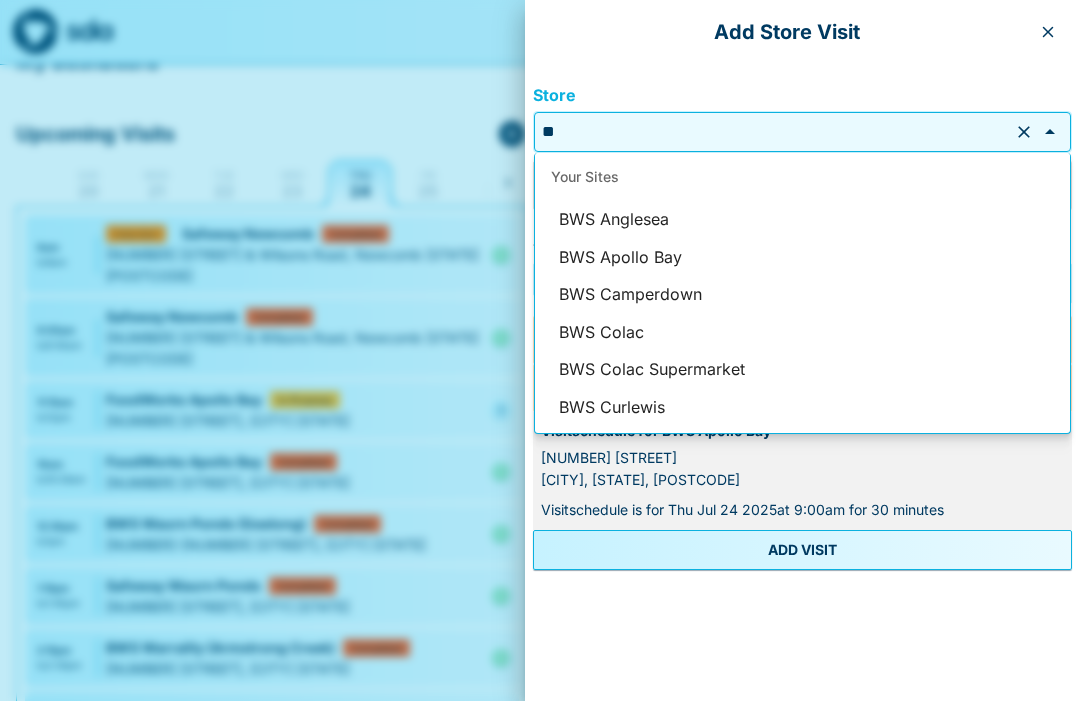 type on "*" 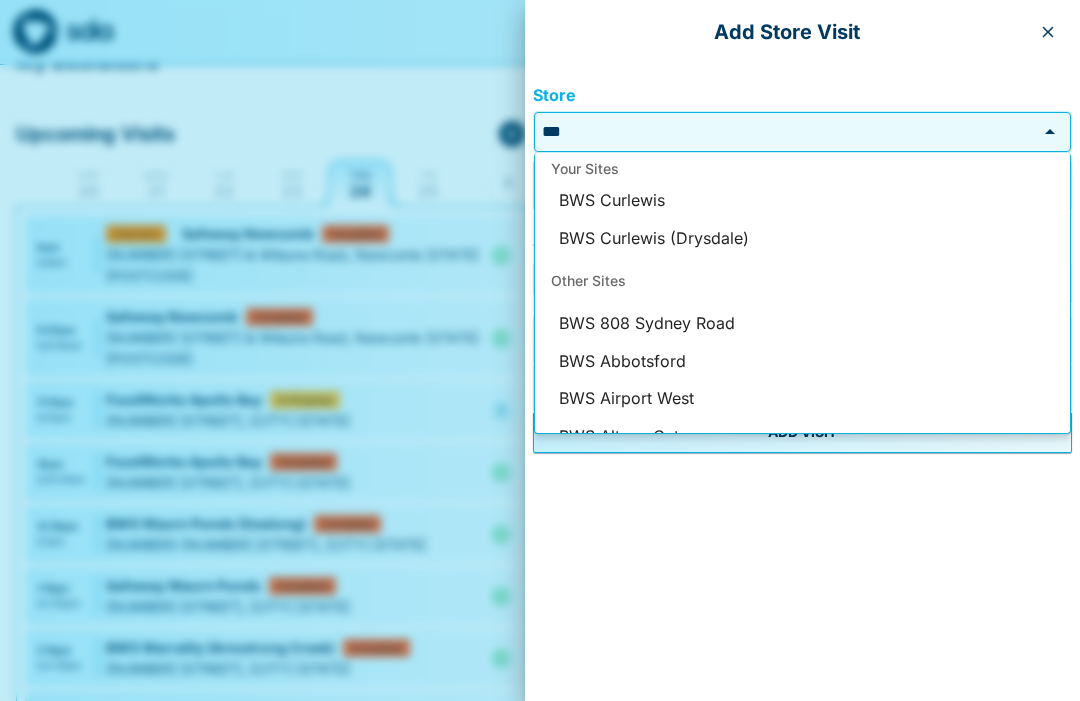 scroll, scrollTop: 0, scrollLeft: 0, axis: both 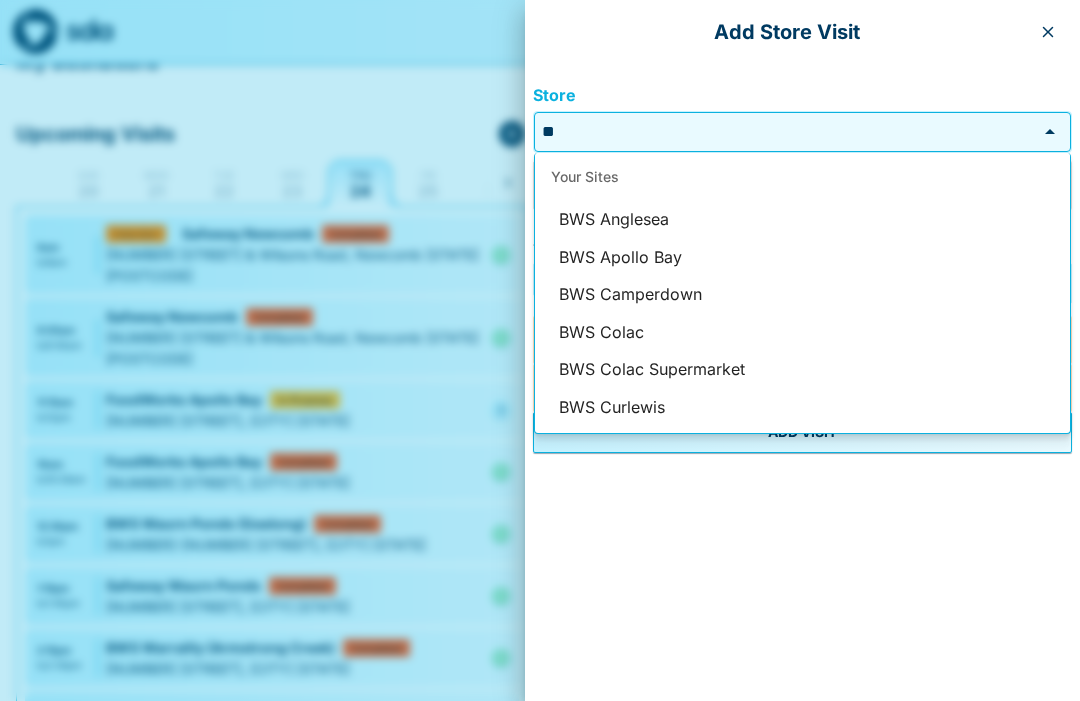 type on "*" 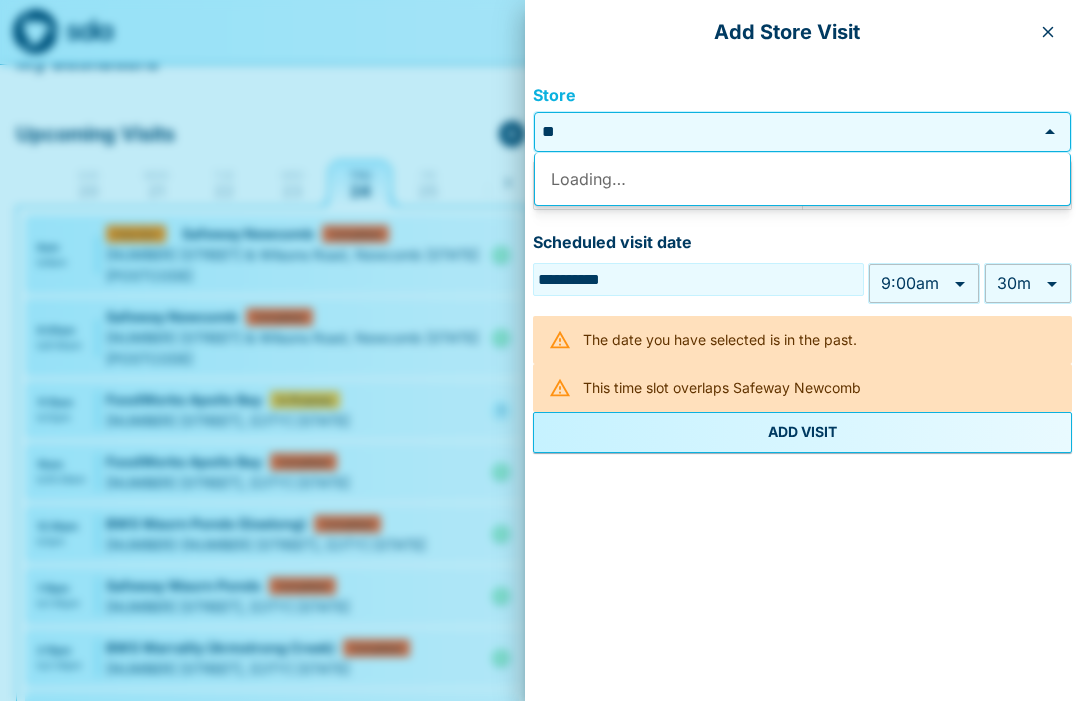 type on "*" 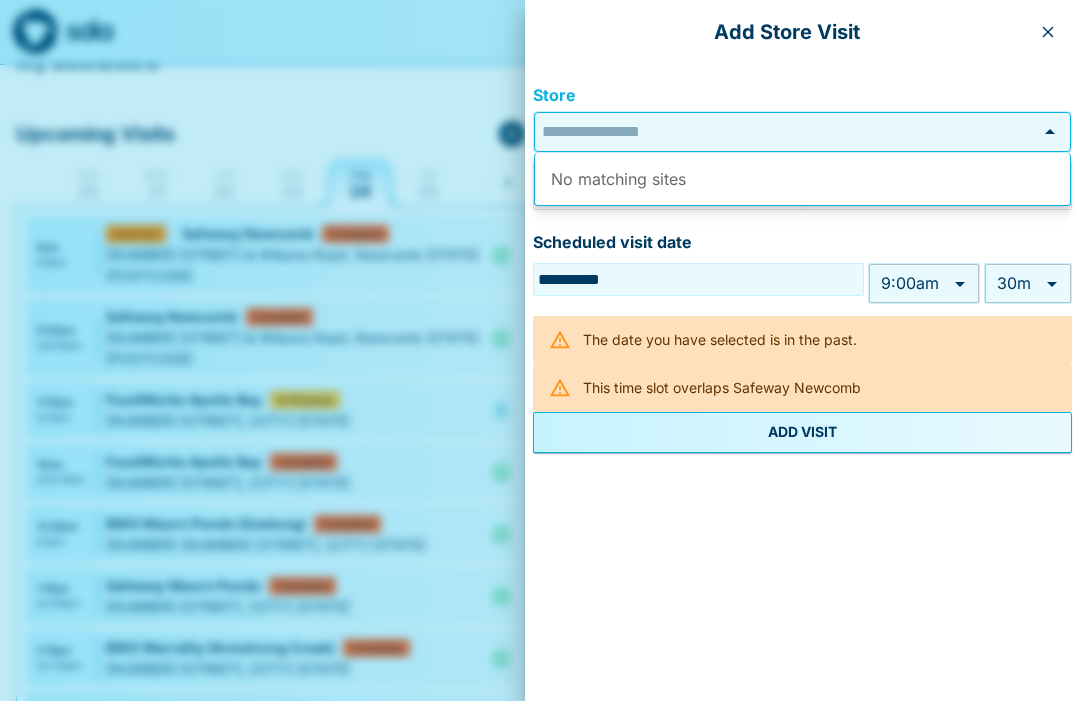 type 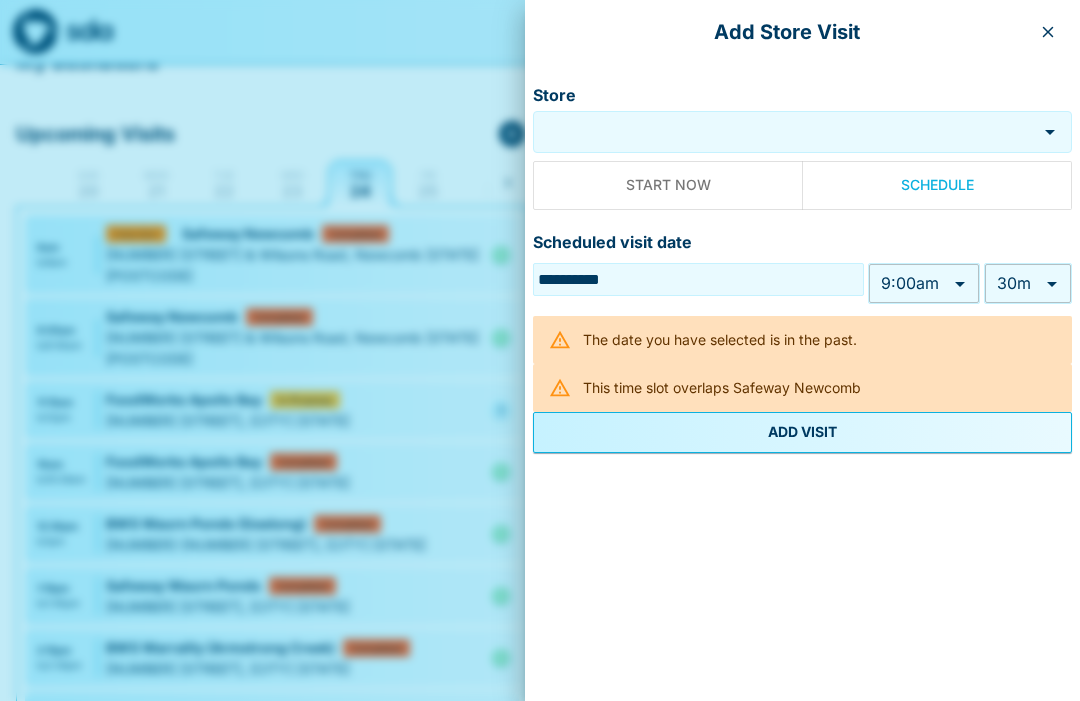 click at bounding box center [1048, 32] 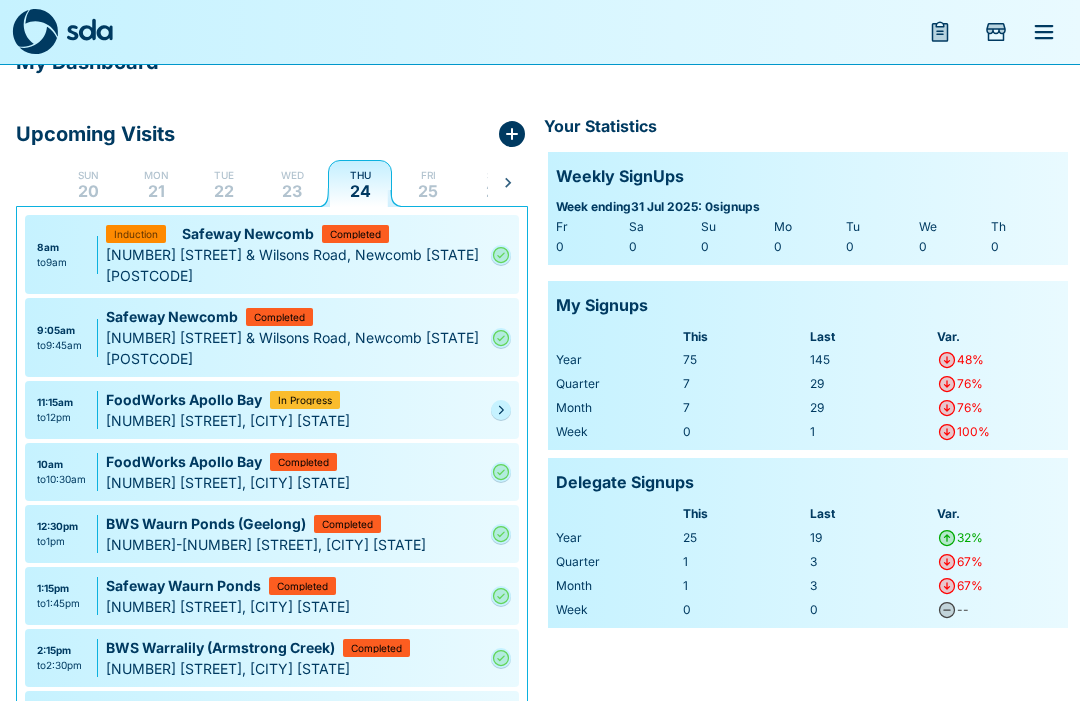 click 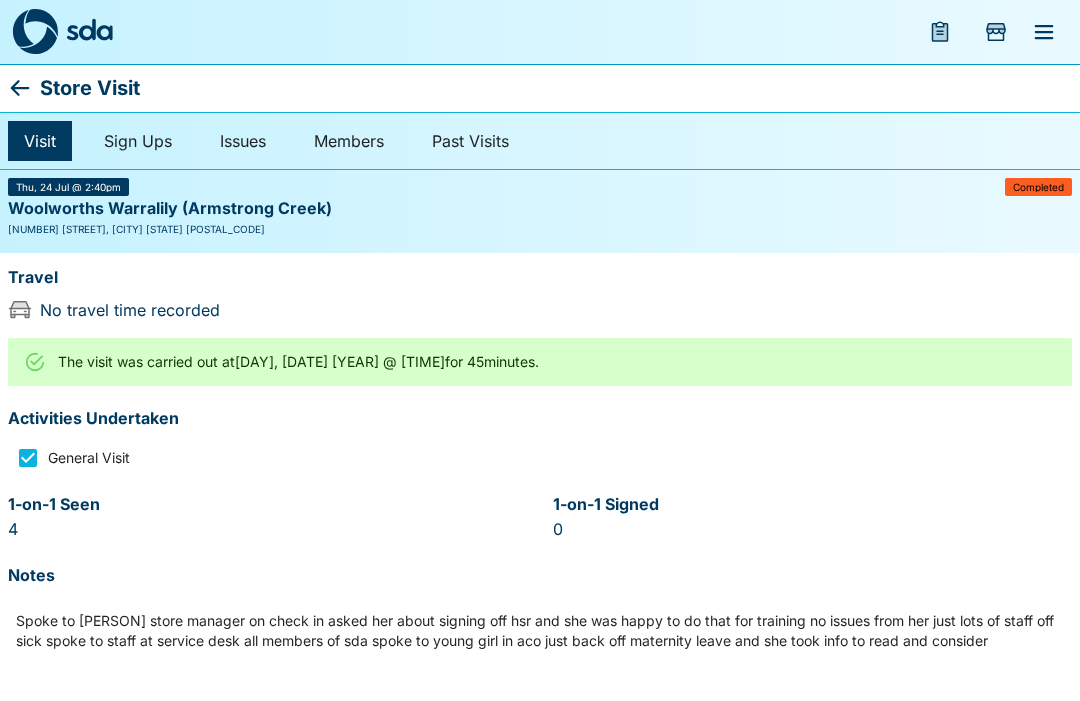 scroll, scrollTop: 0, scrollLeft: 0, axis: both 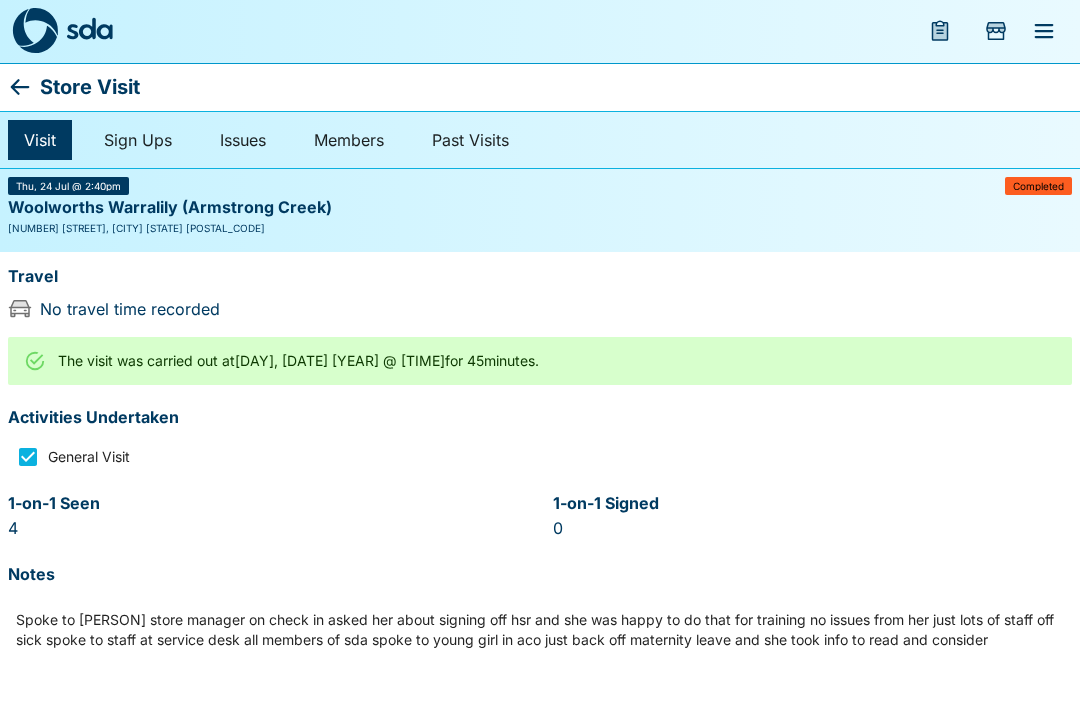 click 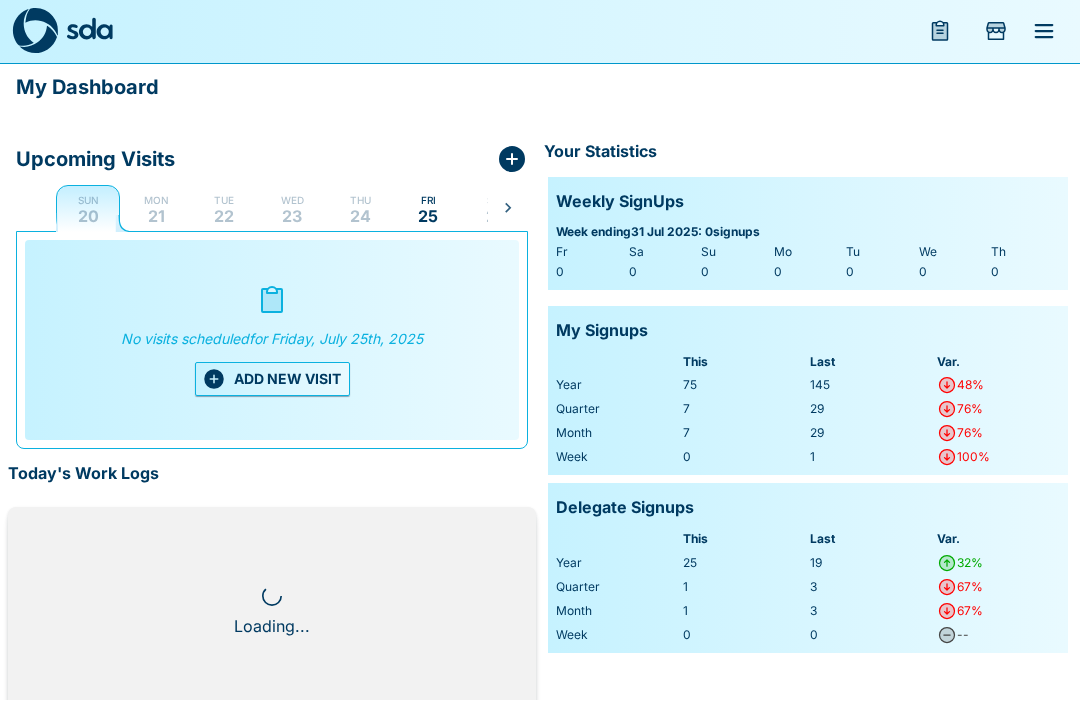 scroll, scrollTop: 1, scrollLeft: 0, axis: vertical 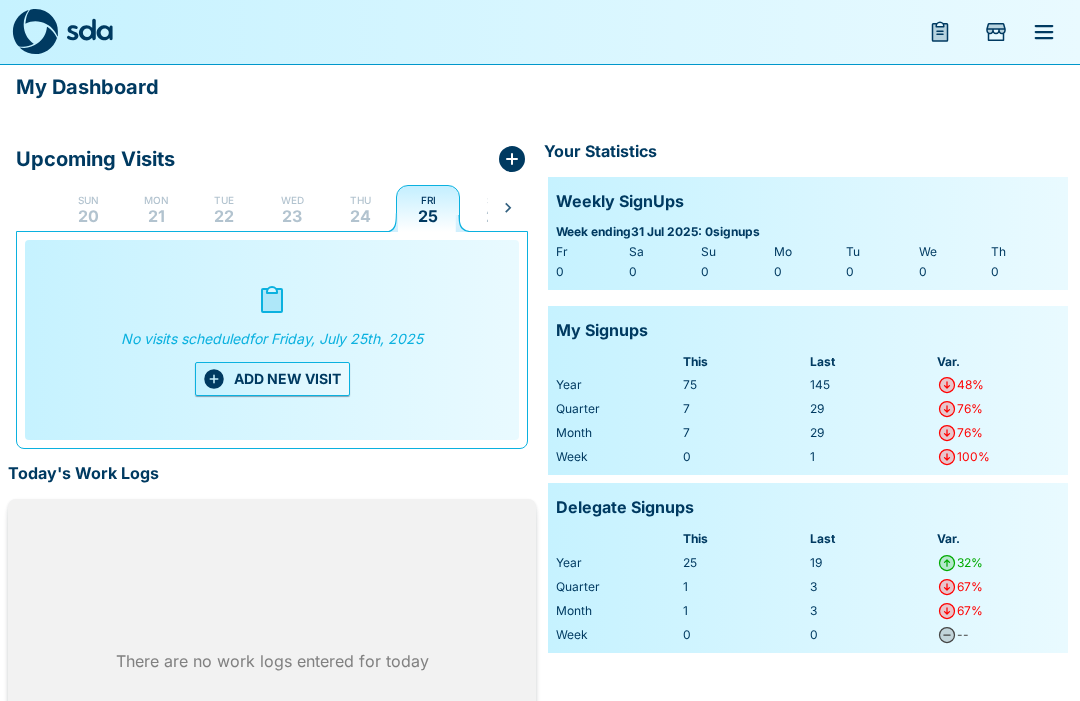 click on "24" at bounding box center (360, 216) 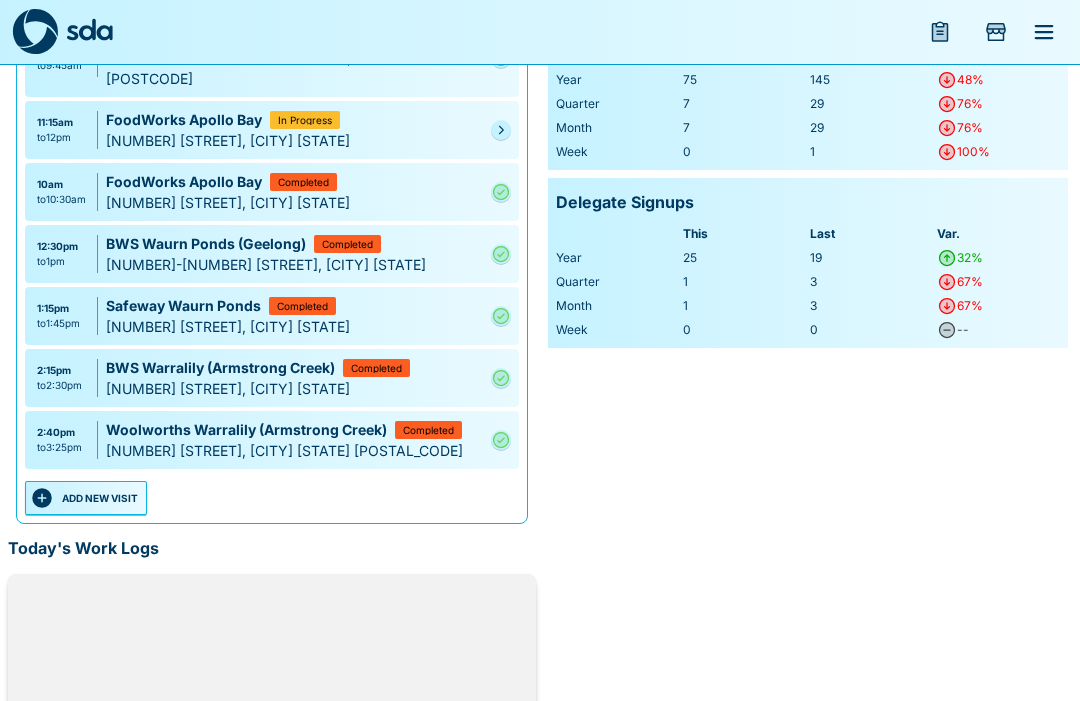 scroll, scrollTop: 309, scrollLeft: 0, axis: vertical 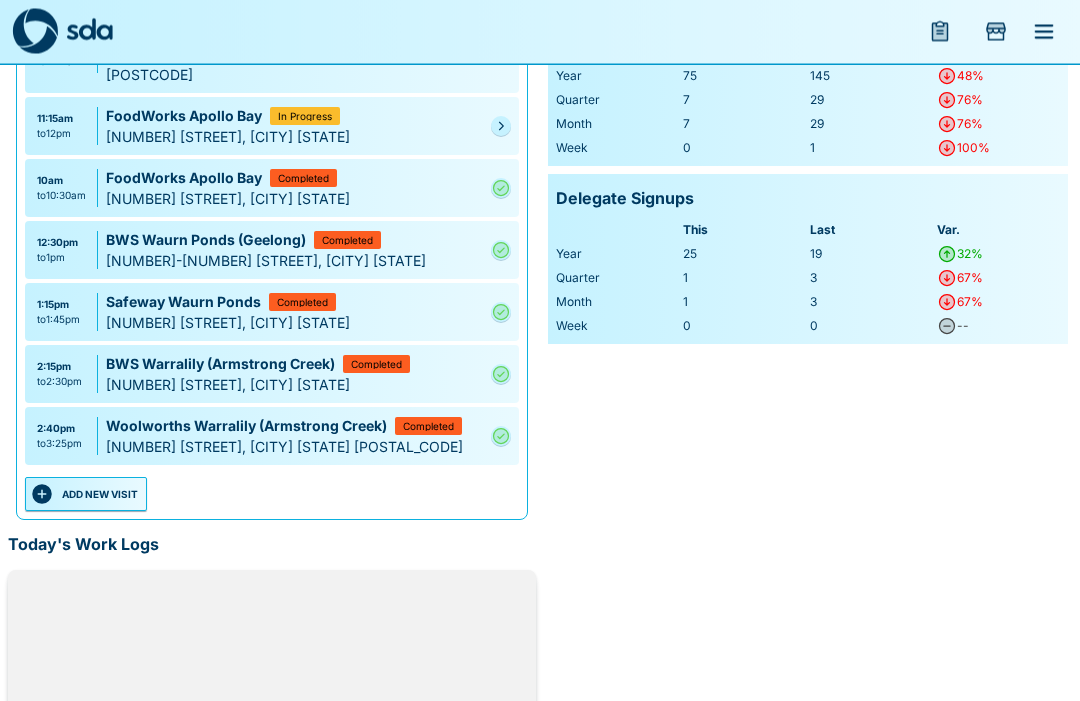 click on "ADD NEW VISIT" at bounding box center (86, 495) 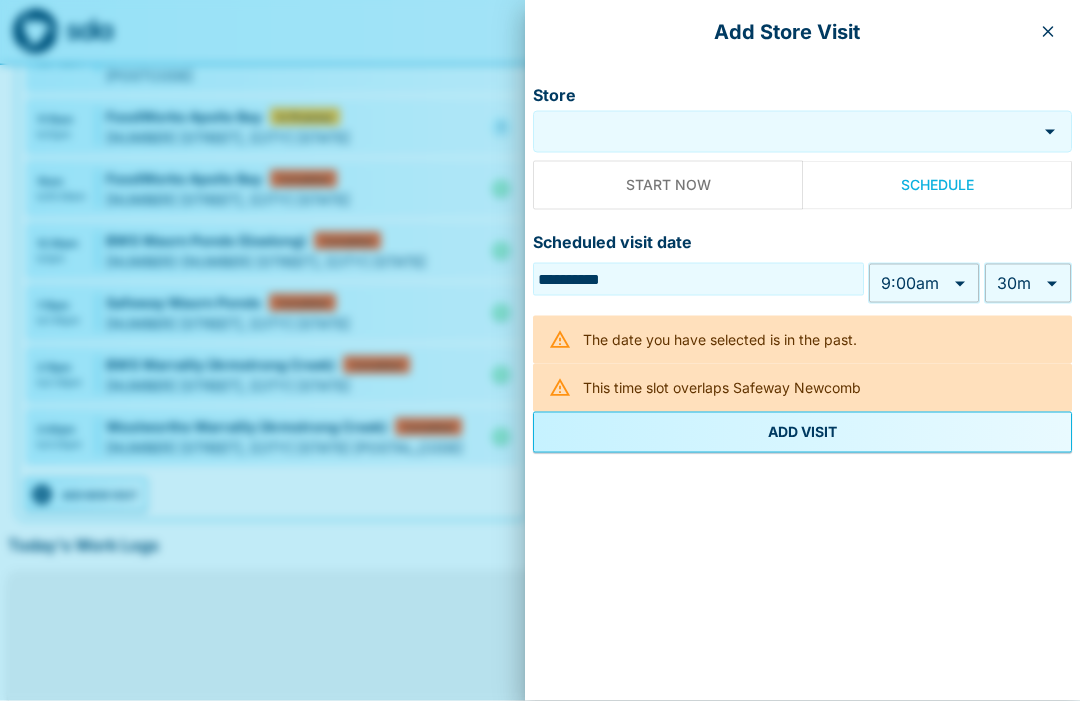scroll, scrollTop: 310, scrollLeft: 0, axis: vertical 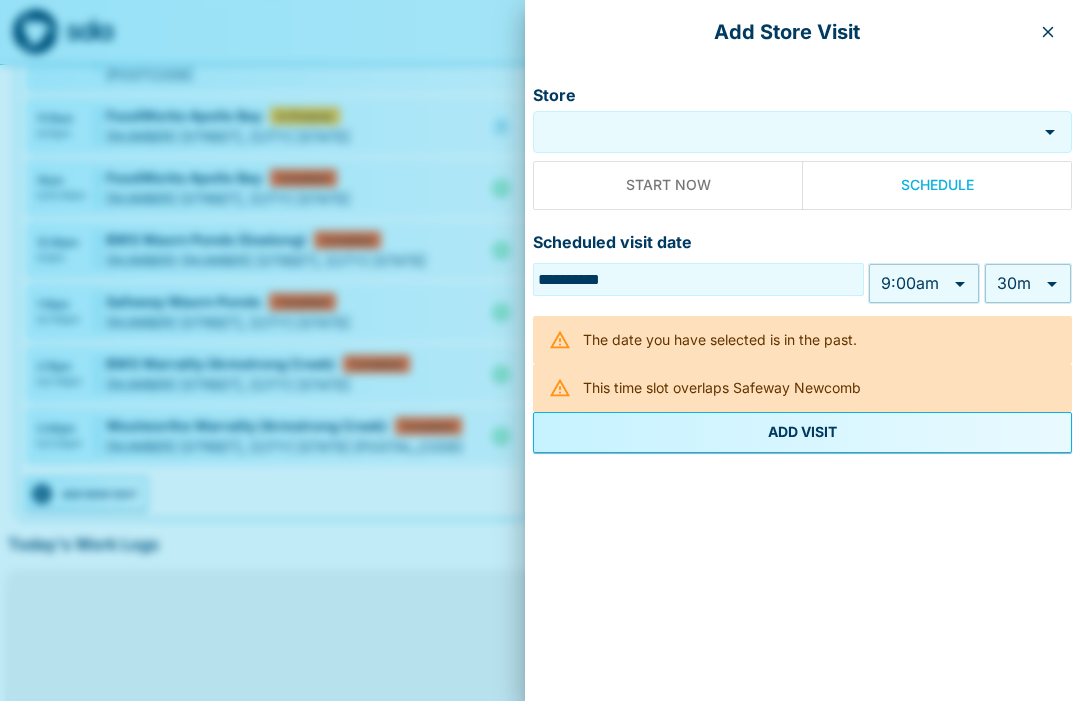 click on "Store" at bounding box center [802, 132] 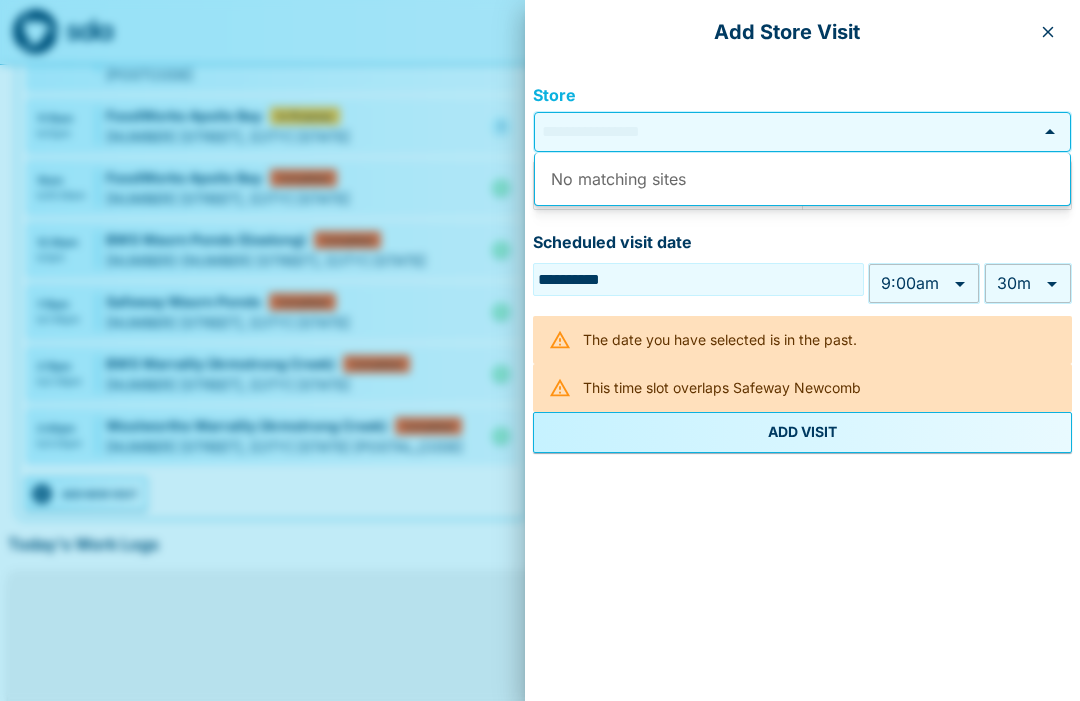 scroll, scrollTop: 309, scrollLeft: 0, axis: vertical 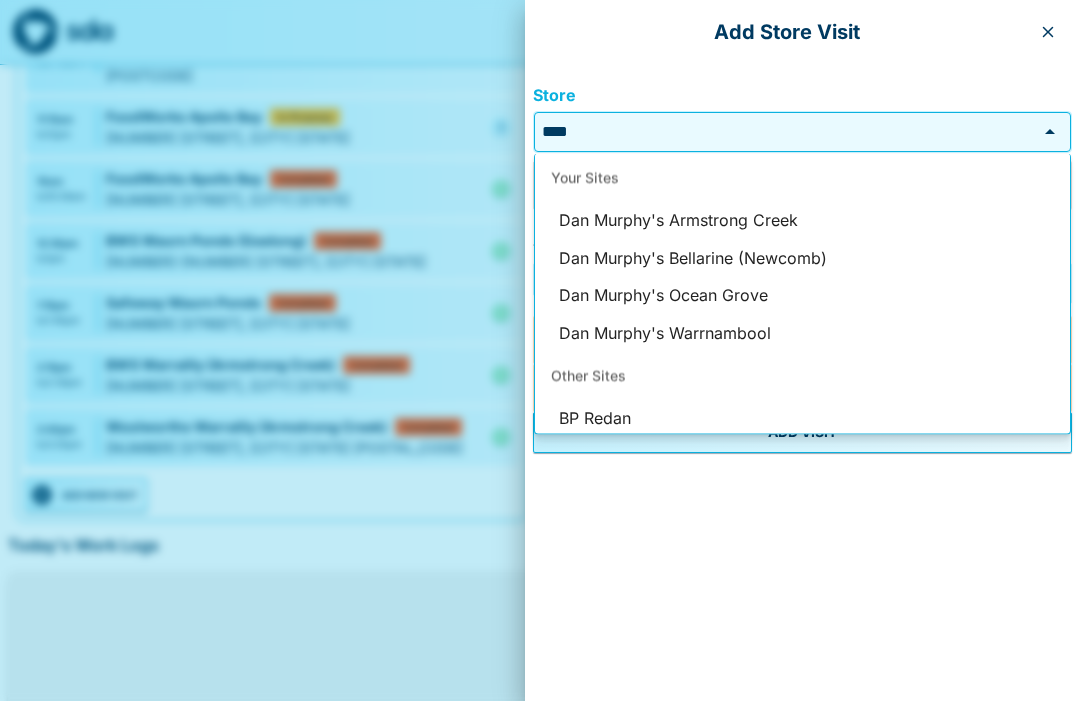 click on "Dan Murphy's Armstrong Creek" at bounding box center [802, 221] 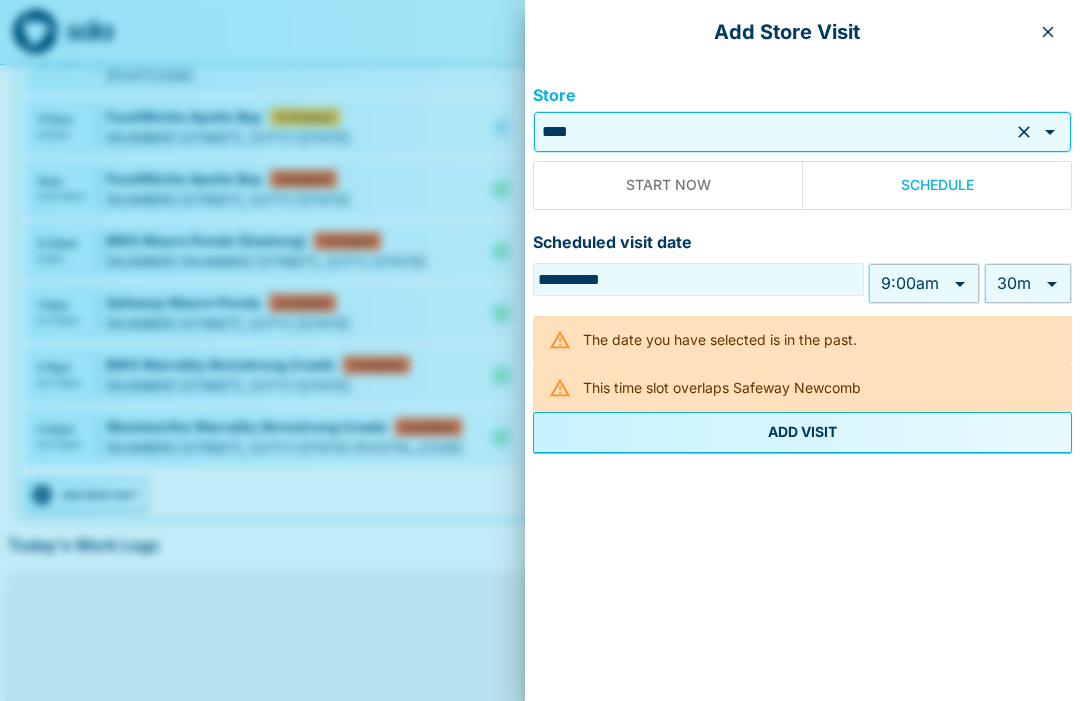 type on "**********" 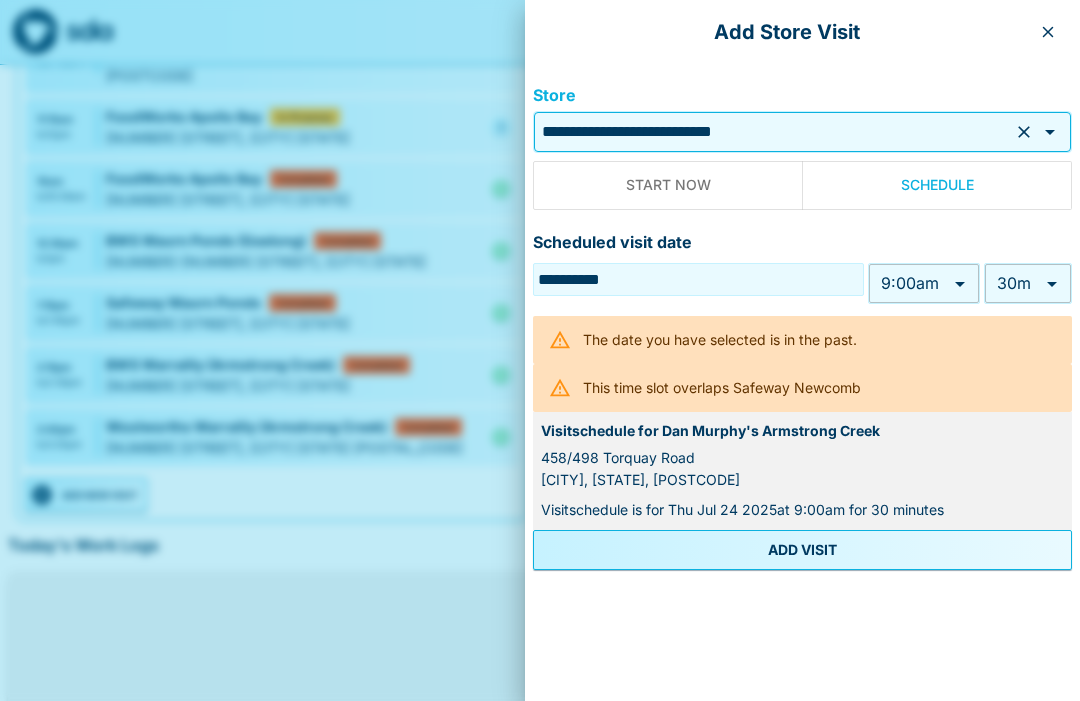 click on "My Dashboard Upcoming Visits [DAY] [DATE] [MONTH] [YEAR] :  [TIME] - [TIME] Safeway Newcomb Completed Induction [NUMBER] [STREET] & [STREET], [CITY] [STATE] [POSTAL_CODE] [TIME] - [TIME] Safeway Newcomb Completed [NUMBER] [STREET] & [STREET], [CITY] [STATE] [POSTAL_CODE] [TIME] - [TIME] FoodWorks Apollo Bay In Progress [NUMBER] [STREET], [CITY] [STATE] [POSTAL_CODE] [TIME] - [TIME] FoodWorks Apollo Bay Completed [NUMBER] [STREET], [CITY] [STATE] [POSTAL_CODE] [TIME] - [TIME] BWS Waurn Ponds (Geelong) Completed [NUMBER]-[NUMBER] [STREET], [CITY] [STATE] [POSTAL_CODE] [TIME] - [TIME] Safeway Waurn Ponds Completed [STREET] & [STREET], [CITY] [STATE] [POSTAL_CODE] [TIME] - [TIME] BWS Warralily (Armstrong Creek) Completed [NUMBER] [STREET], [CITY] [STATE] [POSTAL_CODE] [TIME] - [TIME] Woolworths Warralily (Armstrong Creek) Completed [NUMBER] [STREET], [CITY] [STATE] [POSTAL_CODE] [DATE] [YEAR]" at bounding box center (540, 303) 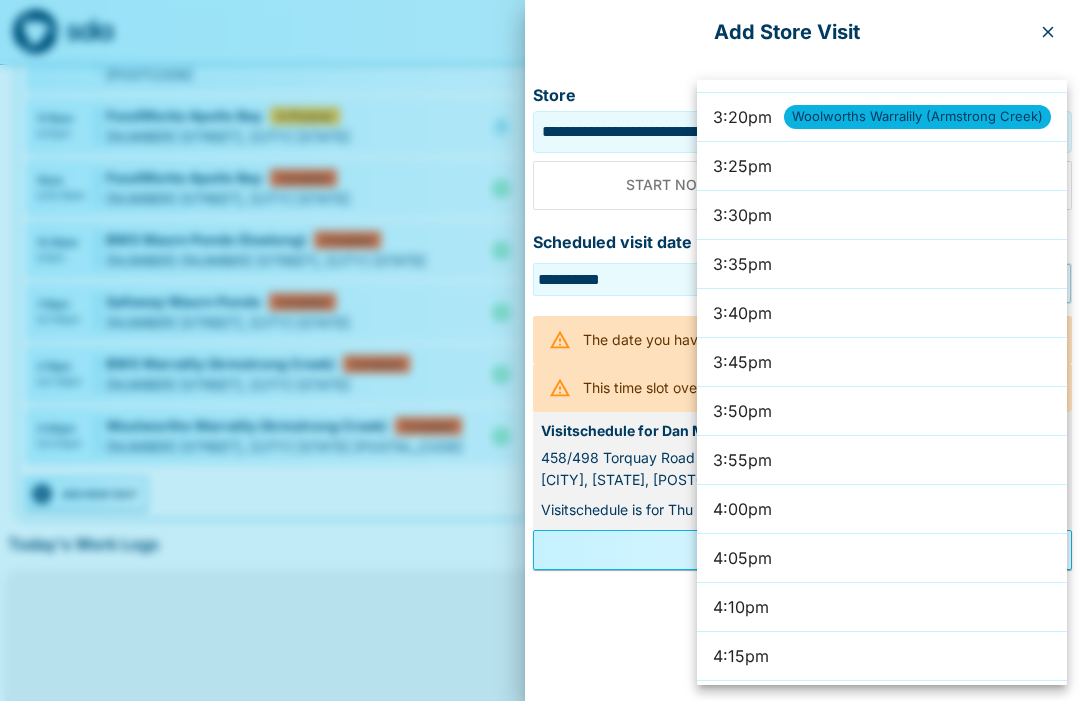 scroll, scrollTop: 9012, scrollLeft: 0, axis: vertical 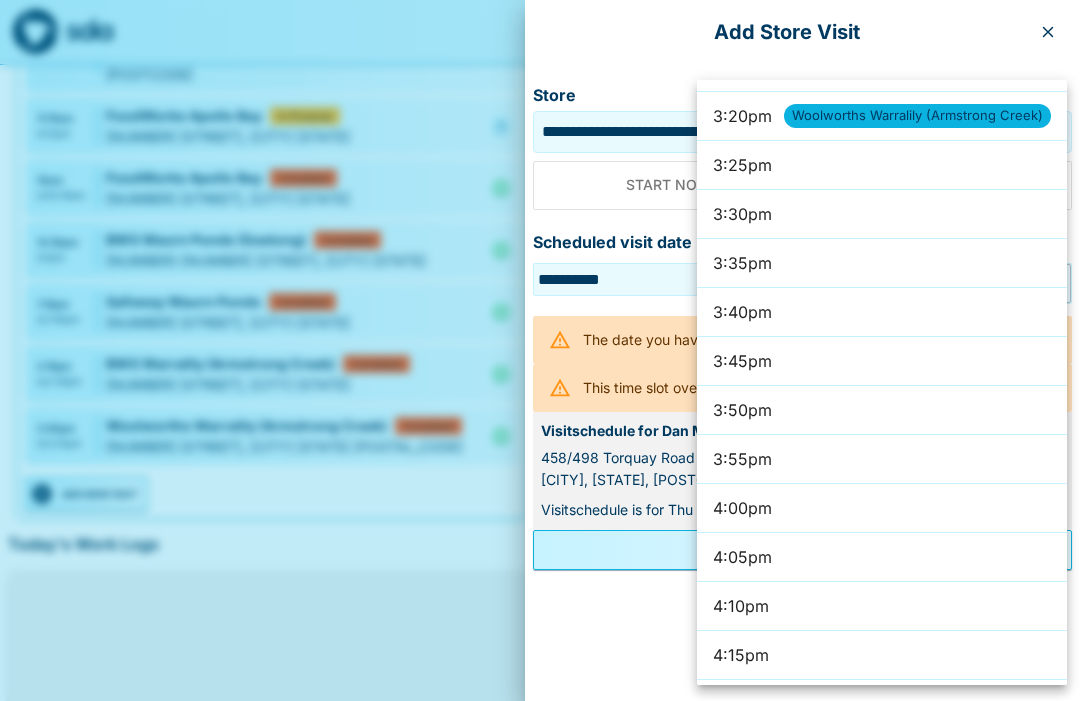 click on "4:00pm" at bounding box center (882, 508) 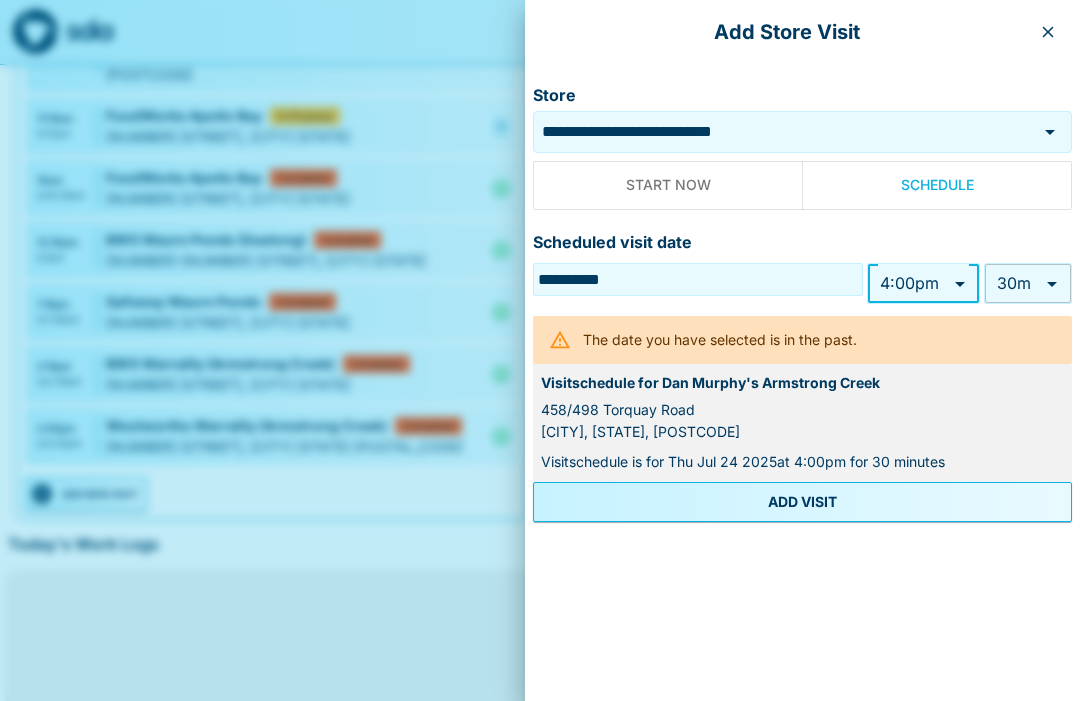 click on "My Dashboard Upcoming Visits [DAY] [DATE] [MONTH] [YEAR] :  [TIME] - [TIME] Safeway Newcomb Completed Induction [NUMBER] [STREET] & [STREET], [CITY] [STATE] [POSTAL_CODE] [TIME] - [TIME] Safeway Newcomb Completed [NUMBER] [STREET] & [STREET], [CITY] [STATE] [POSTAL_CODE] [TIME] - [TIME] FoodWorks Apollo Bay In Progress [NUMBER] [STREET], [CITY] [STATE] [POSTAL_CODE] [TIME] - [TIME] FoodWorks Apollo Bay Completed [NUMBER] [STREET], [CITY] [STATE] [POSTAL_CODE] [TIME] - [TIME] BWS Waurn Ponds (Geelong) Completed [NUMBER]-[NUMBER] [STREET], [CITY] [STATE] [POSTAL_CODE] [TIME] - [TIME] Safeway Waurn Ponds Completed [STREET] & [STREET], [CITY] [STATE] [POSTAL_CODE] [TIME] - [TIME] BWS Warralily (Armstrong Creek) Completed [NUMBER] [STREET], [CITY] [STATE] [POSTAL_CODE] [TIME] - [TIME] Woolworths Warralily (Armstrong Creek) Completed [NUMBER] [STREET], [CITY] [STATE] [POSTAL_CODE] [DATE] [YEAR]" at bounding box center [540, 302] 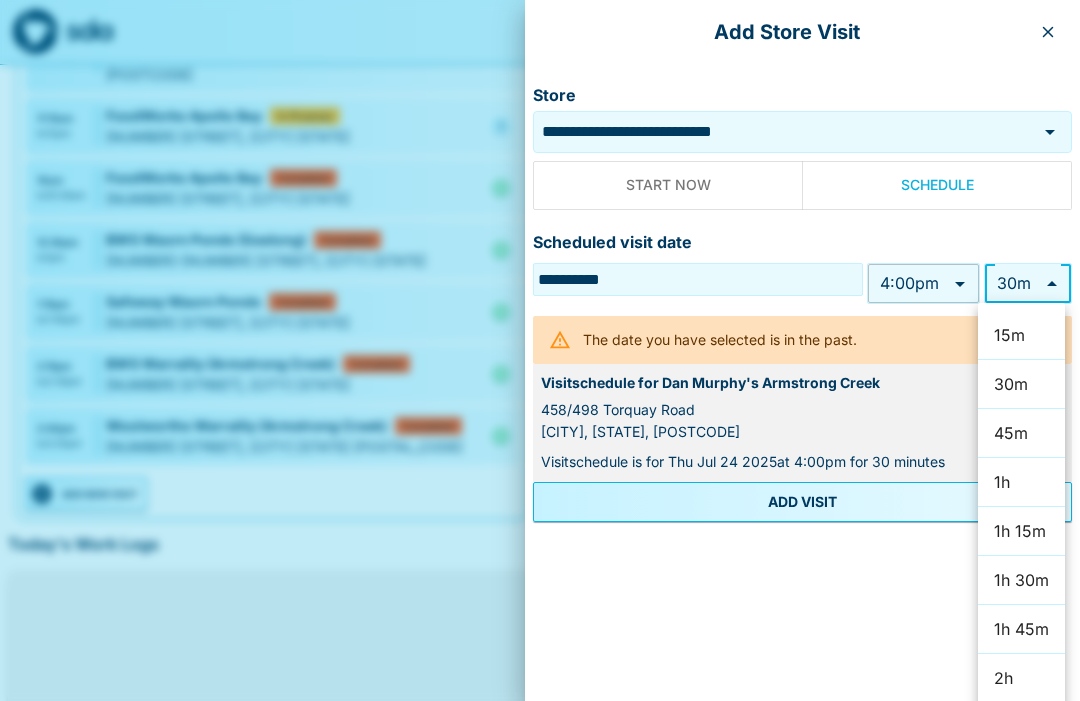 click on "45m" at bounding box center [1021, 433] 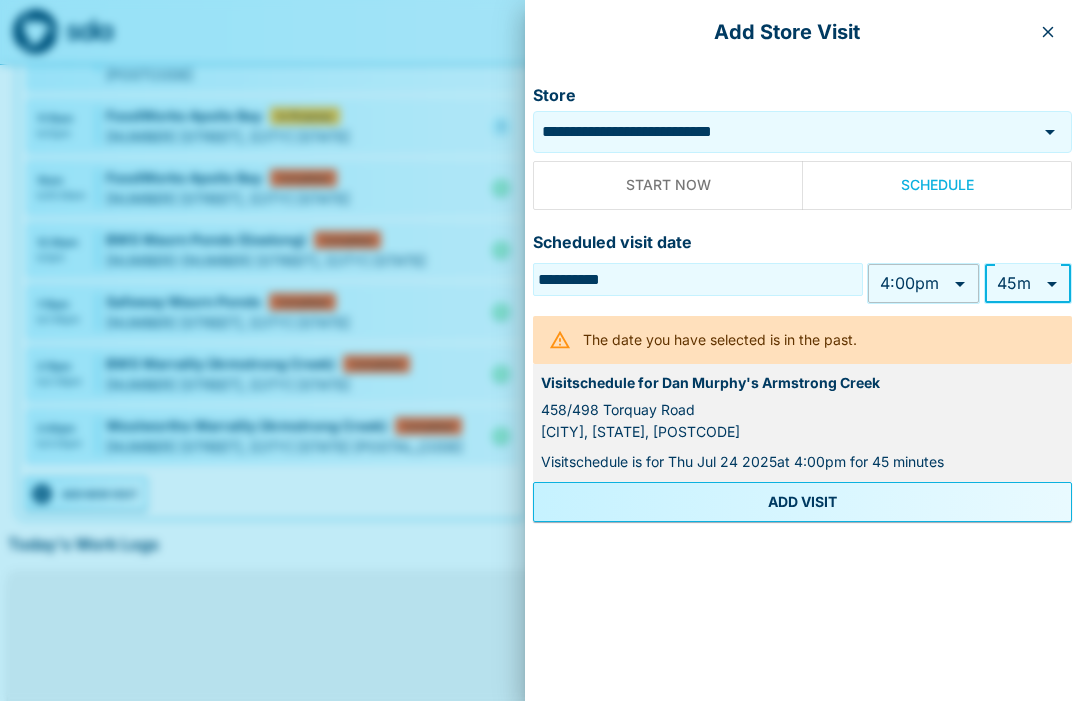click on "ADD VISIT" at bounding box center [802, 502] 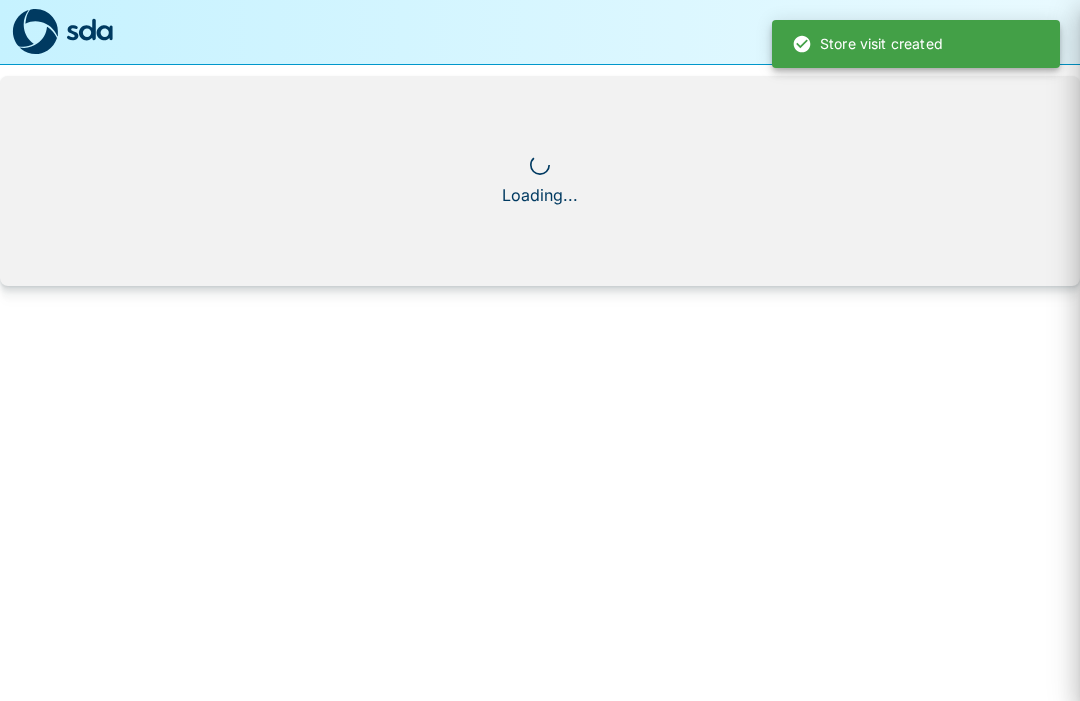 scroll, scrollTop: 0, scrollLeft: 0, axis: both 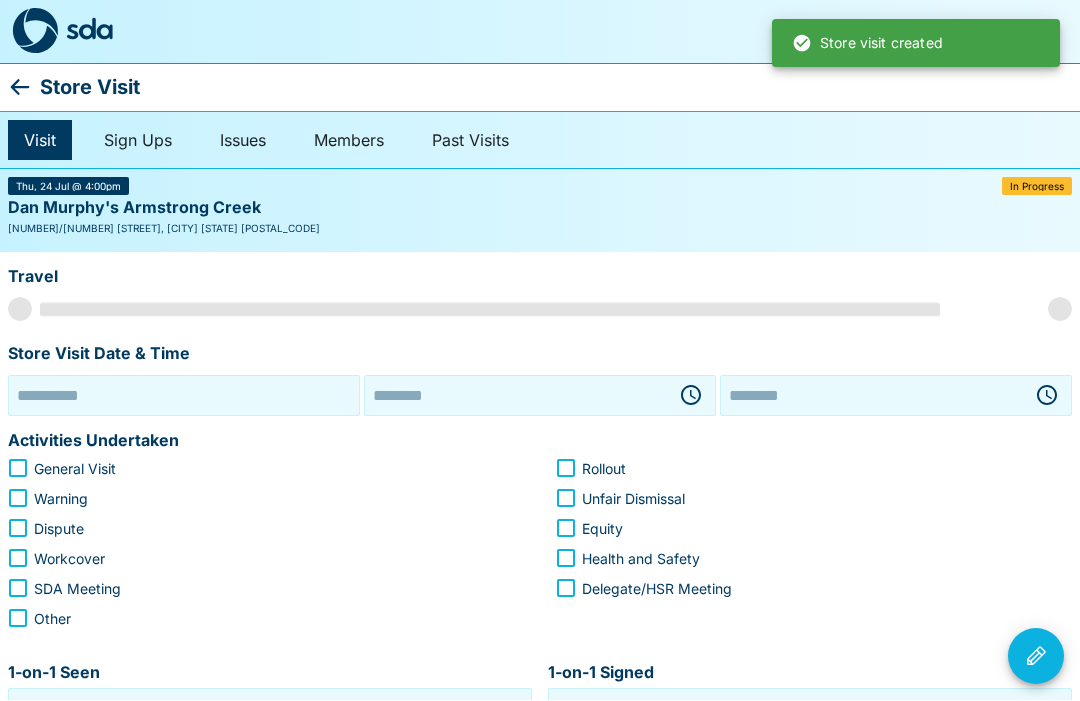type on "**********" 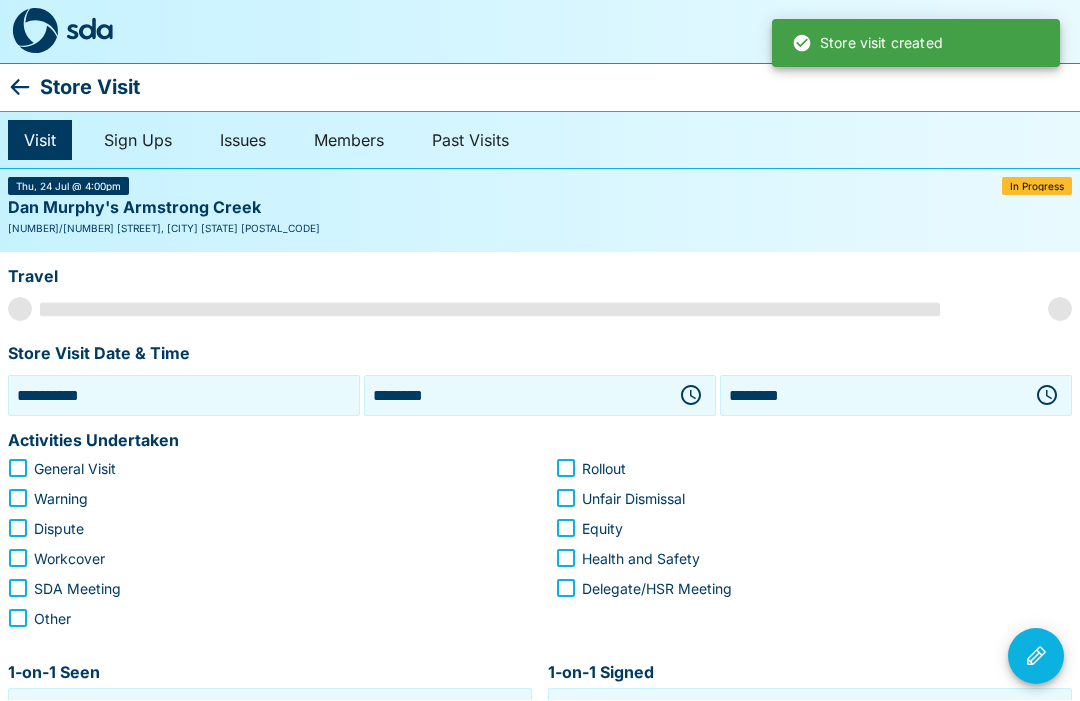 scroll, scrollTop: 1, scrollLeft: 0, axis: vertical 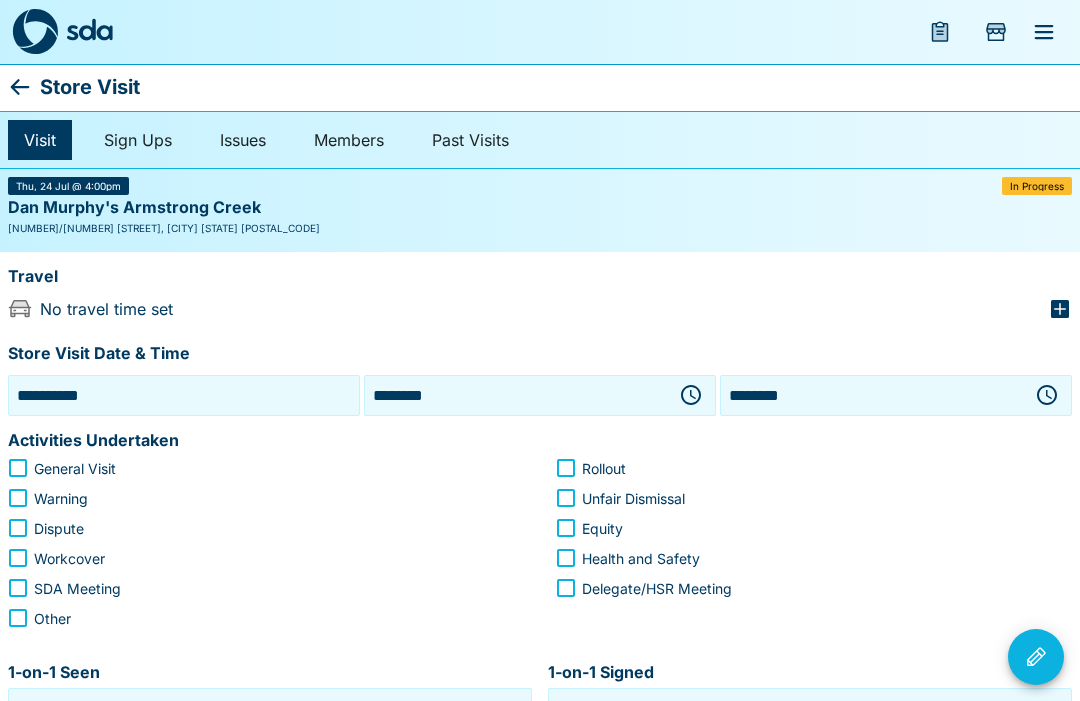 click 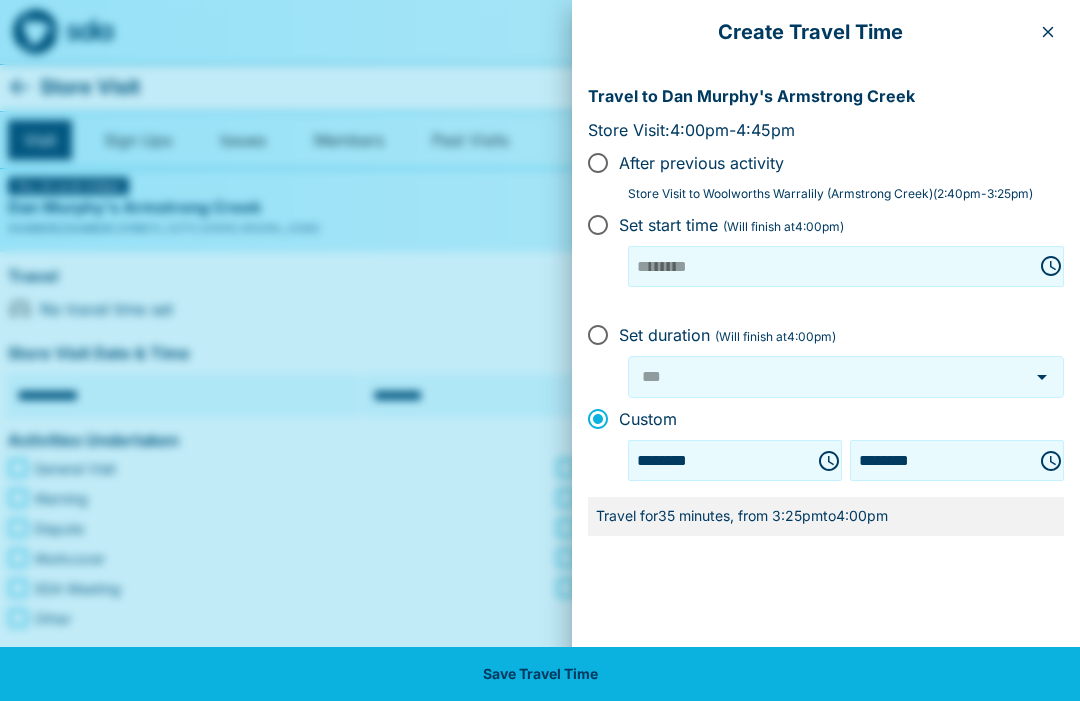 click on "Save Travel Time" at bounding box center (540, 674) 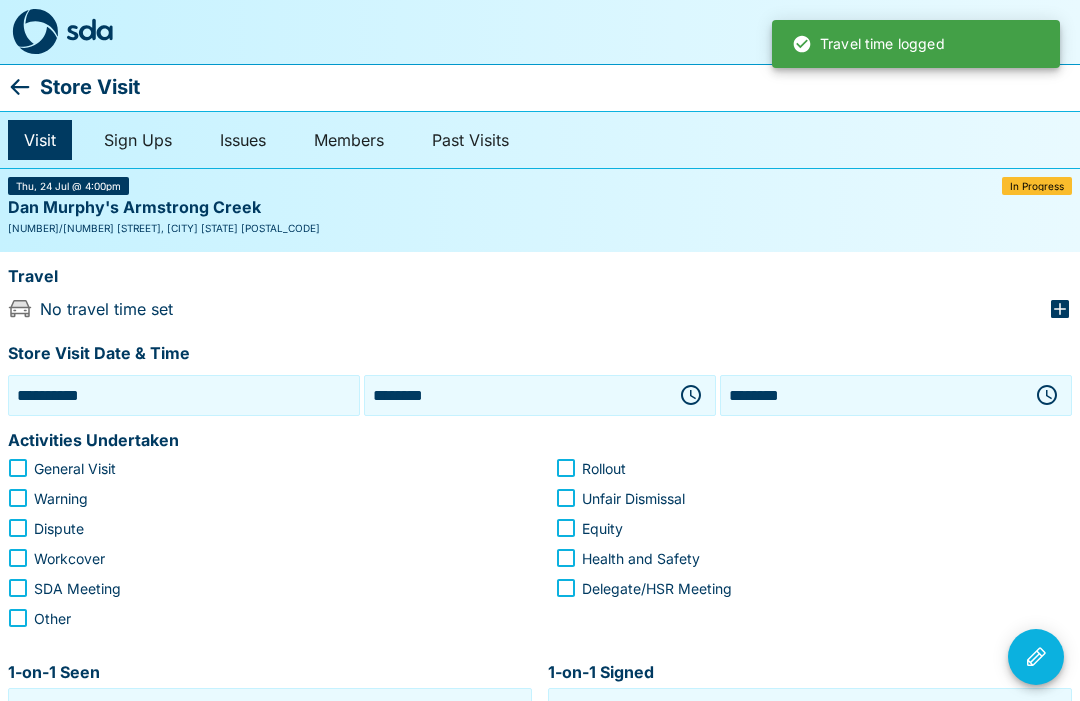 type on "***" 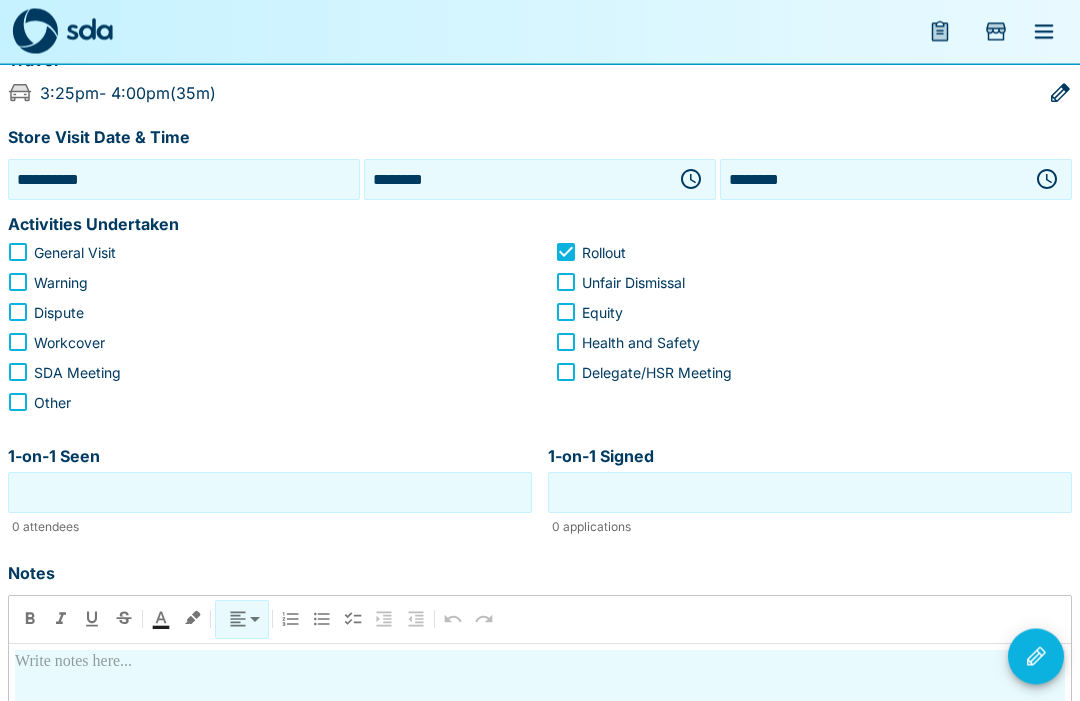 click on "1-on-1 Seen" at bounding box center (270, 493) 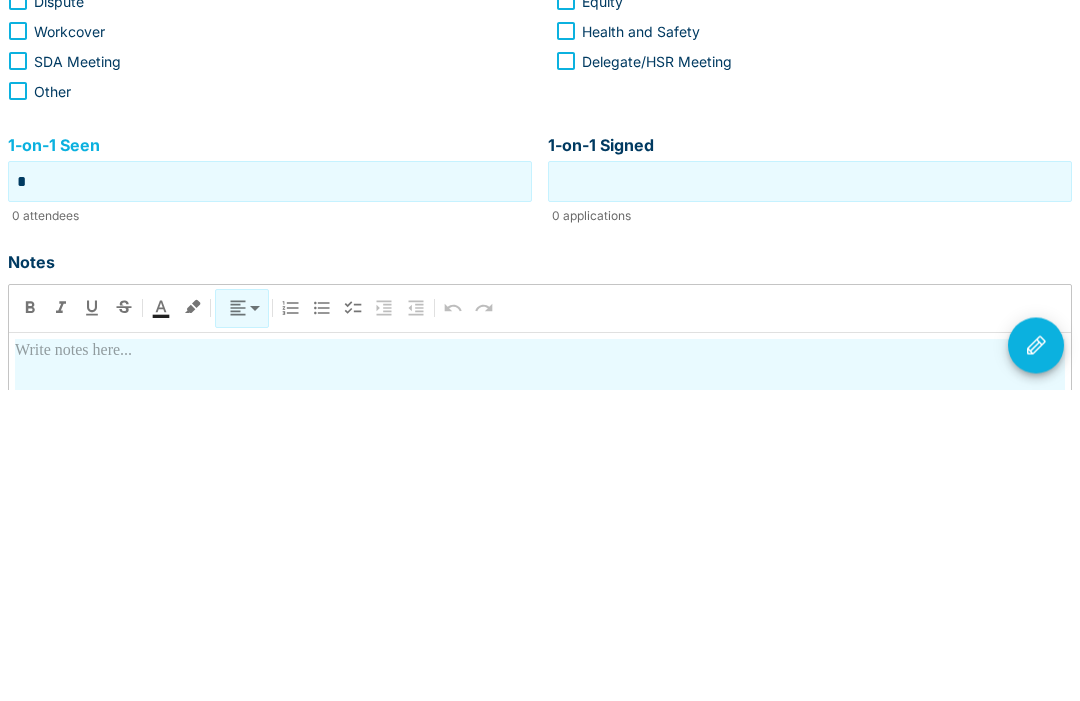 scroll, scrollTop: 501, scrollLeft: 0, axis: vertical 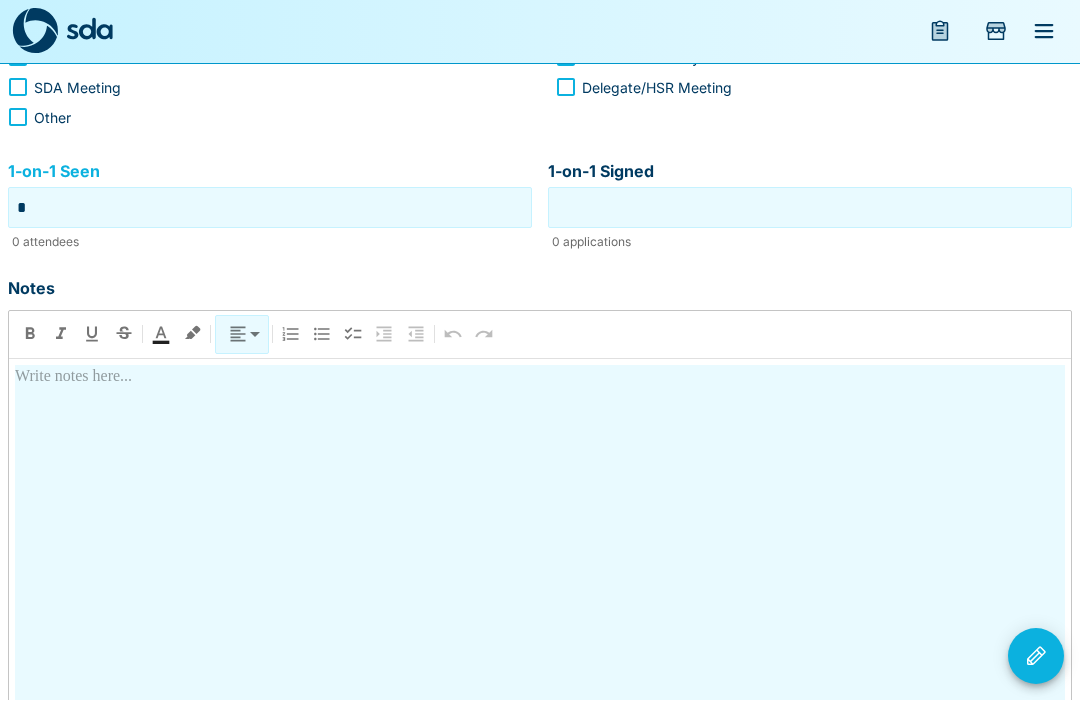 type on "*" 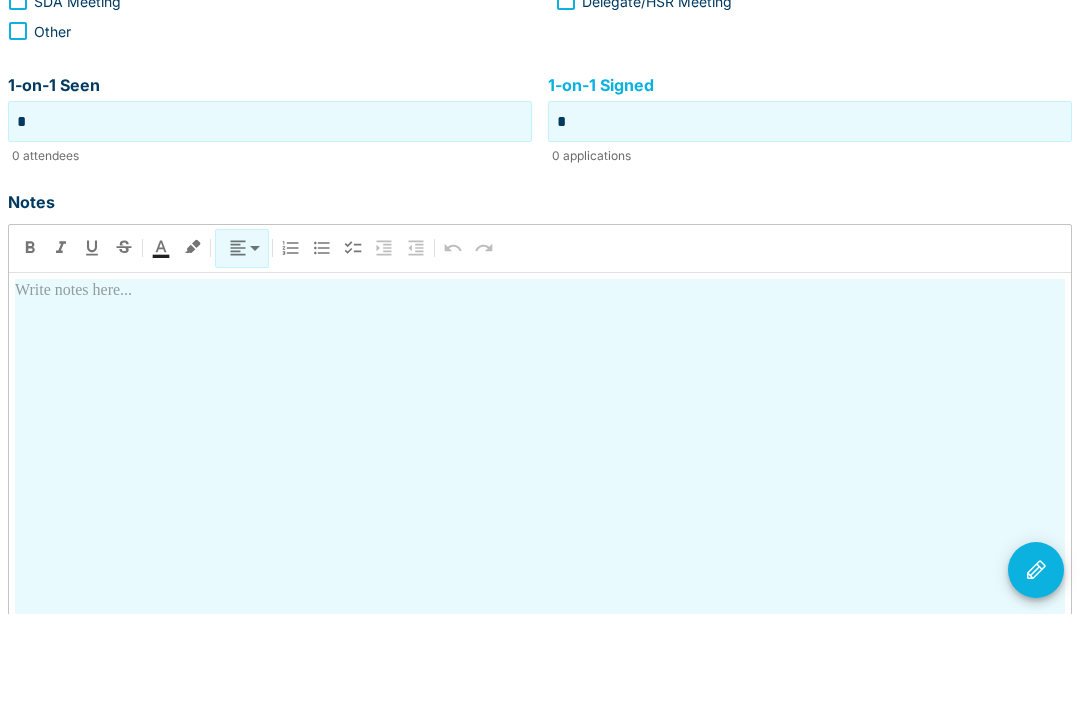 type on "*" 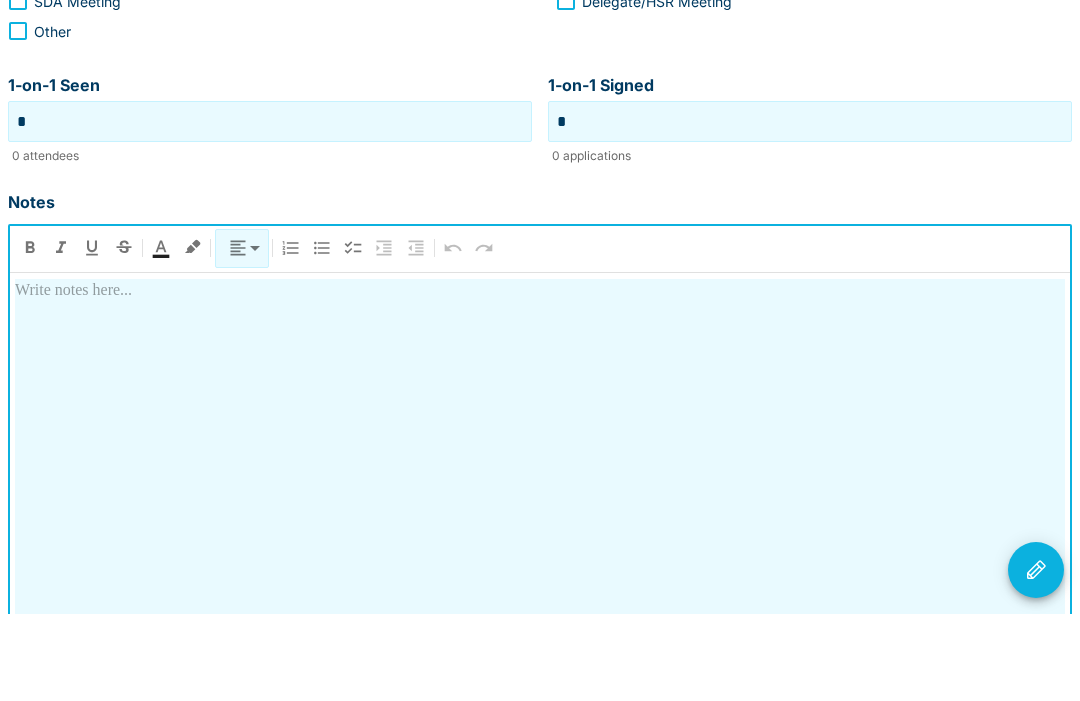 type 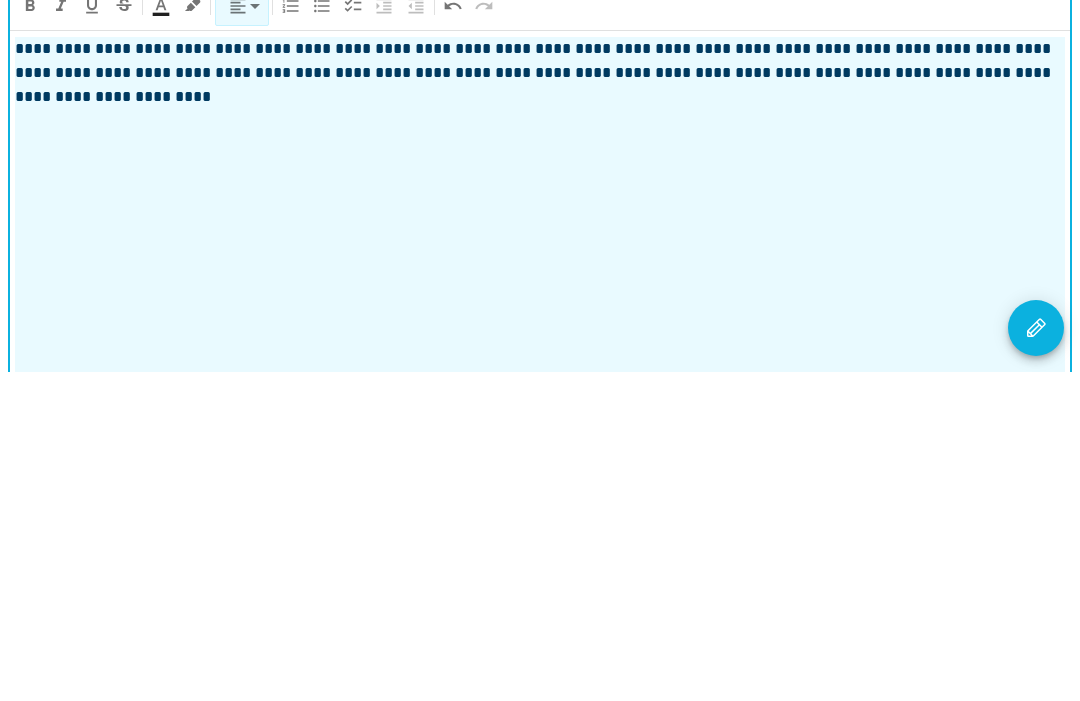 click 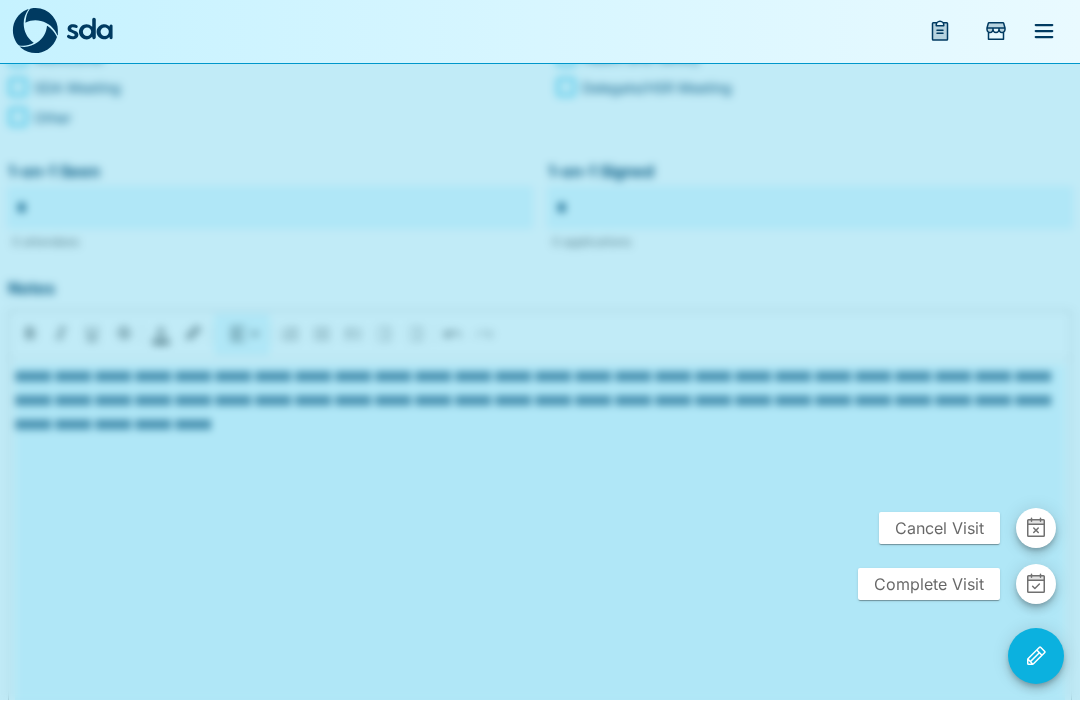 click on "Complete Visit" at bounding box center (929, 585) 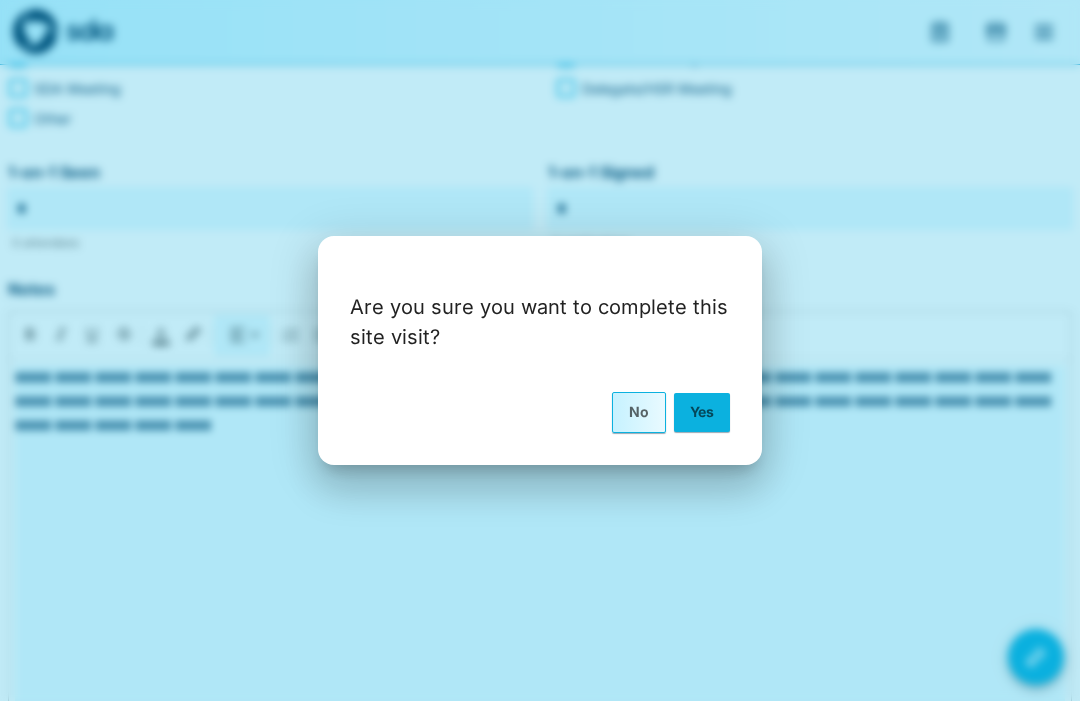 click on "Yes" at bounding box center [702, 412] 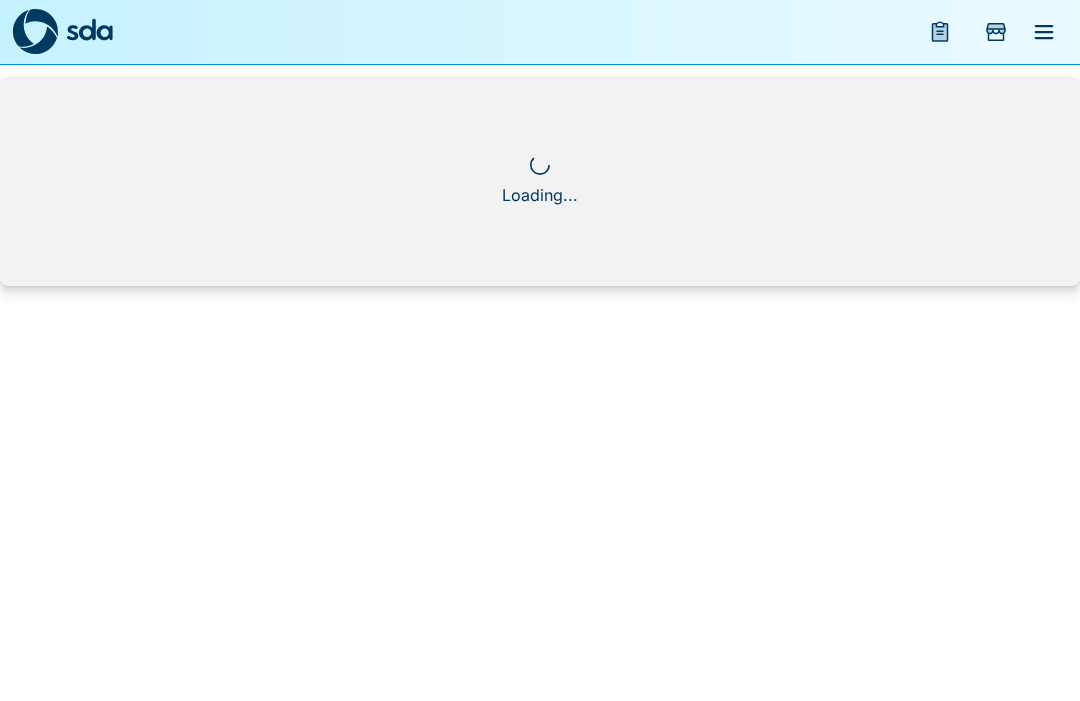 scroll, scrollTop: 0, scrollLeft: 0, axis: both 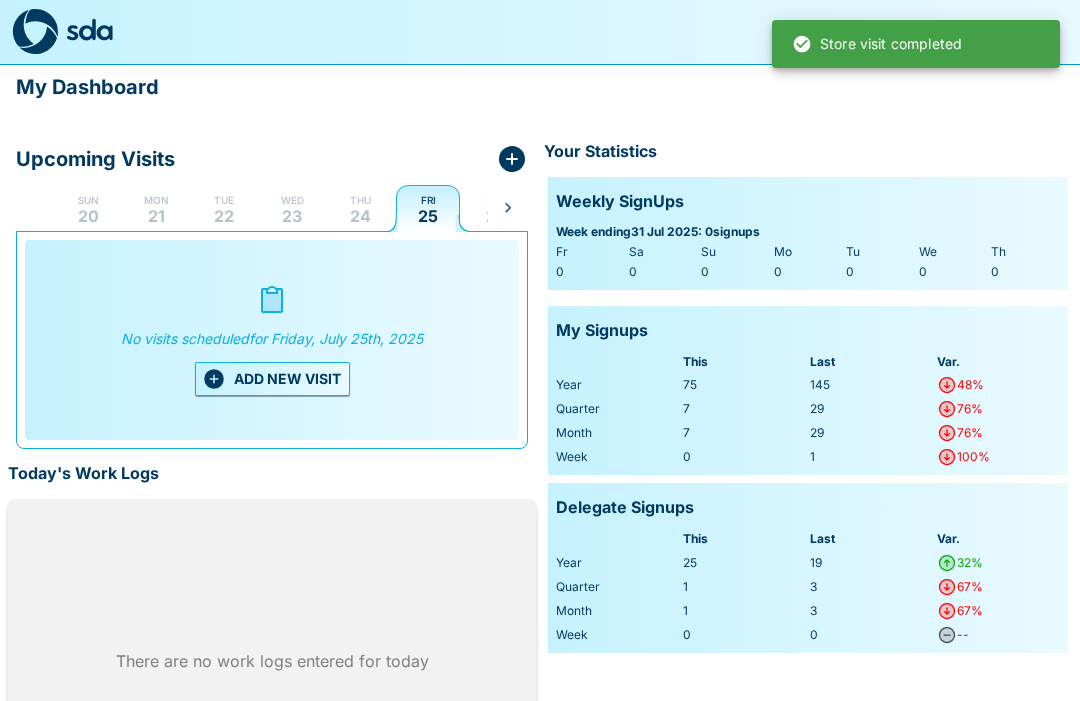 click on "Thu 24" at bounding box center [360, 208] 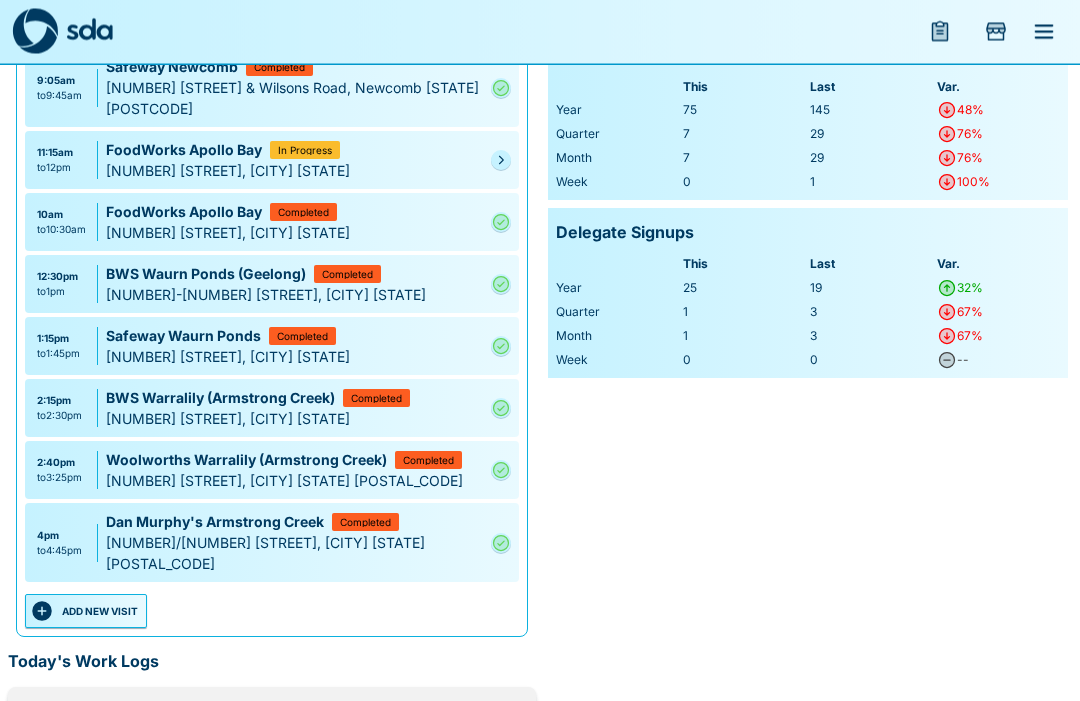 click on "ADD NEW VISIT" at bounding box center [86, 612] 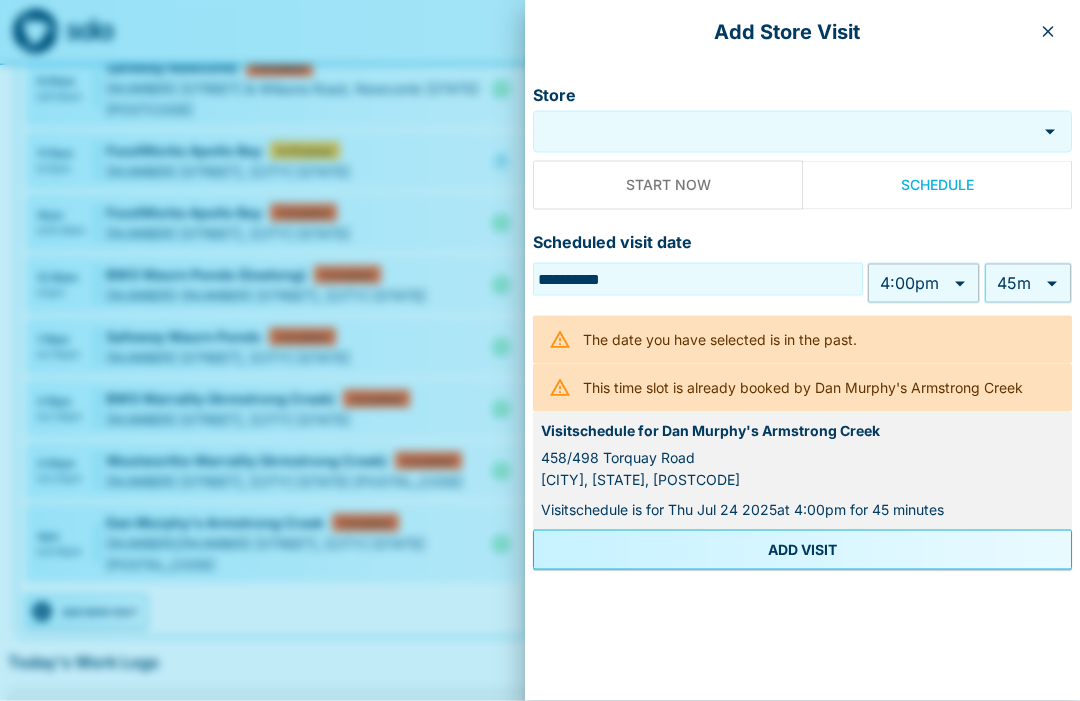 type on "******" 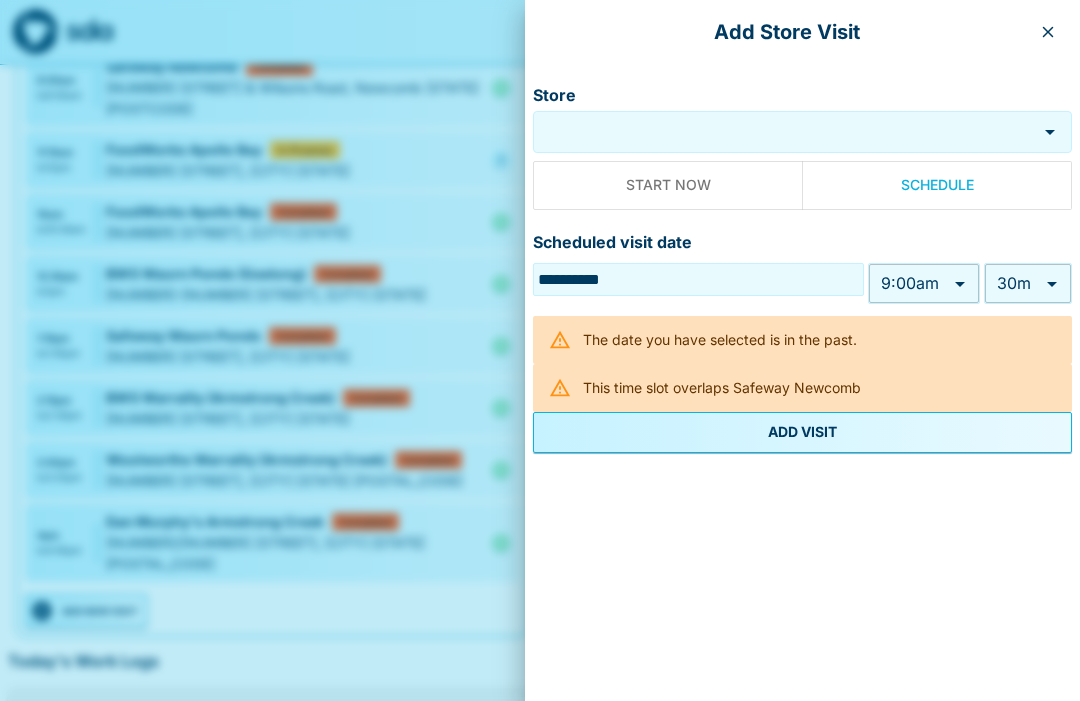 click on "Store" at bounding box center [785, 132] 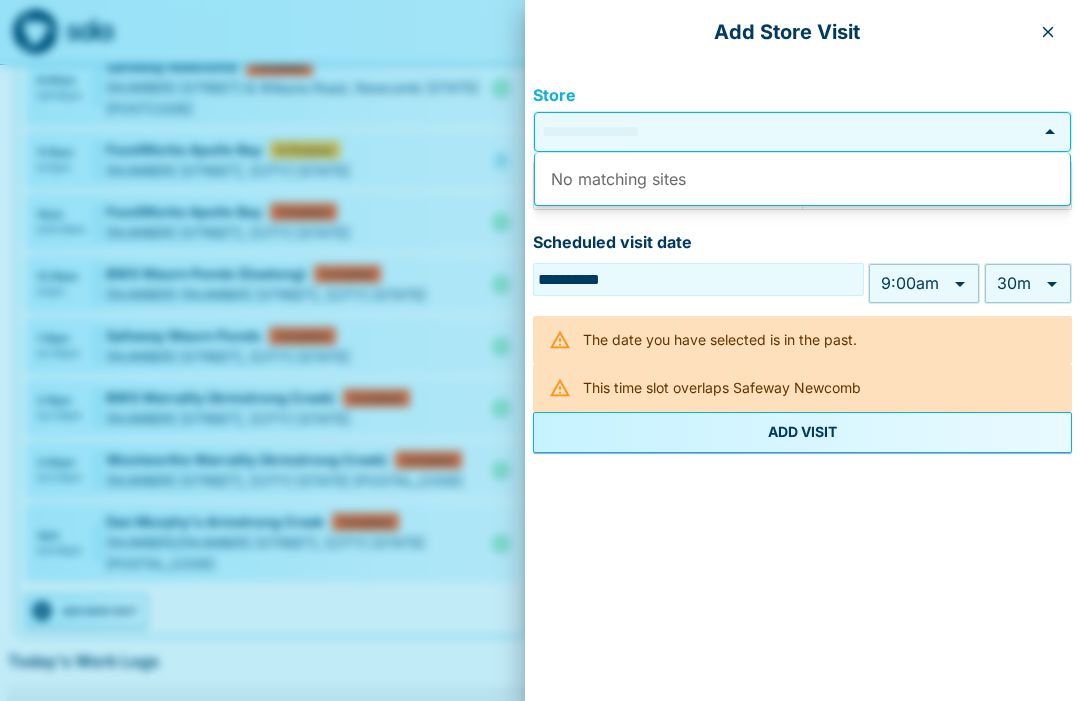 scroll, scrollTop: 275, scrollLeft: 0, axis: vertical 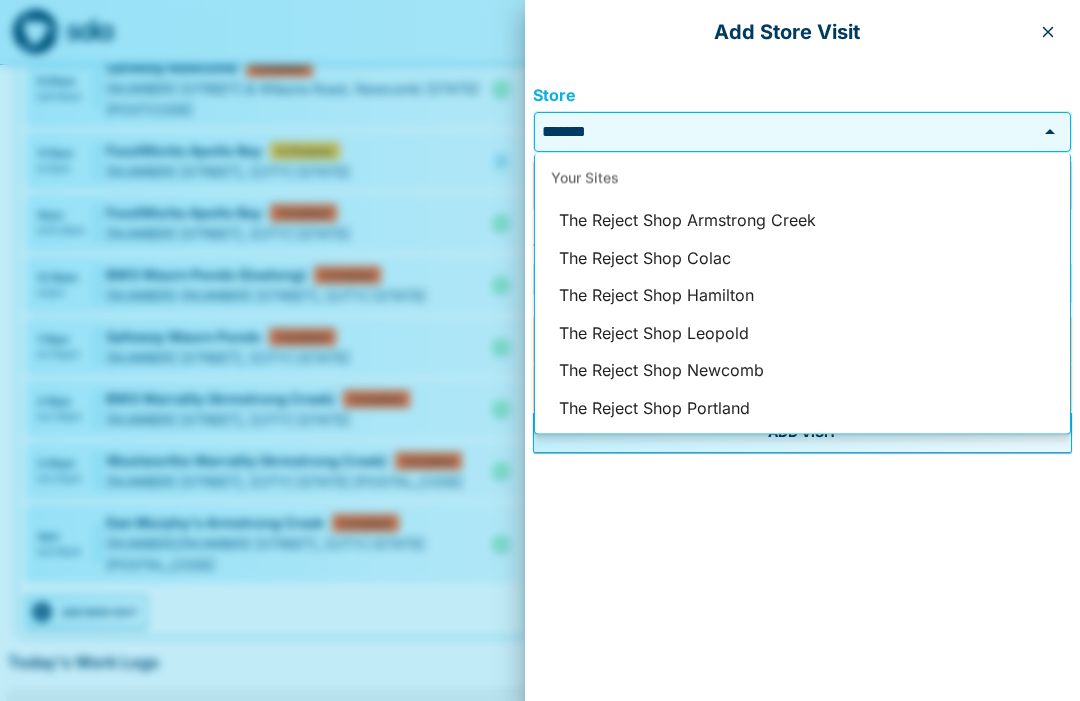 click on "The Reject Shop Armstrong Creek" at bounding box center [802, 221] 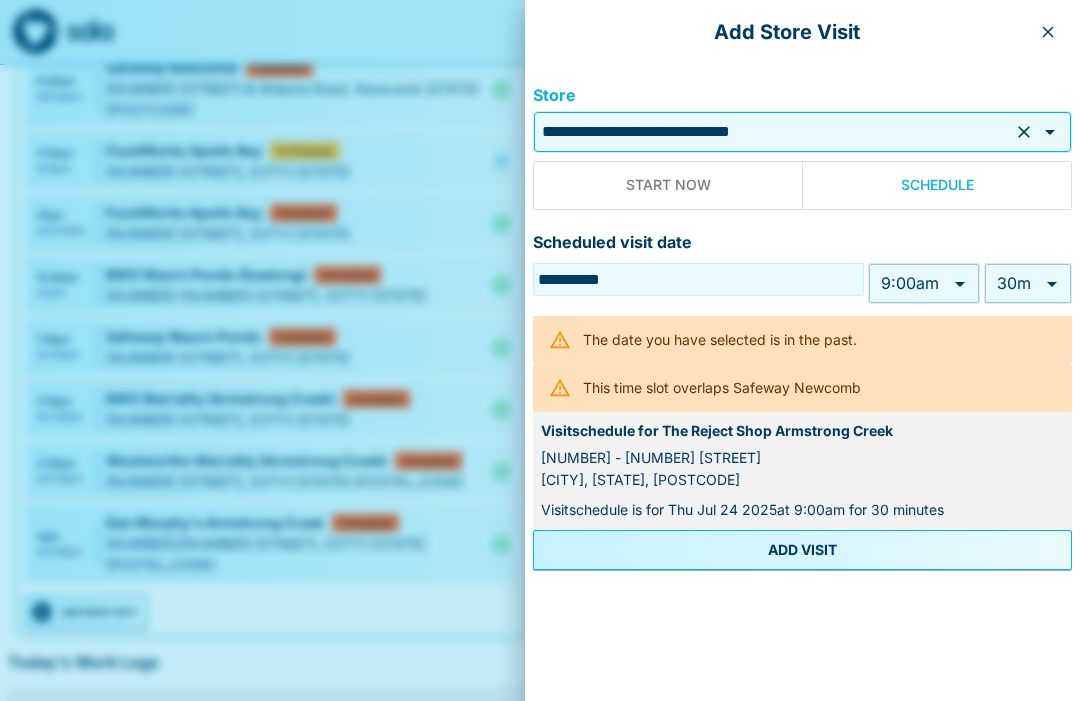 click on "My Dashboard Upcoming Visits [DAY] [DATE] [MONTH] [YEAR] :  [TIME] - [TIME] Safeway Newcomb Completed Induction [NUMBER] [STREET] & [STREET], [CITY] [STATE] [POSTAL_CODE] [TIME] - [TIME] Safeway Newcomb Completed [NUMBER] [STREET] & [STREET], [CITY] [STATE] [POSTAL_CODE] [TIME] - [TIME] FoodWorks Apollo Bay In Progress [NUMBER] [STREET], [CITY] [STATE] [POSTAL_CODE] [TIME] - [TIME] FoodWorks Apollo Bay Completed [NUMBER] [STREET], [CITY] [STATE] [POSTAL_CODE] [TIME] - [TIME] BWS Waurn Ponds (Geelong) Completed [NUMBER]-[NUMBER] [STREET], [CITY] [STATE] [POSTAL_CODE] [TIME] - [TIME] Safeway Waurn Ponds Completed [STREET] & [STREET], [CITY] [STATE] [POSTAL_CODE] [TIME] - [TIME] BWS Warralily (Armstrong Creek) Completed [NUMBER] [STREET], [CITY] [STATE] [POSTAL_CODE] [TIME] - [TIME] Woolworths Warralily (Armstrong Creek) Completed [NUMBER] [STREET], [CITY] [STATE] [POSTAL_CODE] [TIME] to" at bounding box center (540, 378) 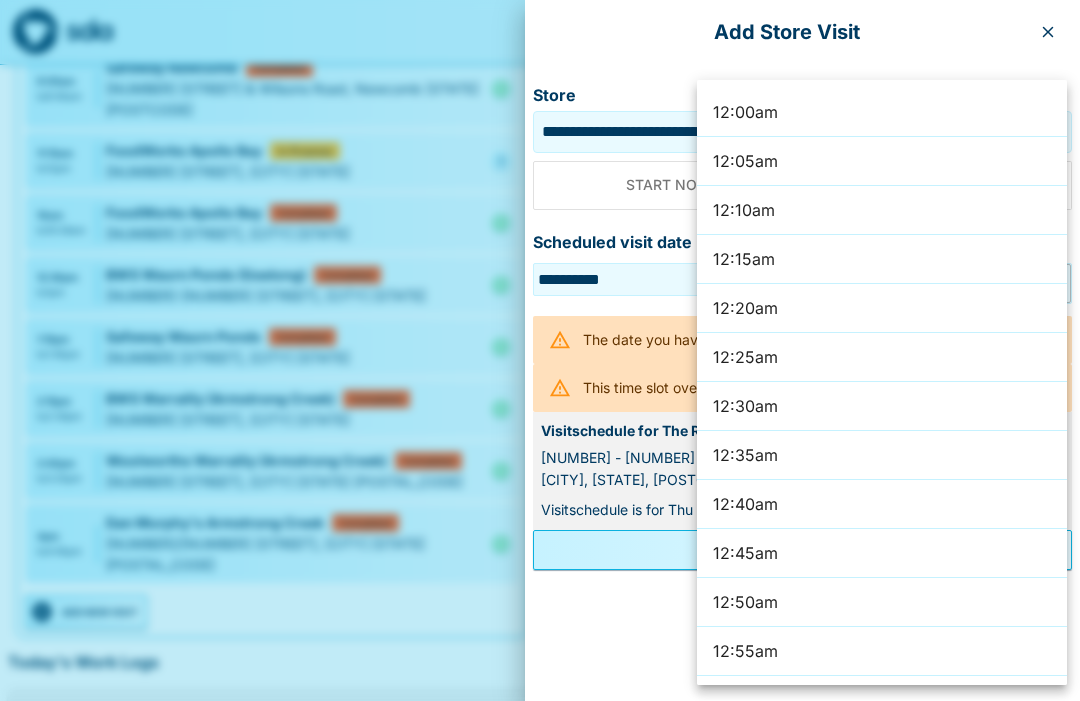 scroll, scrollTop: 276, scrollLeft: 0, axis: vertical 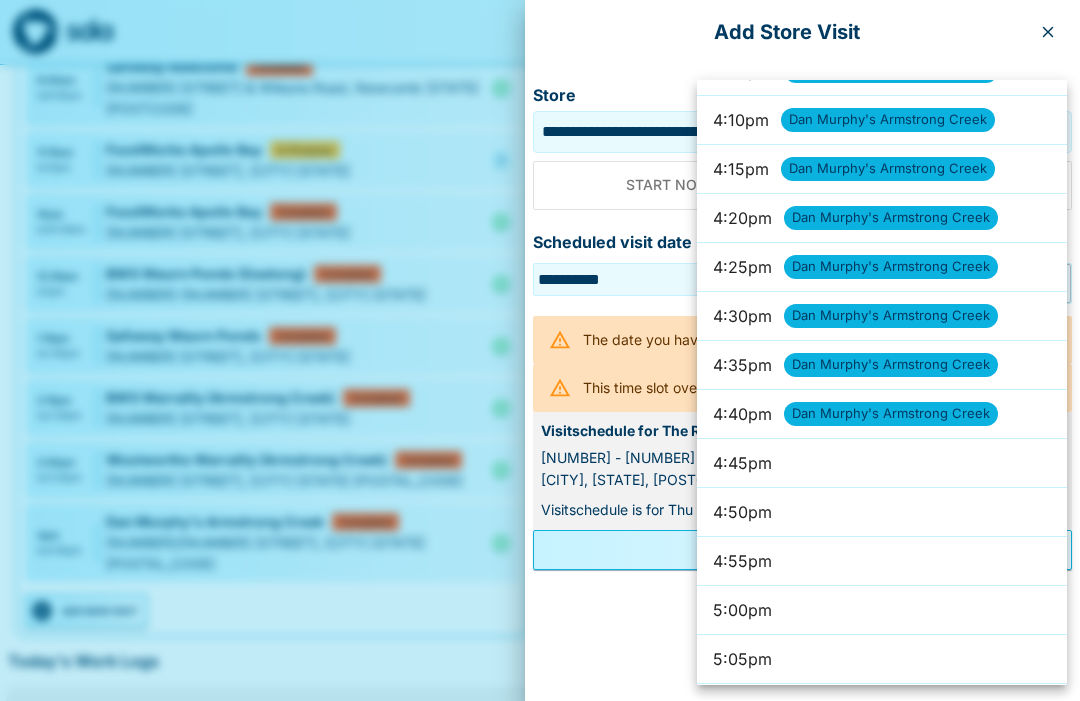 click on "4:55pm" at bounding box center (882, 561) 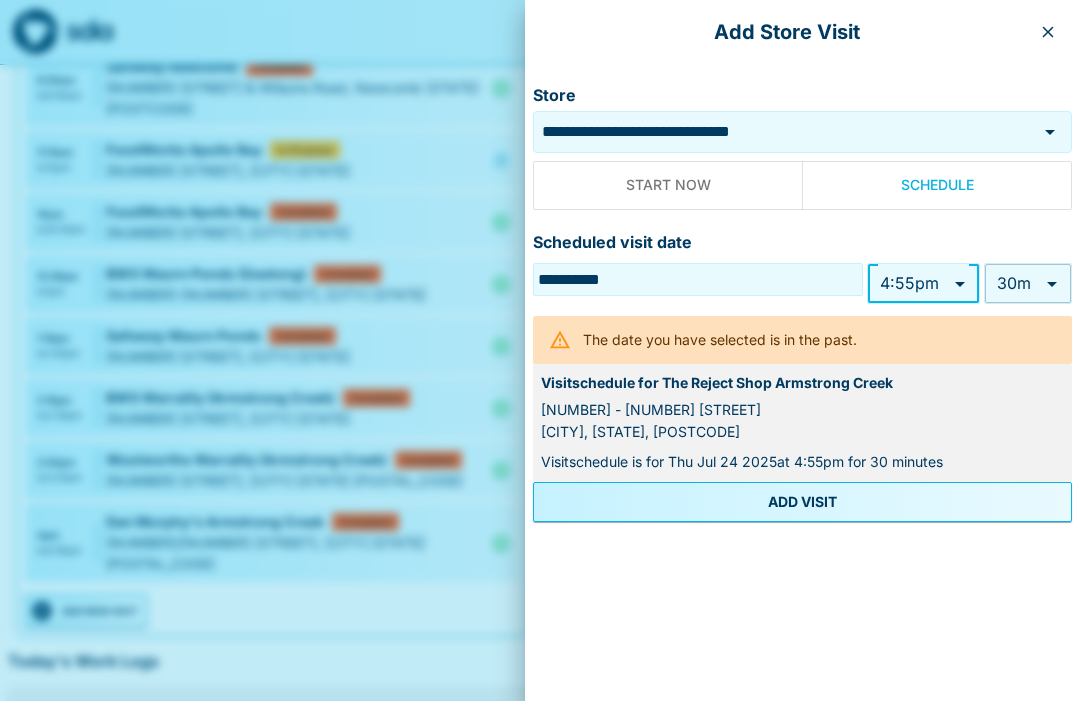 click on "ADD VISIT" at bounding box center (802, 502) 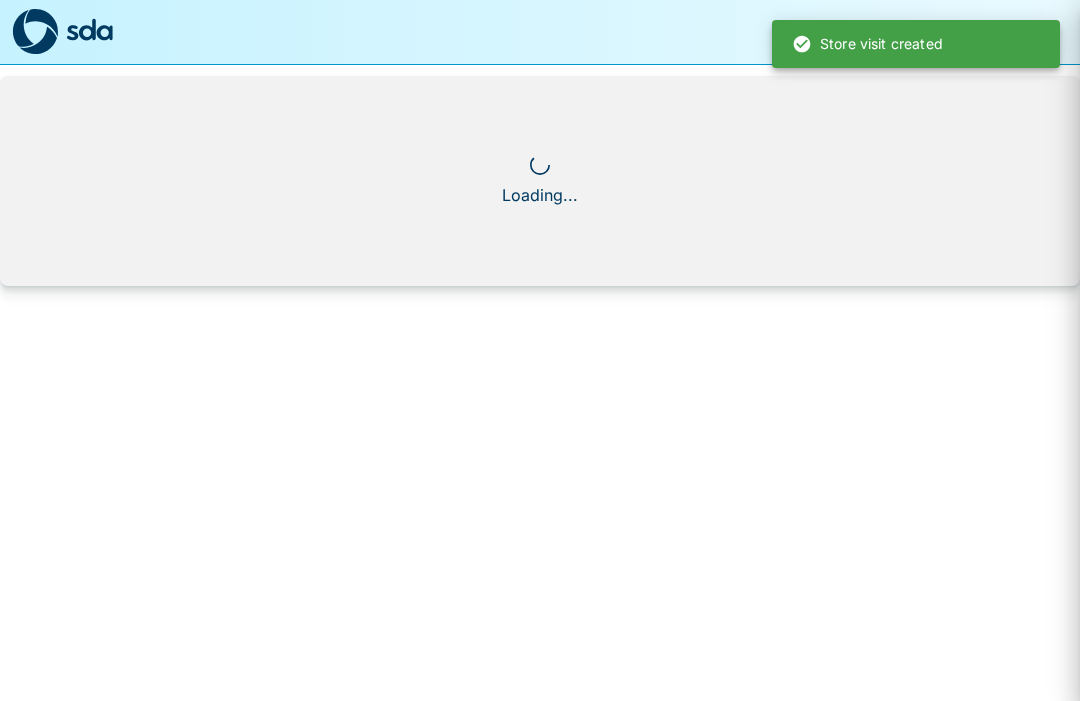 scroll, scrollTop: 0, scrollLeft: 0, axis: both 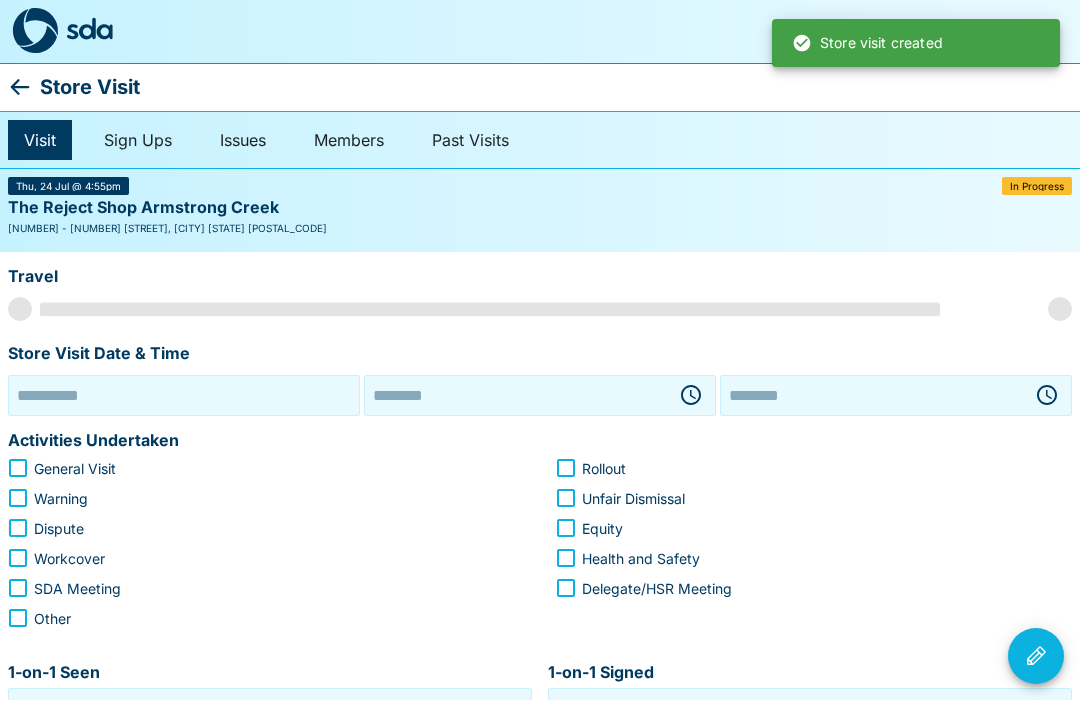 type on "**********" 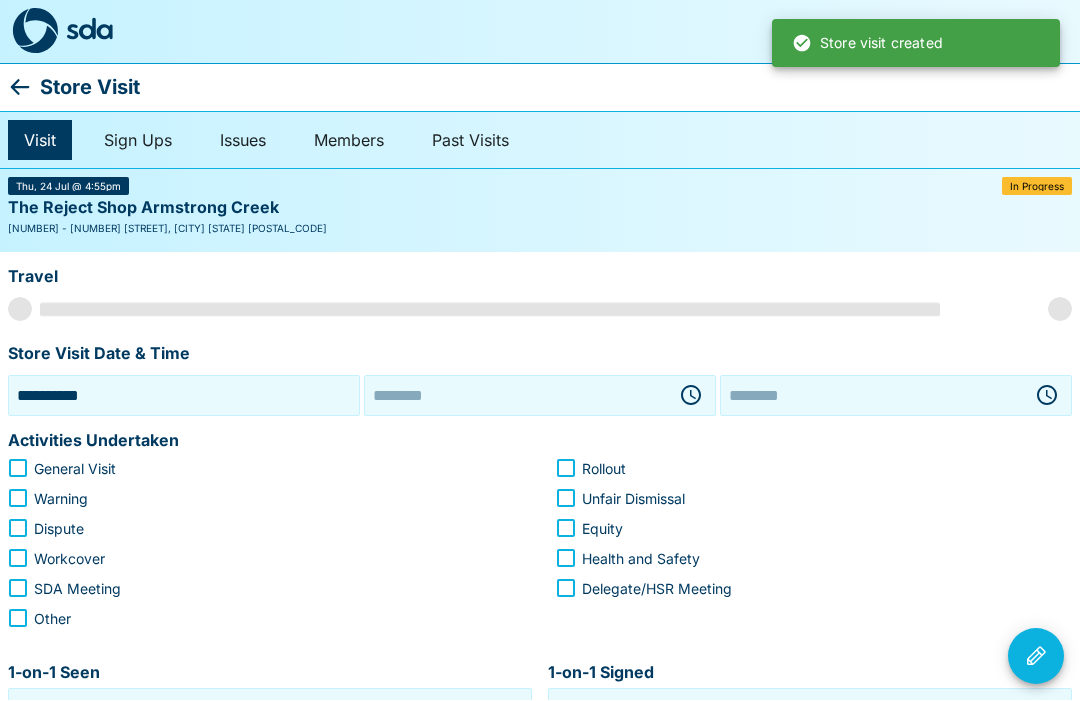 type on "********" 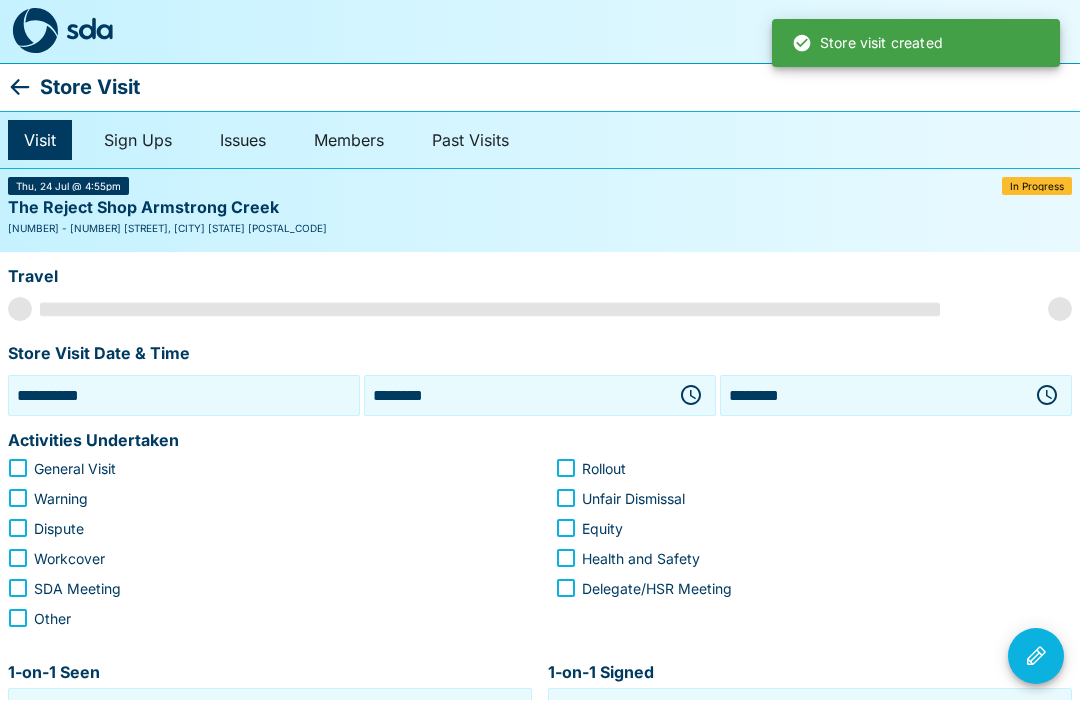scroll, scrollTop: 1, scrollLeft: 0, axis: vertical 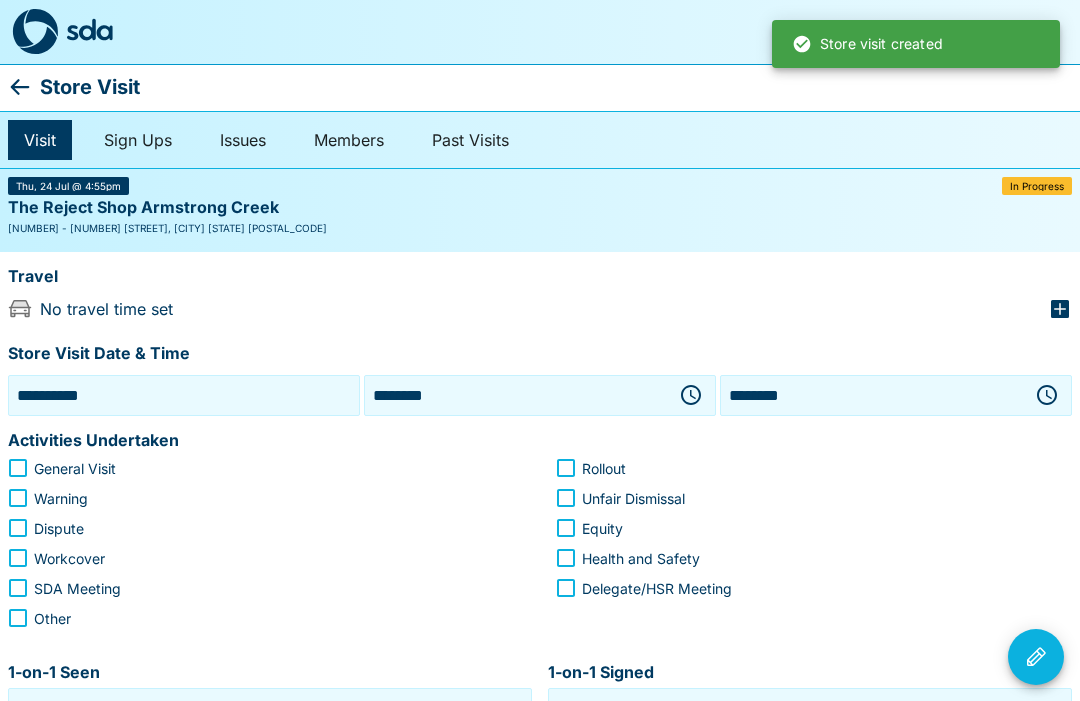 click 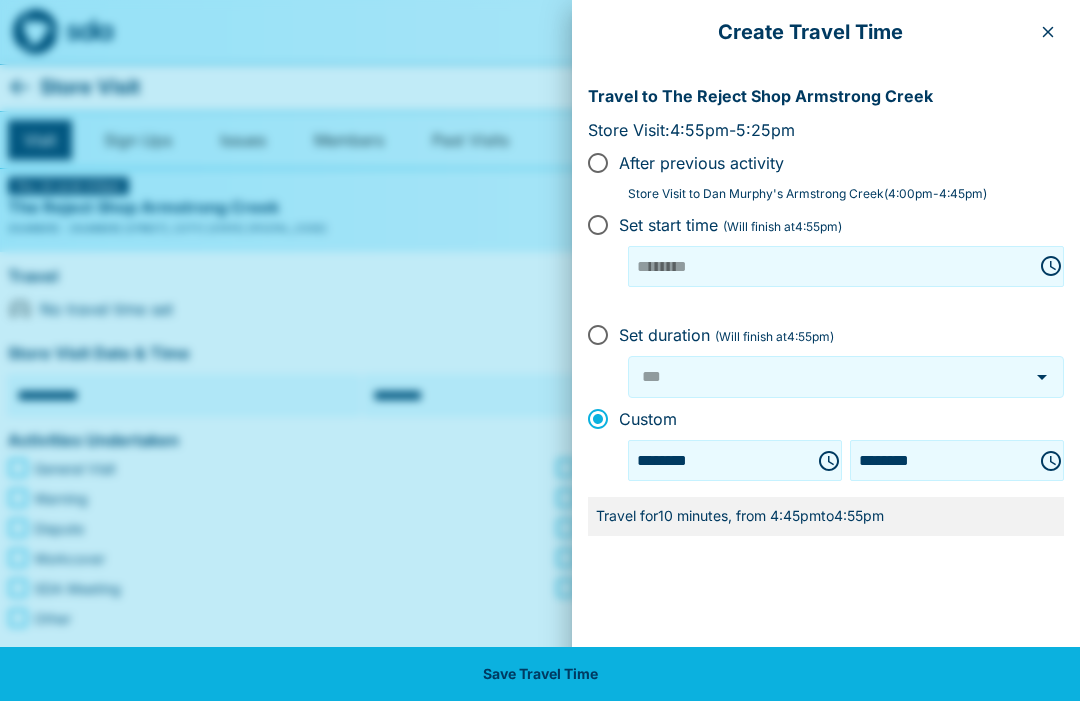 click on "Save Travel Time" at bounding box center [540, 674] 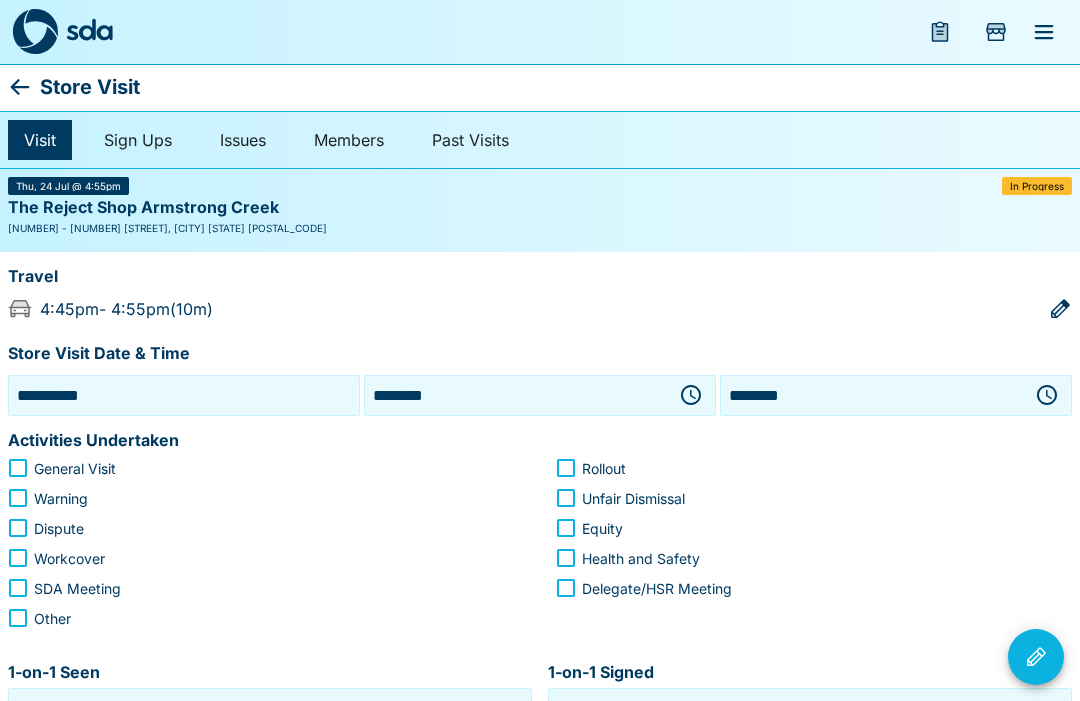 click on "General Visit" at bounding box center [75, 468] 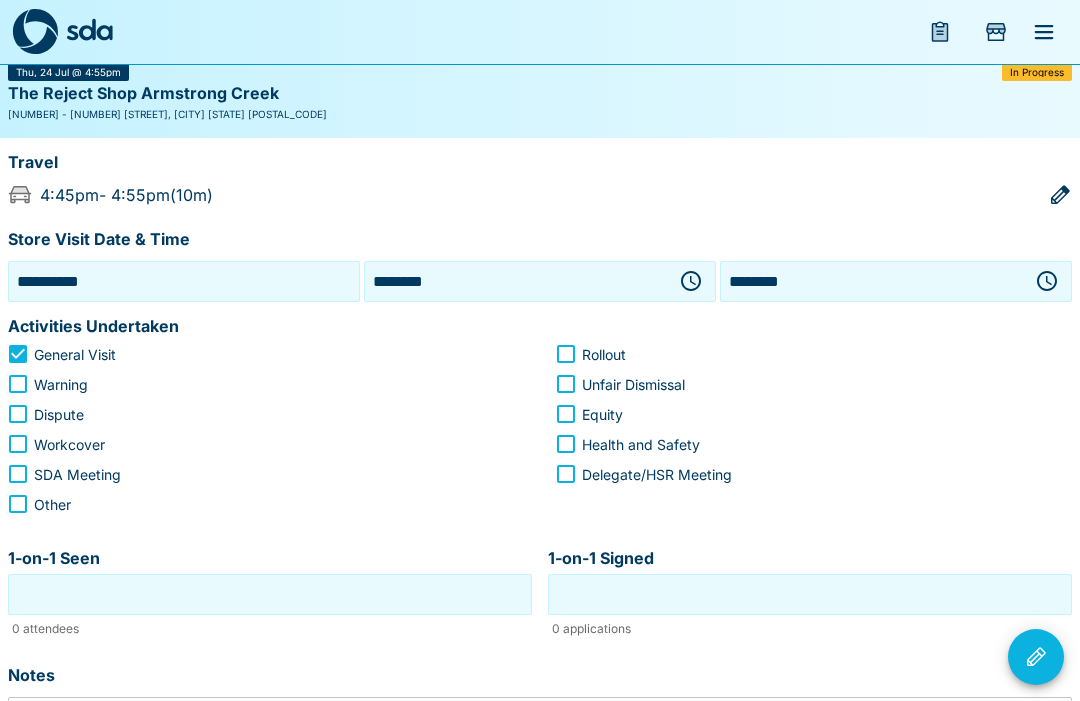 scroll, scrollTop: 167, scrollLeft: 0, axis: vertical 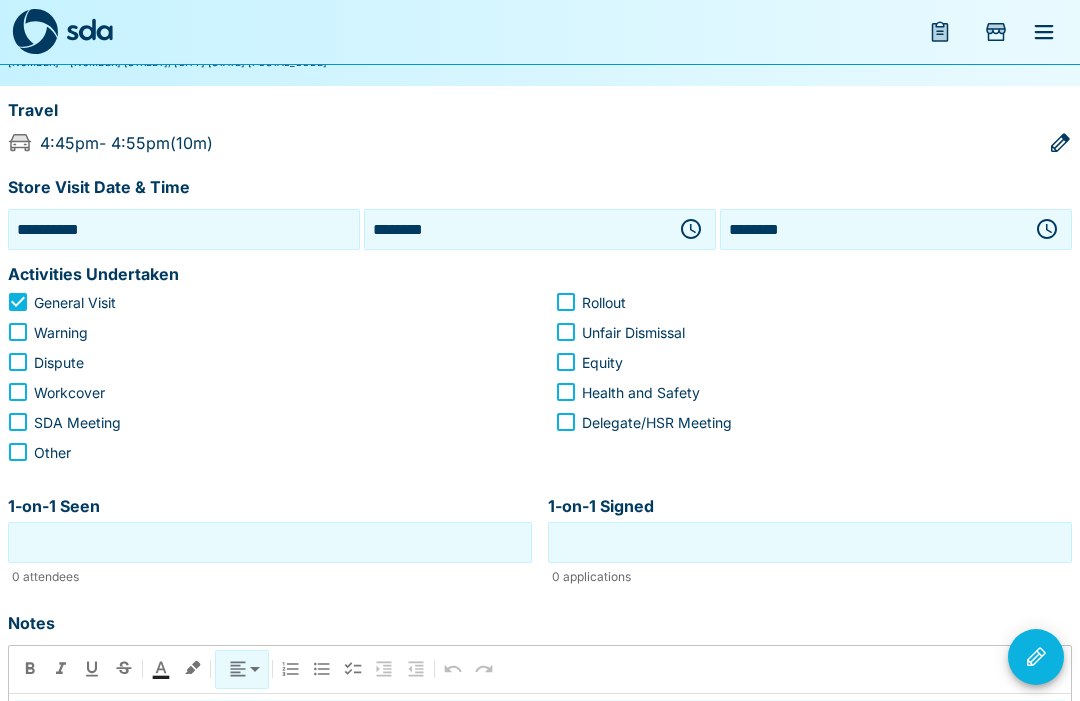 click on "1-on-1 Seen" at bounding box center [270, 542] 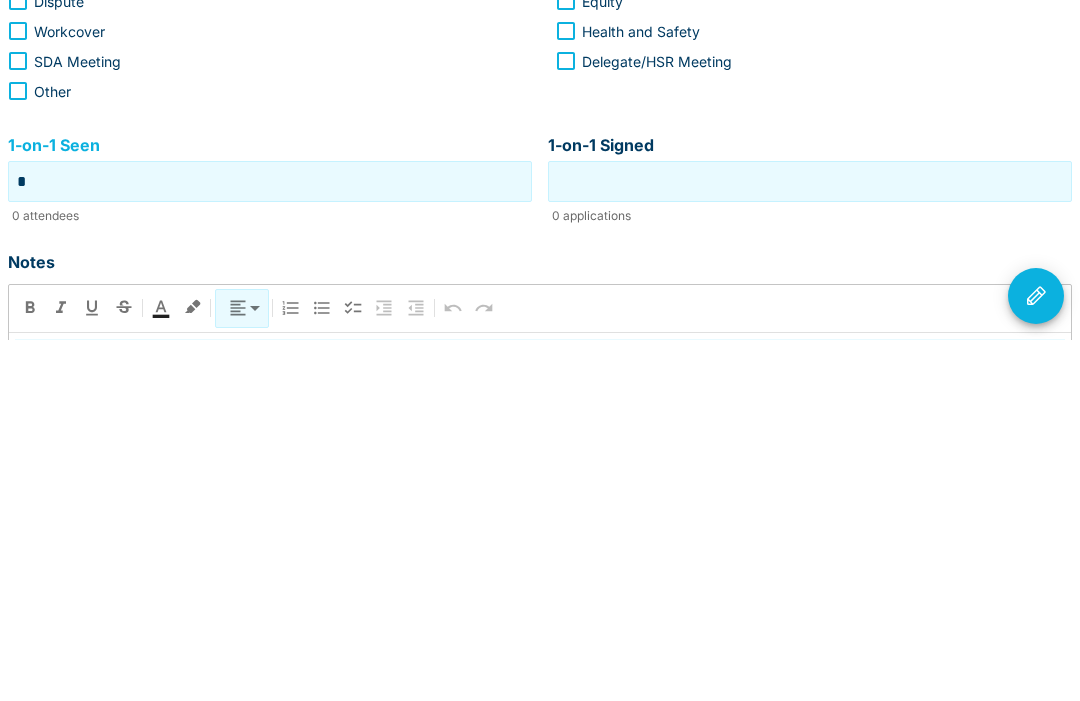 type on "*" 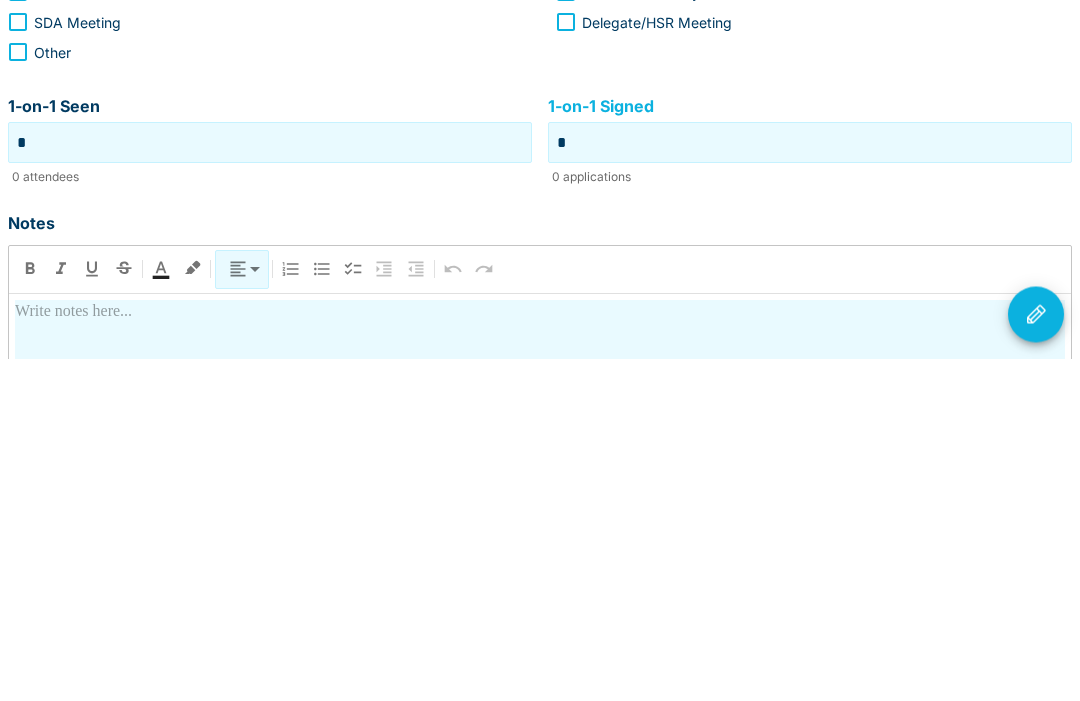scroll, scrollTop: 246, scrollLeft: 0, axis: vertical 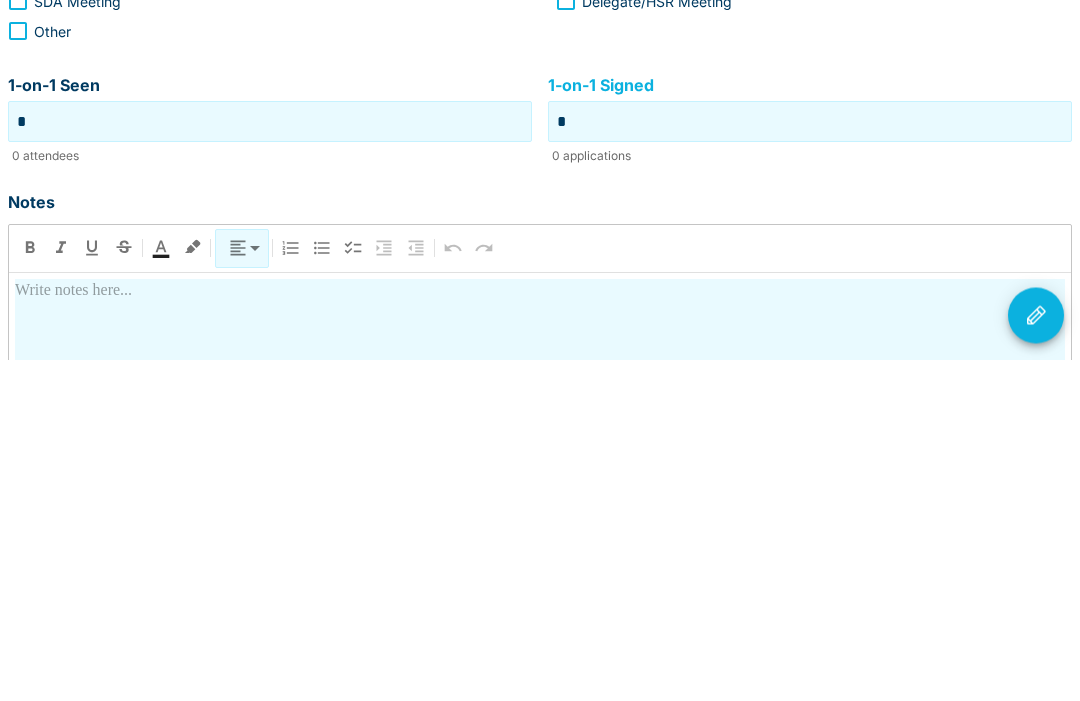 type on "*" 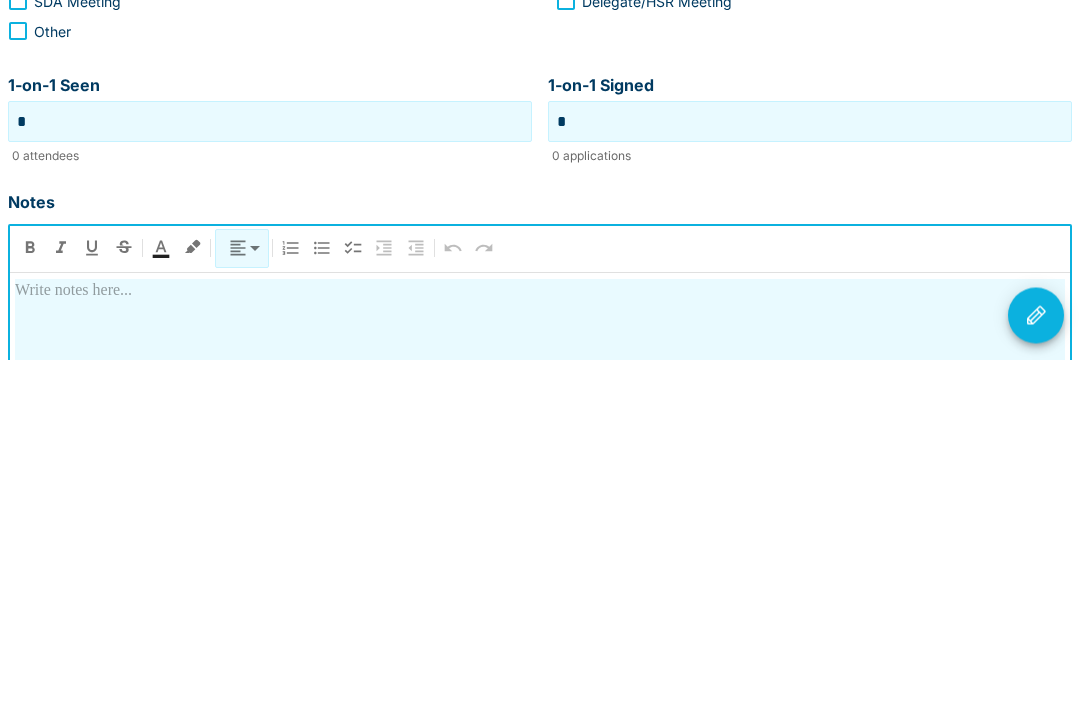 type 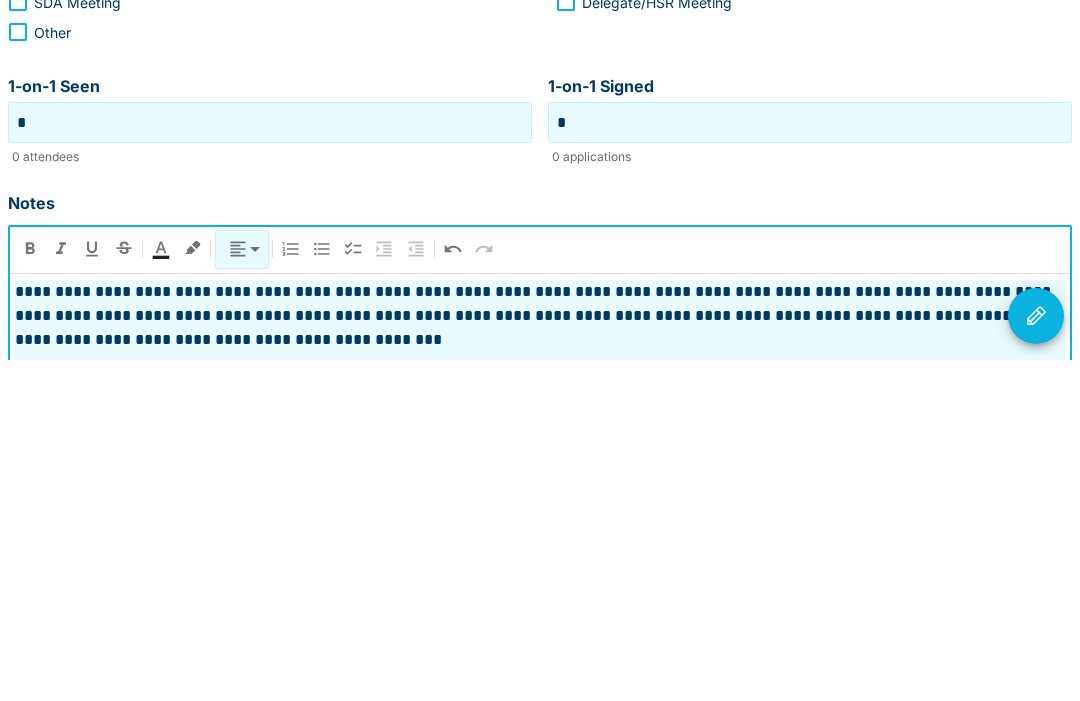 click 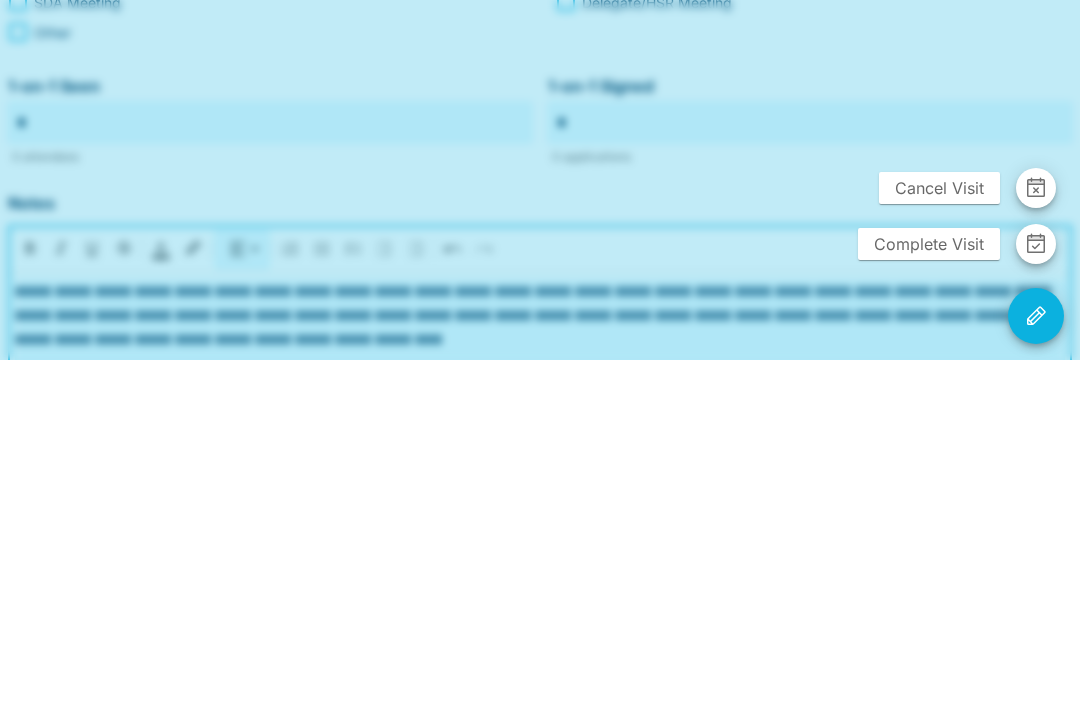 scroll, scrollTop: 501, scrollLeft: 0, axis: vertical 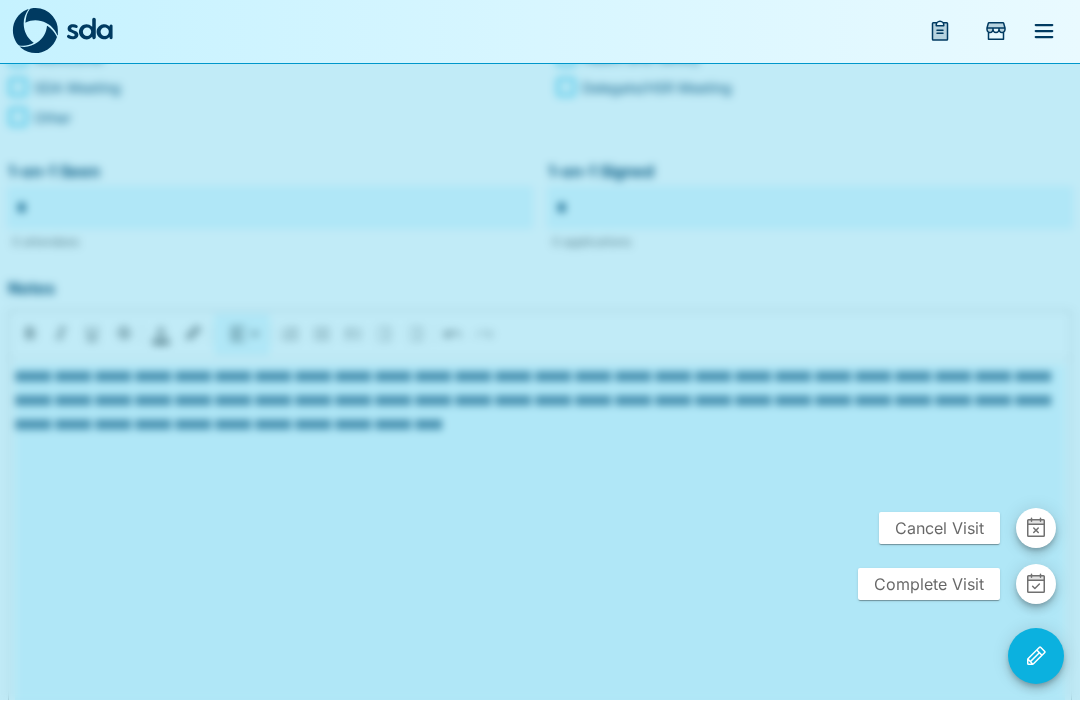 click on "Complete Visit" at bounding box center (929, 585) 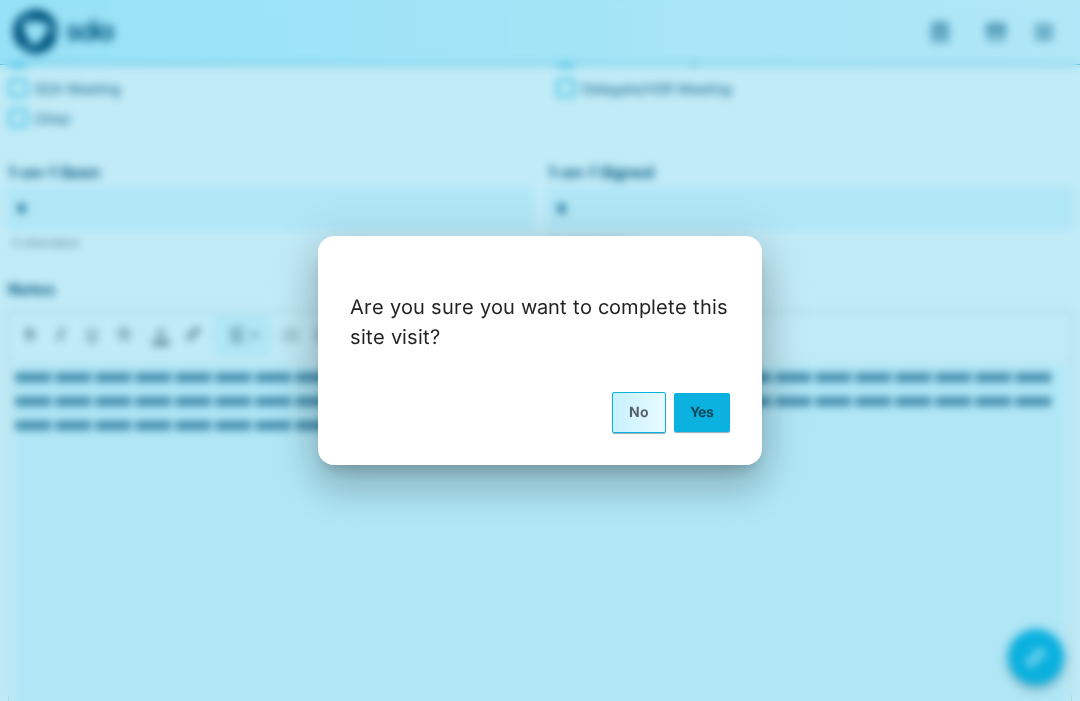 click on "Yes" at bounding box center [702, 412] 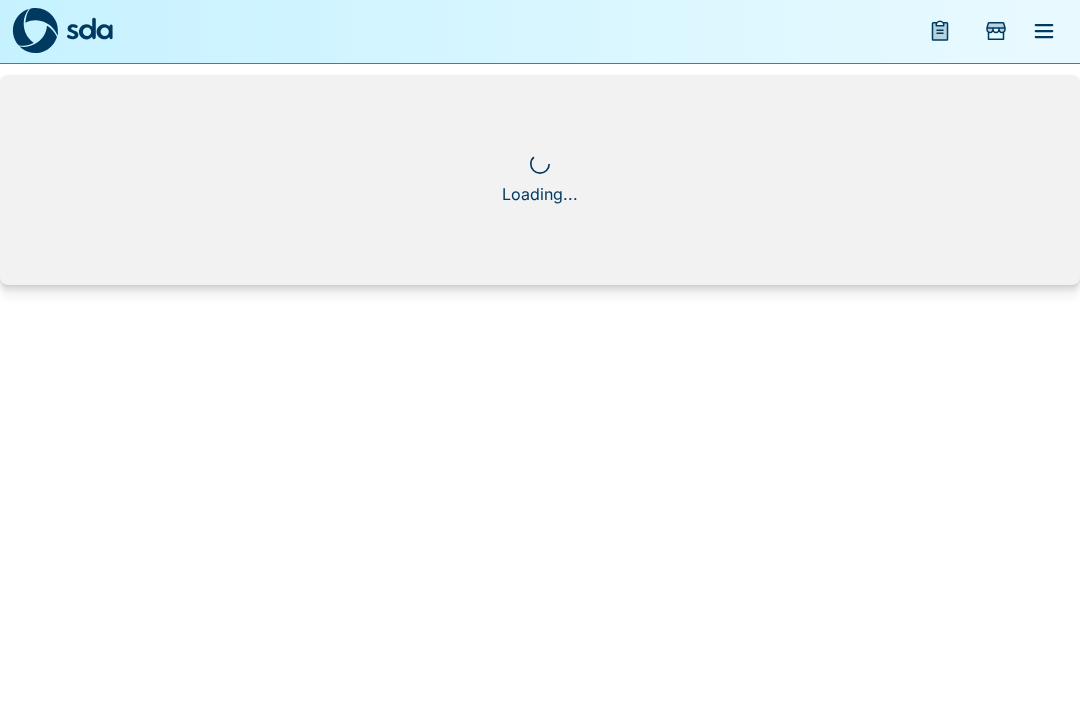 scroll, scrollTop: 1, scrollLeft: 0, axis: vertical 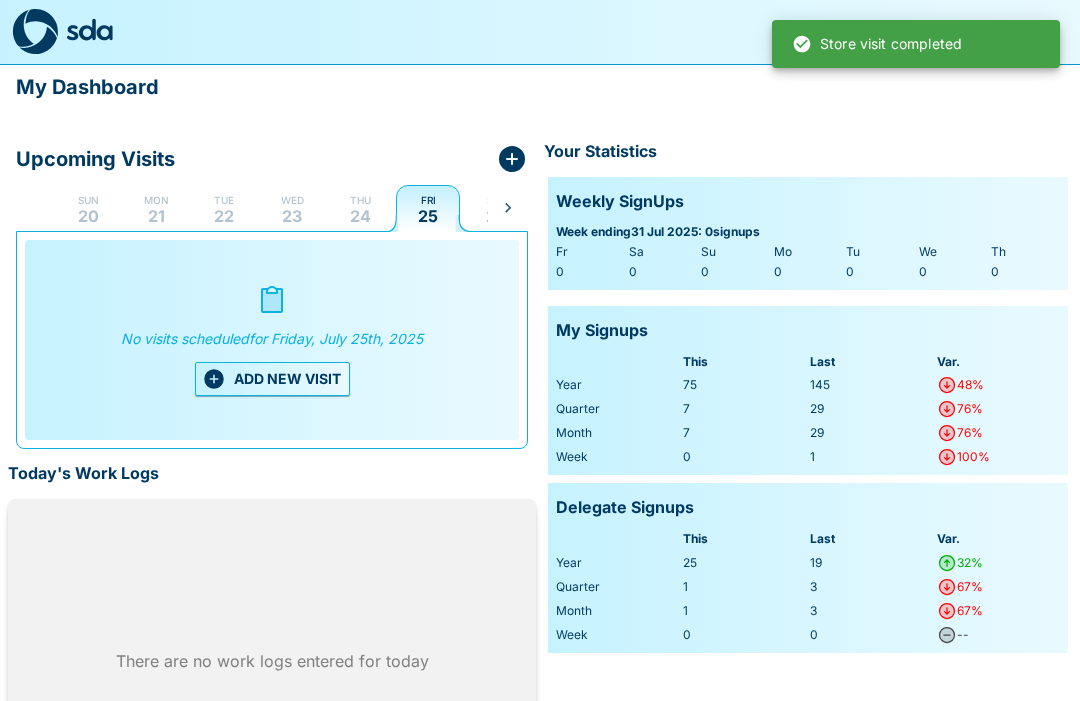 click on "Thu 24" at bounding box center [360, 208] 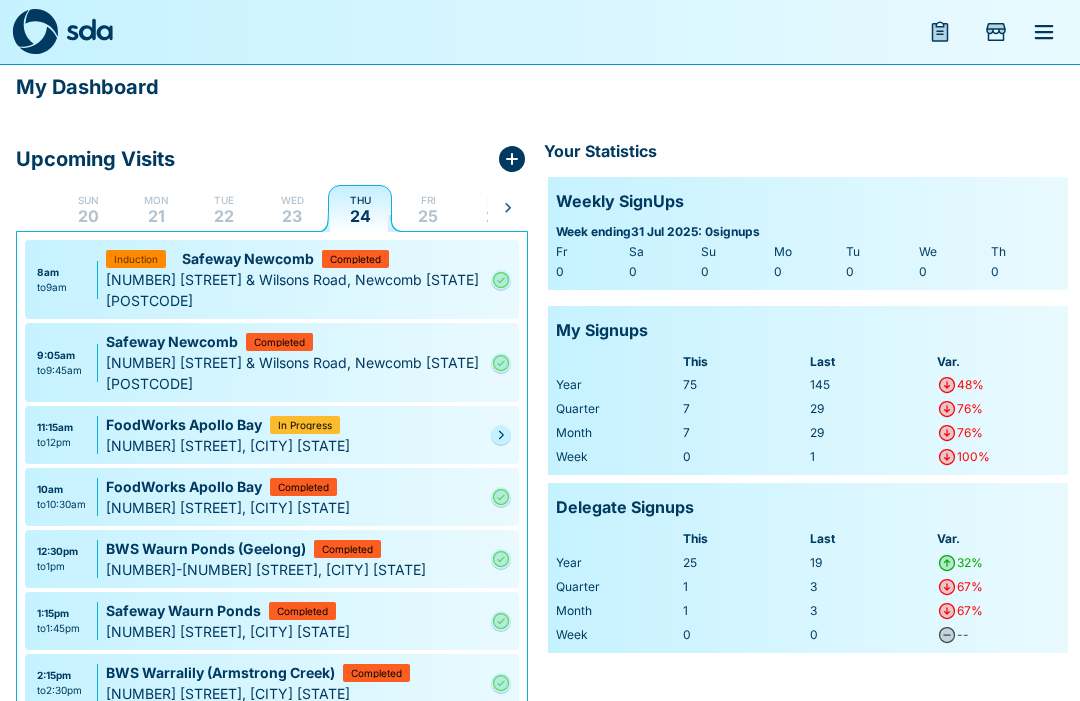 click on "Wed 23" at bounding box center (292, 208) 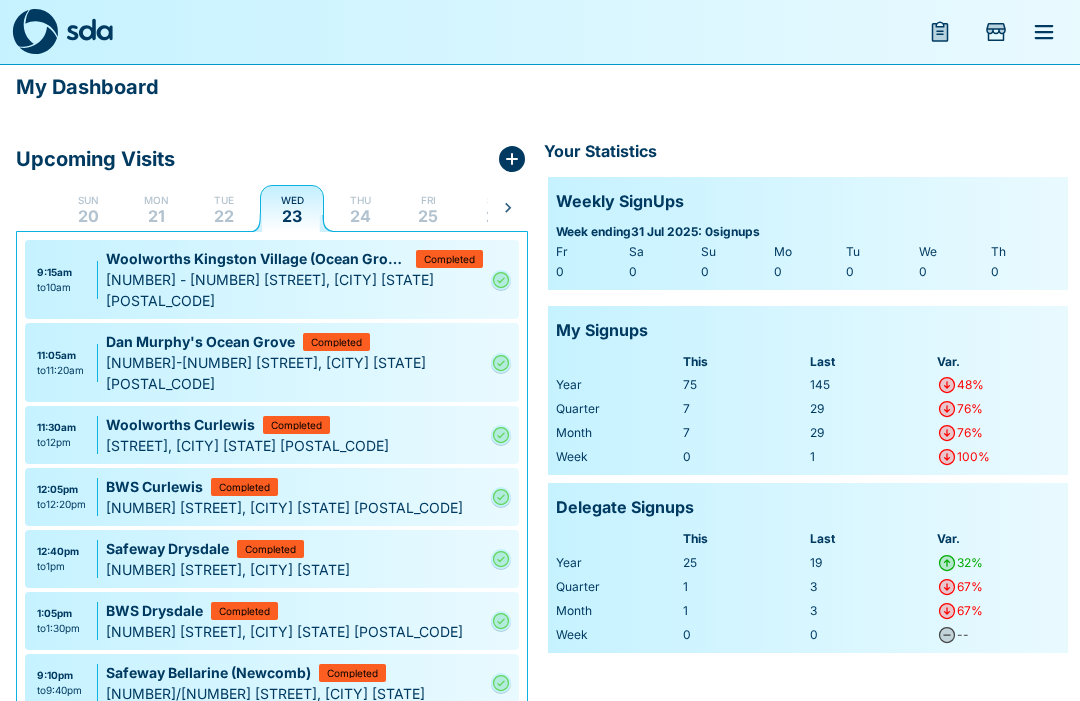 click on "Thu 24" at bounding box center (360, 208) 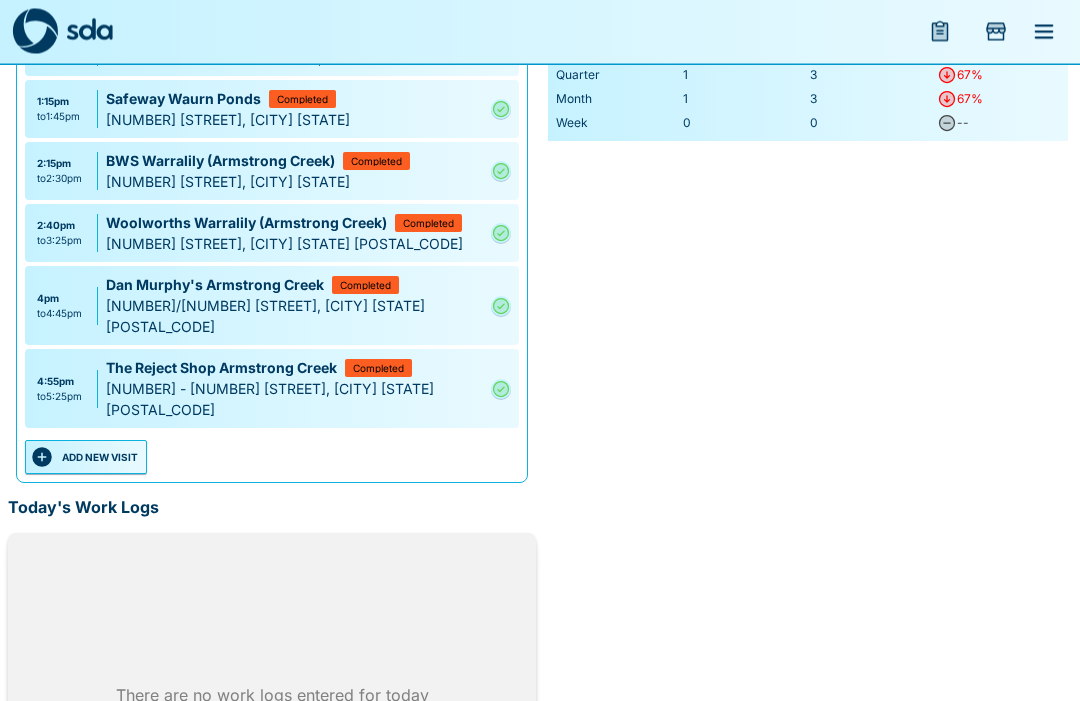 scroll, scrollTop: 513, scrollLeft: 0, axis: vertical 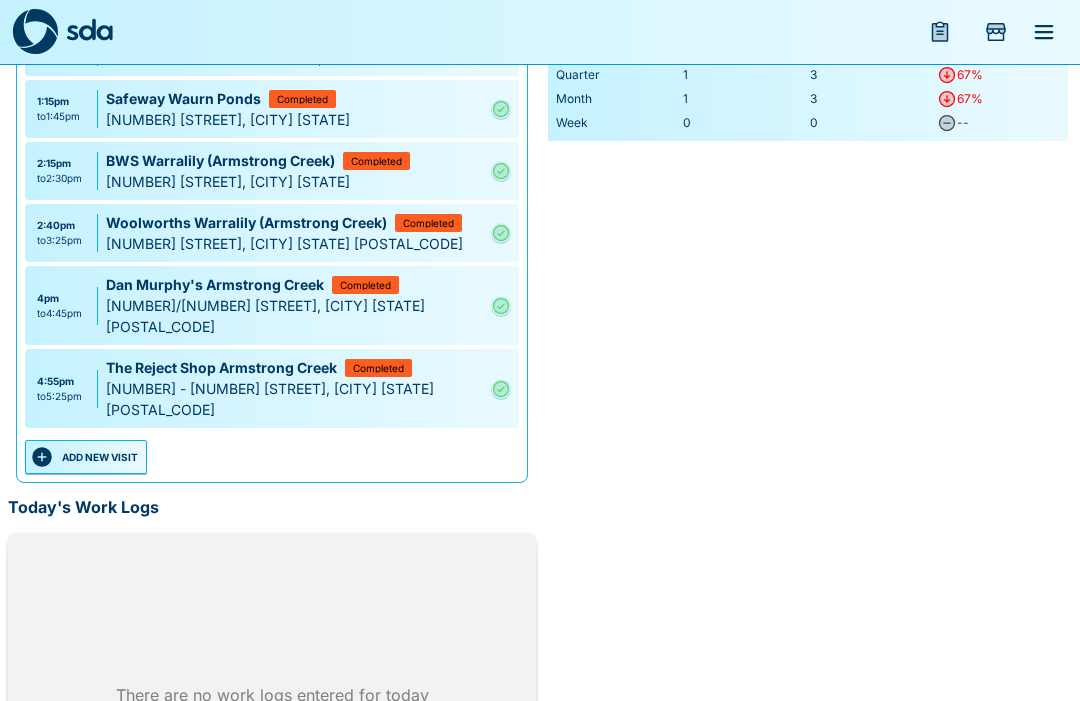 click on "ADD NEW VISIT" at bounding box center (86, 457) 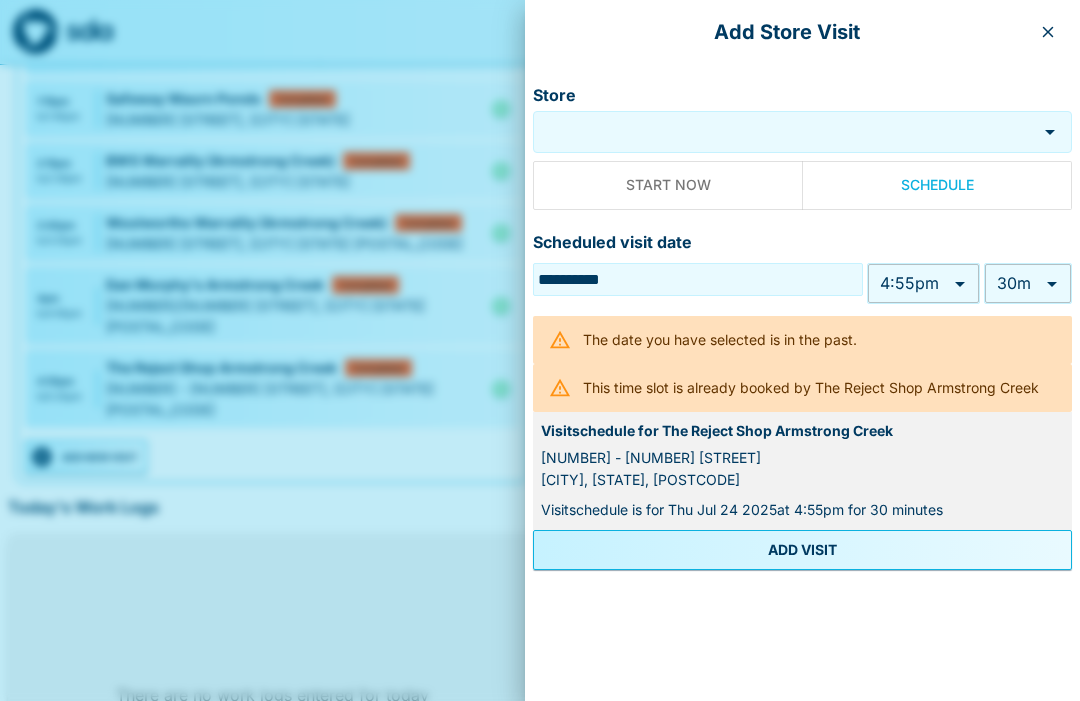 type on "******" 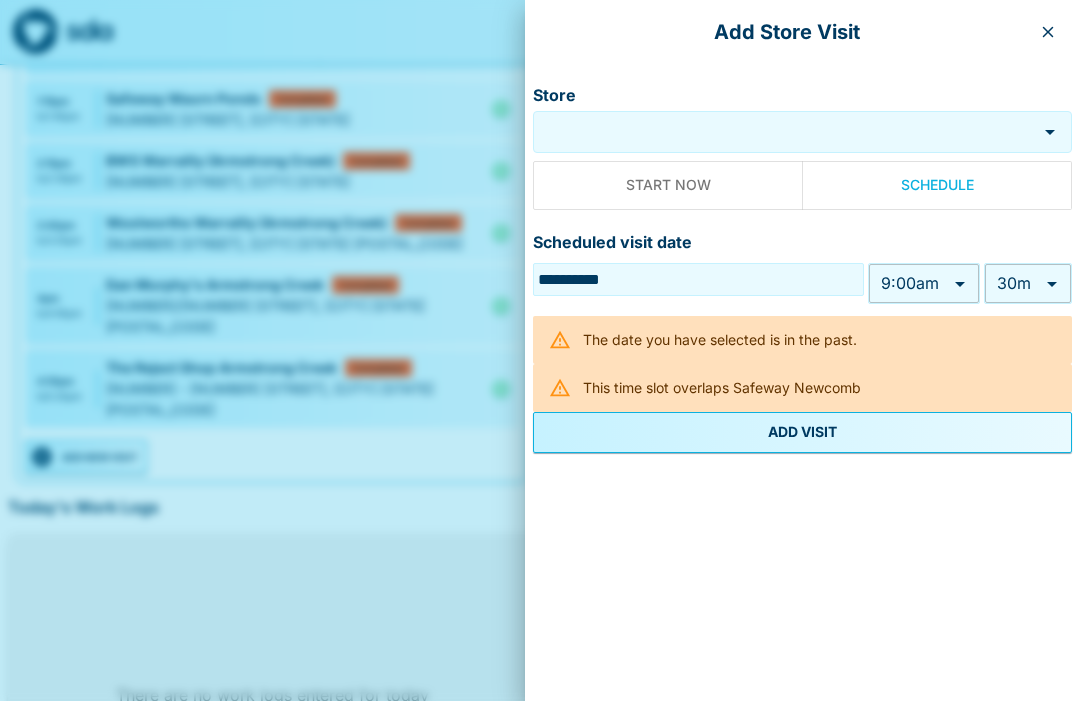 click on "Store" at bounding box center [785, 132] 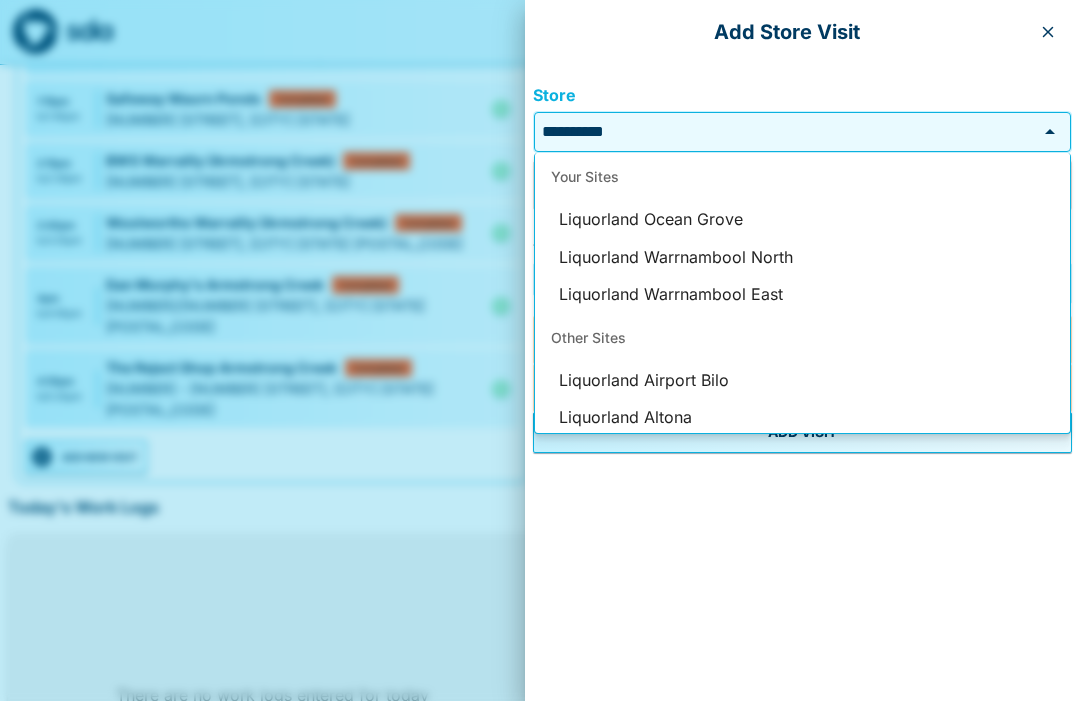 scroll, scrollTop: 0, scrollLeft: 0, axis: both 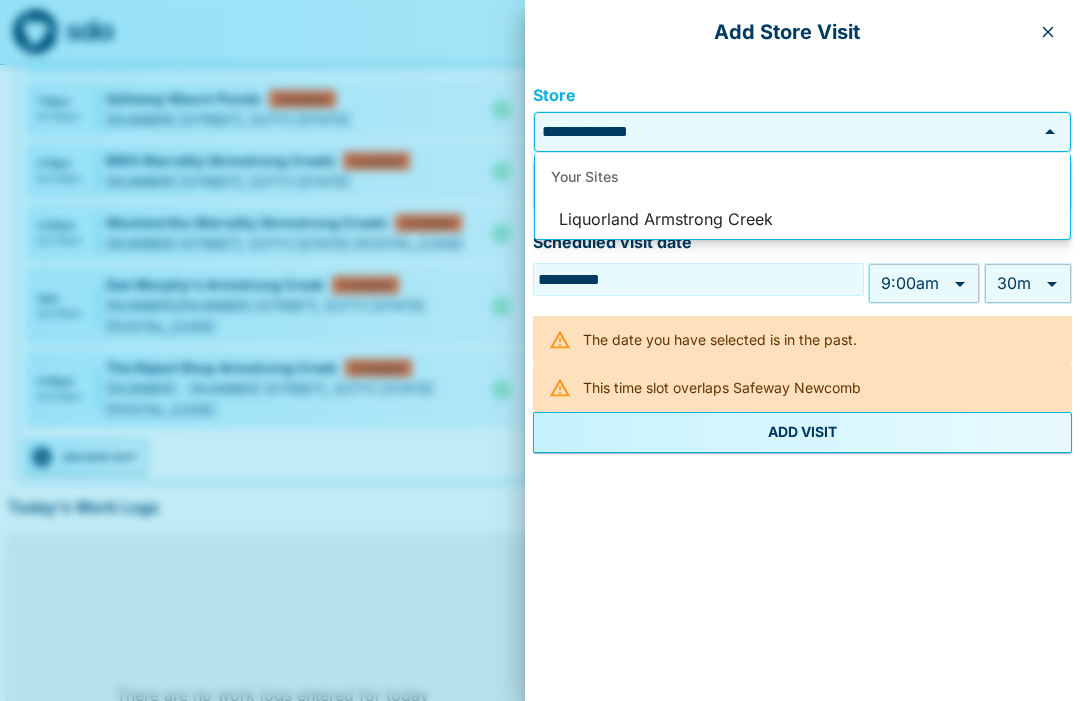 click on "Liquorland Armstrong Creek" at bounding box center (802, 220) 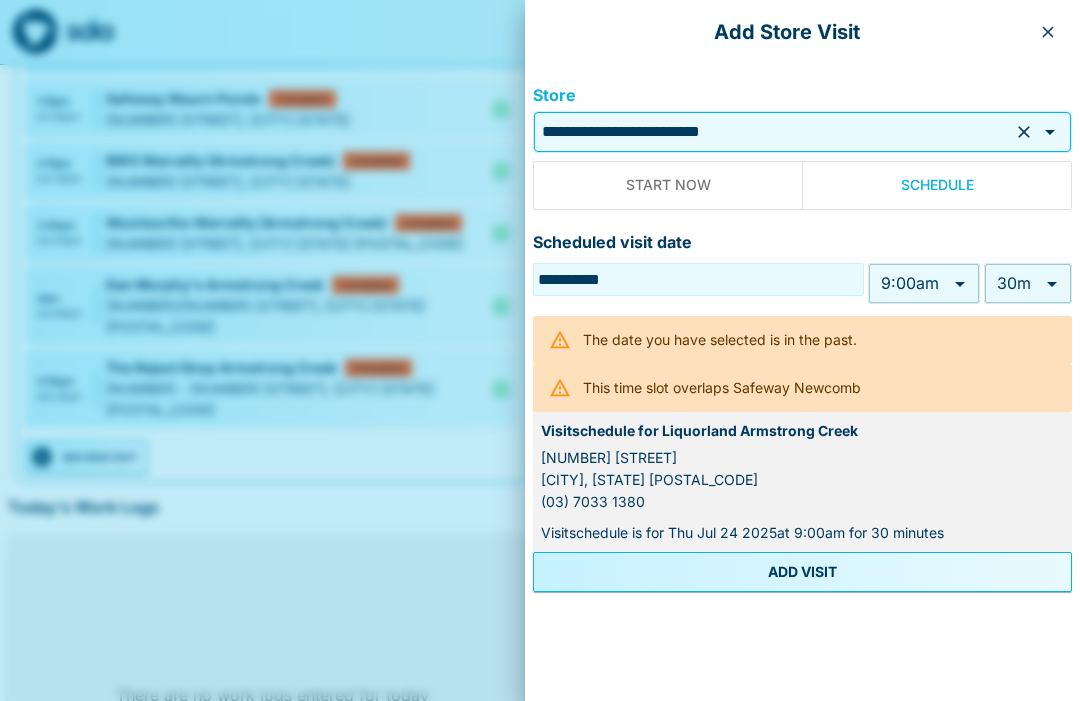 click on "My Dashboard Upcoming Visits [DAY] [DATE] [MONTH] [YEAR] :  [TIME] - [TIME] Safeway Newcomb Completed Induction [NUMBER] [STREET] & [STREET], [CITY] [STATE] [POSTAL_CODE] [TIME] - [TIME] Safeway Newcomb Completed [NUMBER] [STREET] & [STREET], [CITY] [STATE] [POSTAL_CODE] [TIME] - [TIME] FoodWorks Apollo Bay In Progress [NUMBER] [STREET], [CITY] [STATE] [POSTAL_CODE] [TIME] - [TIME] FoodWorks Apollo Bay Completed [NUMBER] [STREET], [CITY] [STATE] [POSTAL_CODE] [TIME] - [TIME] BWS Waurn Ponds (Geelong) Completed [NUMBER]-[NUMBER] [STREET], [CITY] [STATE] [POSTAL_CODE] [TIME] - [TIME] Safeway Waurn Ponds Completed [STREET] & [STREET], [CITY] [STATE] [POSTAL_CODE] [TIME] - [TIME] BWS Warralily (Armstrong Creek) Completed [NUMBER] [STREET], [CITY] [STATE] [POSTAL_CODE] [TIME] - [TIME] Woolworths Warralily (Armstrong Creek) Completed [NUMBER] [STREET], [CITY] [STATE] [POSTAL_CODE] [TIME] to" at bounding box center (540, 182) 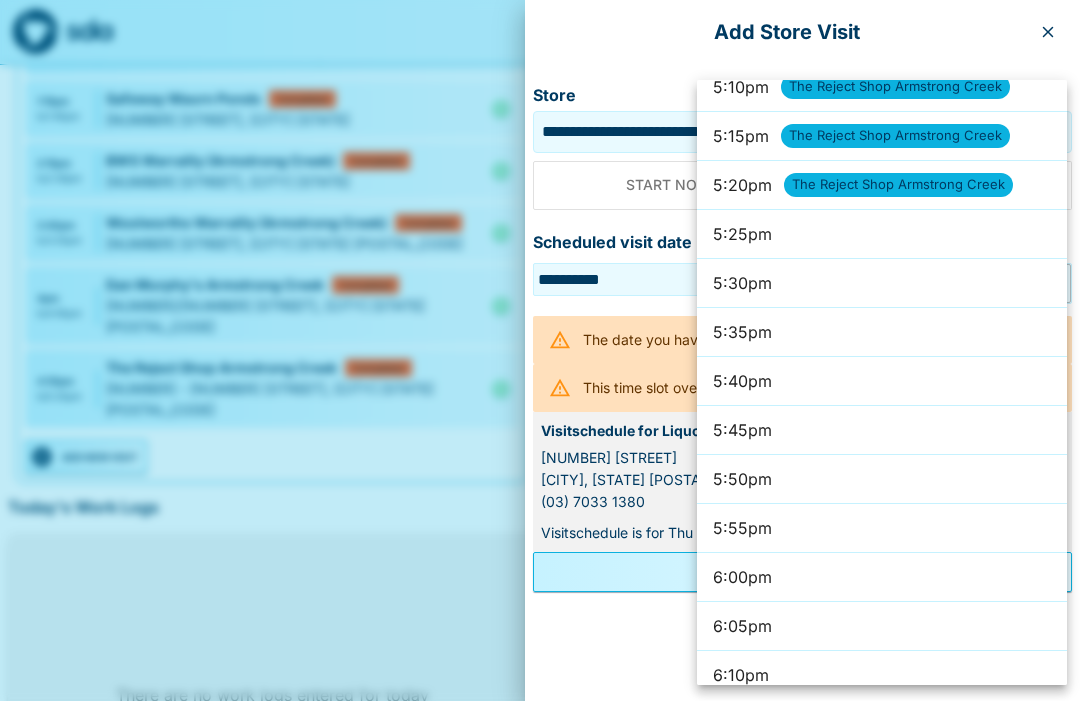scroll, scrollTop: 10107, scrollLeft: 0, axis: vertical 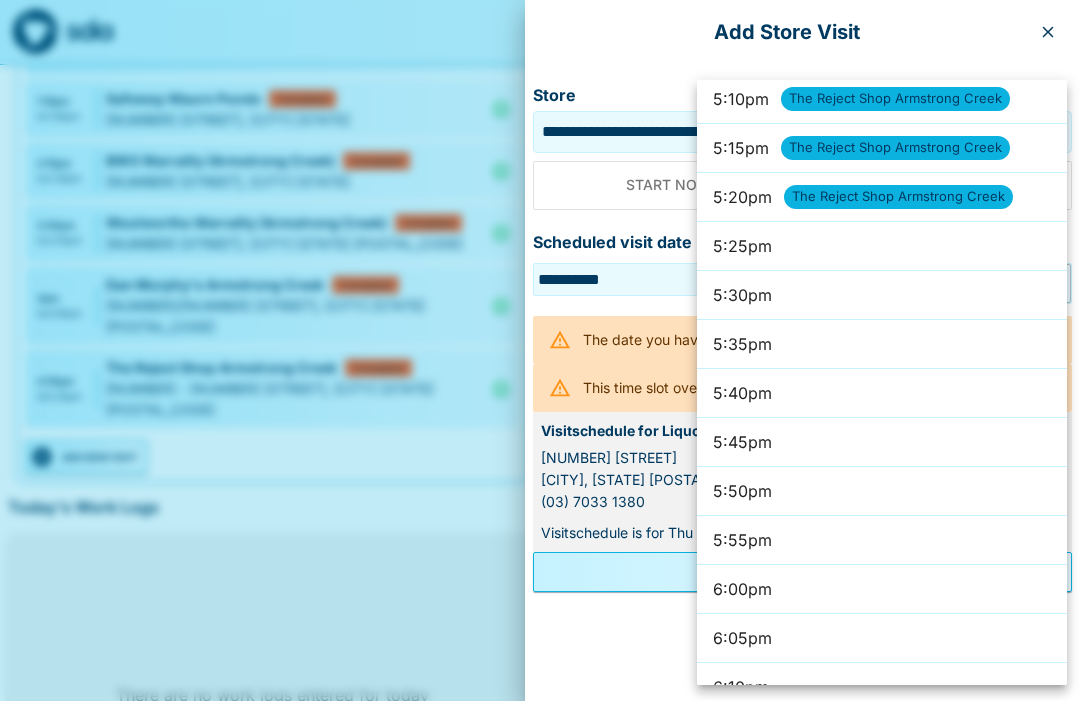 click on "5:25pm" at bounding box center (882, 246) 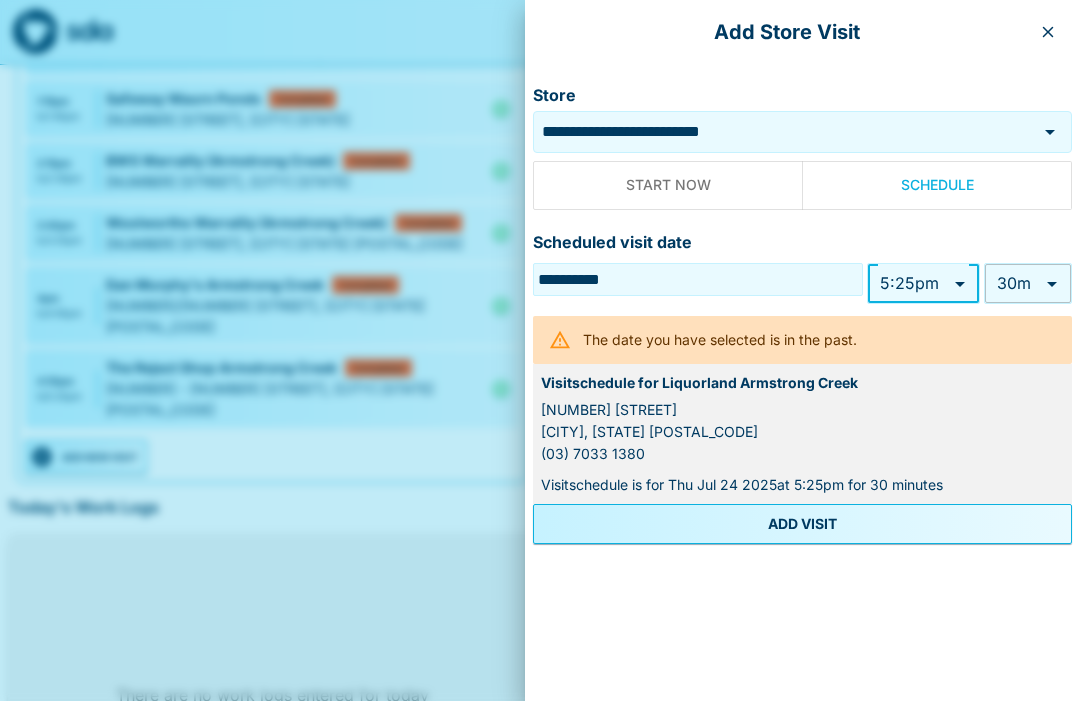 click on "ADD VISIT" at bounding box center [802, 524] 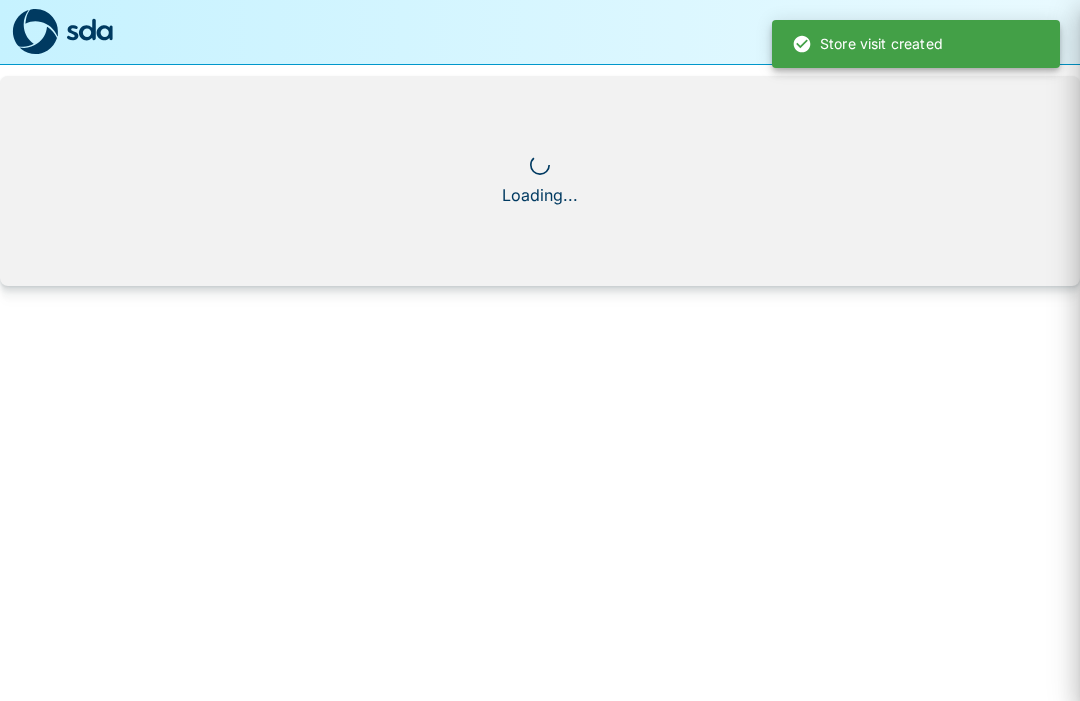 scroll, scrollTop: 0, scrollLeft: 0, axis: both 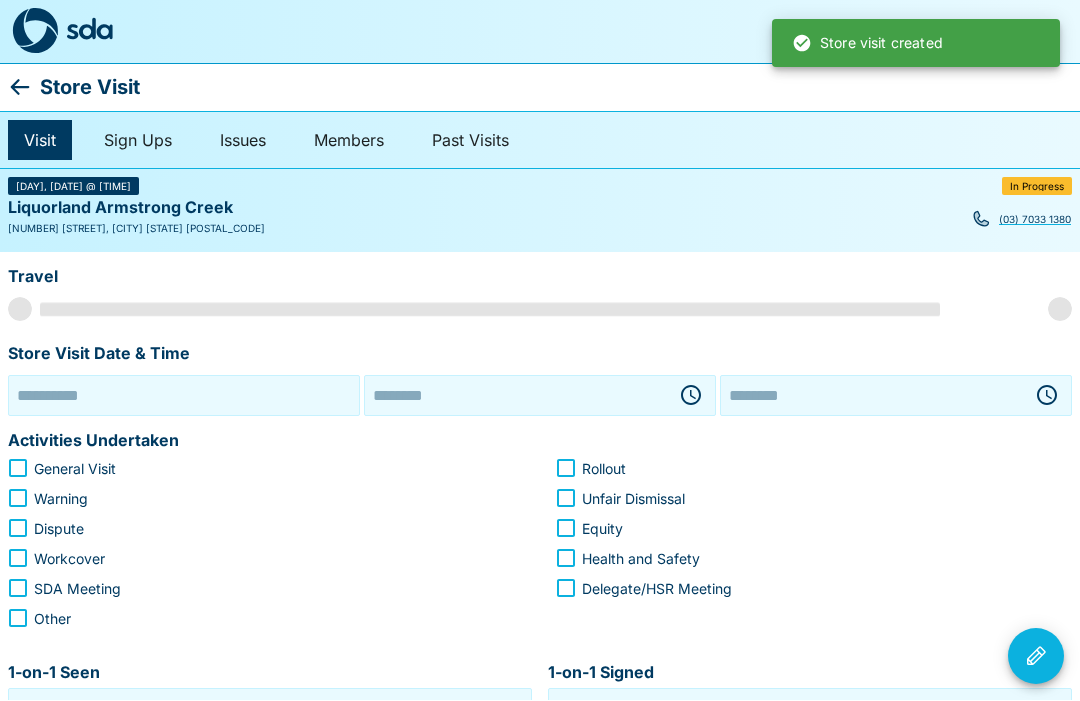 type on "**********" 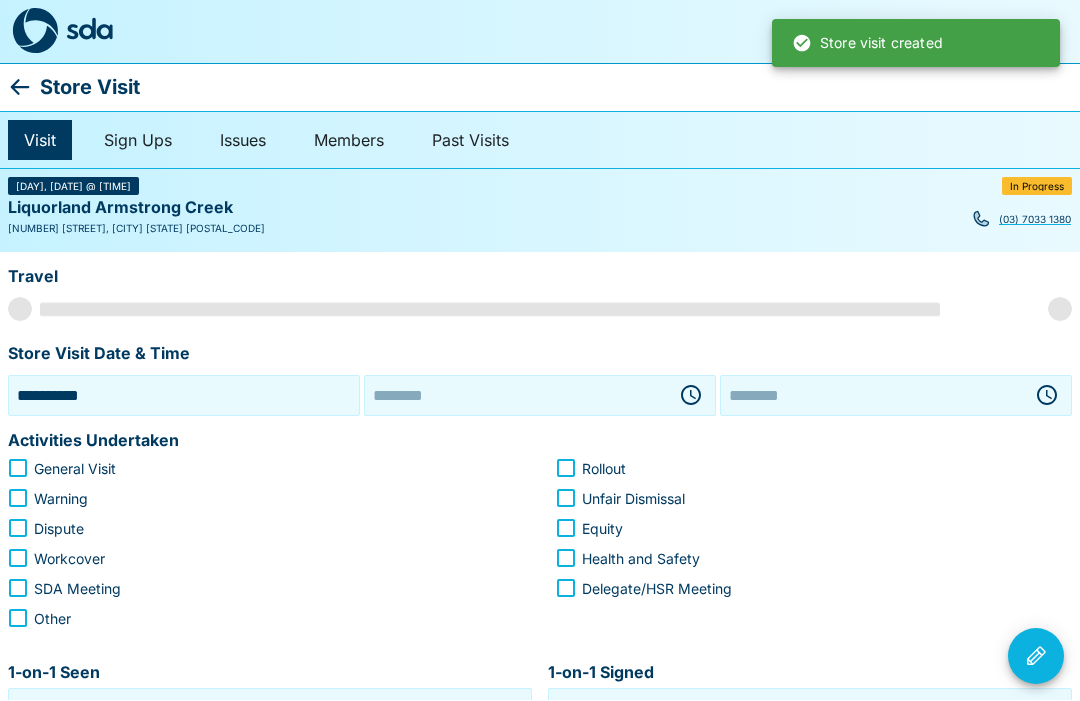 type on "********" 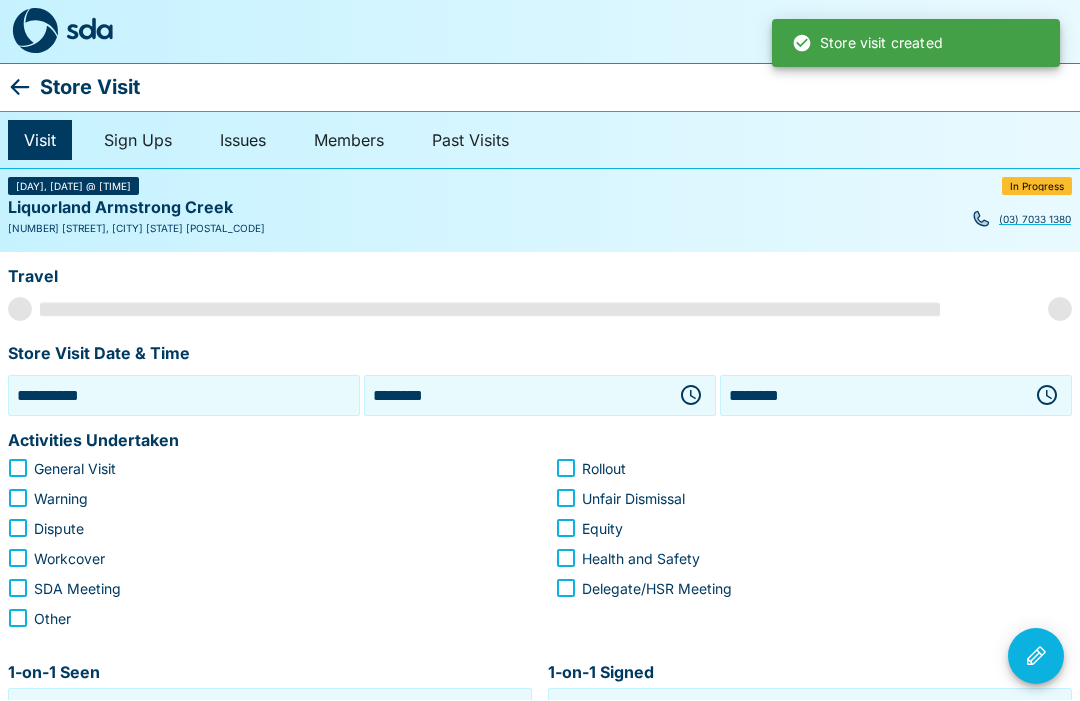 scroll, scrollTop: 1, scrollLeft: 0, axis: vertical 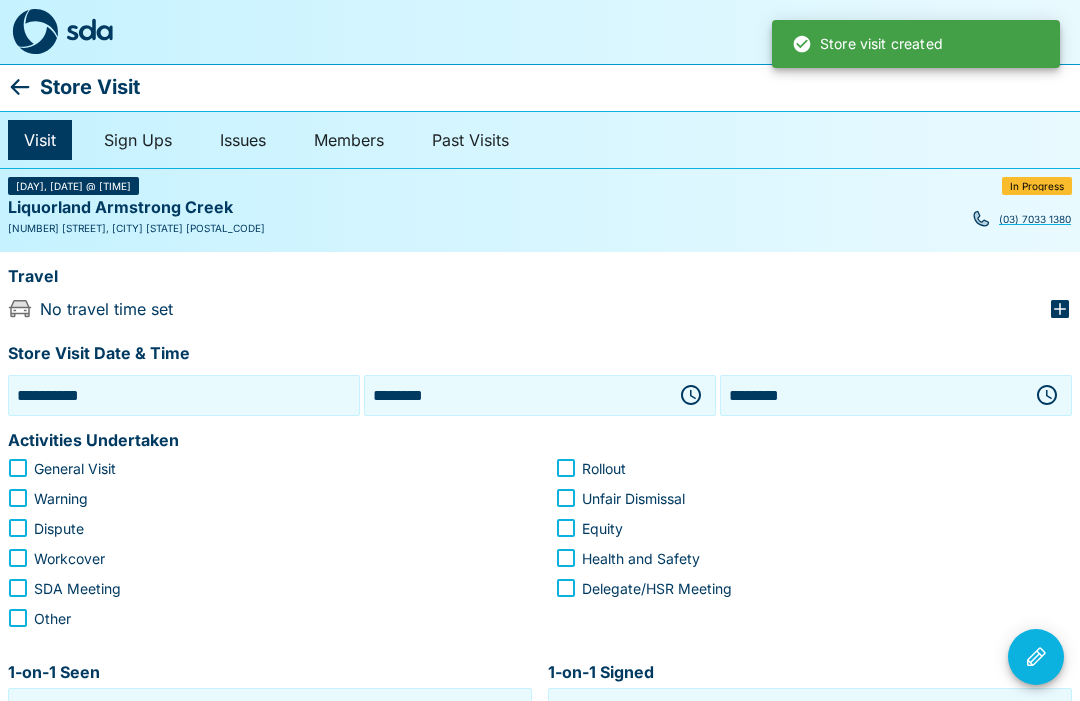 click 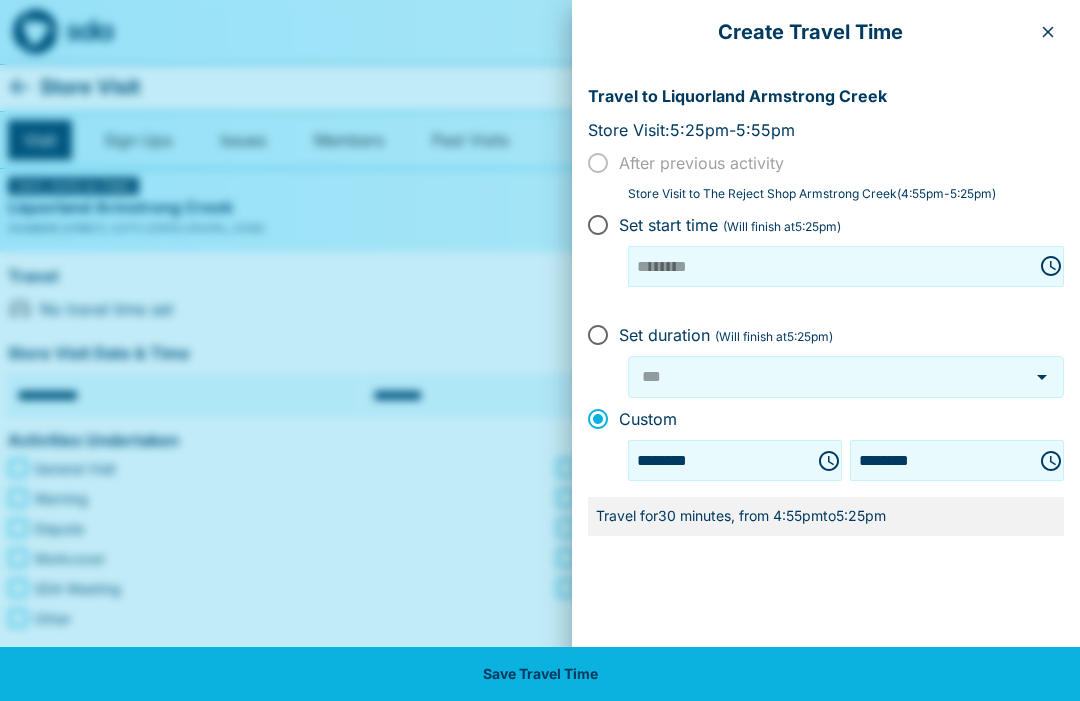 click 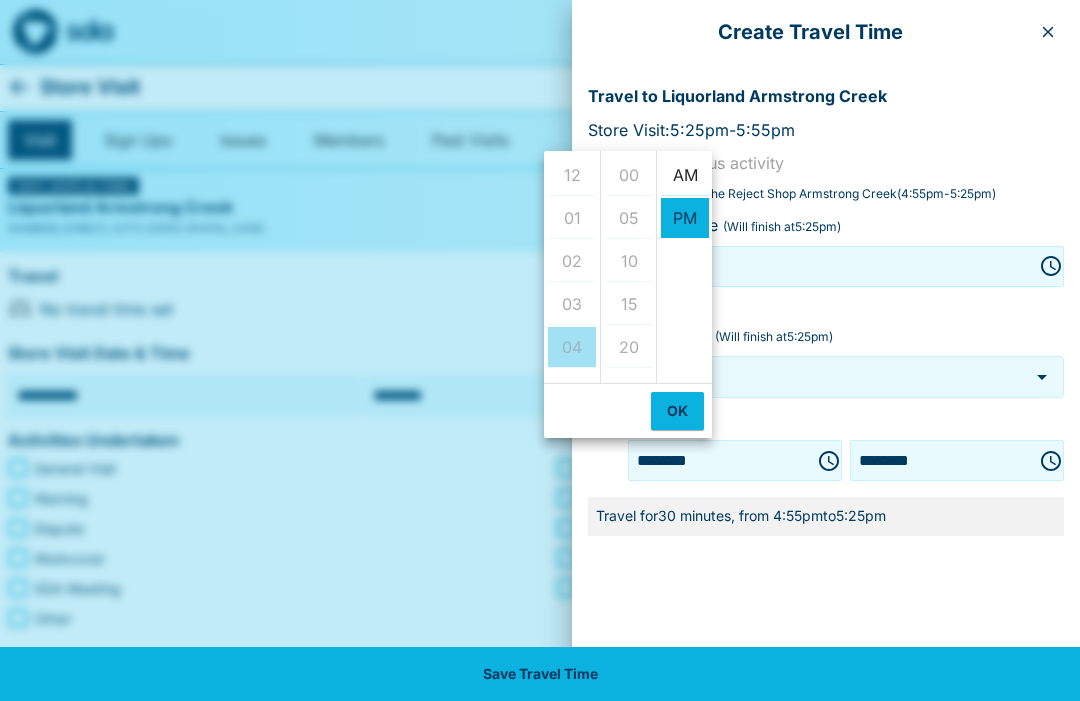 scroll, scrollTop: 172, scrollLeft: 0, axis: vertical 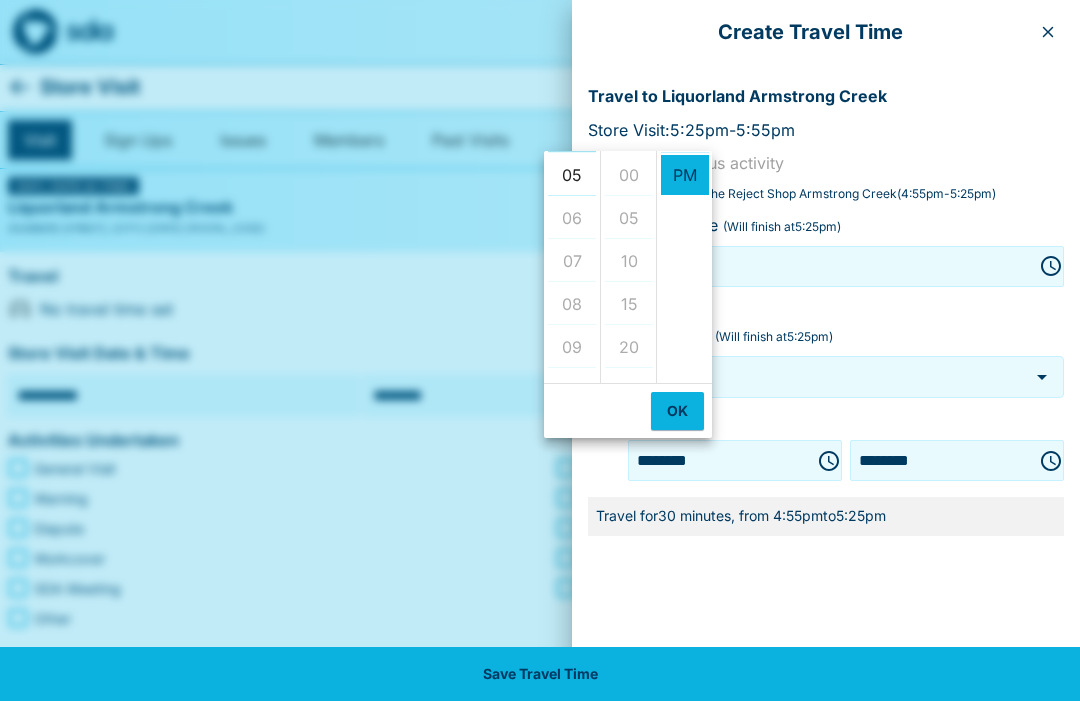 click on "05" at bounding box center [572, 175] 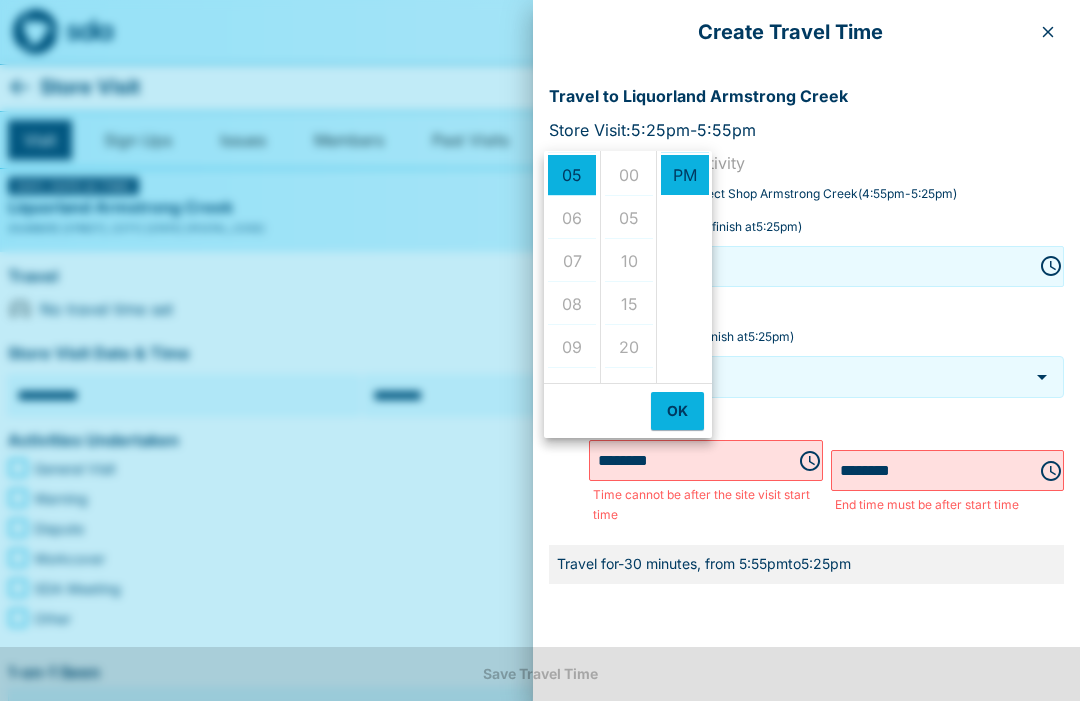 scroll, scrollTop: -1, scrollLeft: 0, axis: vertical 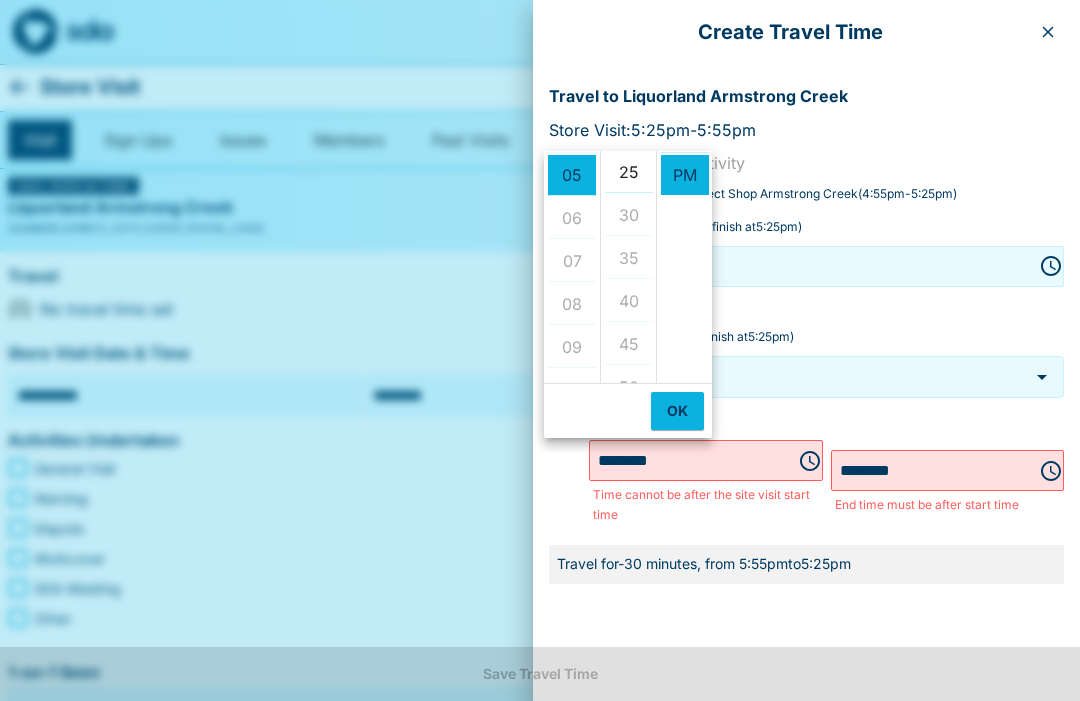 click on "25" at bounding box center [629, 172] 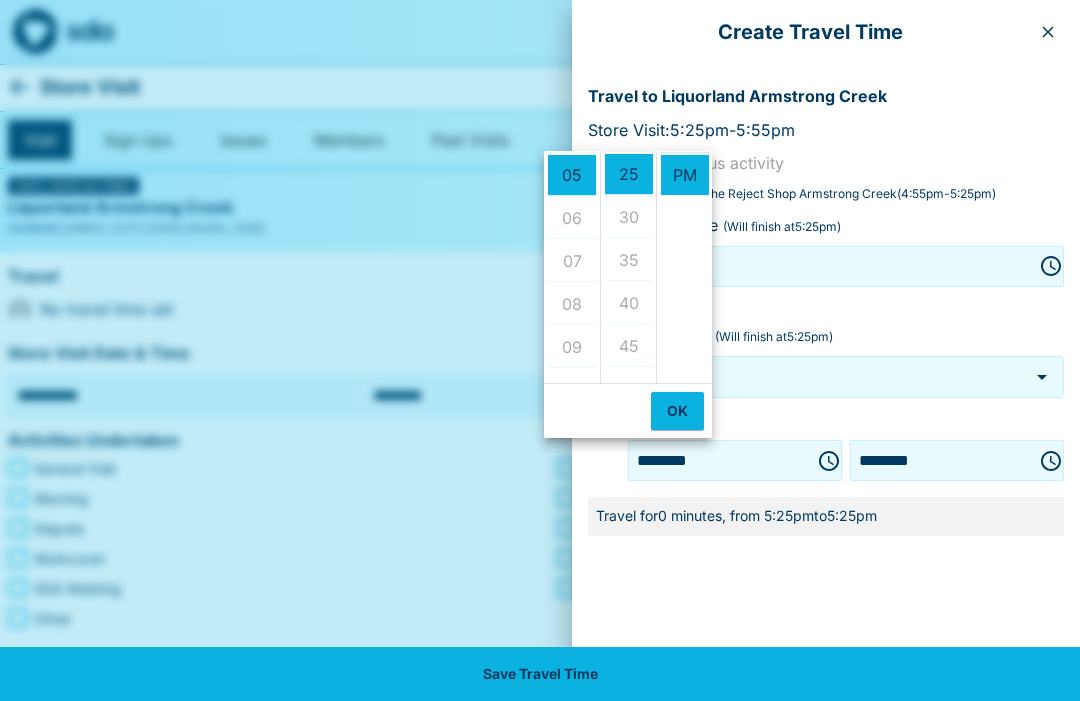 scroll, scrollTop: 215, scrollLeft: 0, axis: vertical 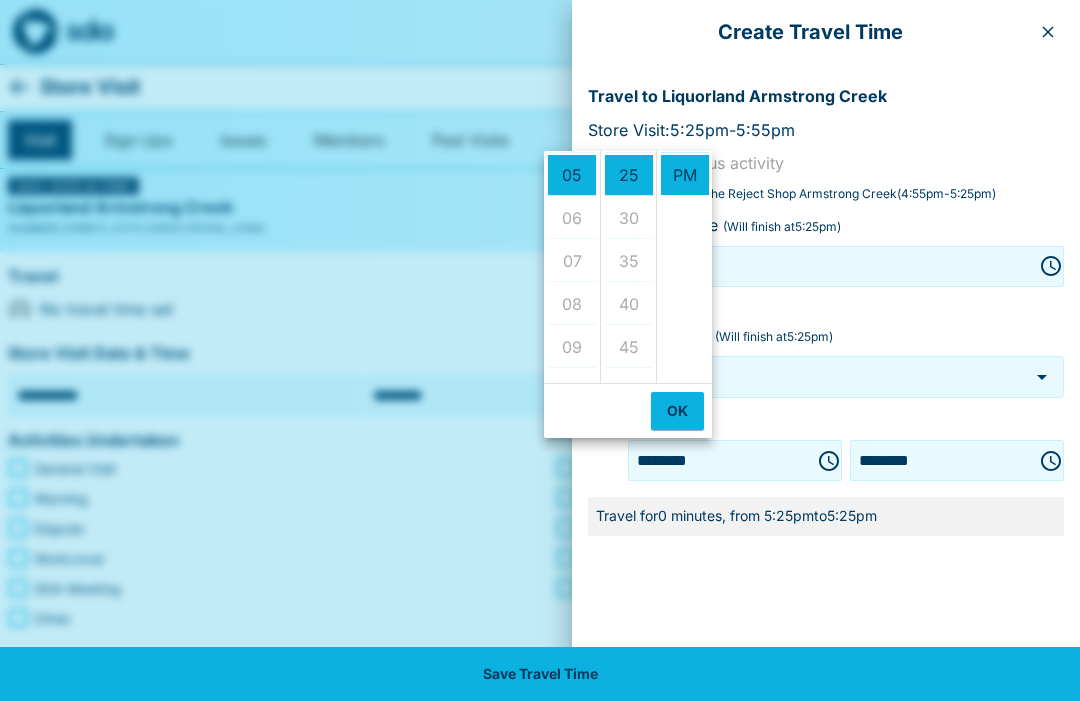 click on "OK" at bounding box center (677, 411) 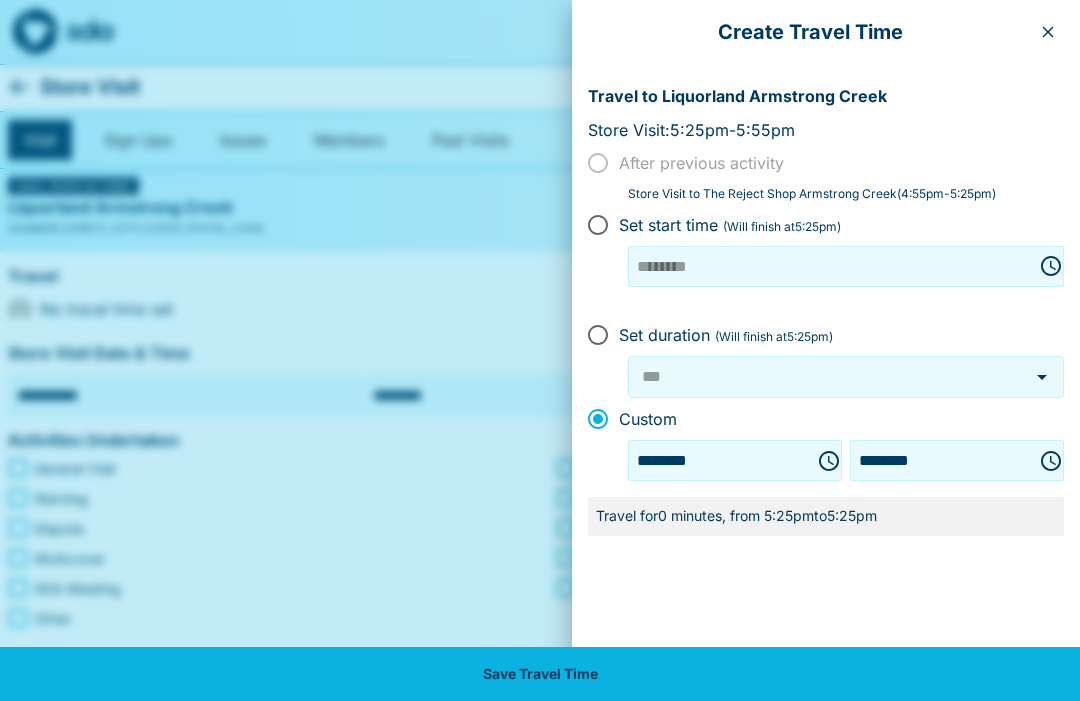click 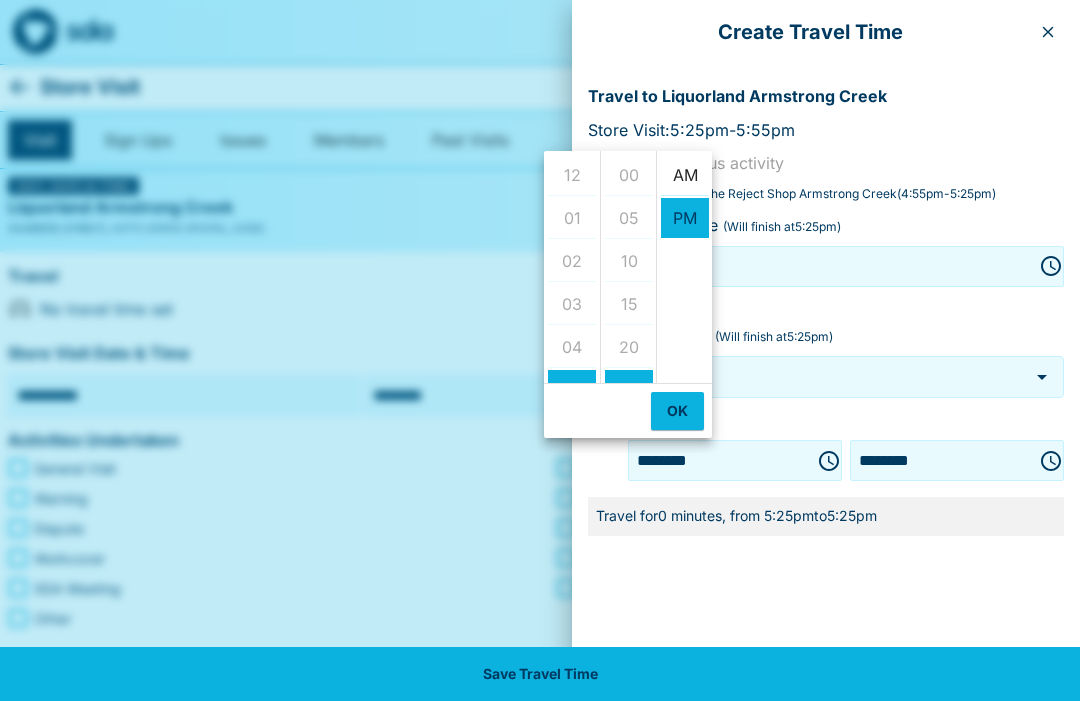 scroll, scrollTop: 215, scrollLeft: 0, axis: vertical 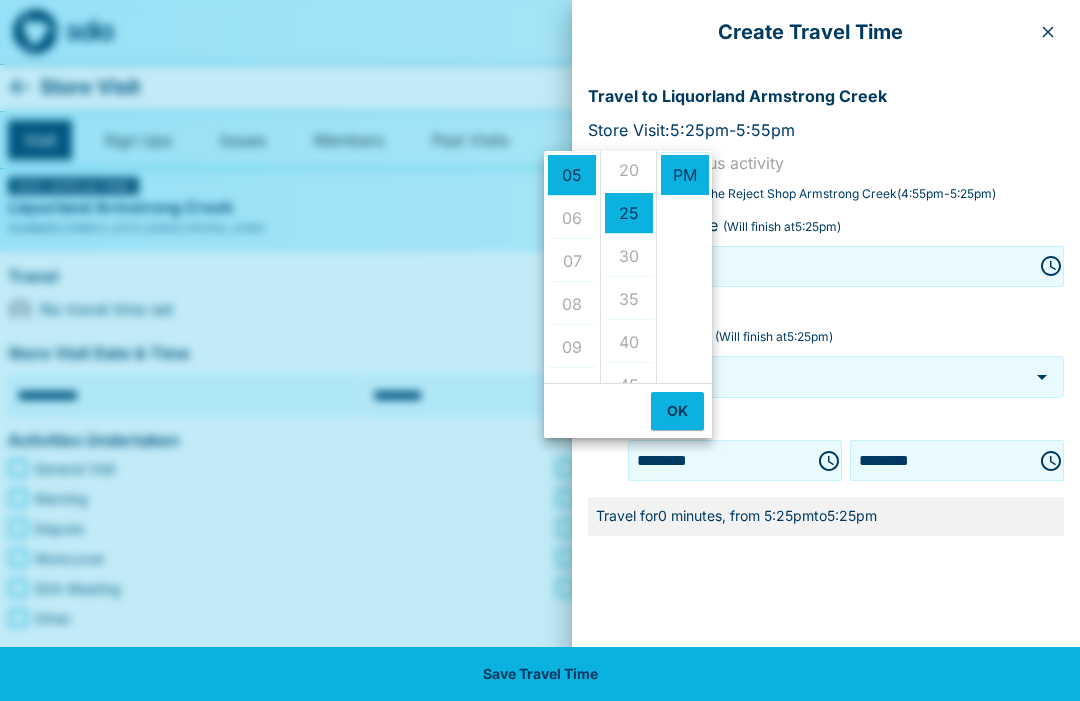 click on "Save Travel Time" at bounding box center (540, 674) 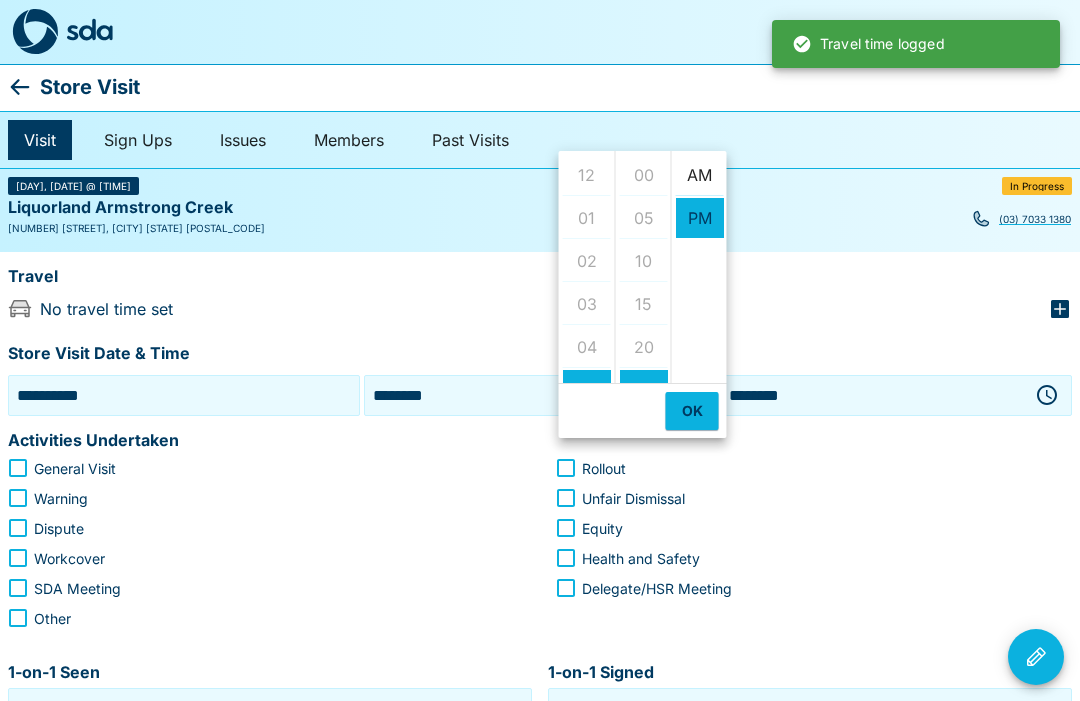 scroll, scrollTop: 215, scrollLeft: 0, axis: vertical 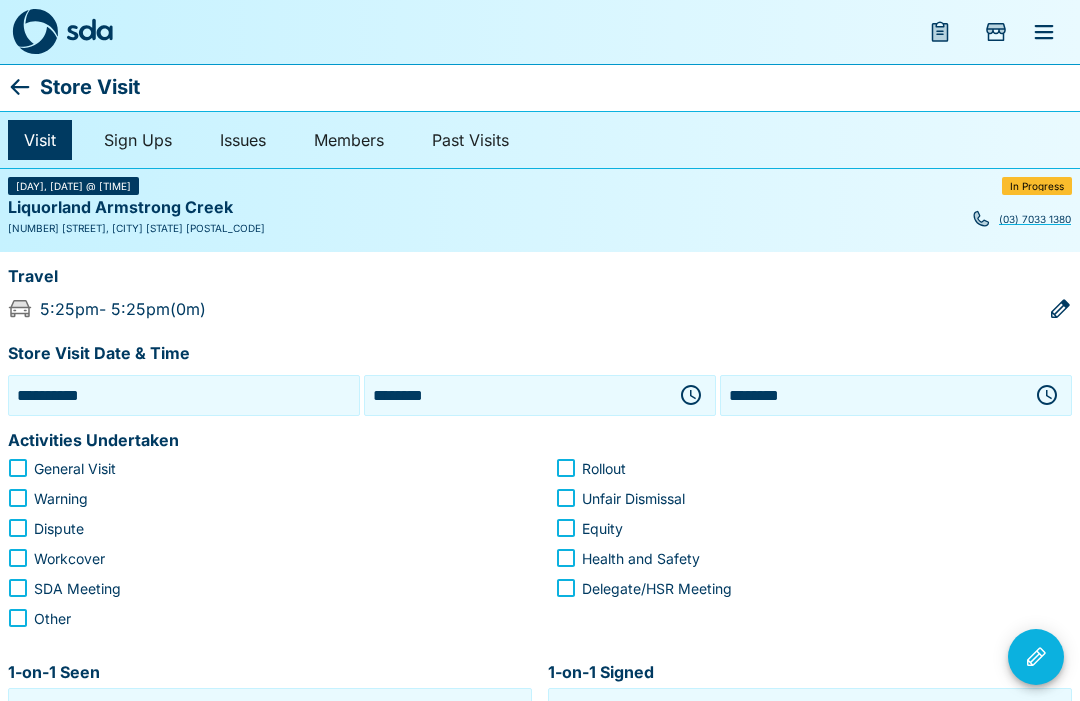 click on "General Visit" at bounding box center (75, 468) 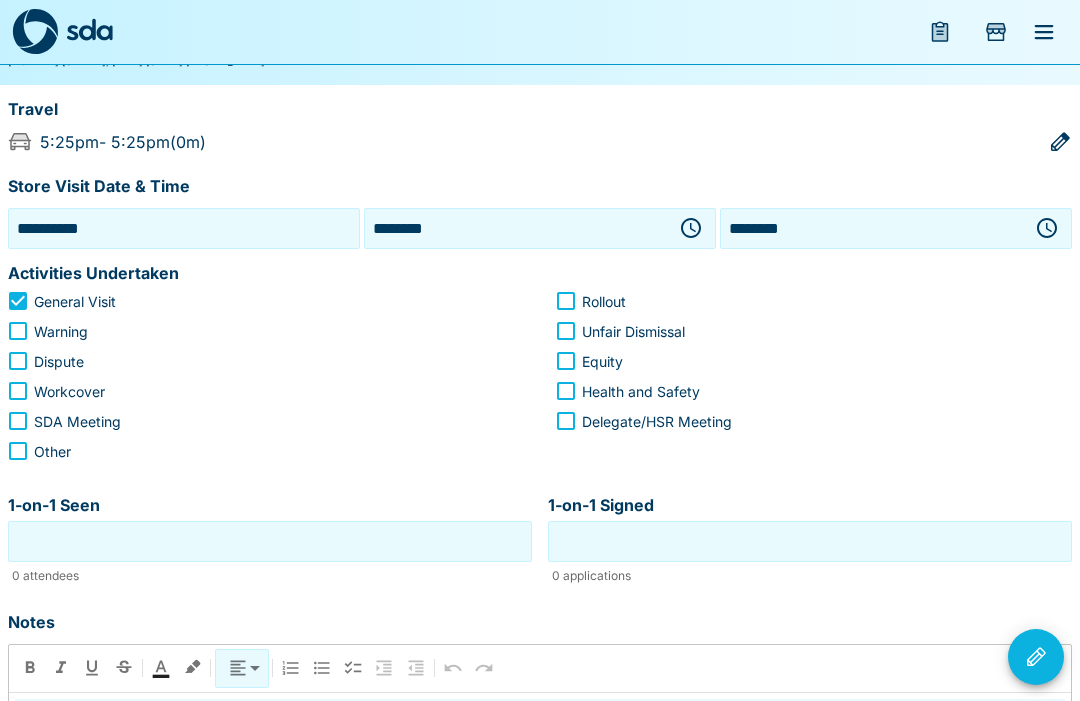 scroll, scrollTop: 177, scrollLeft: 0, axis: vertical 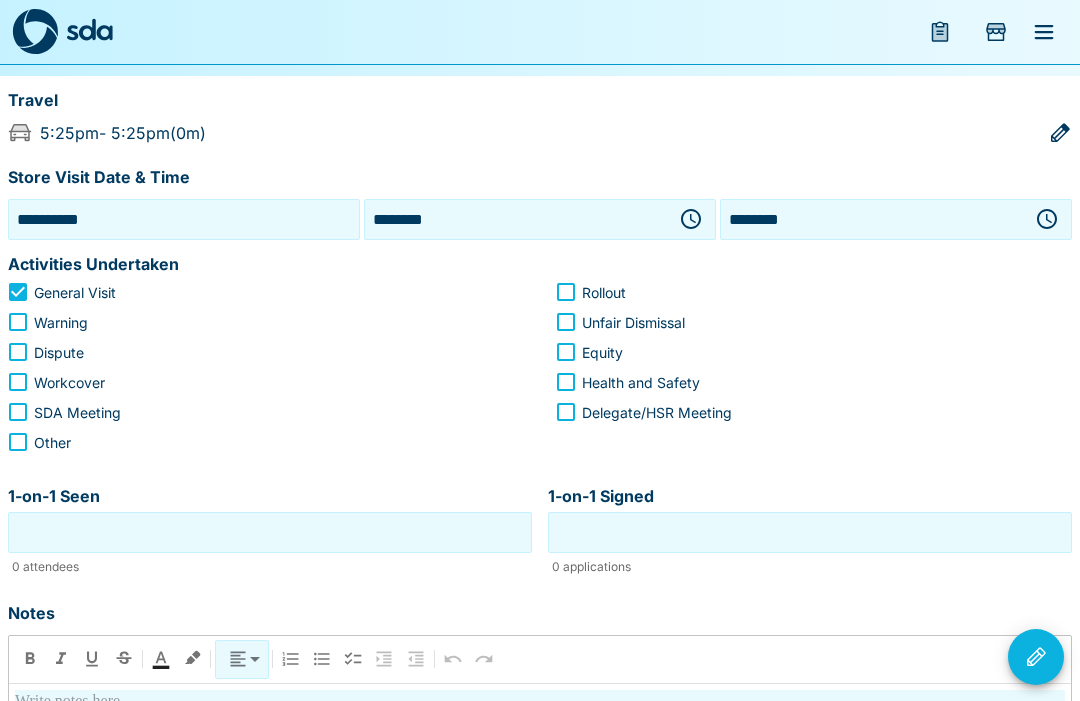click on "1-on-1 Seen" at bounding box center (270, 532) 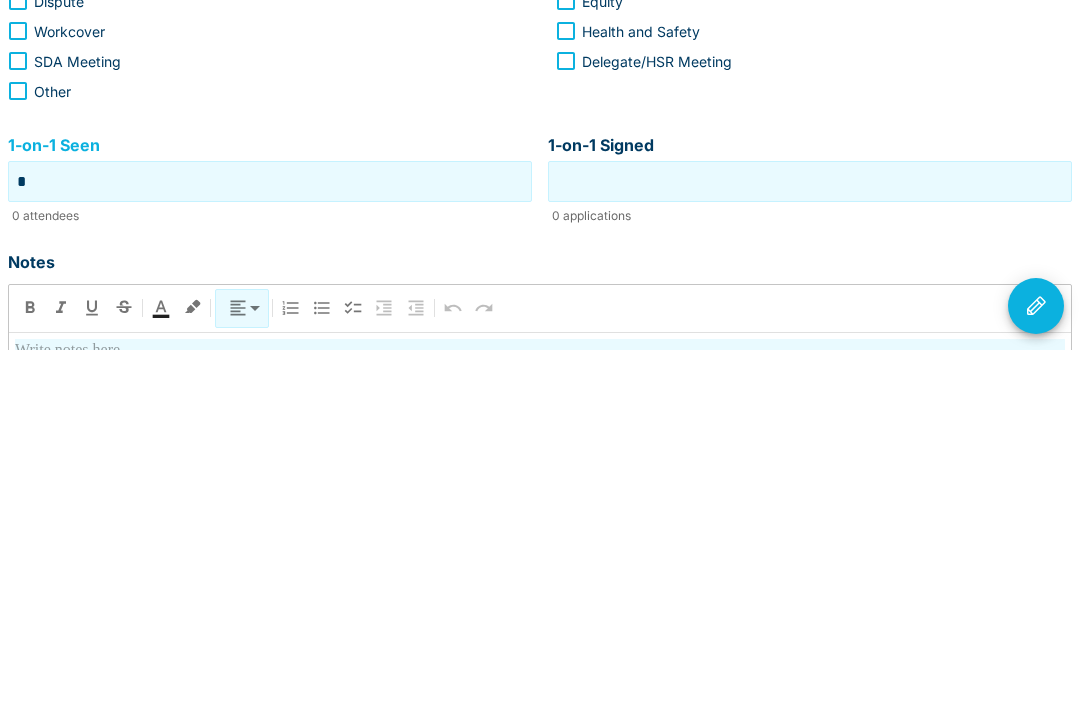 type on "*" 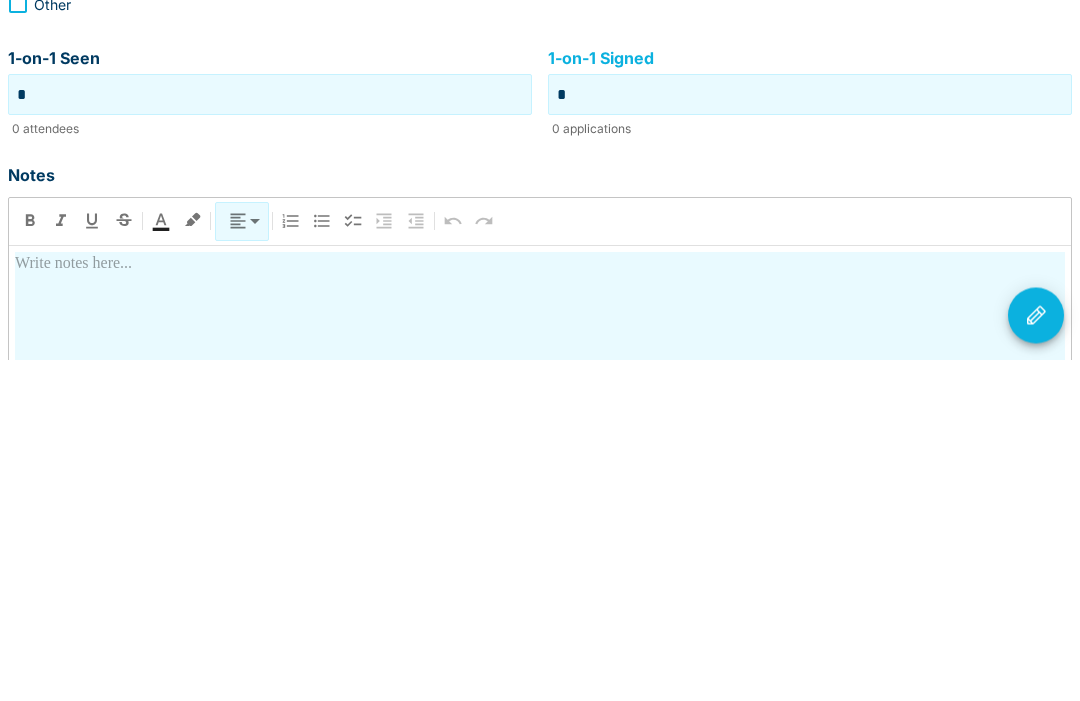 scroll, scrollTop: 303, scrollLeft: 0, axis: vertical 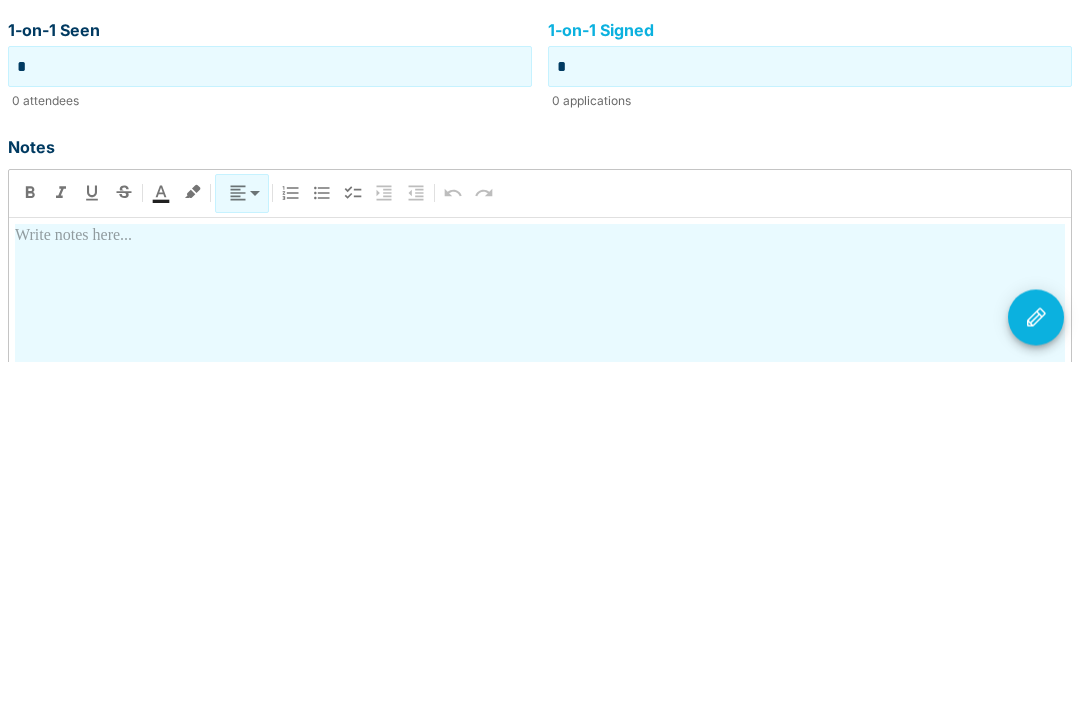 type on "*" 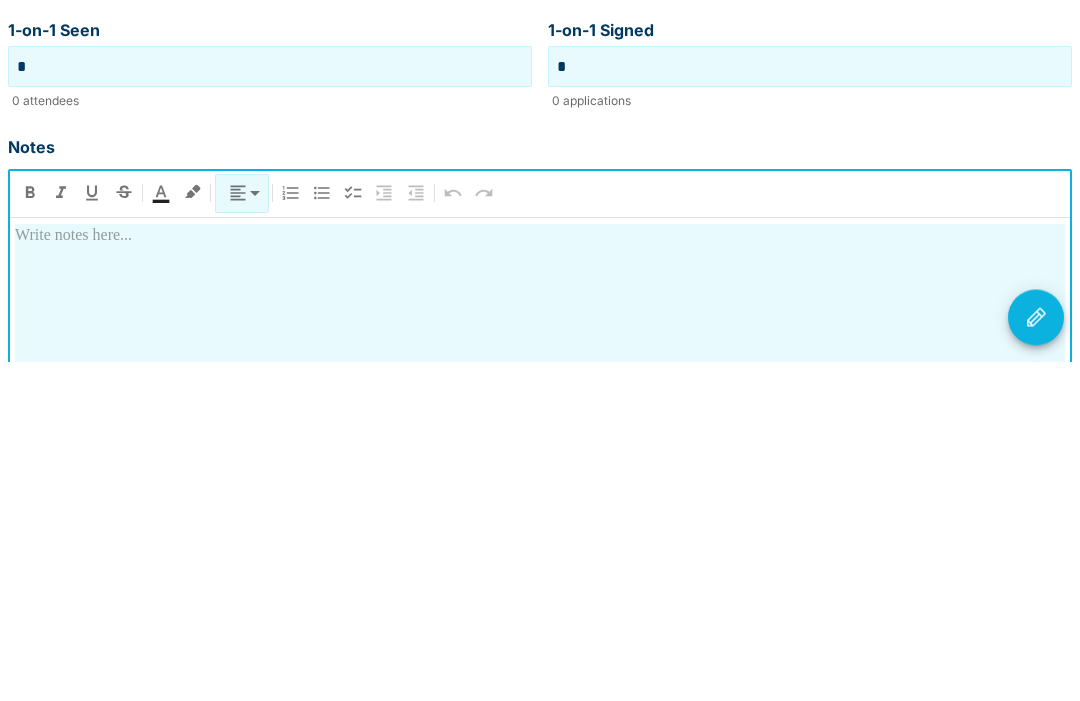 type 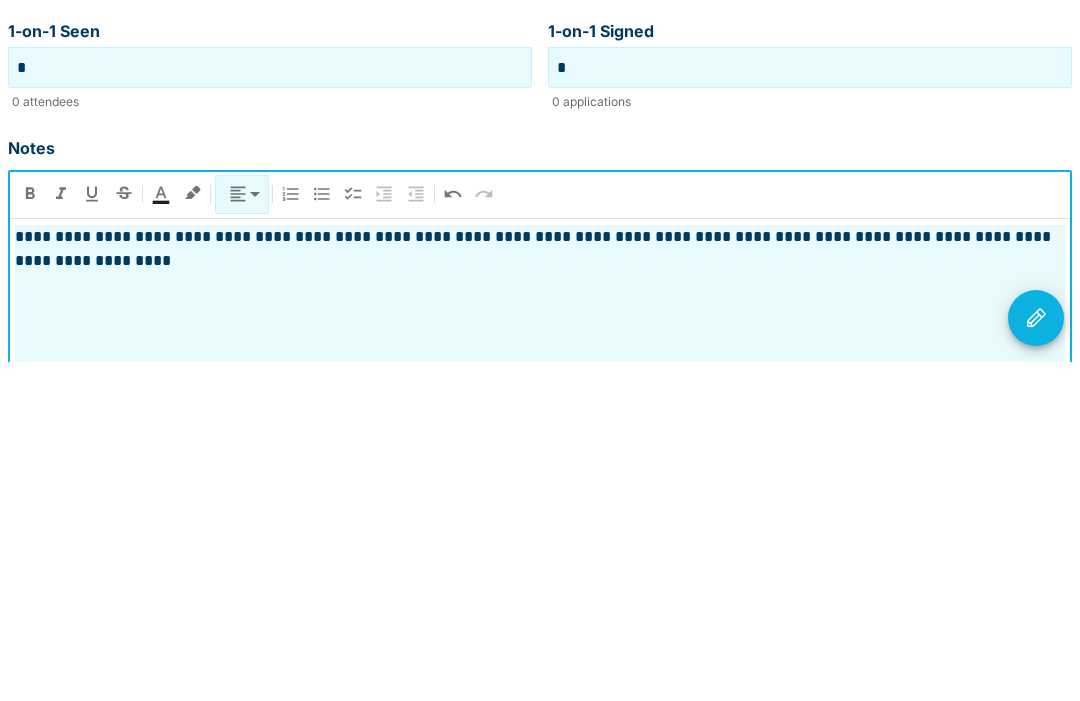 click 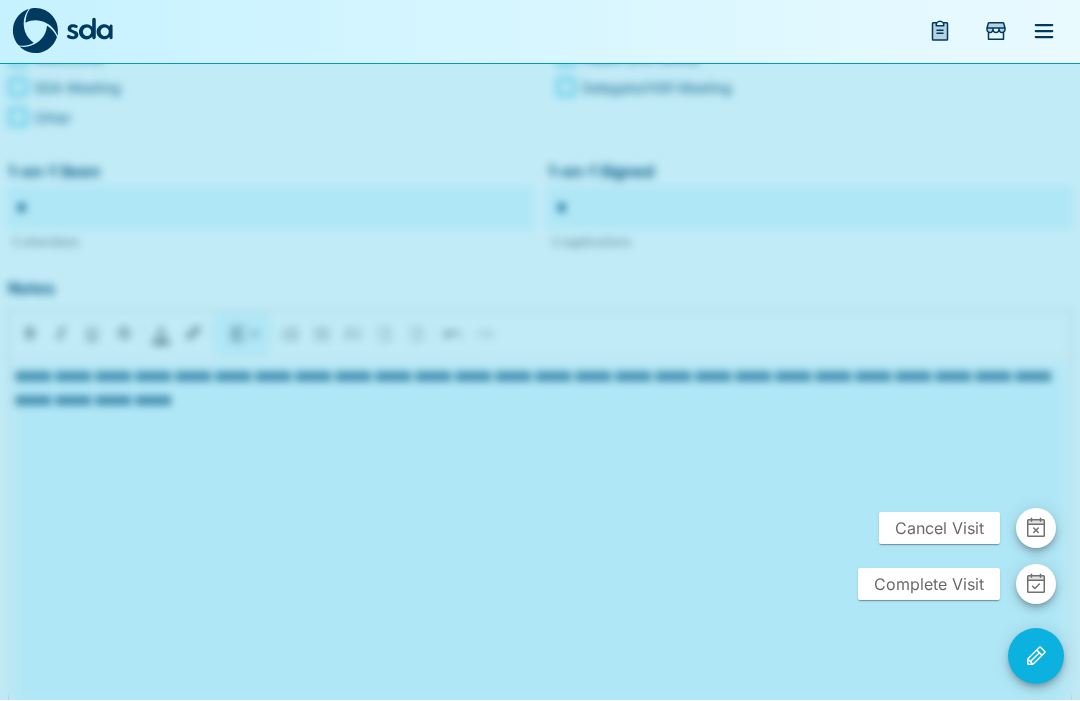 click on "Complete Visit" at bounding box center [929, 585] 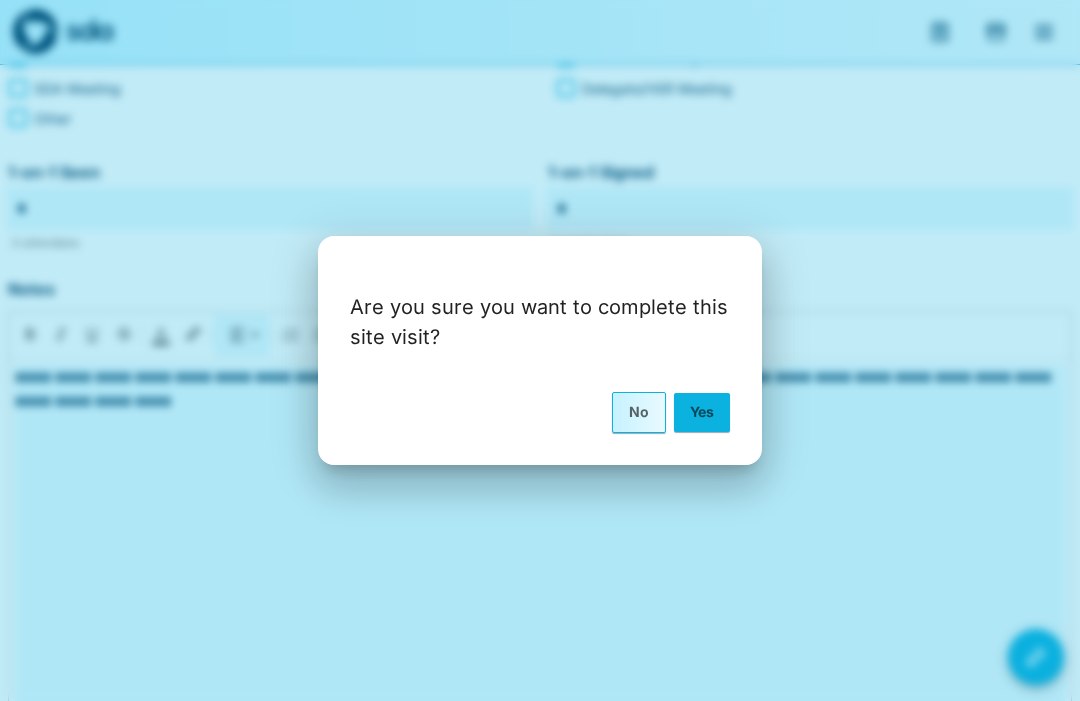 click on "Yes" at bounding box center [702, 412] 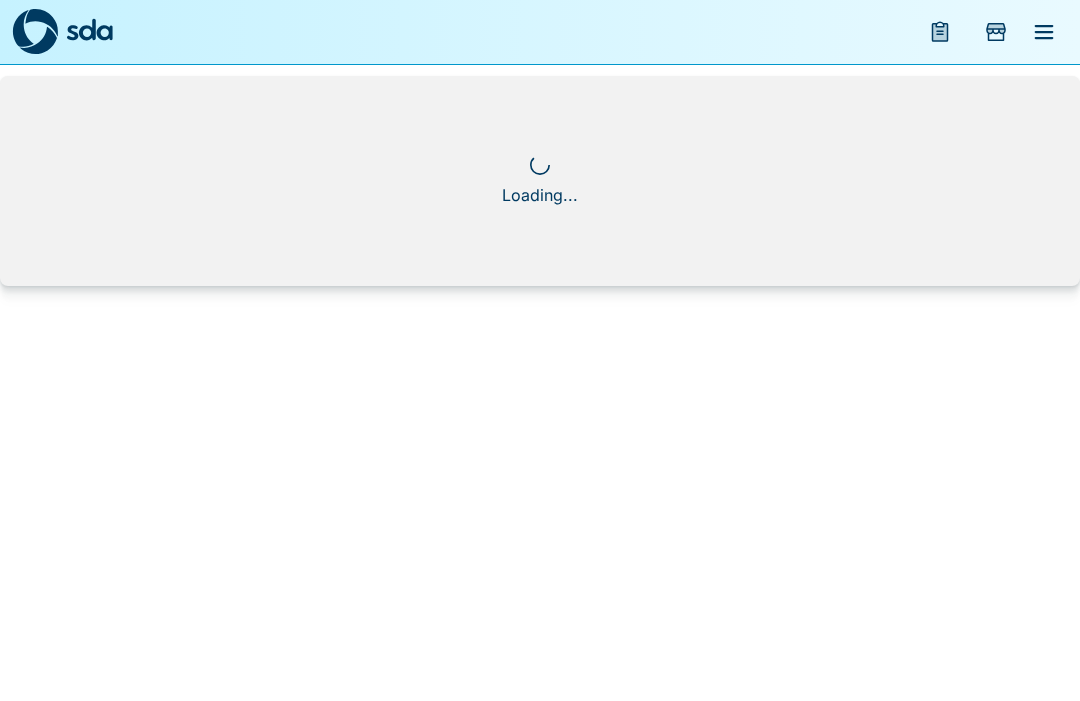 scroll, scrollTop: 0, scrollLeft: 0, axis: both 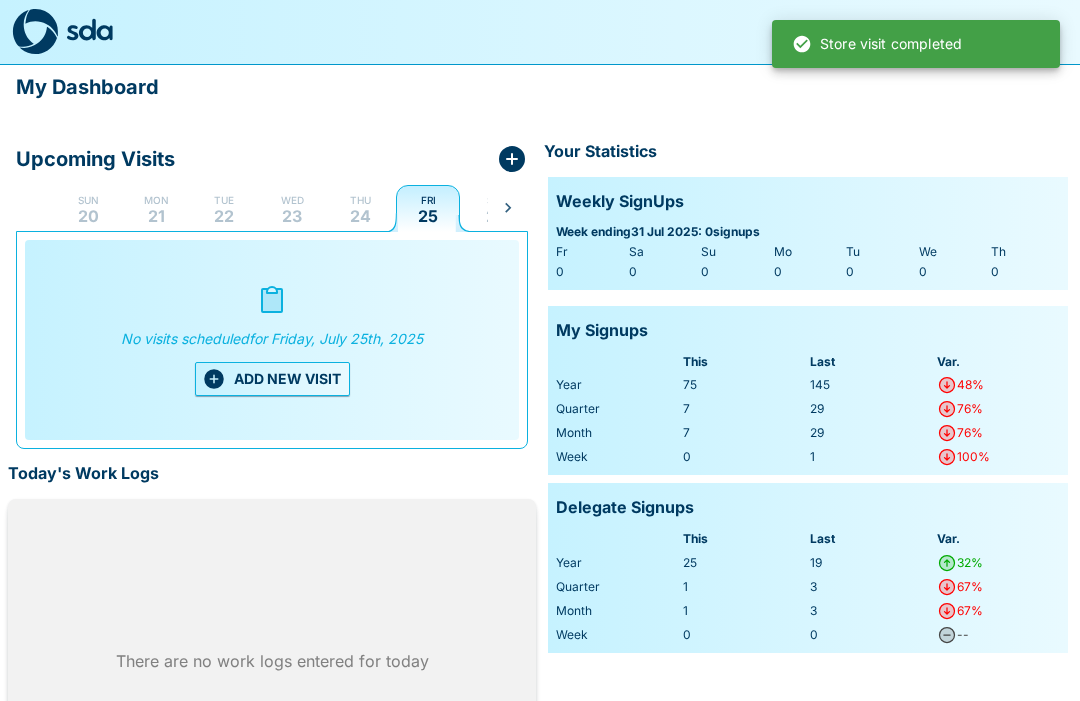 click on "Thu 24" at bounding box center (360, 208) 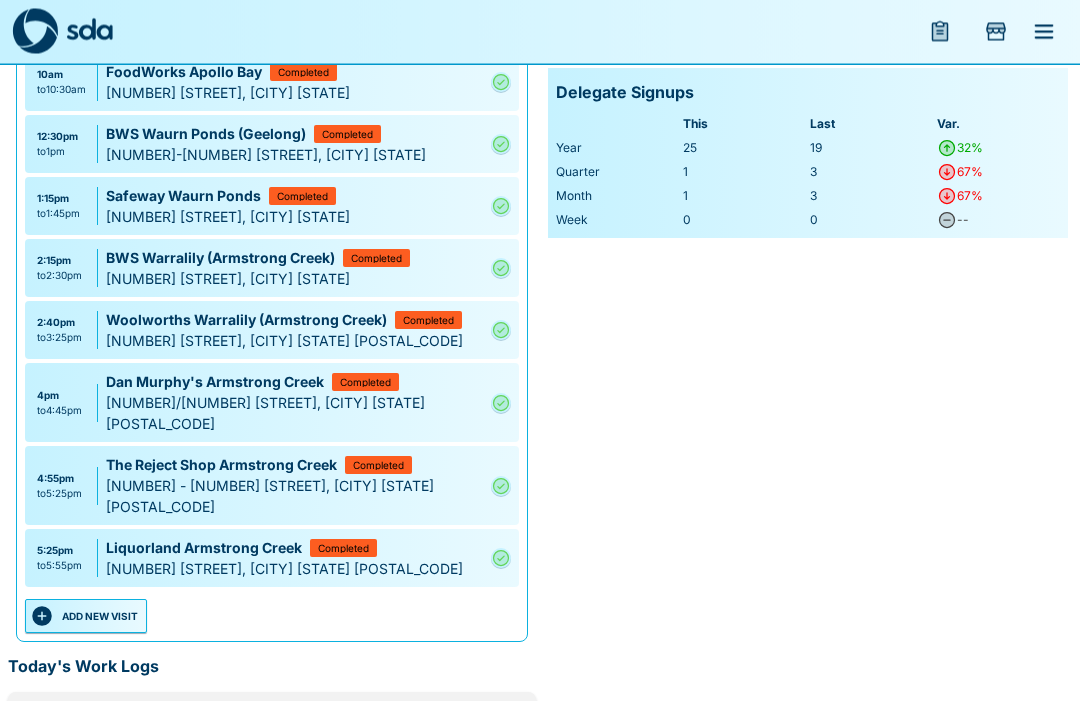 scroll, scrollTop: 417, scrollLeft: 0, axis: vertical 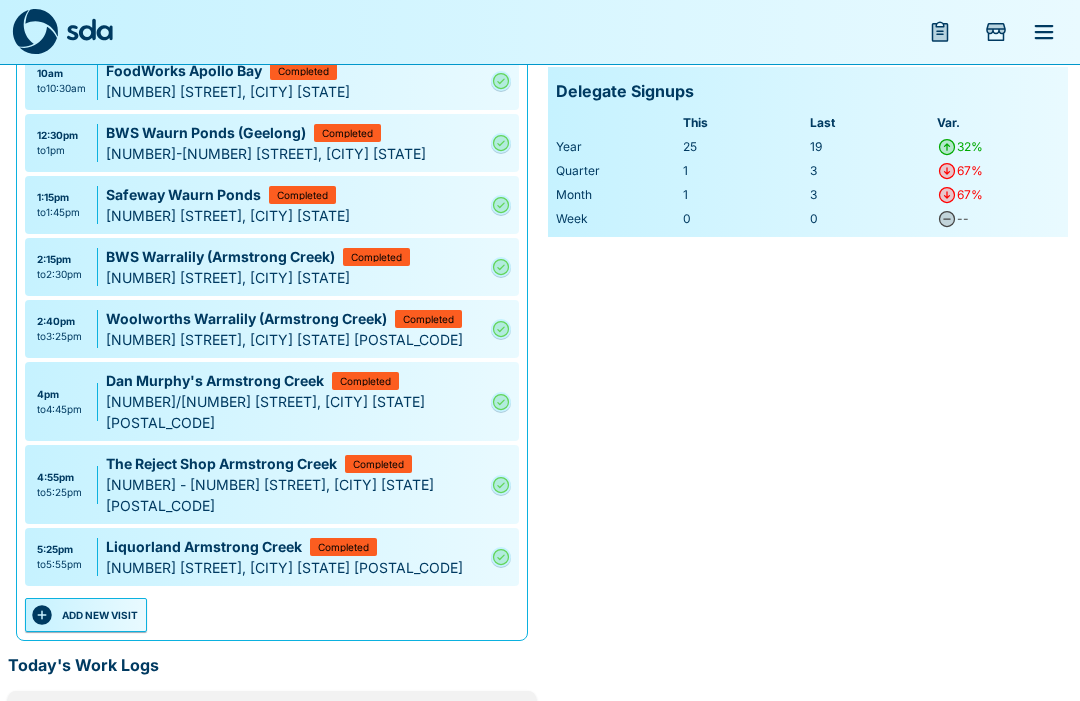 click on "ADD NEW VISIT" at bounding box center [86, 615] 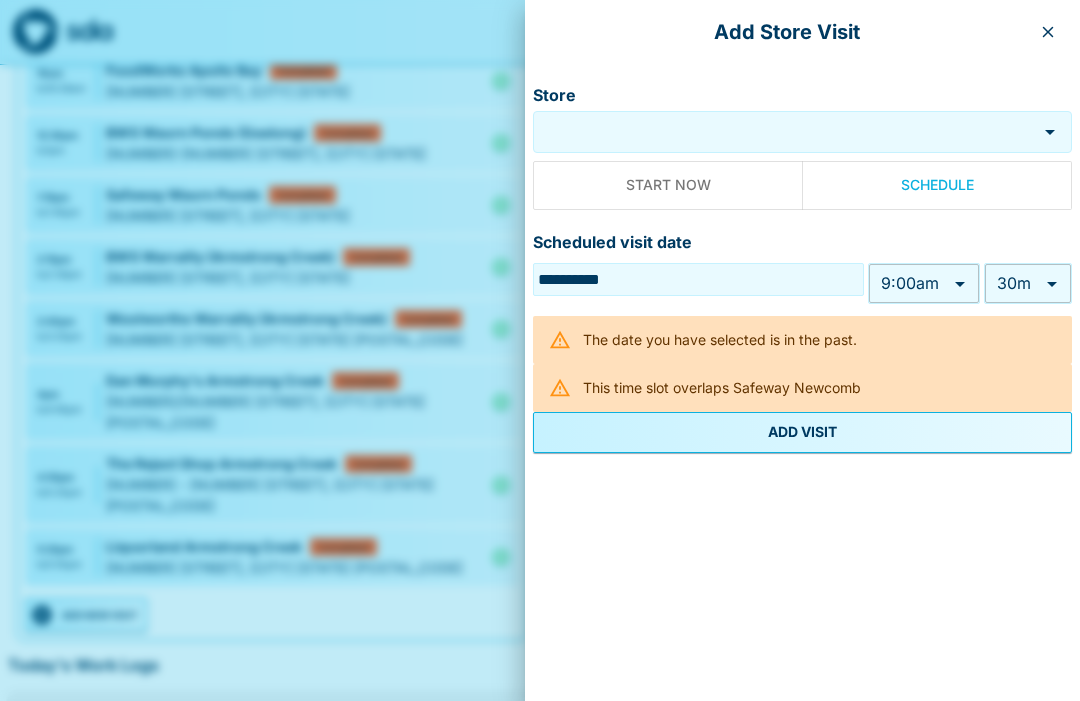 click on "Store" at bounding box center [785, 132] 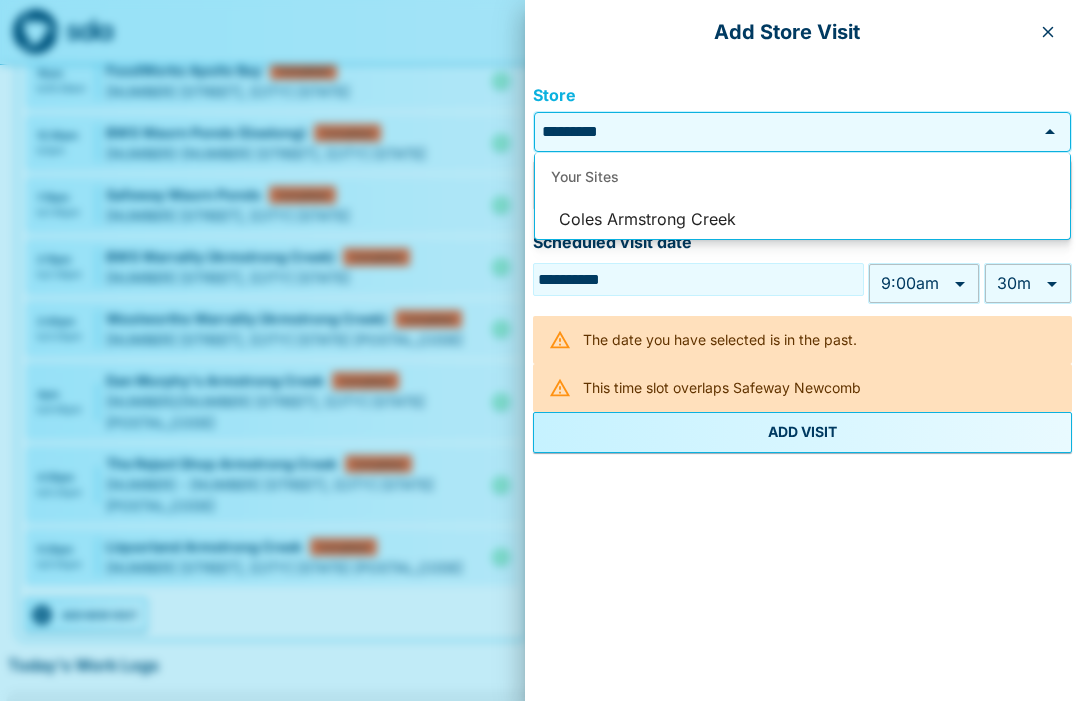 click on "Coles Armstrong Creek" at bounding box center [802, 220] 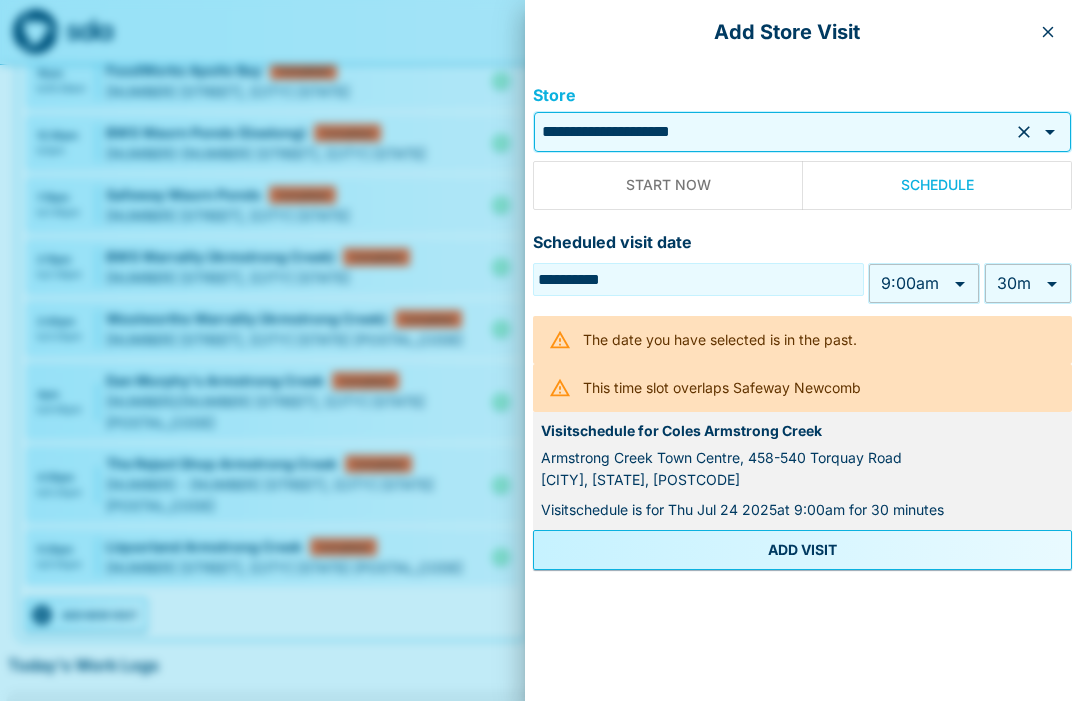 click on "My Dashboard Upcoming Visits [DAY] [DATE] [MONTH] [YEAR] :  [TIME] - [TIME] Safeway Newcomb Completed Induction [NUMBER] [STREET] & [STREET], [CITY] [STATE] [POSTAL_CODE] [TIME] - [TIME] Safeway Newcomb Completed [NUMBER] [STREET] & [STREET], [CITY] [STATE] [POSTAL_CODE] [TIME] - [TIME] FoodWorks Apollo Bay In Progress [NUMBER] [STREET], [CITY] [STATE] [POSTAL_CODE] [TIME] - [TIME] FoodWorks Apollo Bay Completed [NUMBER] [STREET], [CITY] [STATE] [POSTAL_CODE] [TIME] - [TIME] BWS Waurn Ponds (Geelong) Completed [NUMBER]-[NUMBER] [STREET], [CITY] [STATE] [POSTAL_CODE] [TIME] - [TIME] Safeway Waurn Ponds Completed [STREET] & [STREET], [CITY] [STATE] [POSTAL_CODE] [TIME] - [TIME] BWS Warralily (Armstrong Creek) Completed [NUMBER] [STREET], [CITY] [STATE] [POSTAL_CODE] [TIME] - [TIME] Woolworths Warralily (Armstrong Creek) Completed [NUMBER] [STREET], [CITY] [STATE] [POSTAL_CODE] [TIME] to" at bounding box center [540, 309] 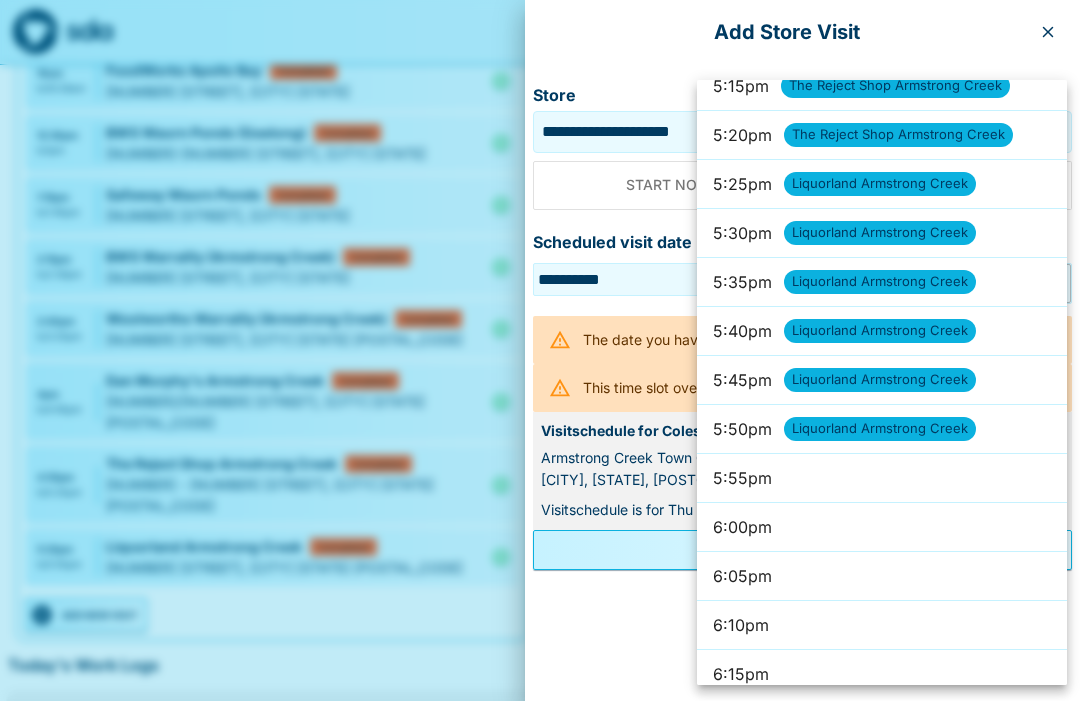 scroll, scrollTop: 10170, scrollLeft: 0, axis: vertical 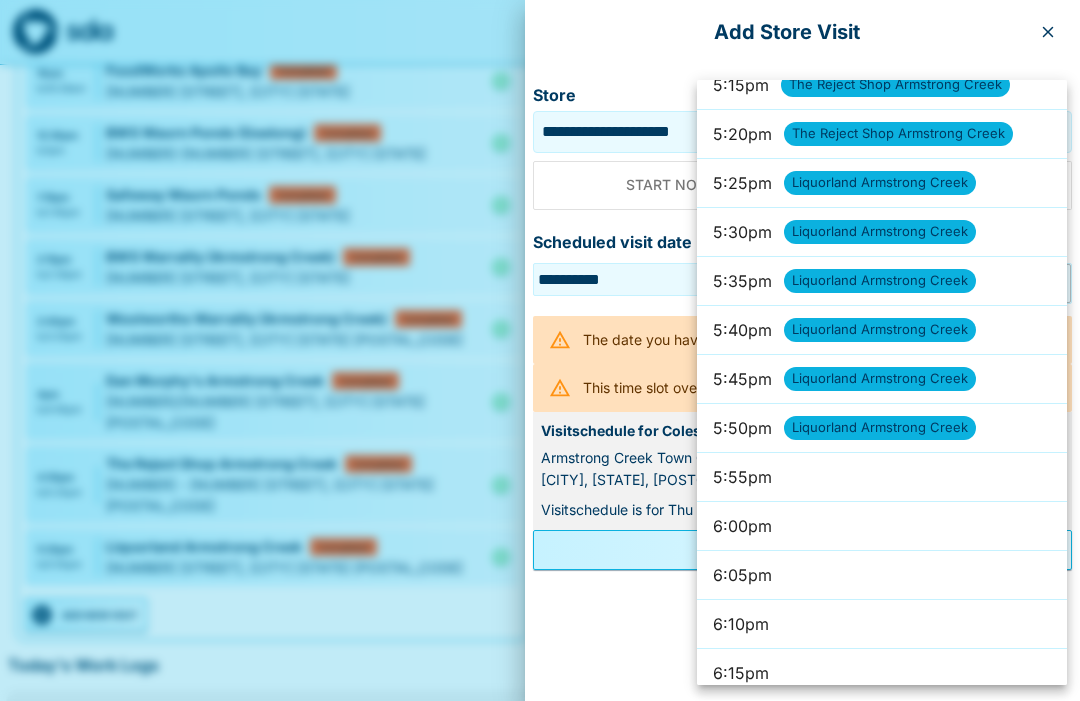 click on "6:00pm" at bounding box center [882, 526] 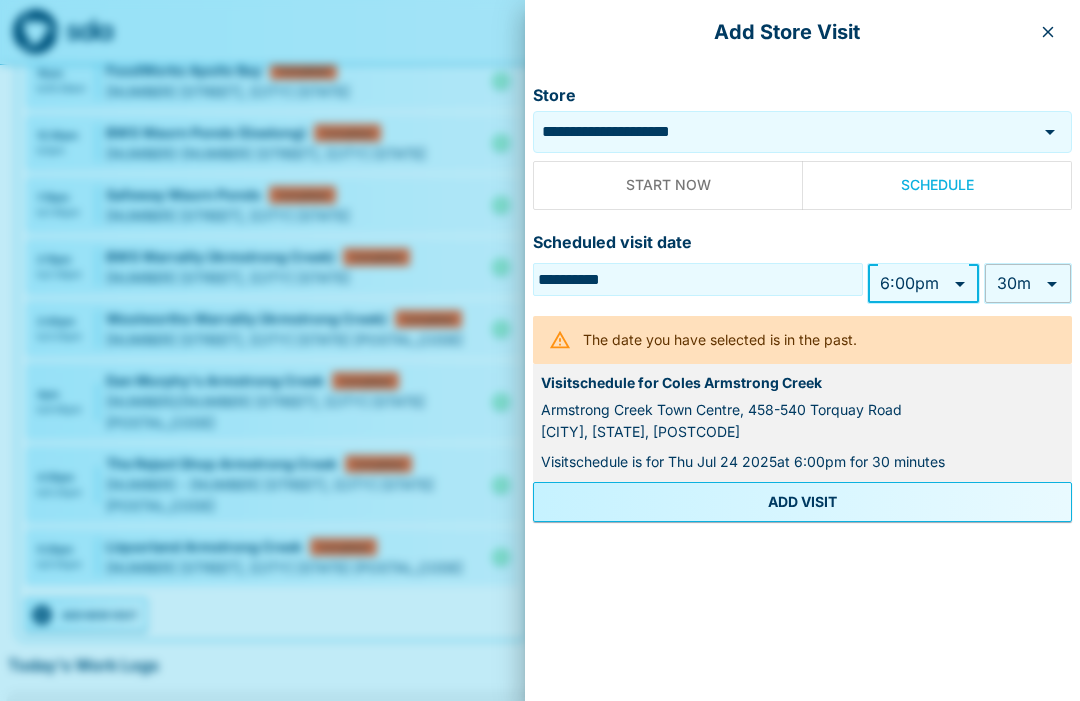 click on "ADD VISIT" at bounding box center [802, 502] 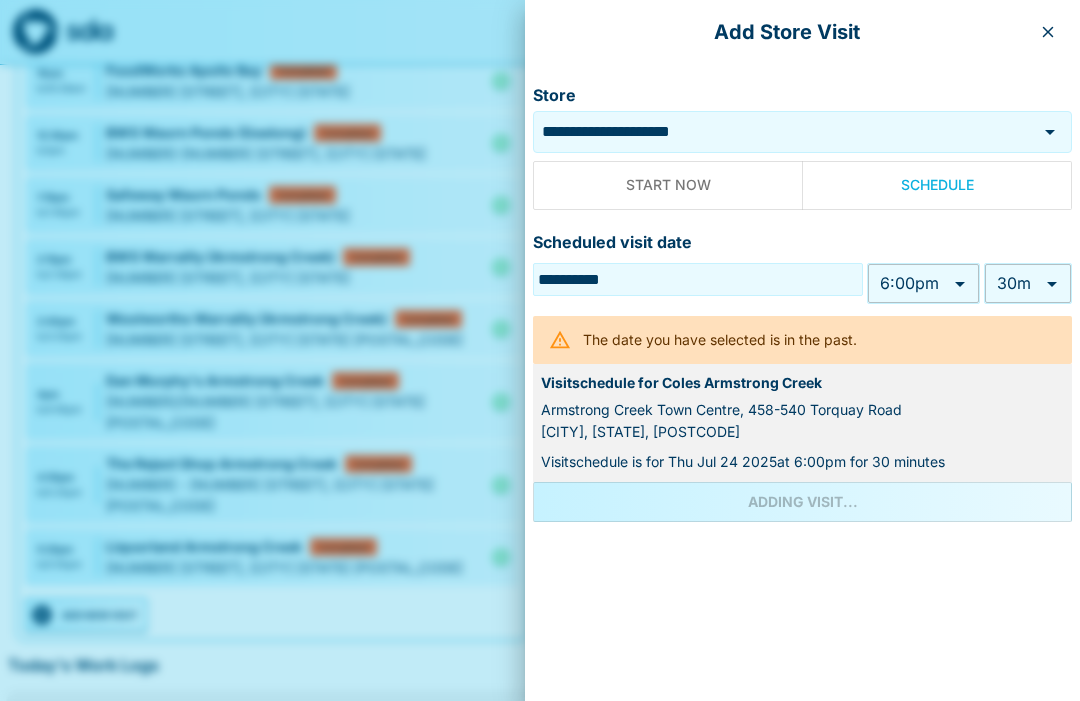scroll, scrollTop: 0, scrollLeft: 0, axis: both 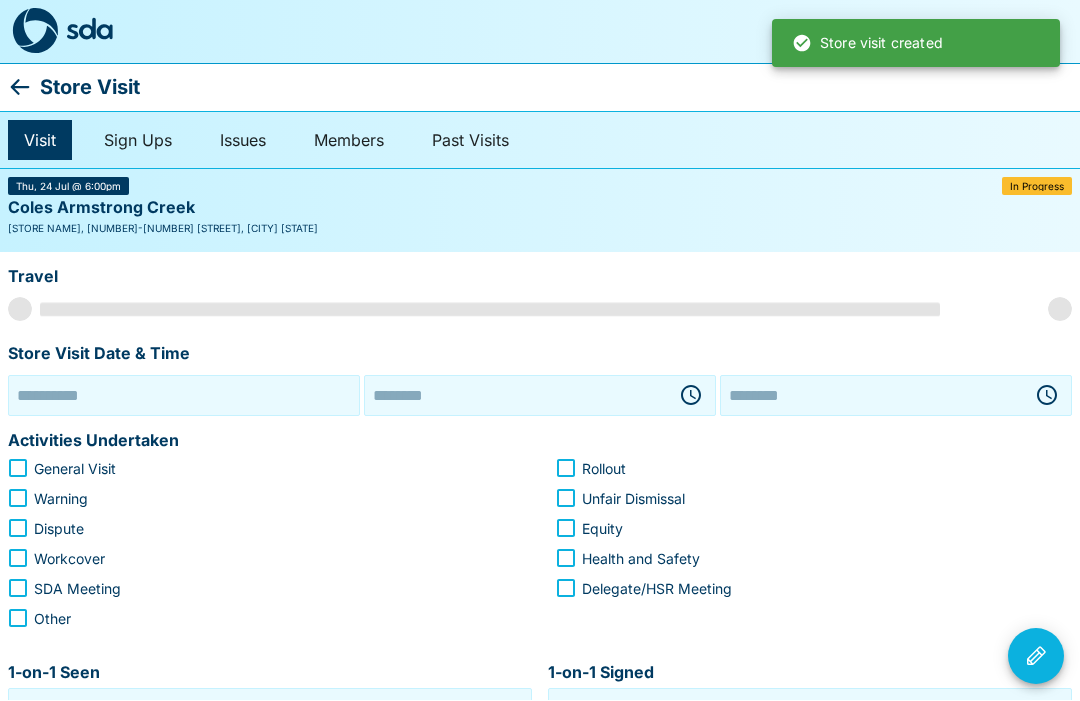 type on "**********" 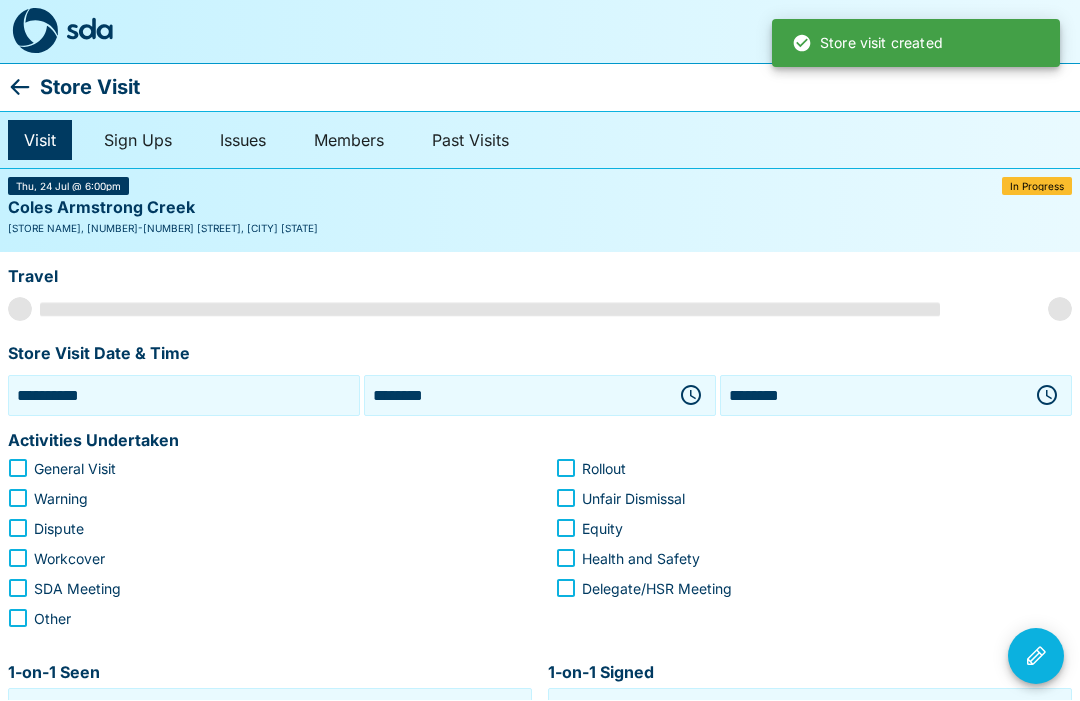 scroll, scrollTop: 1, scrollLeft: 0, axis: vertical 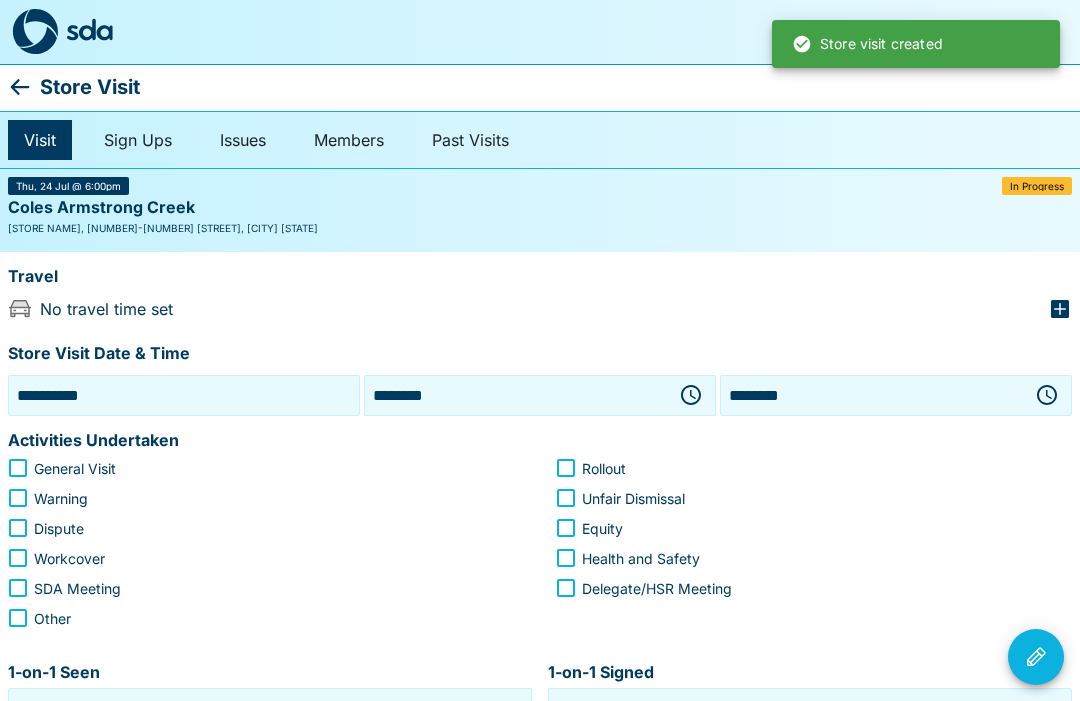 click 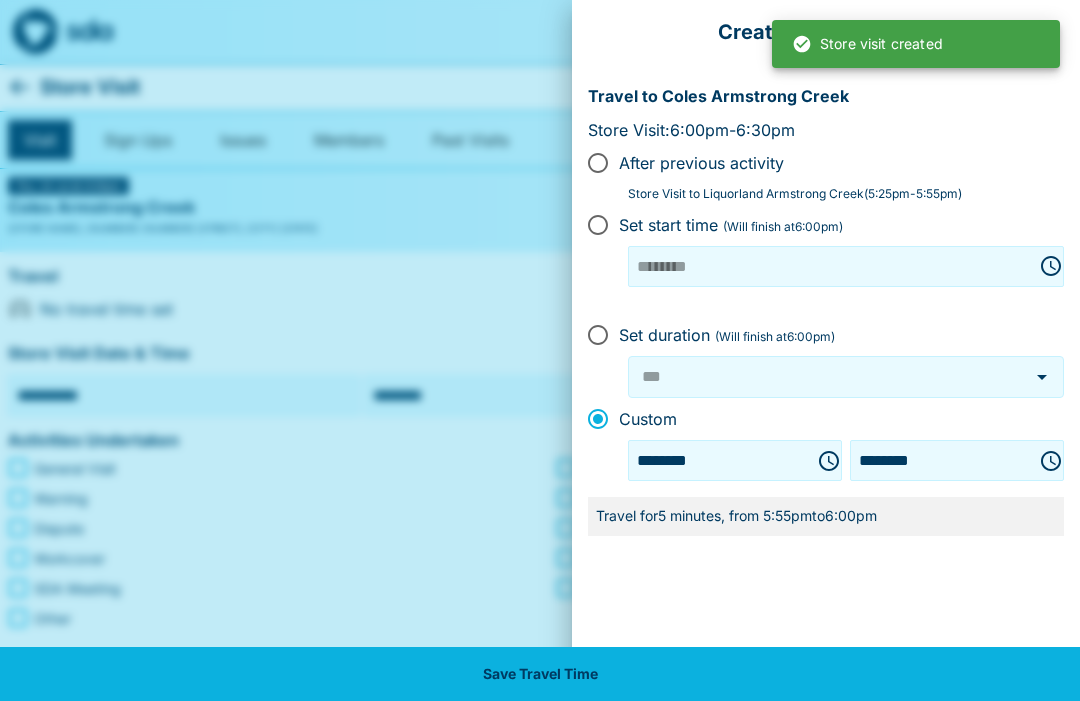 click on "Save Travel Time" at bounding box center (540, 674) 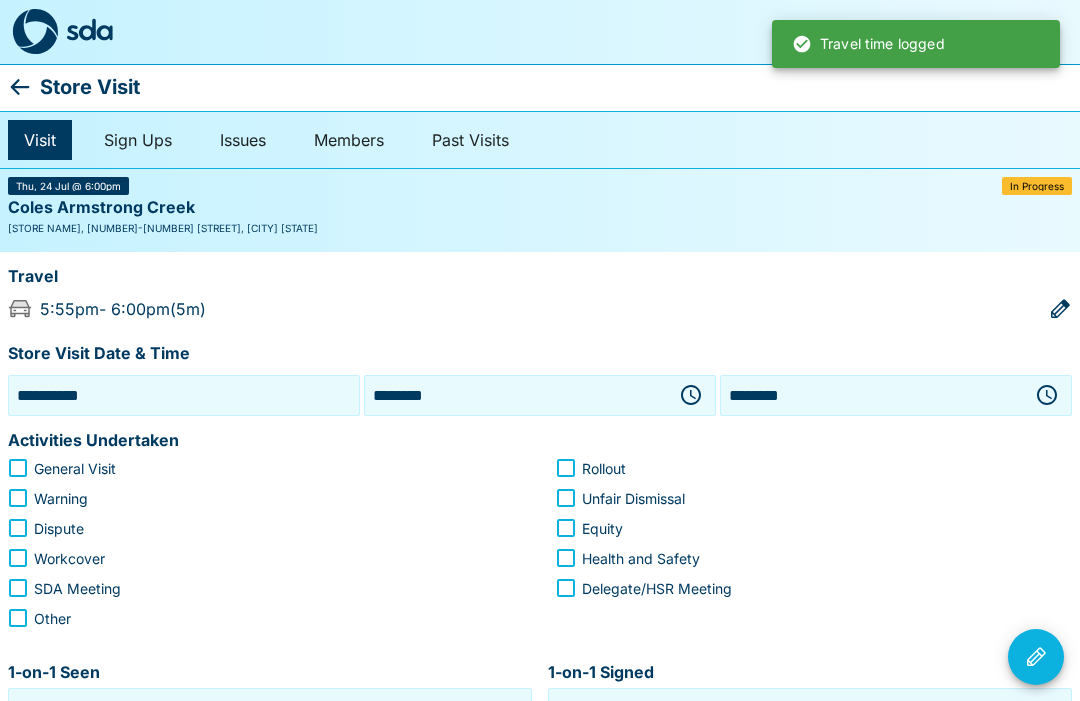 click on "General Visit" at bounding box center (75, 468) 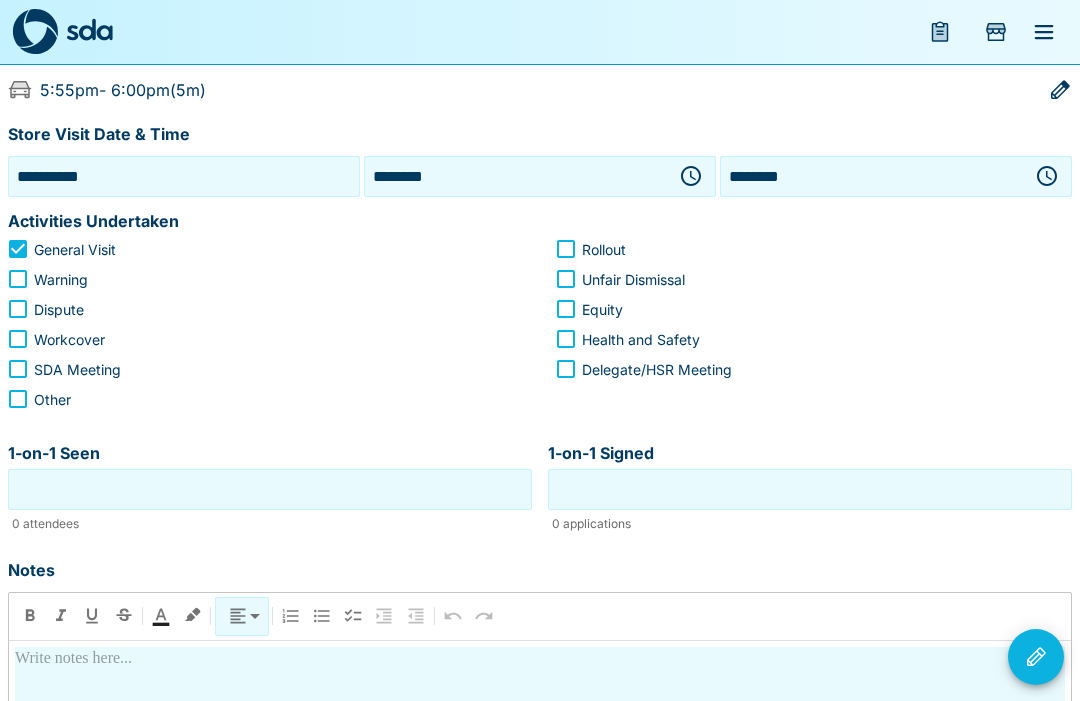 scroll, scrollTop: 225, scrollLeft: 0, axis: vertical 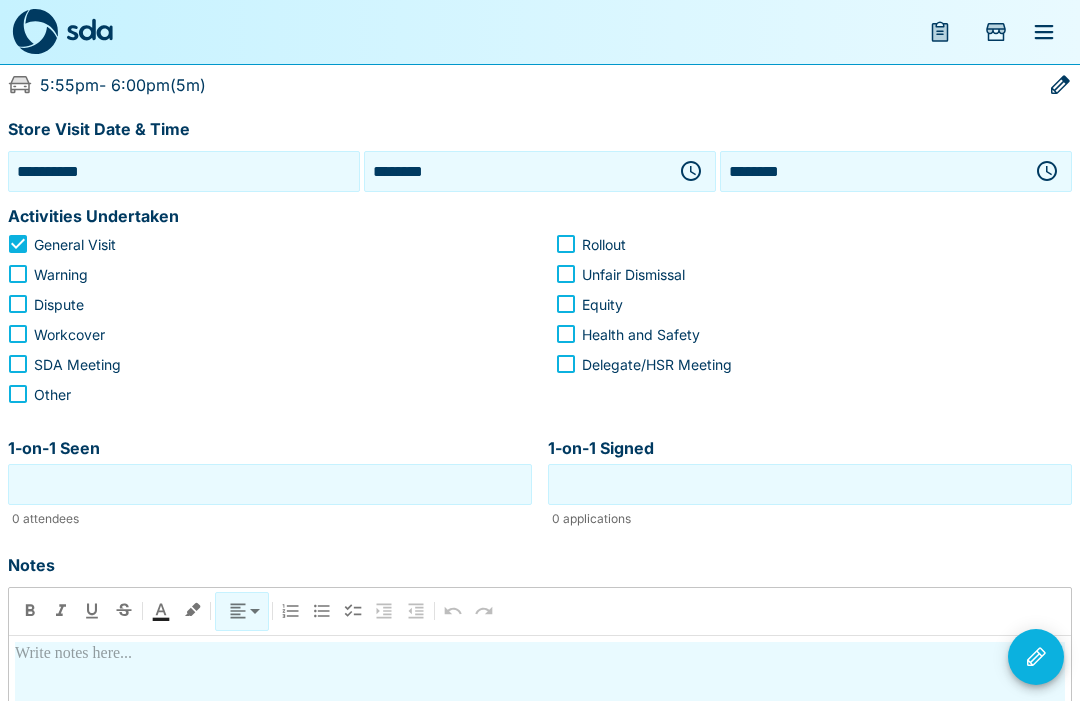 click on "1-on-1 Seen" at bounding box center (270, 484) 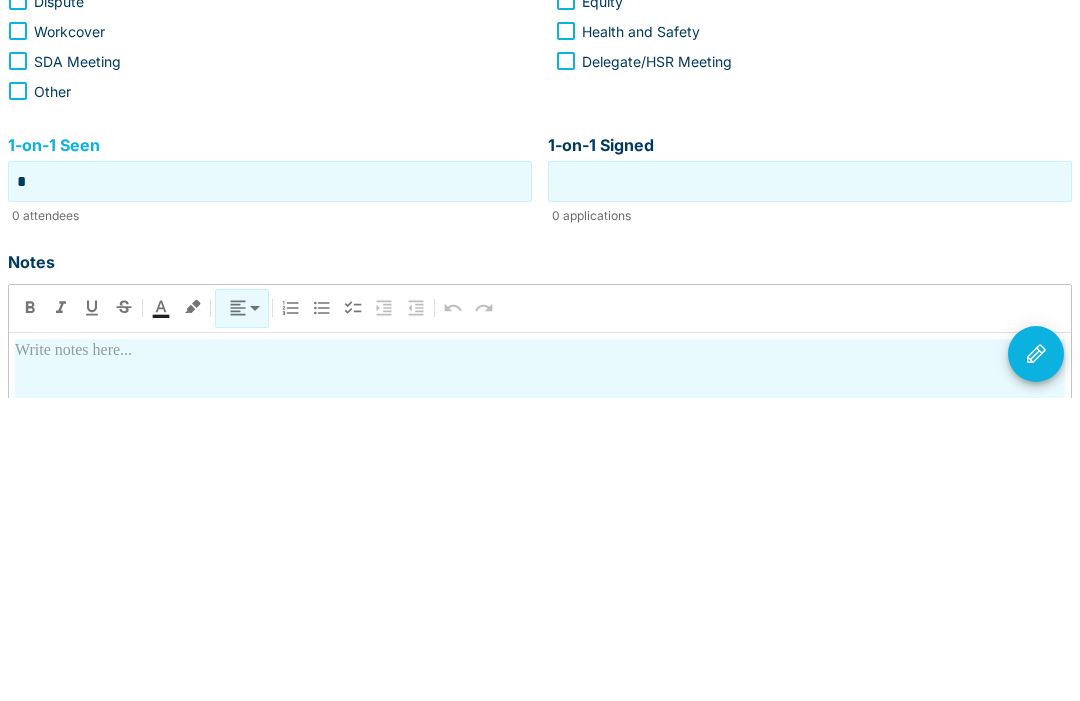 type on "*" 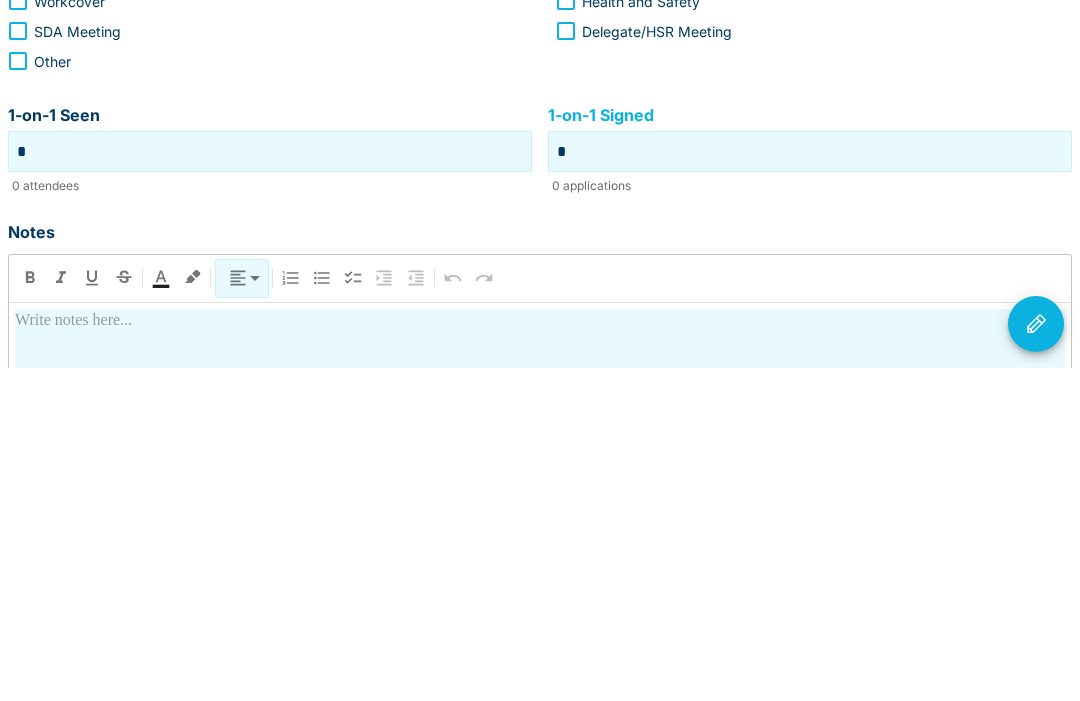 scroll, scrollTop: 303, scrollLeft: 0, axis: vertical 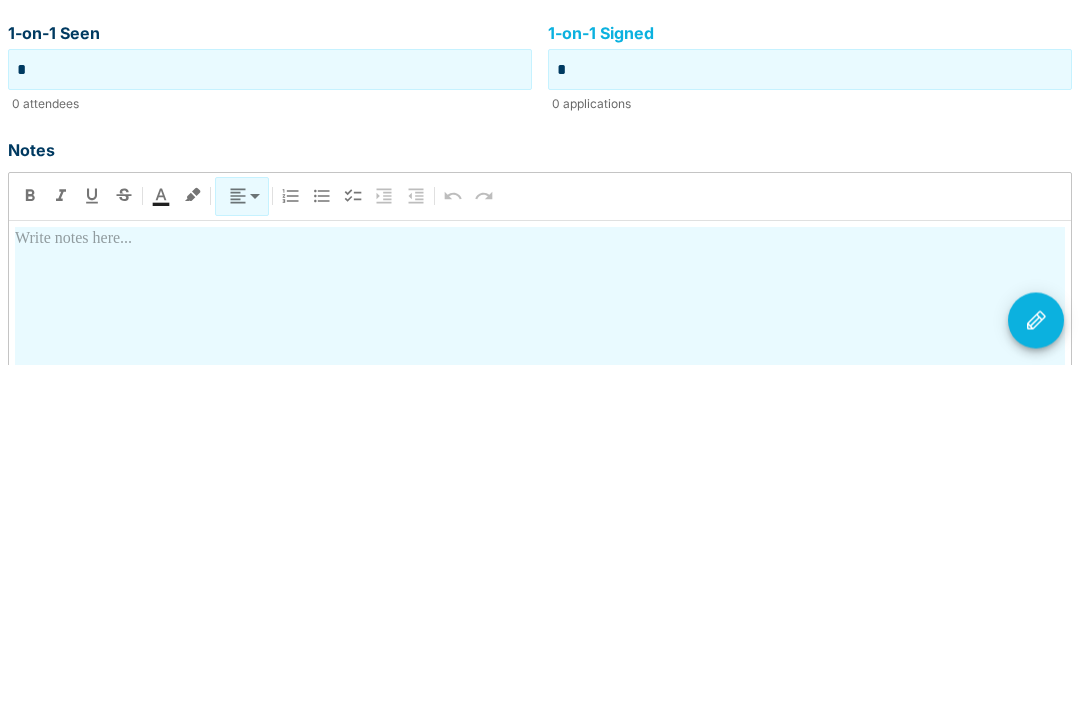 type on "*" 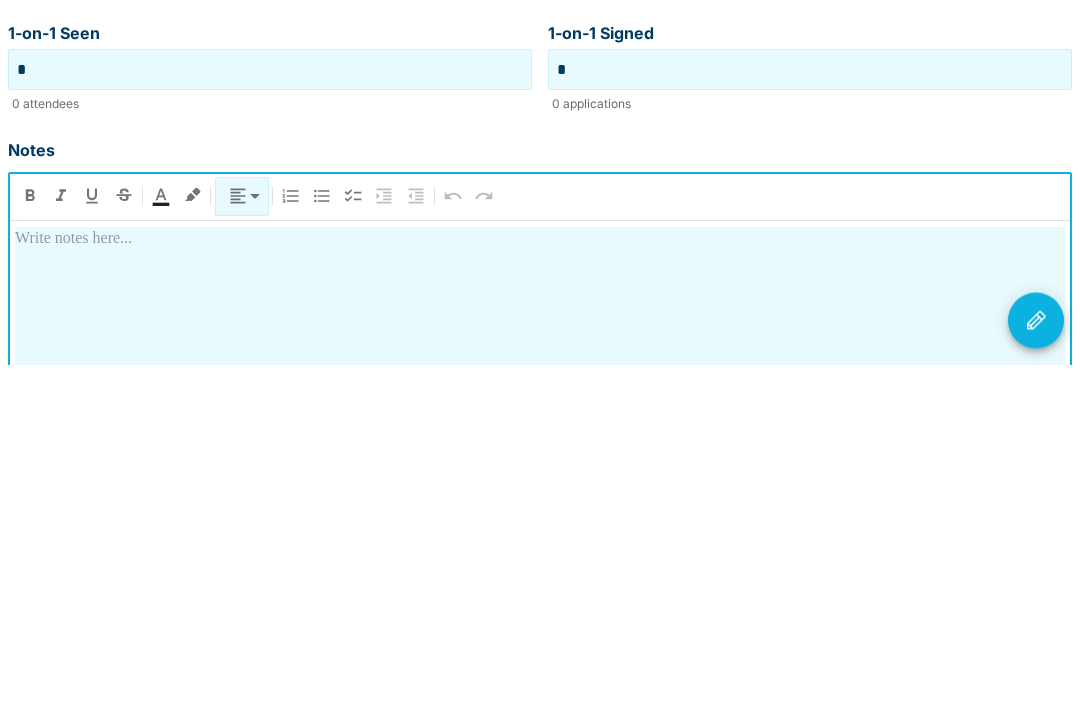 type 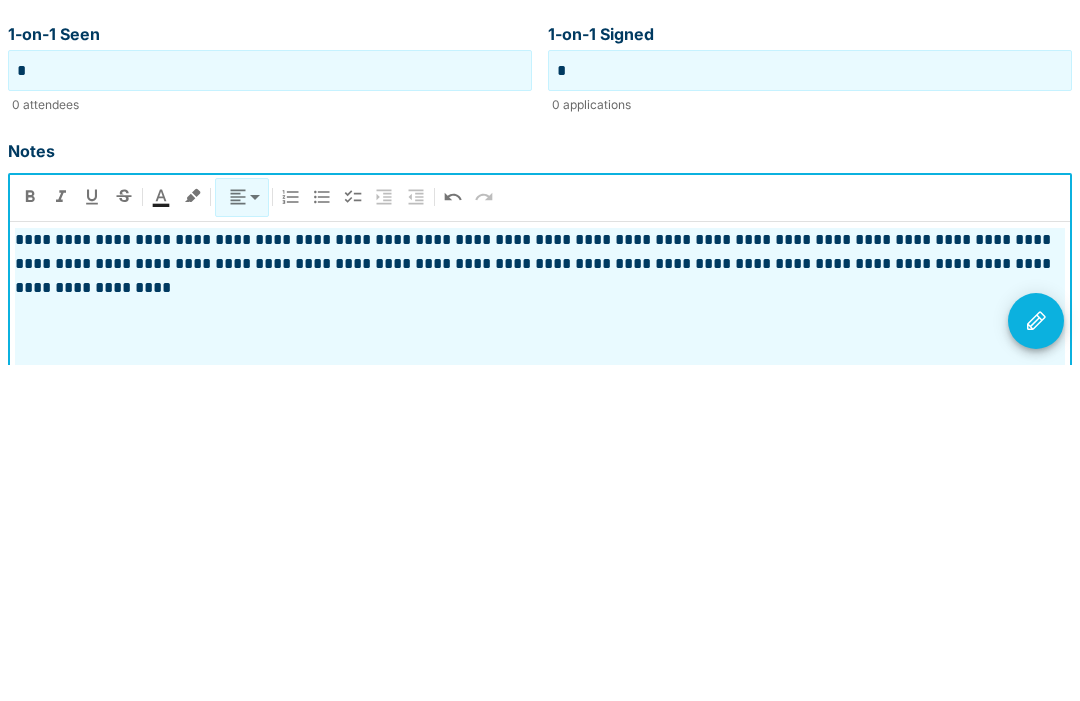 click at bounding box center (1036, 657) 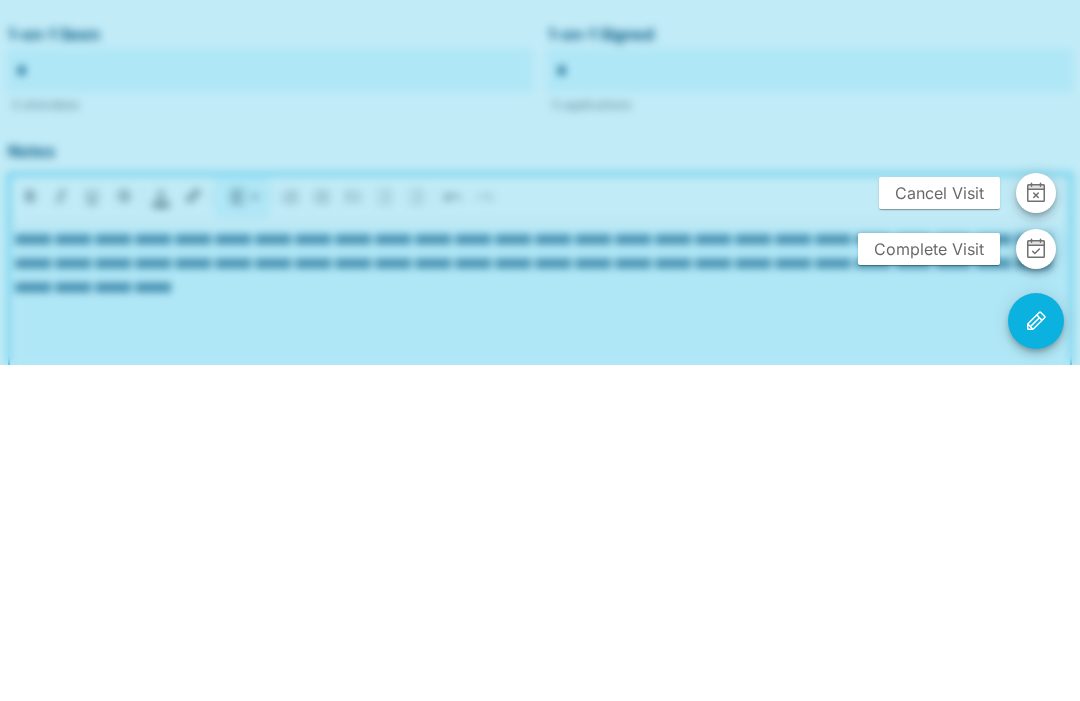 scroll, scrollTop: 501, scrollLeft: 0, axis: vertical 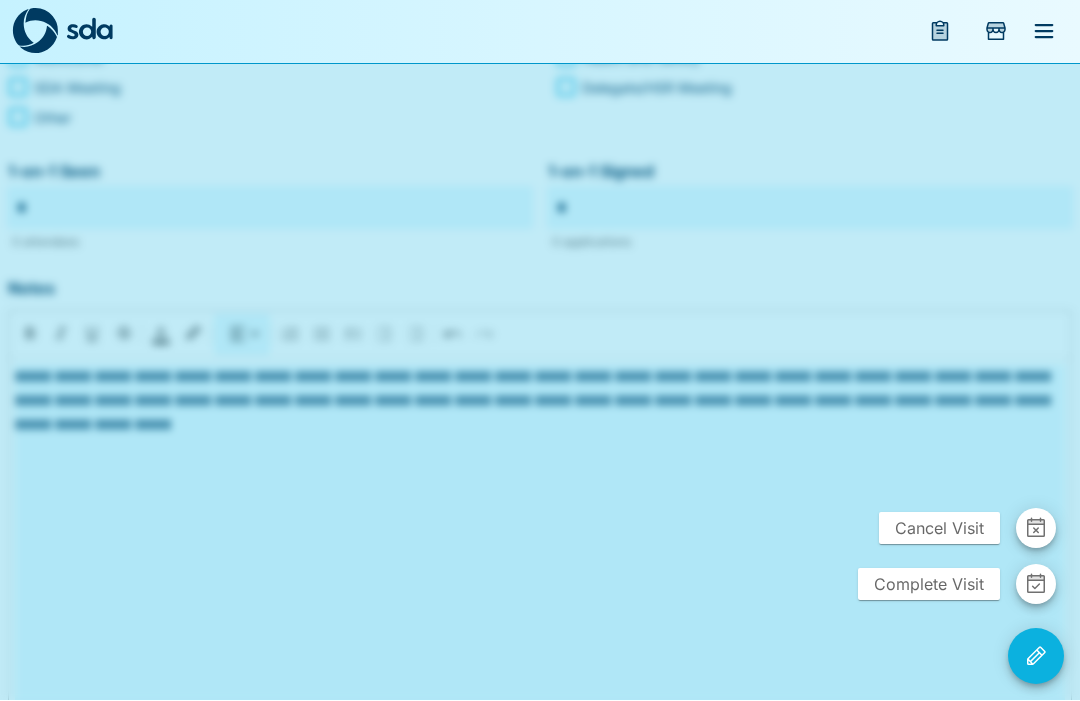 click on "Complete Visit" at bounding box center [929, 585] 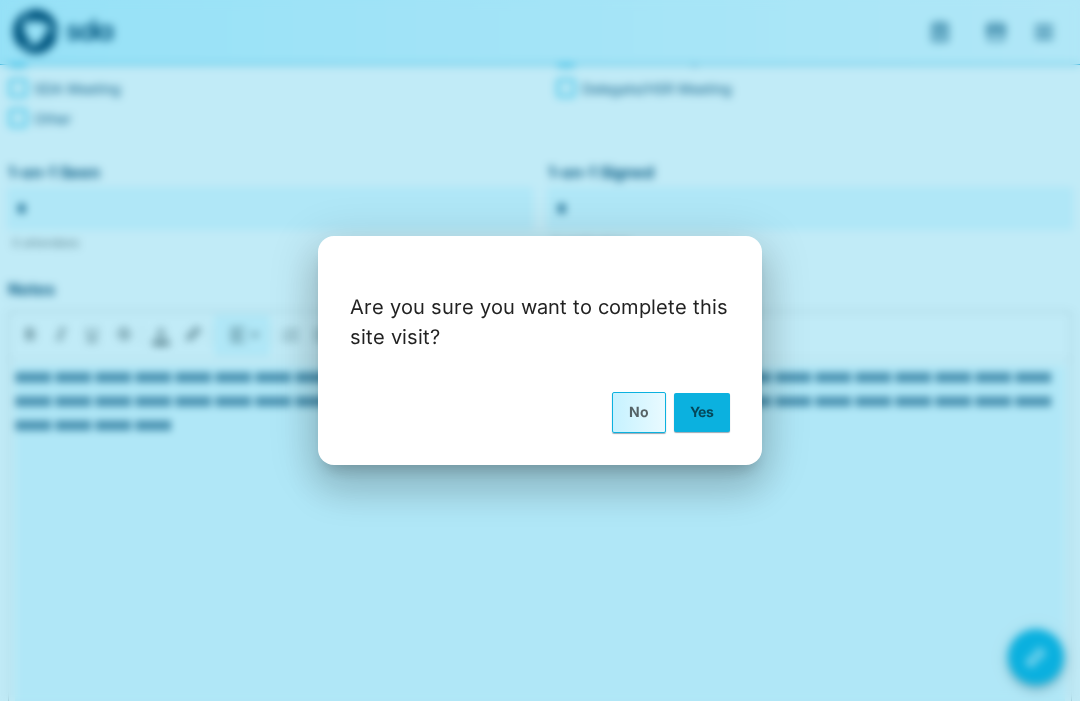 click on "Yes" at bounding box center (702, 412) 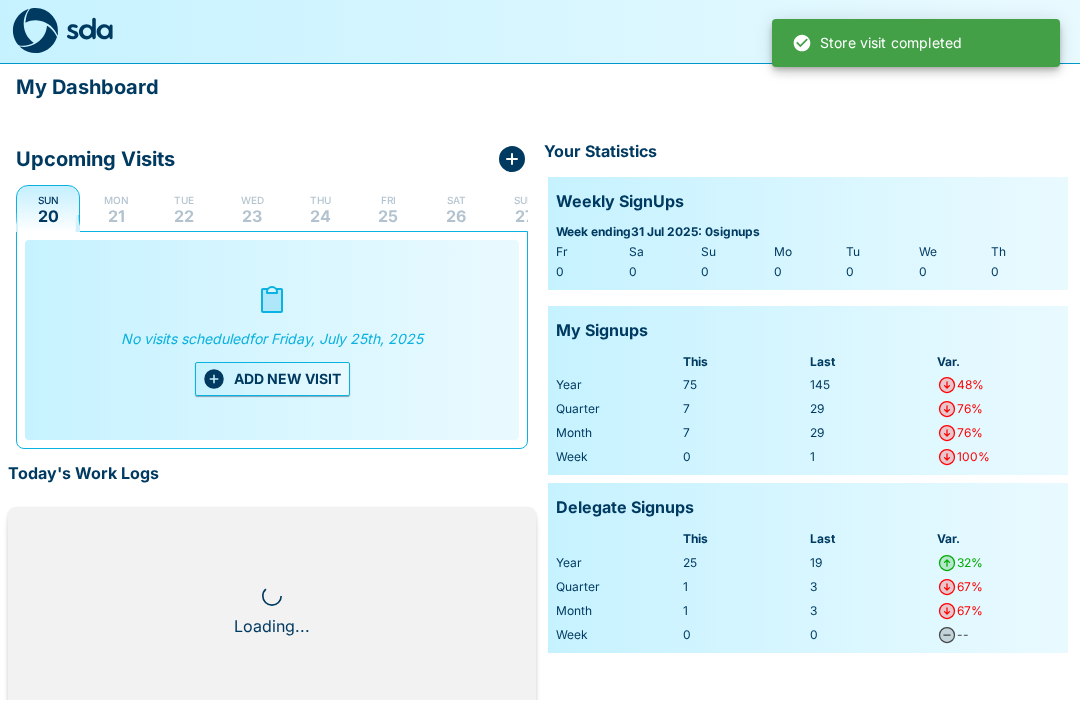 scroll, scrollTop: 1, scrollLeft: 0, axis: vertical 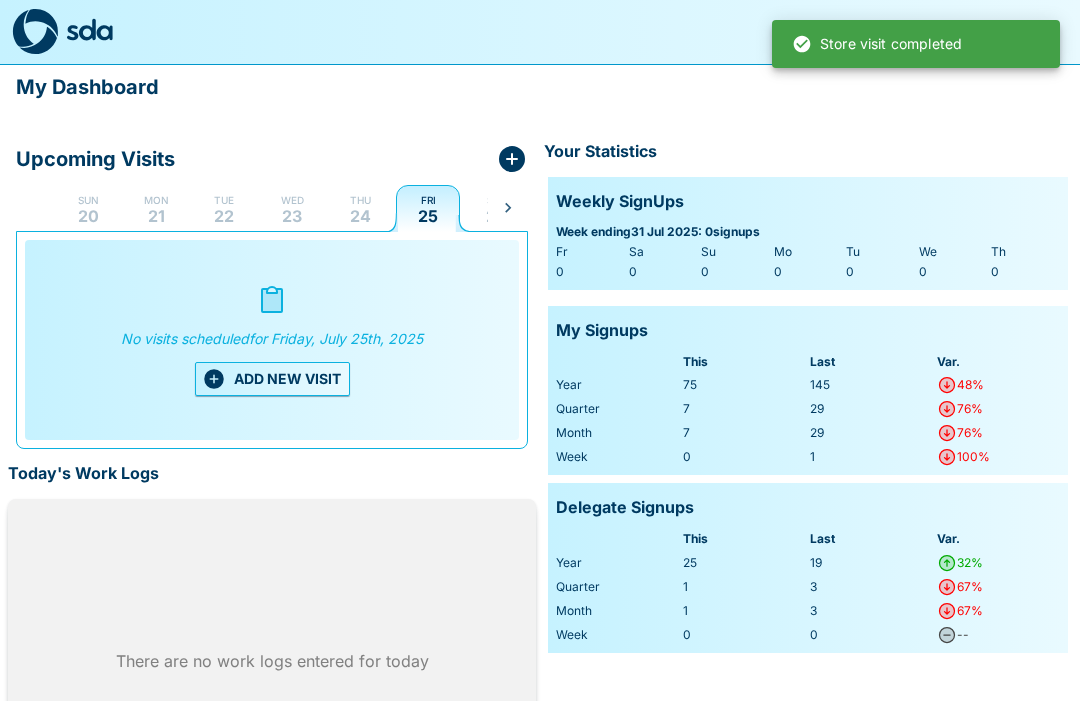 click on "Thu 24" at bounding box center [360, 208] 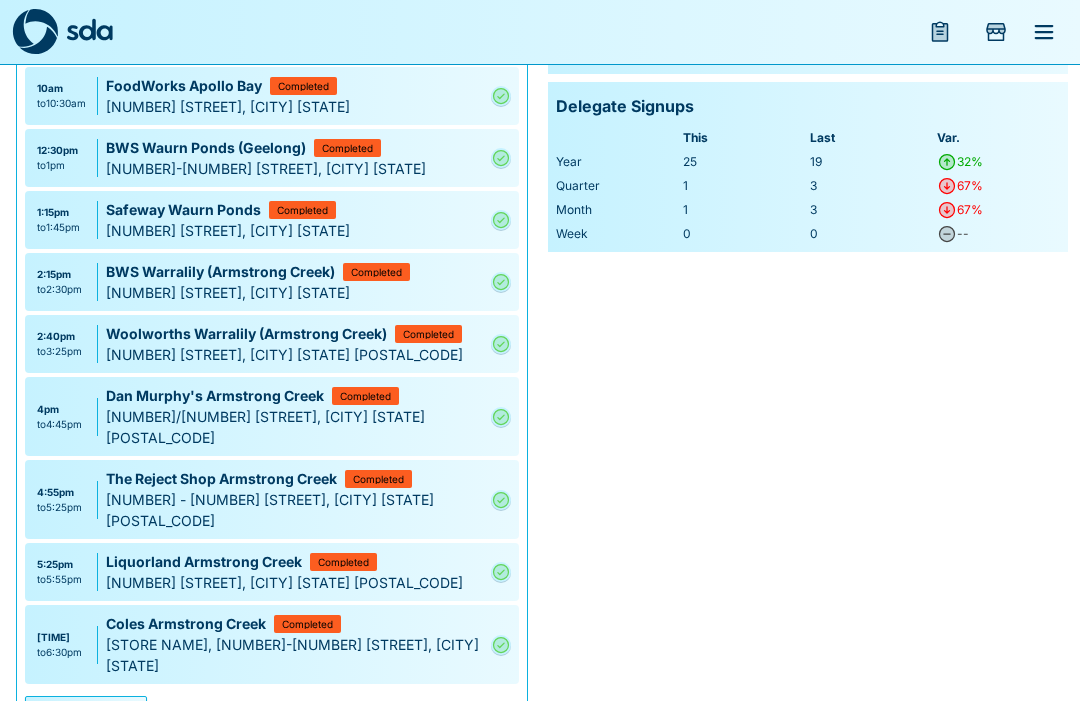 scroll, scrollTop: 404, scrollLeft: 0, axis: vertical 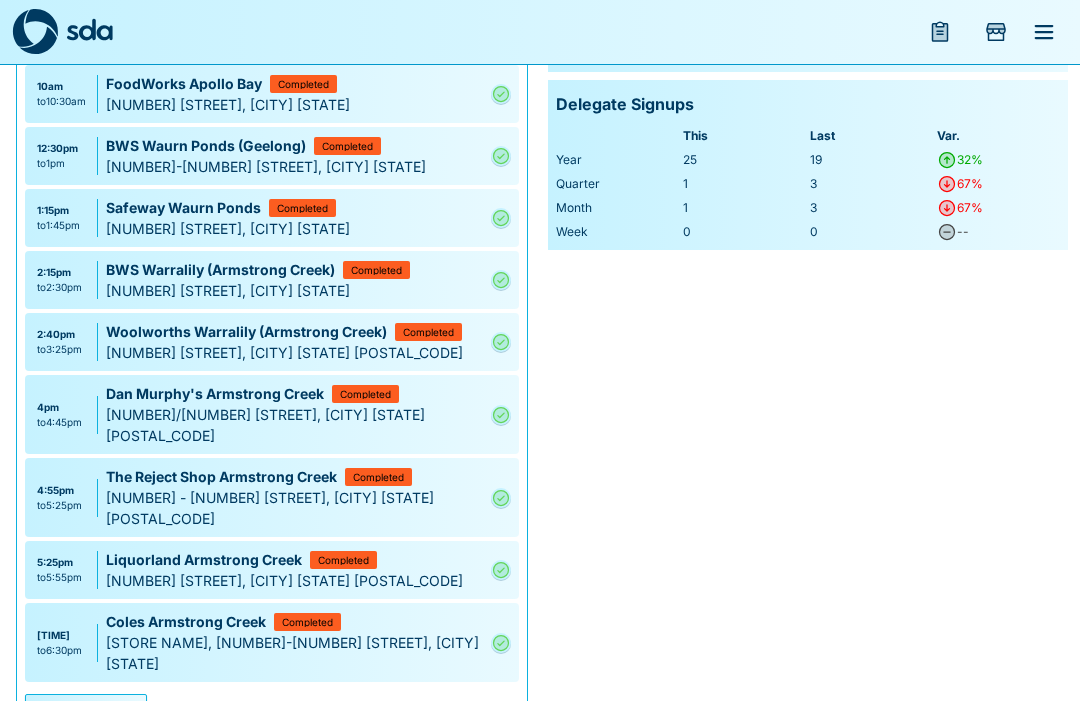 click on "ADD NEW VISIT" at bounding box center [86, 711] 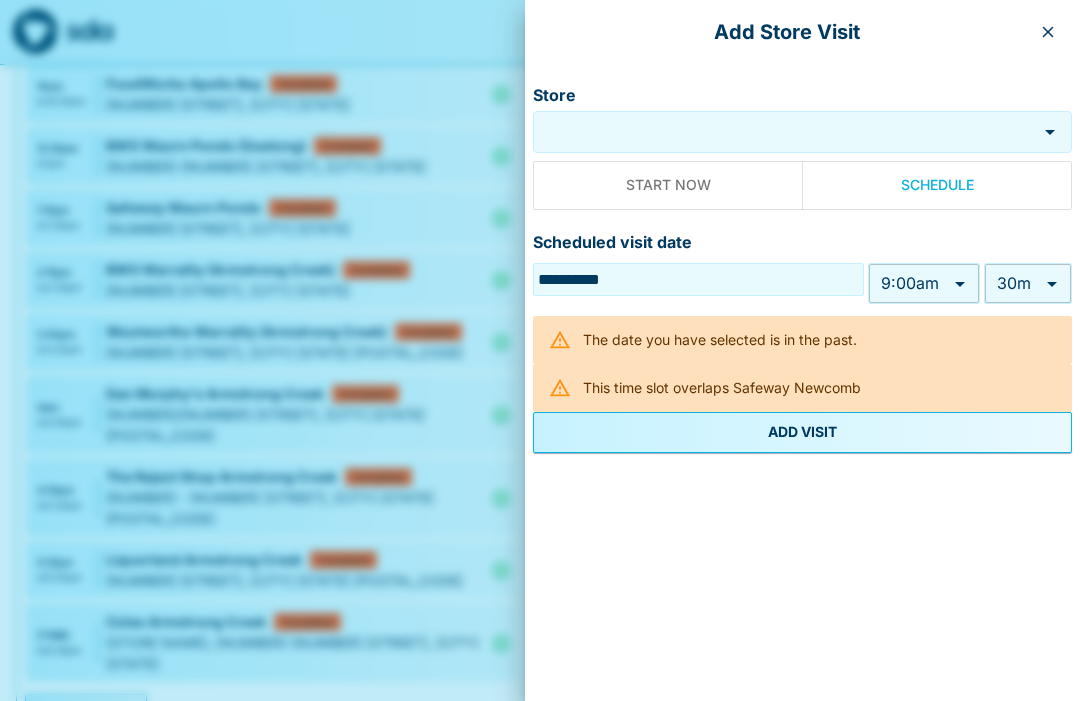 click on "Store" at bounding box center (785, 132) 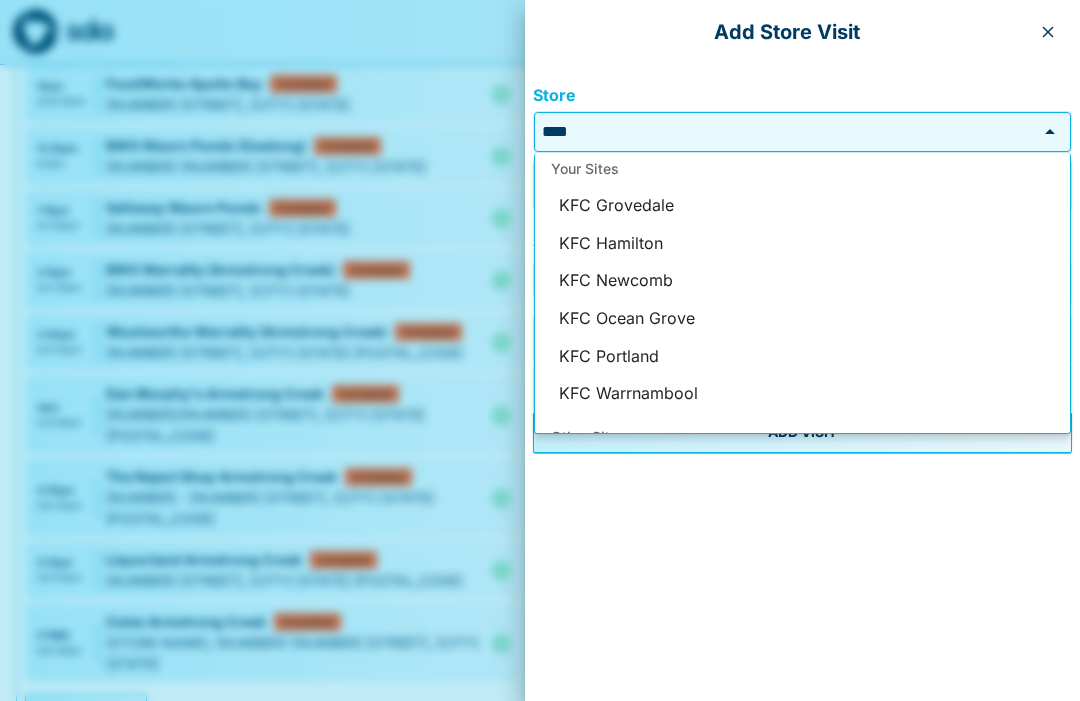 scroll, scrollTop: 0, scrollLeft: 0, axis: both 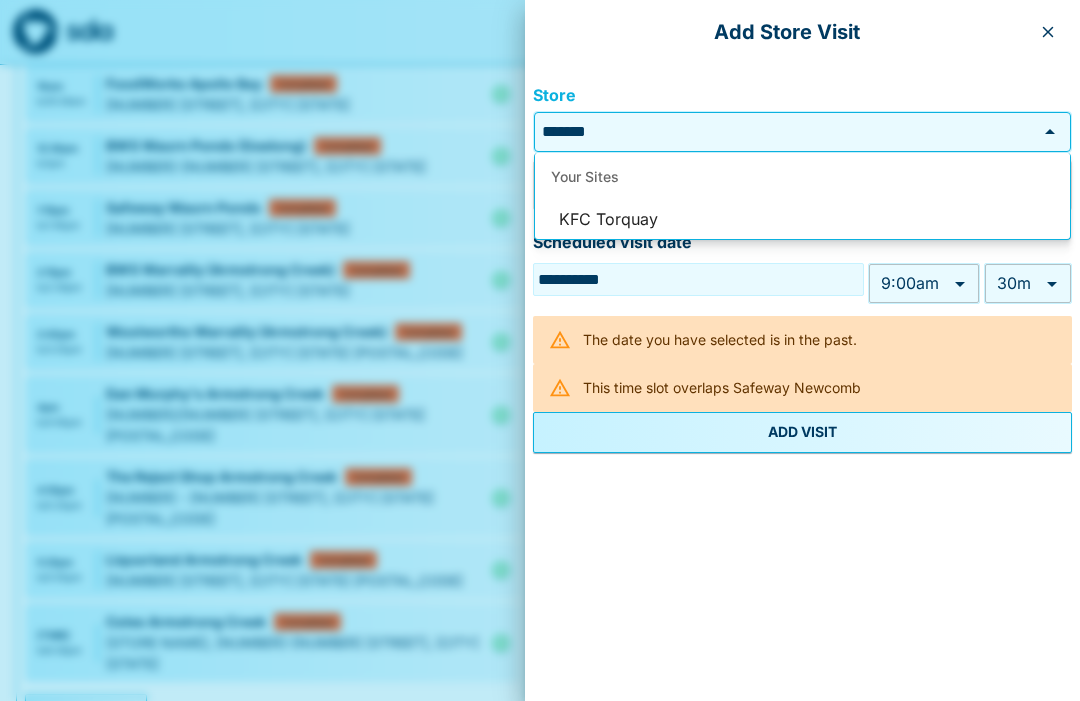 click on "KFC Torquay" at bounding box center (802, 220) 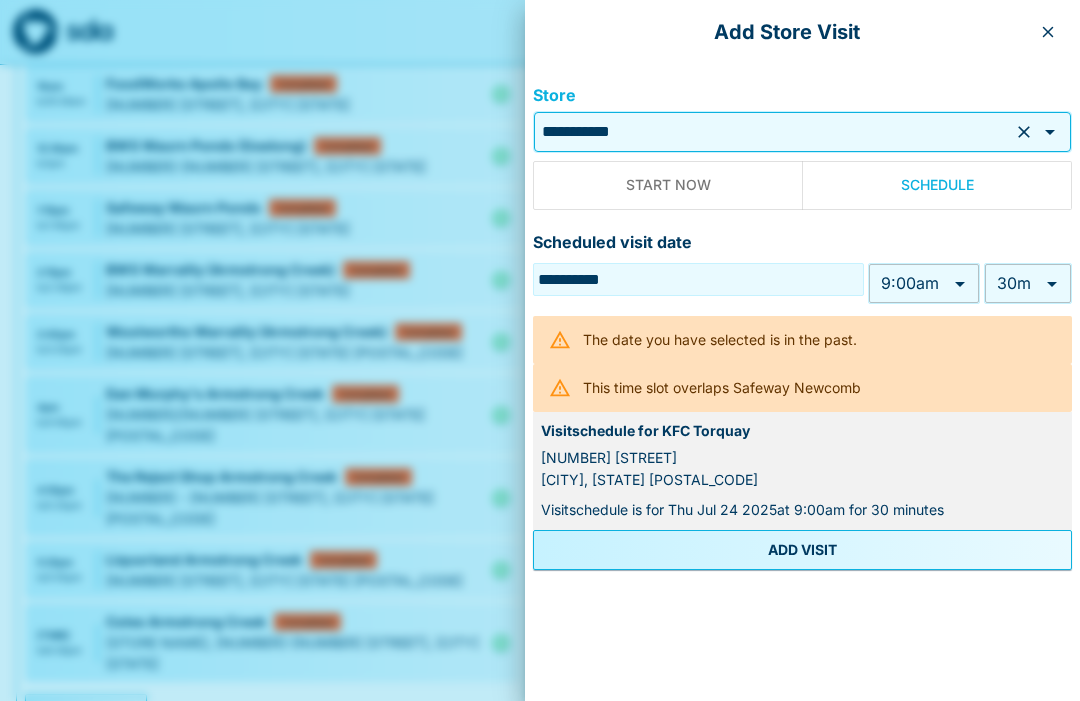 click on "My Dashboard Upcoming Visits [DAY] [DATE] [MONTH] [YEAR] :  [TIME] - [TIME] Safeway Newcomb Completed Induction [NUMBER] [STREET] & [STREET], [CITY] [STATE] [POSTAL_CODE] [TIME] - [TIME] Safeway Newcomb Completed [NUMBER] [STREET] & [STREET], [CITY] [STATE] [POSTAL_CODE] [TIME] - [TIME] FoodWorks Apollo Bay In Progress [NUMBER] [STREET], [CITY] [STATE] [POSTAL_CODE] [TIME] - [TIME] FoodWorks Apollo Bay Completed [NUMBER] [STREET], [CITY] [STATE] [POSTAL_CODE] [TIME] - [TIME] BWS Waurn Ponds (Geelong) Completed [NUMBER]-[NUMBER] [STREET], [CITY] [STATE] [POSTAL_CODE] [TIME] - [TIME] Safeway Waurn Ponds Completed [STREET] & [STREET], [CITY] [STATE] [POSTAL_CODE] [TIME] - [TIME] BWS Warralily (Armstrong Creek) Completed [NUMBER] [STREET], [CITY] [STATE] [POSTAL_CODE] [TIME] - [TIME] Woolworths Warralily (Armstrong Creek) Completed [NUMBER] [STREET], [CITY] [STATE] [POSTAL_CODE] [TIME] to" at bounding box center [540, 363] 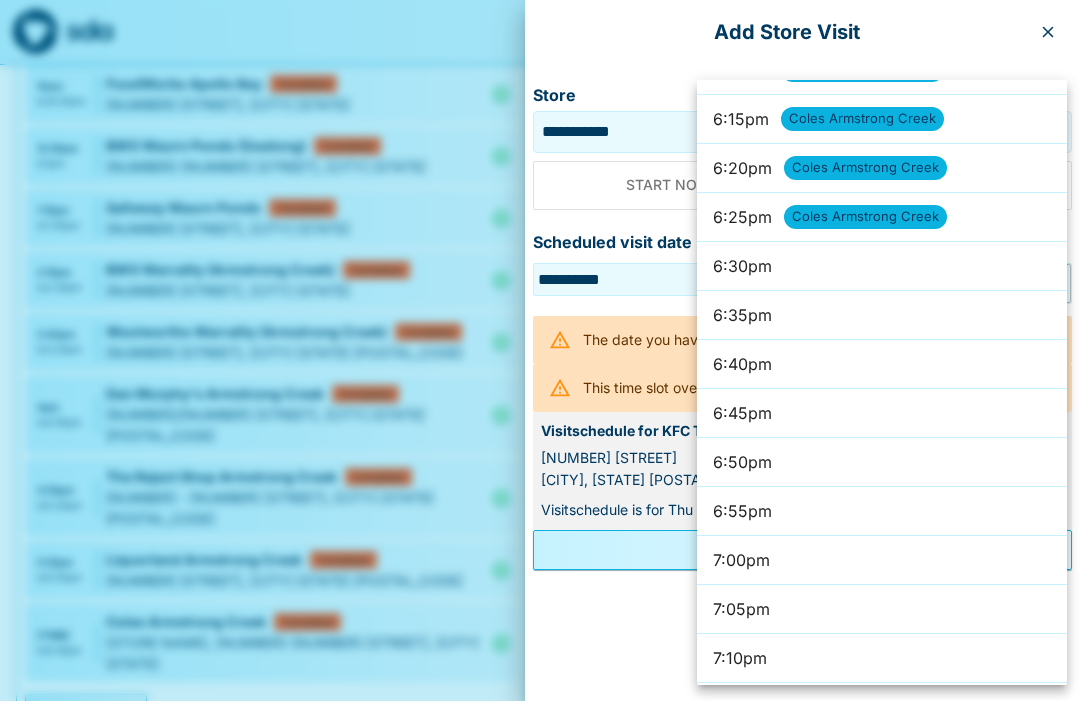 scroll, scrollTop: 10720, scrollLeft: 0, axis: vertical 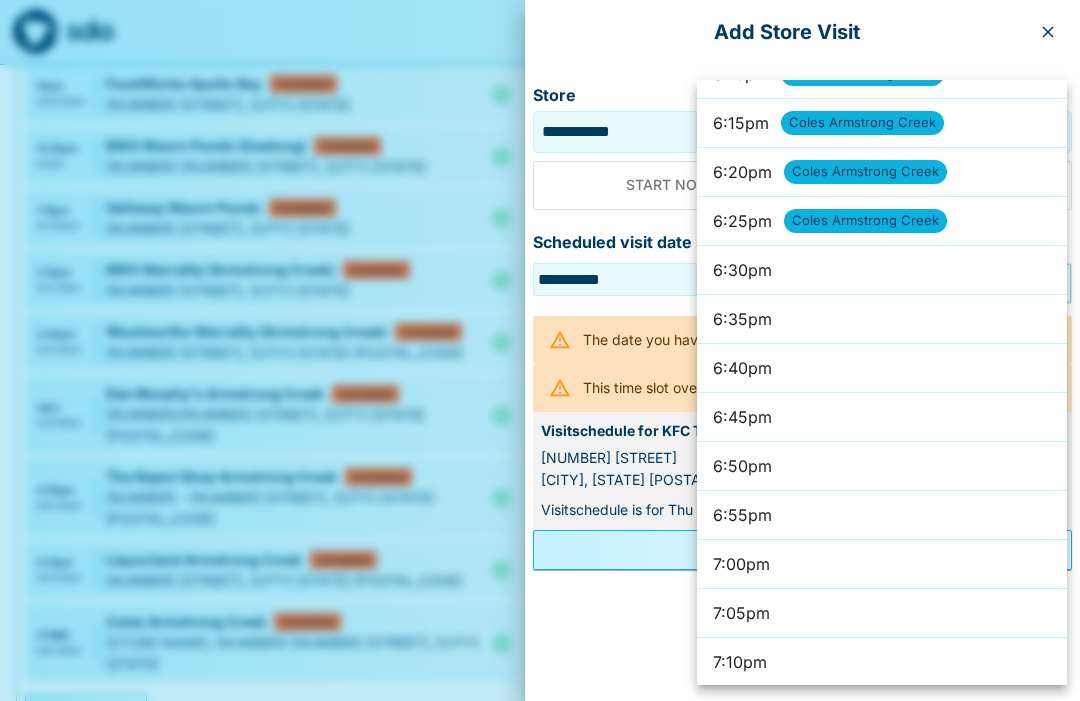 click on "7:00pm" at bounding box center [882, 564] 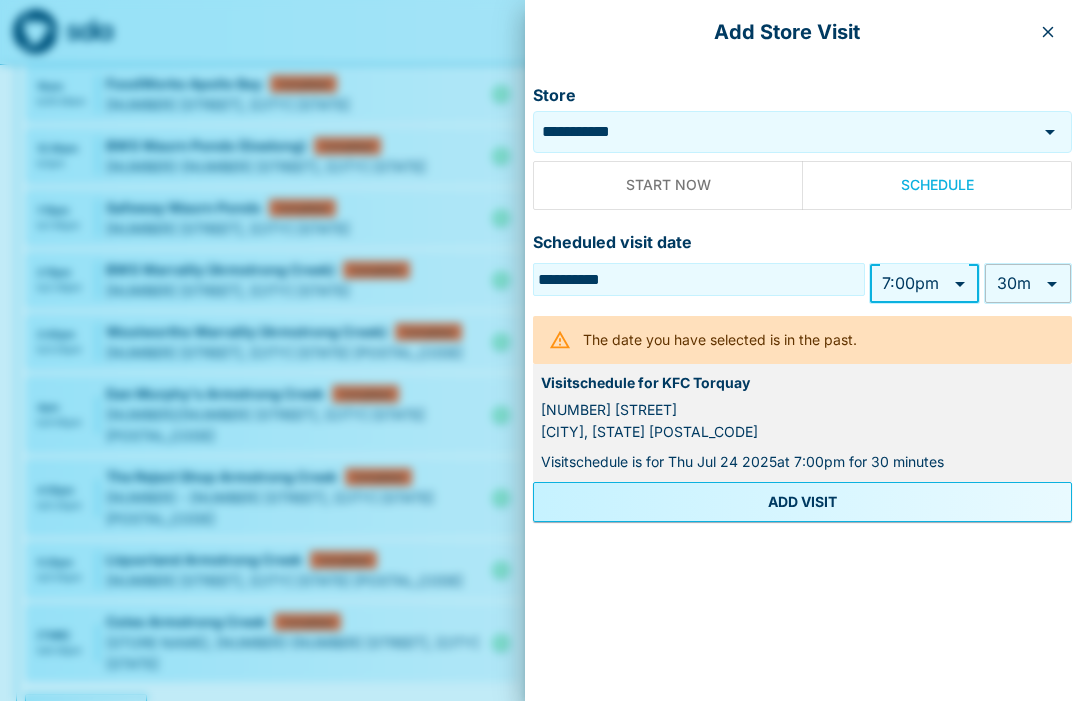 click on "ADD VISIT" at bounding box center [802, 502] 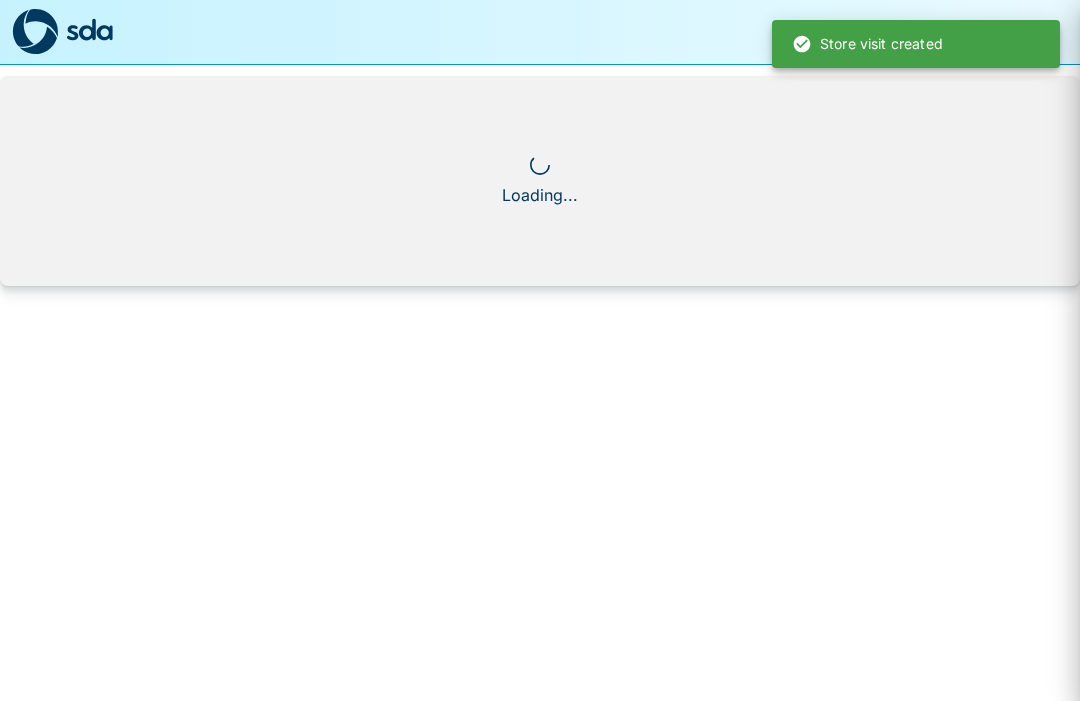 scroll, scrollTop: 0, scrollLeft: 0, axis: both 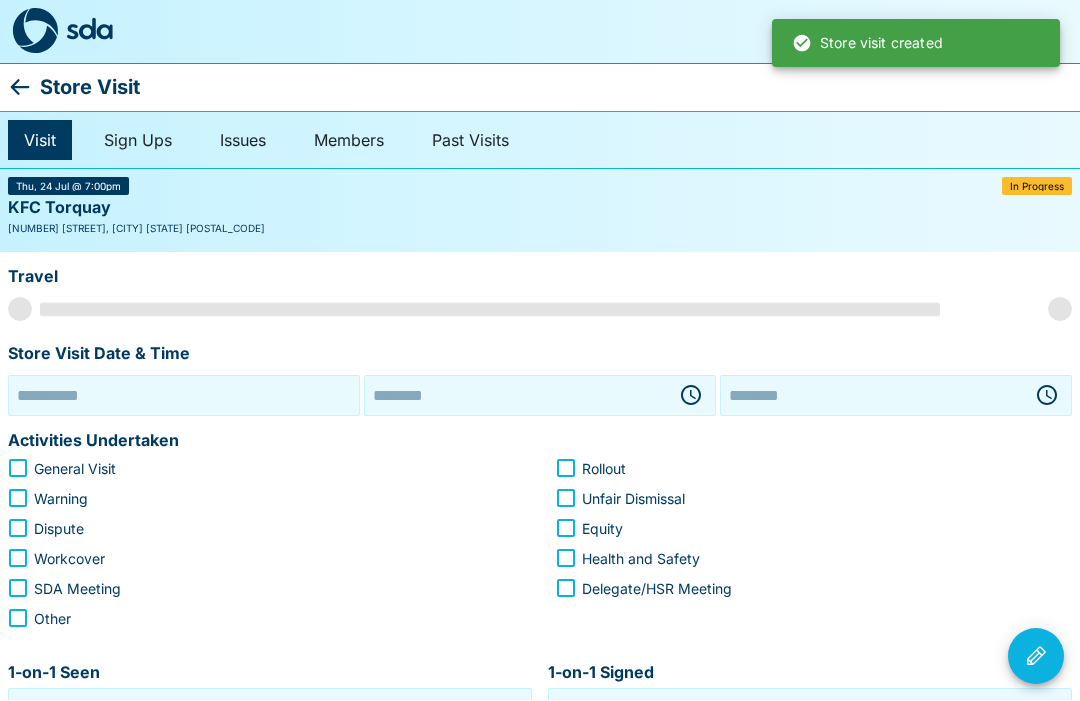 type on "**********" 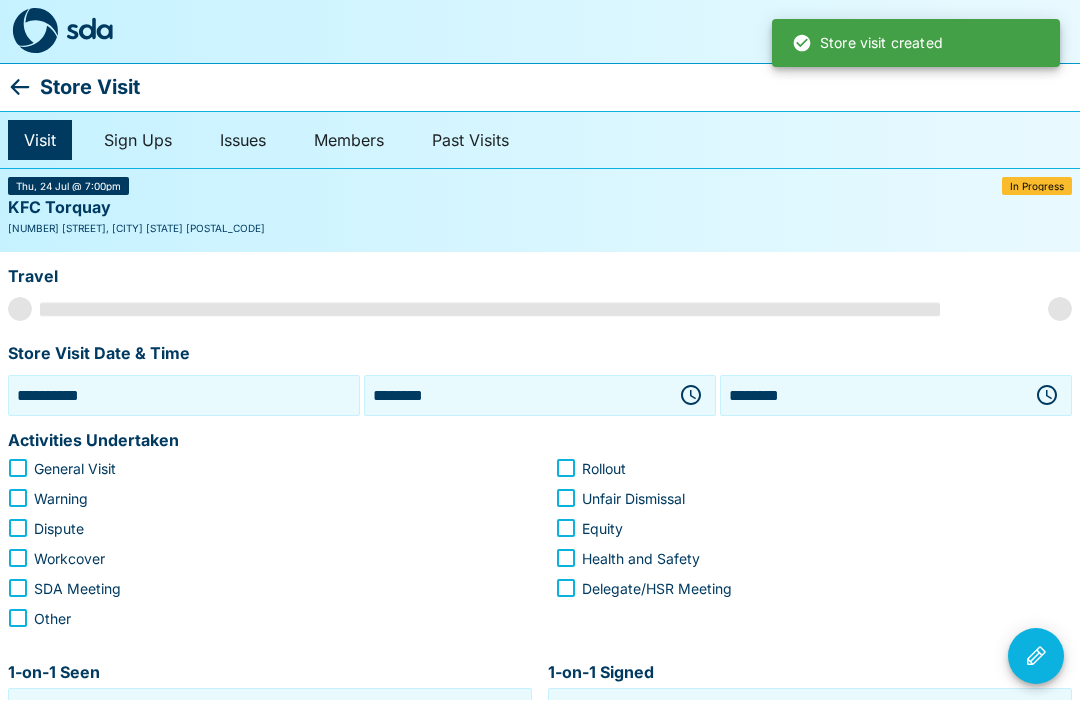 scroll, scrollTop: 1, scrollLeft: 0, axis: vertical 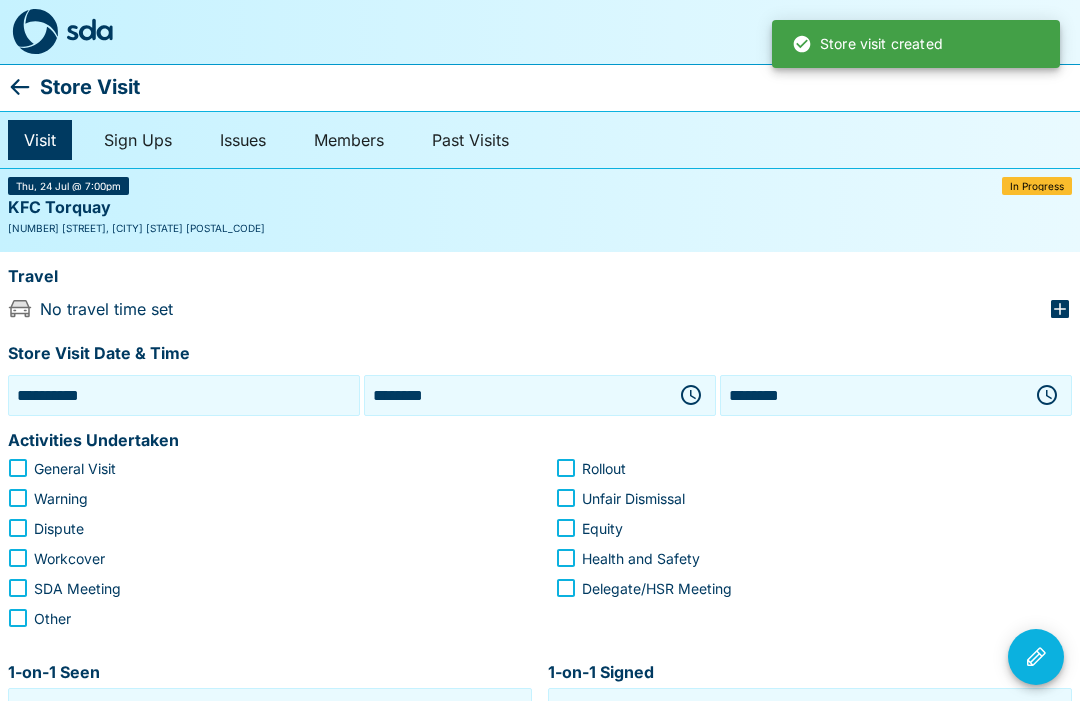 click 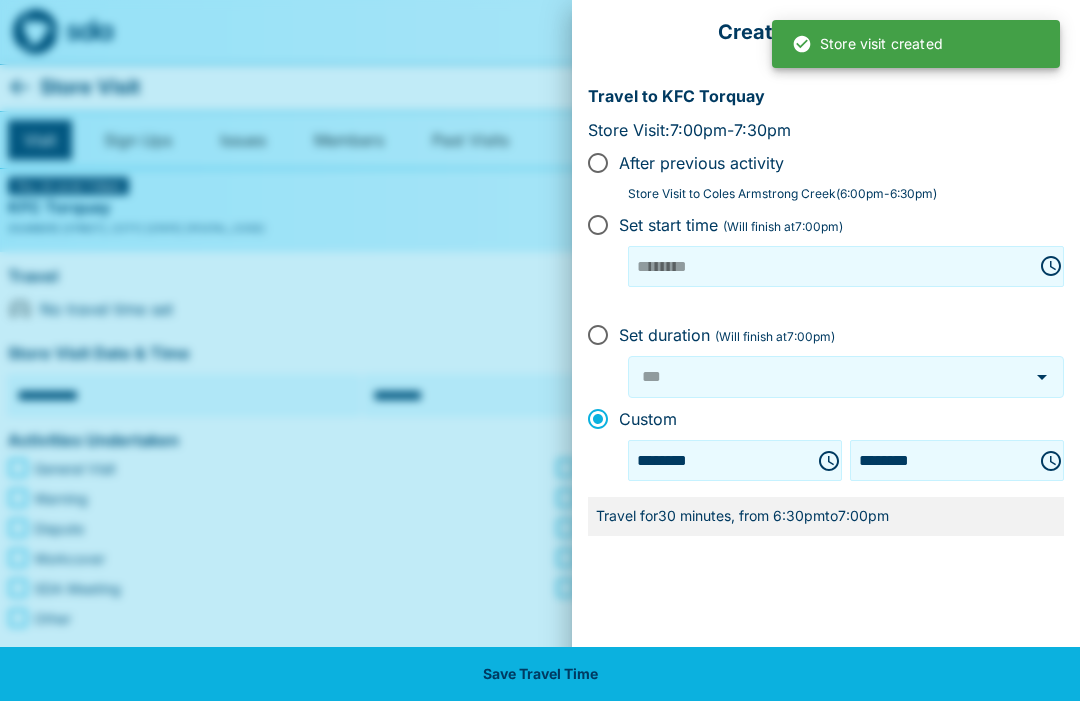 click on "Save Travel Time" at bounding box center (540, 674) 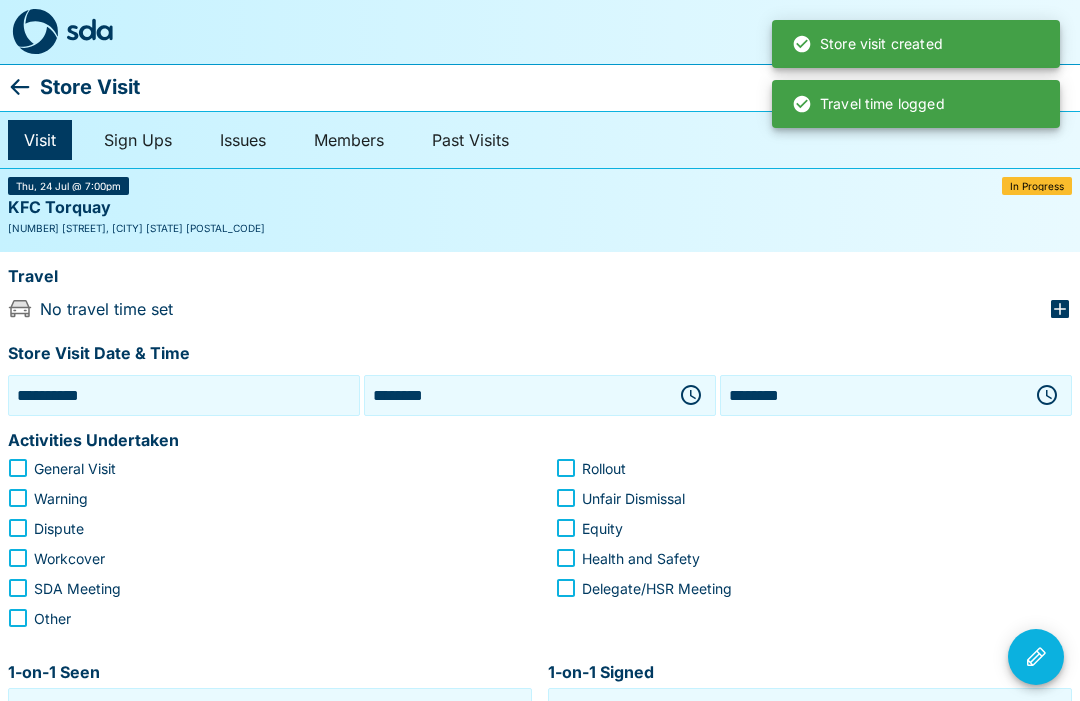 type on "***" 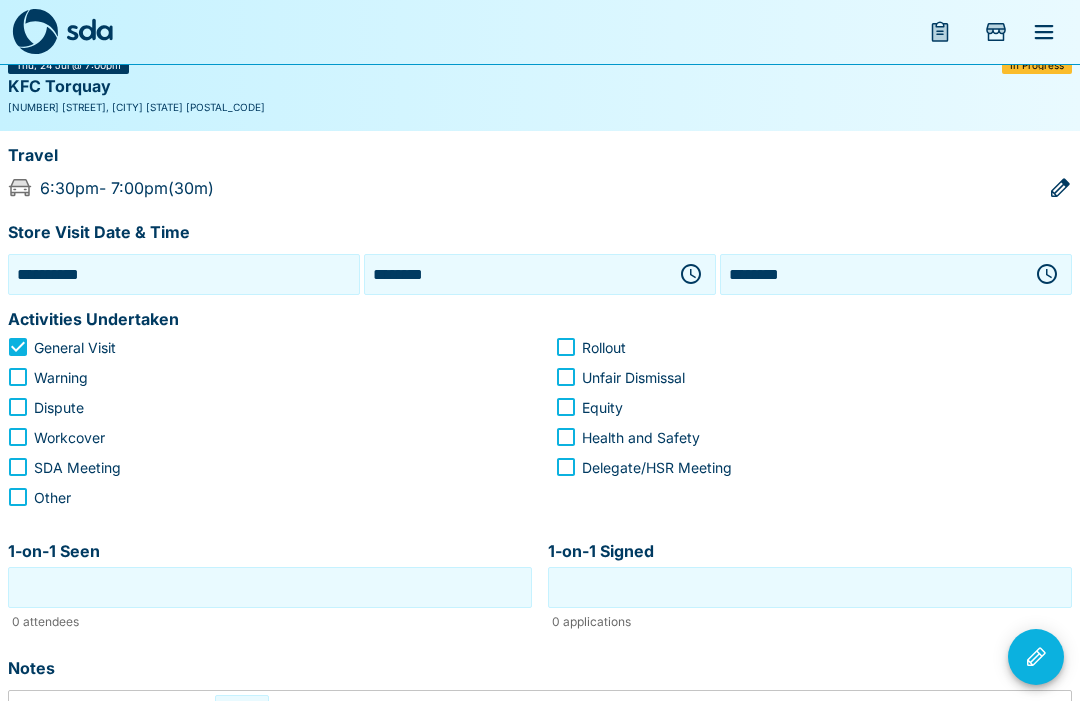 click on "1-on-1 Seen" at bounding box center [270, 587] 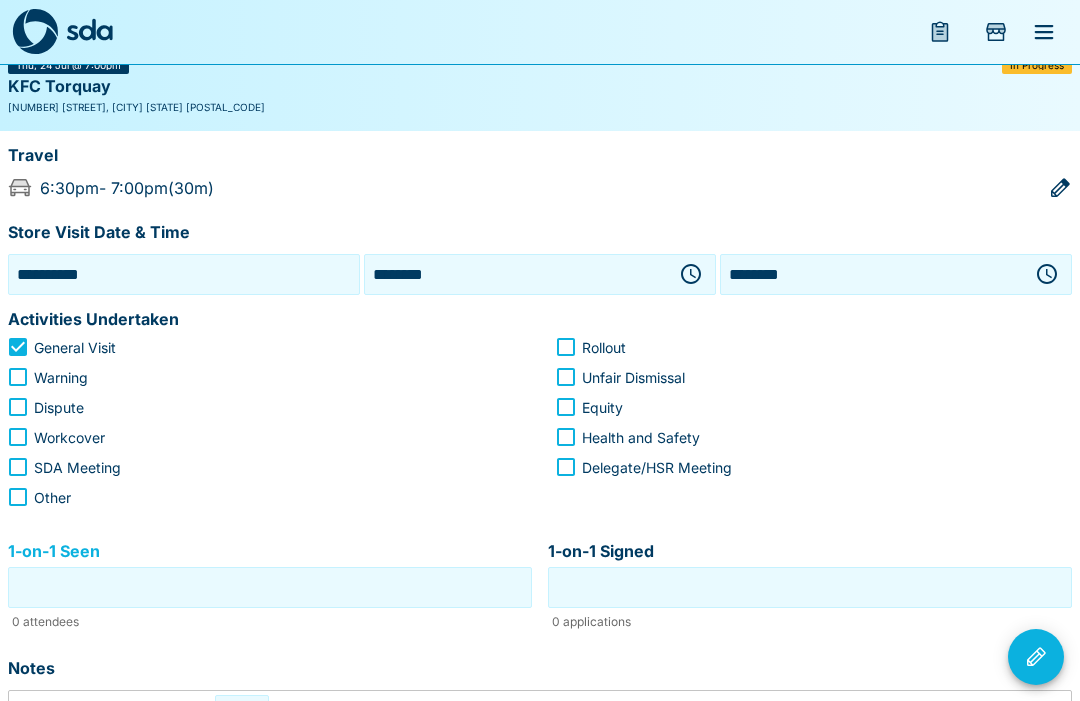 scroll, scrollTop: 146, scrollLeft: 0, axis: vertical 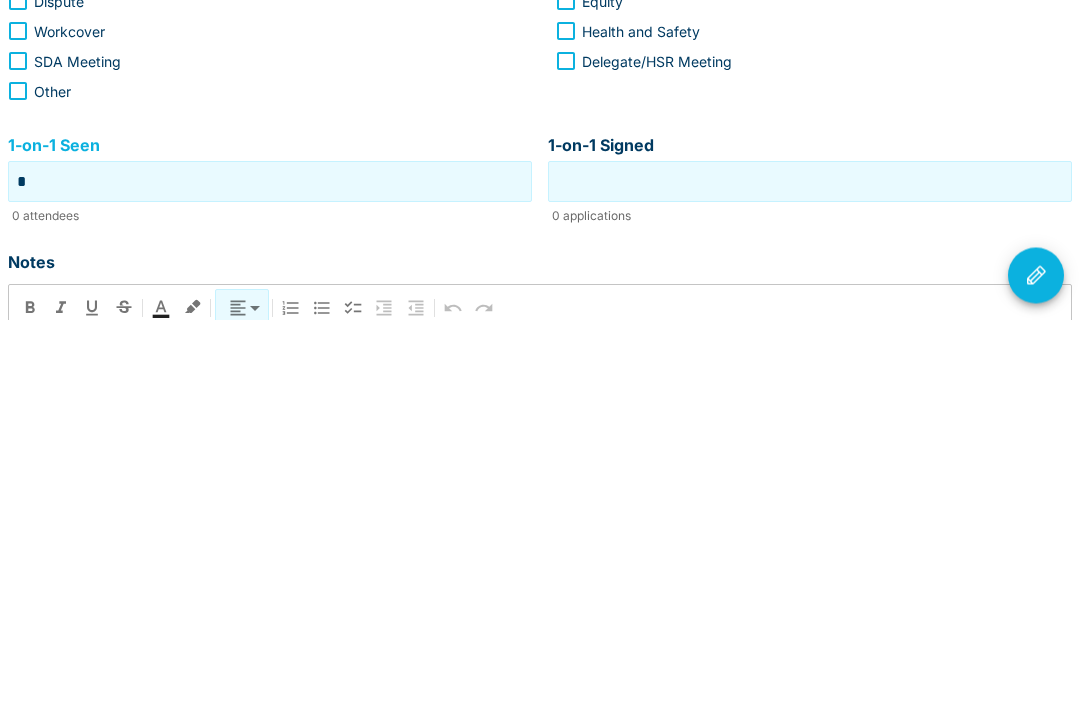 type on "*" 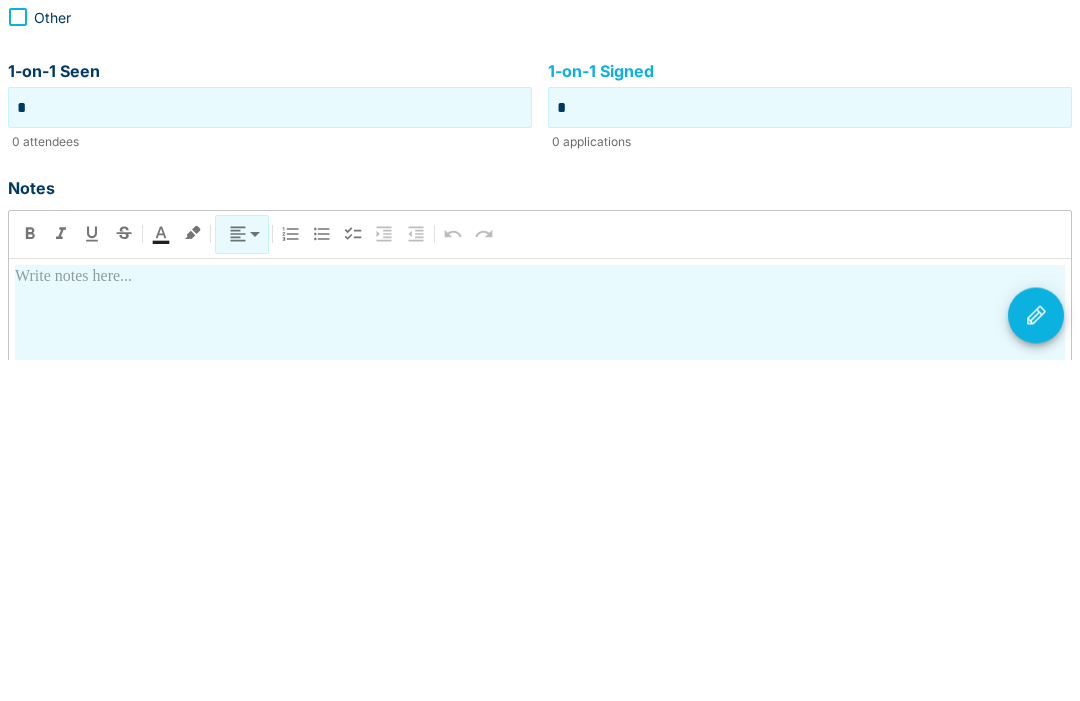 scroll, scrollTop: 283, scrollLeft: 0, axis: vertical 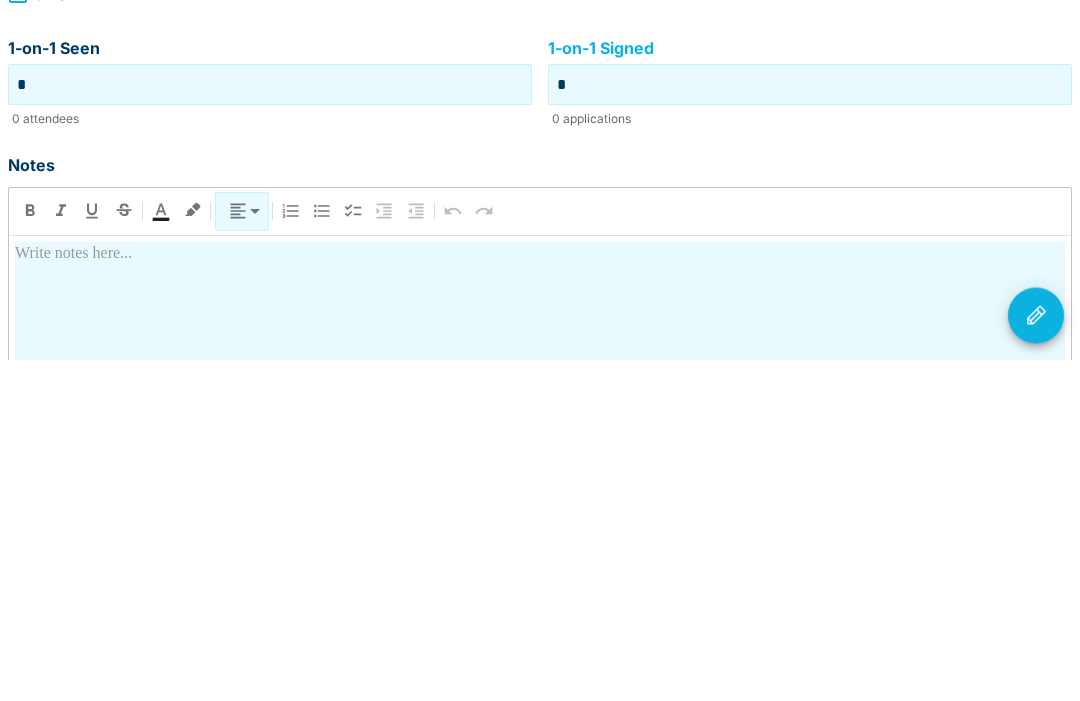 type on "*" 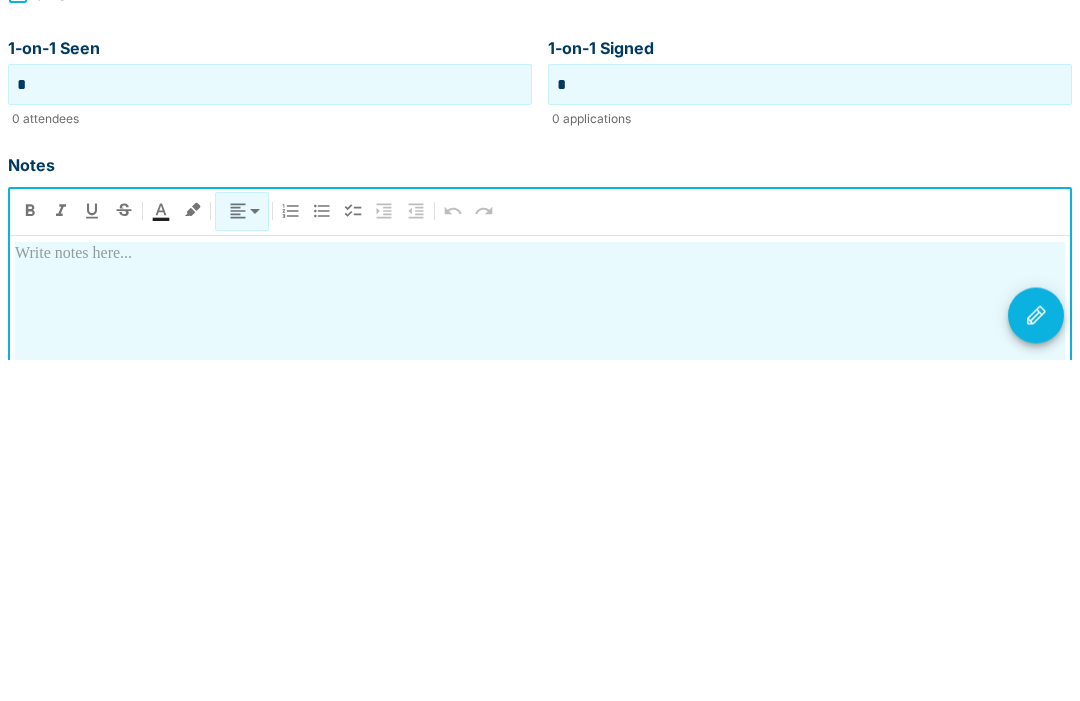 type 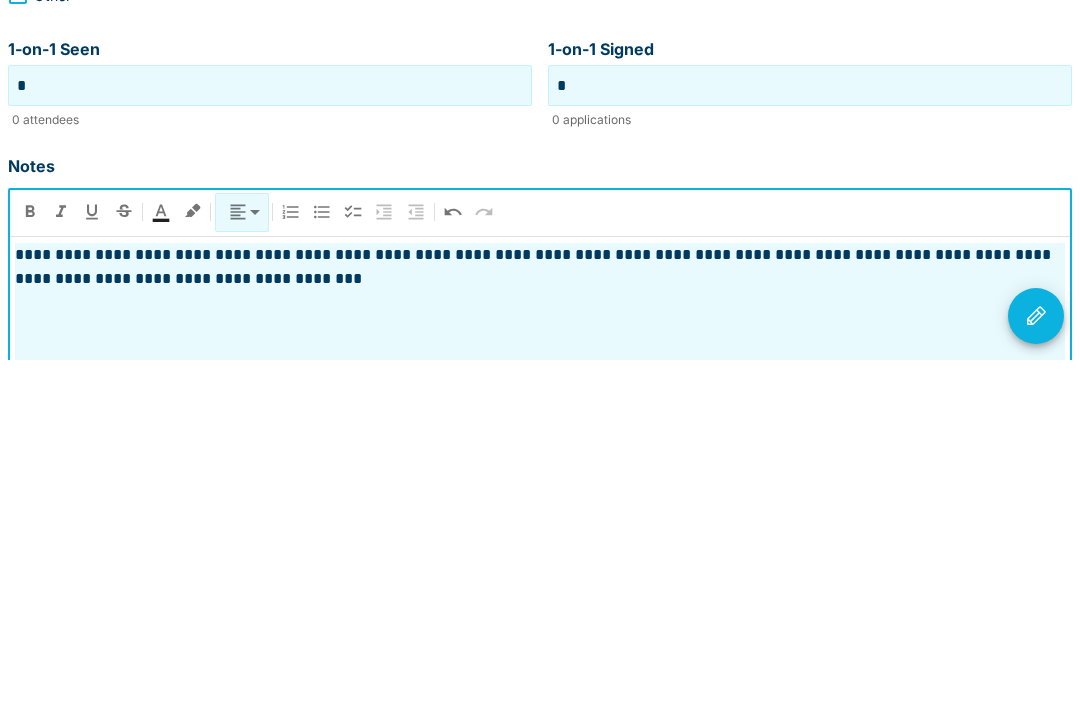 click at bounding box center [1036, 657] 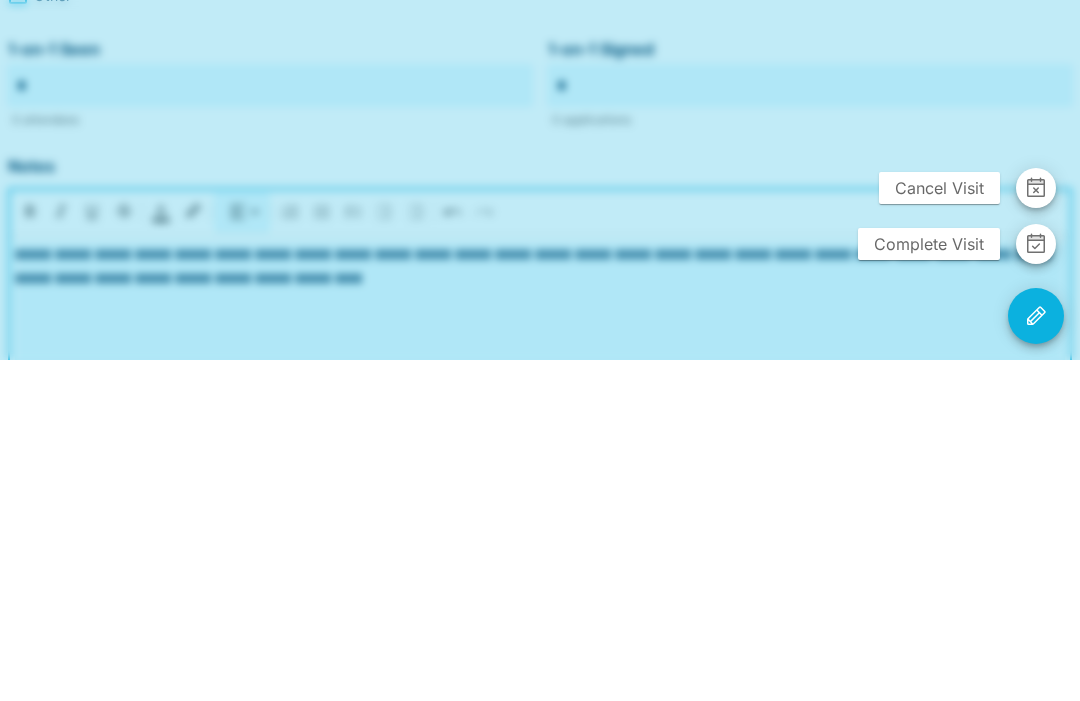 scroll, scrollTop: 501, scrollLeft: 0, axis: vertical 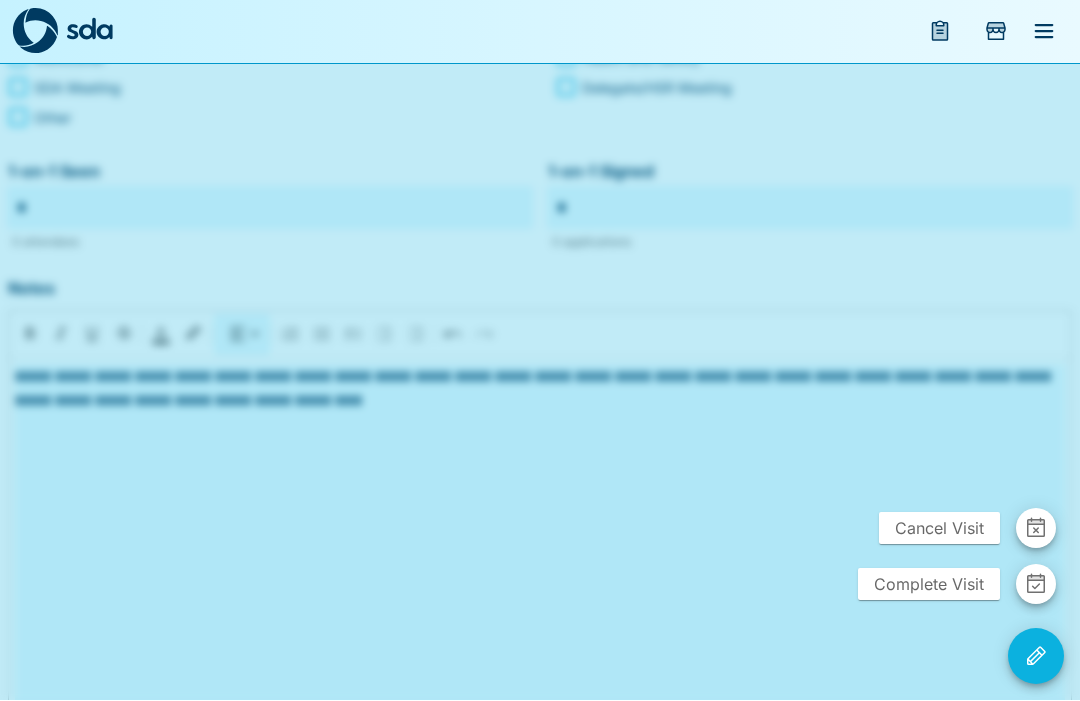 click on "Complete Visit" at bounding box center [929, 585] 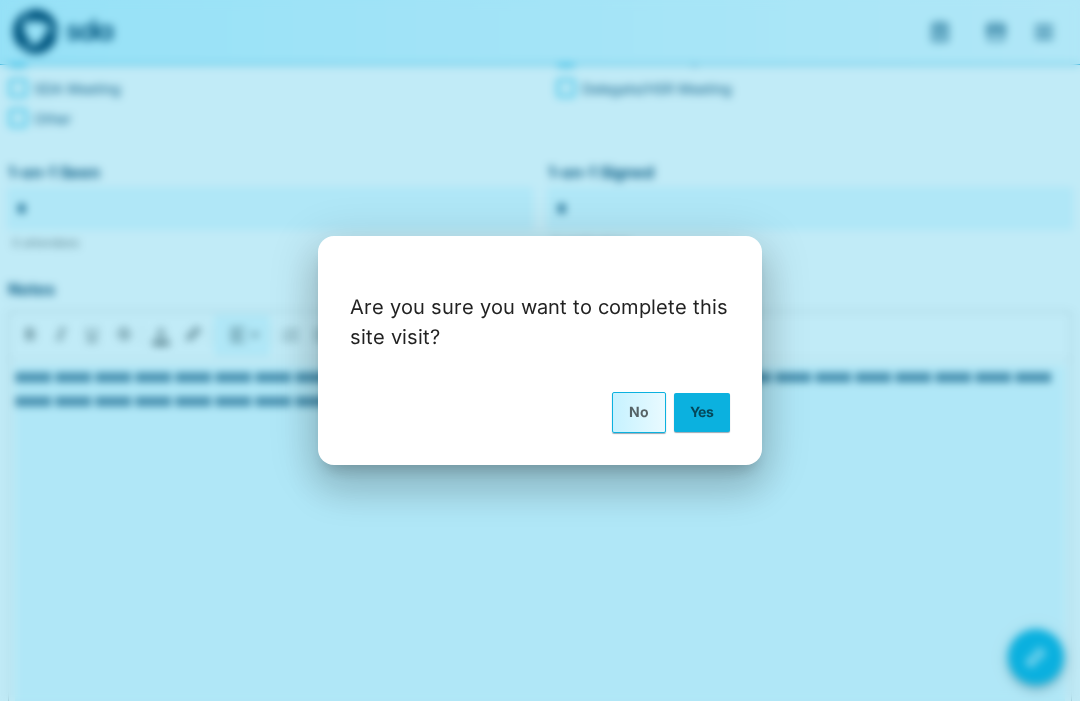click on "Yes" at bounding box center [702, 412] 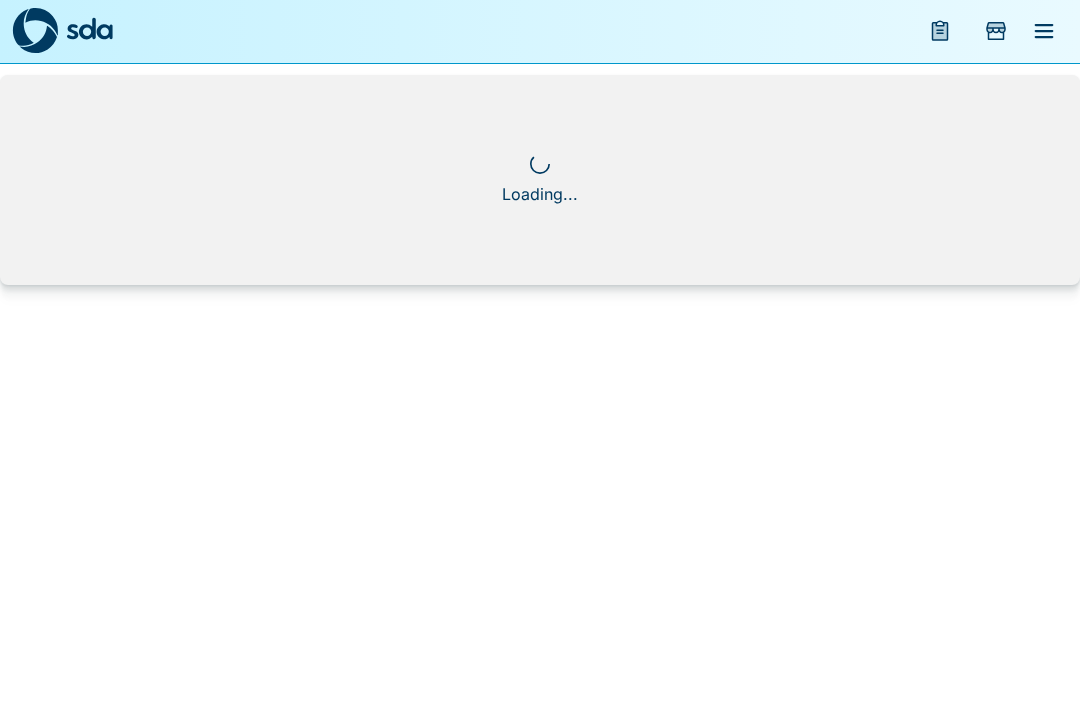 scroll, scrollTop: 1, scrollLeft: 0, axis: vertical 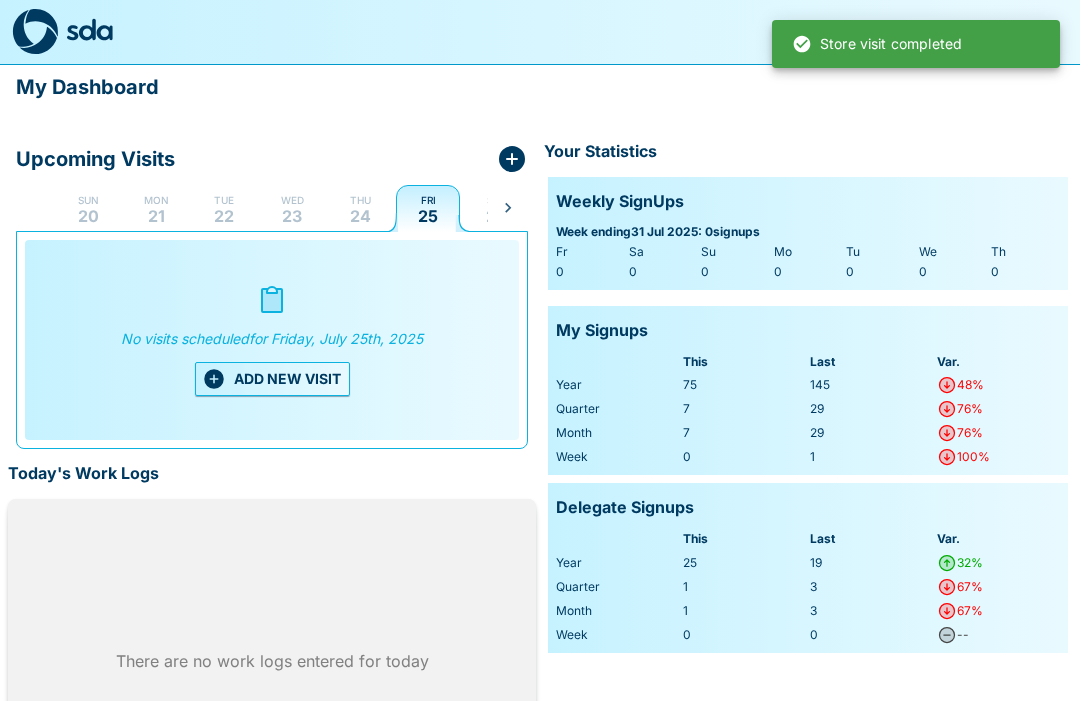 click on "Thu 24" at bounding box center [360, 208] 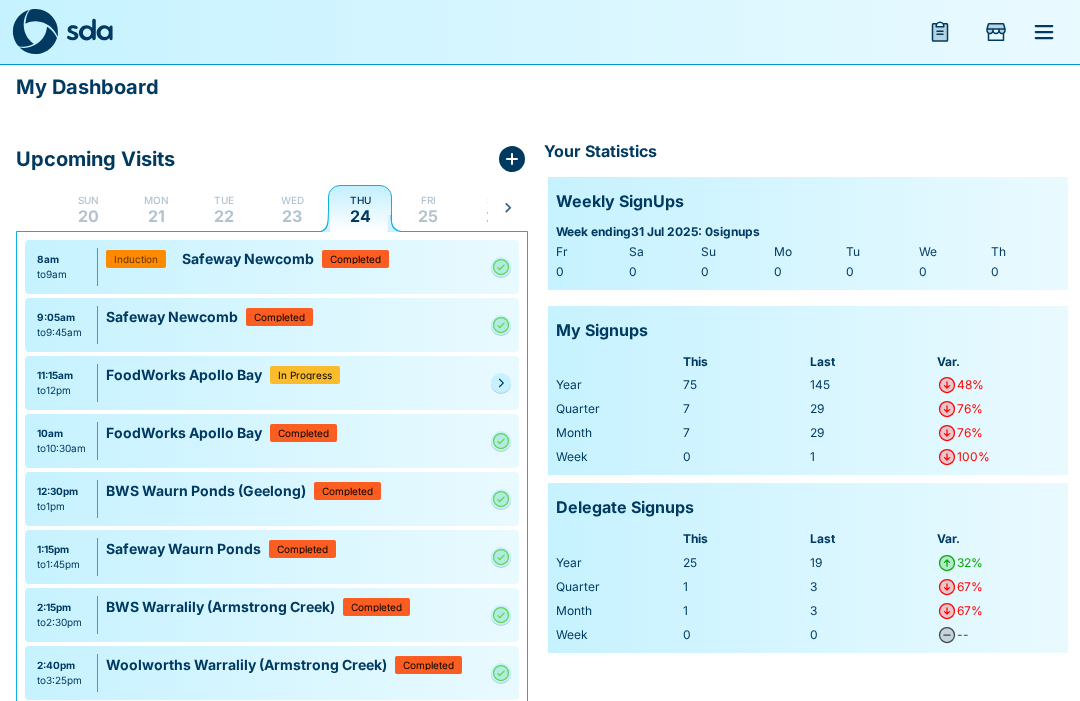 scroll, scrollTop: 0, scrollLeft: 0, axis: both 